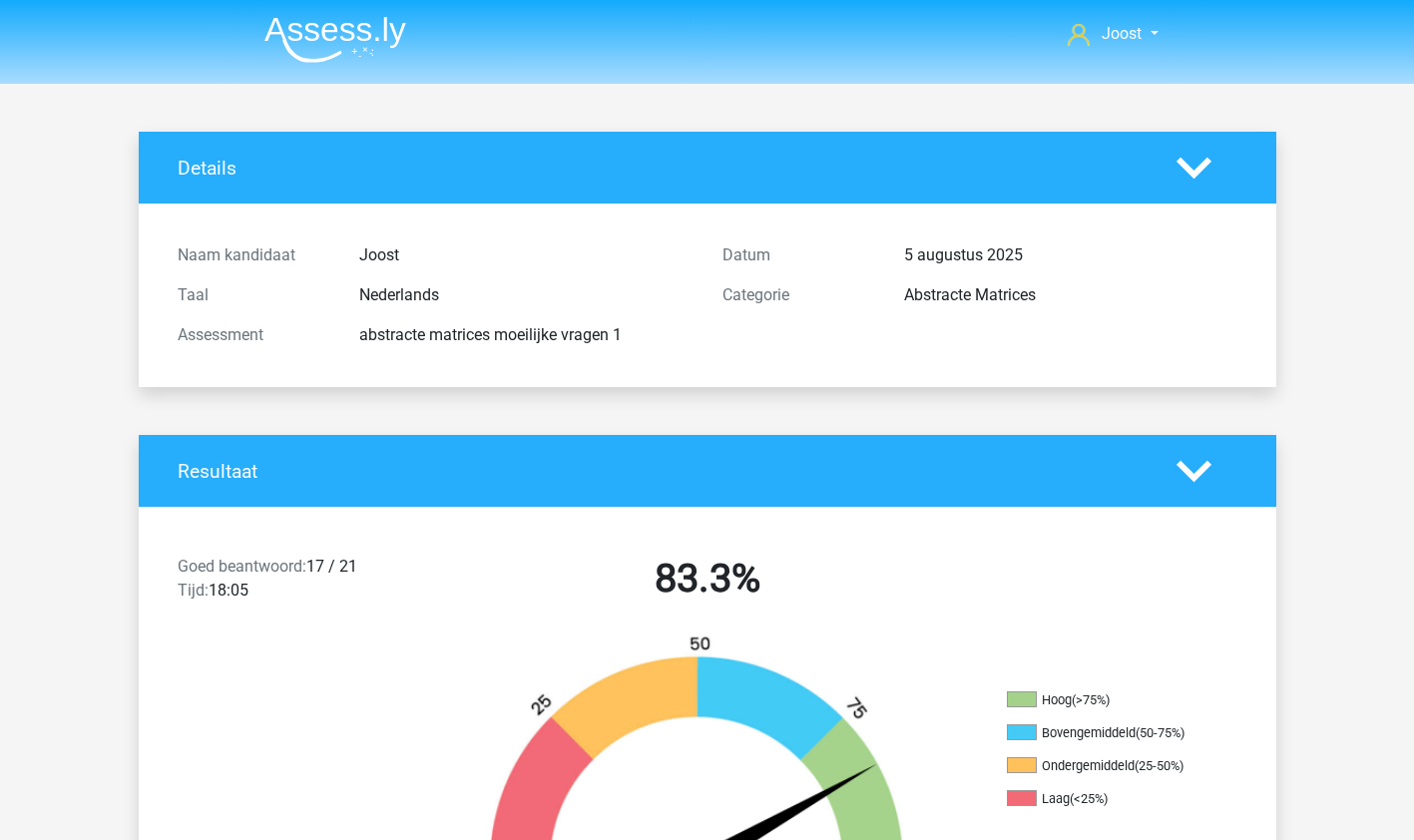 scroll, scrollTop: 2866, scrollLeft: 0, axis: vertical 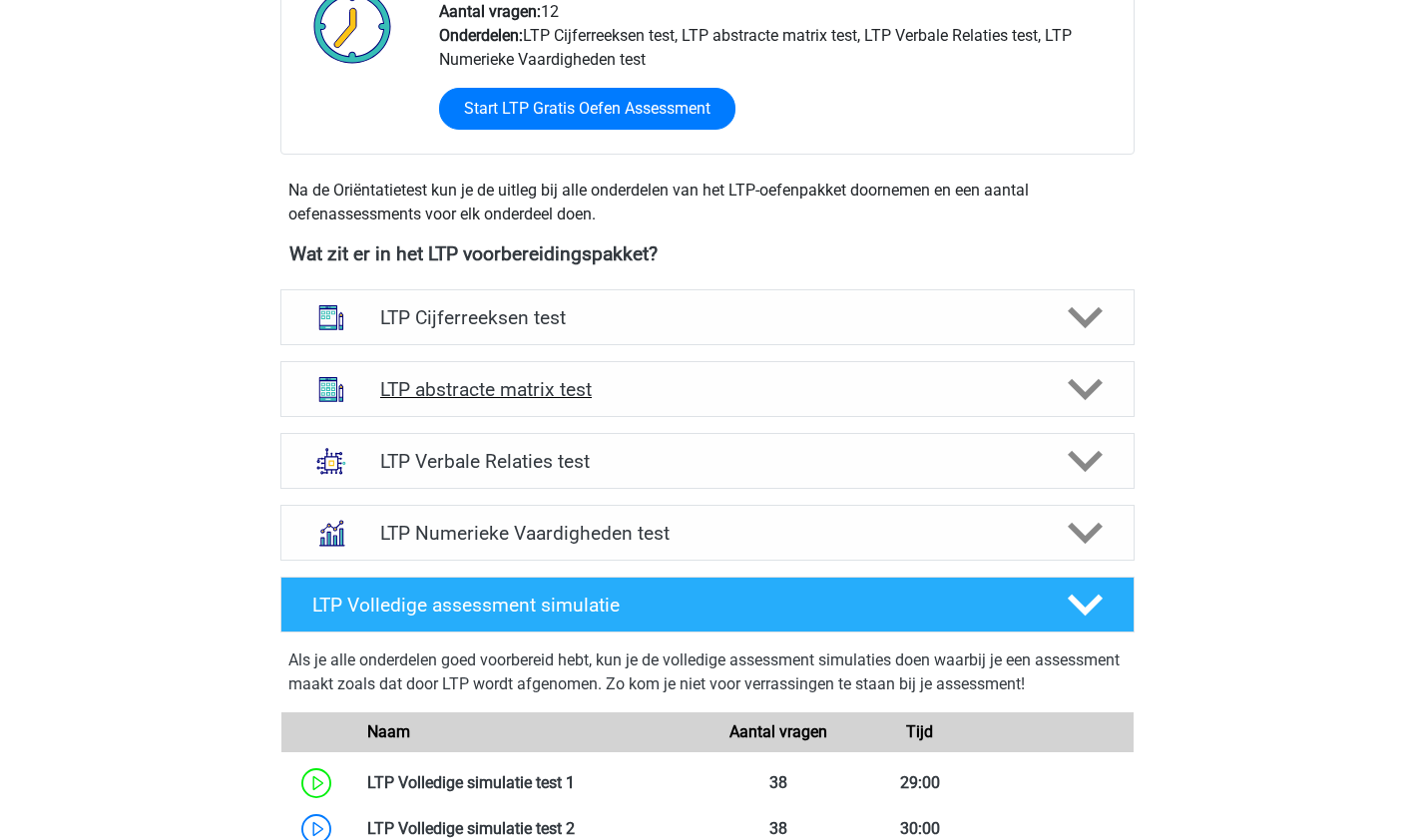 click 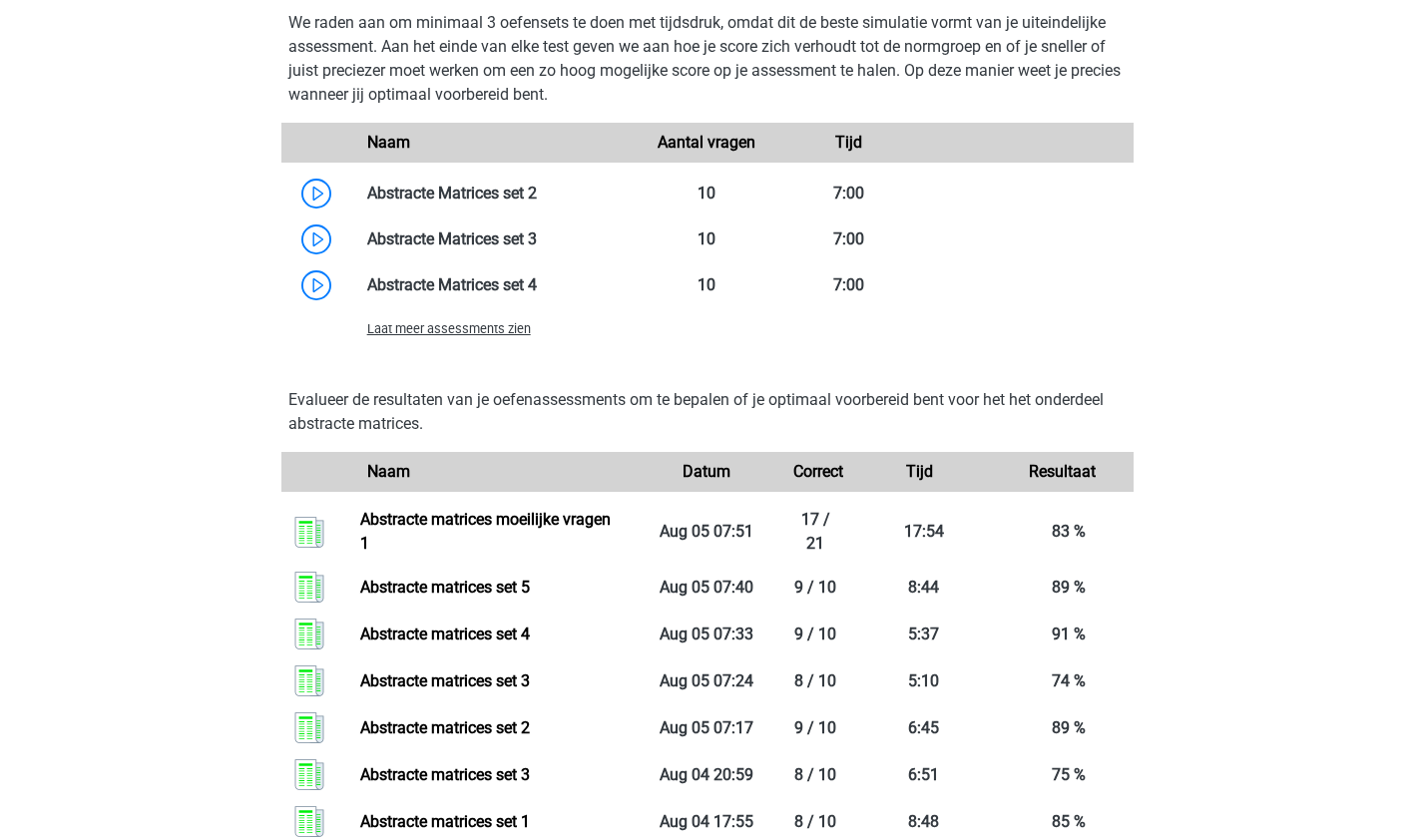 scroll, scrollTop: 1556, scrollLeft: 0, axis: vertical 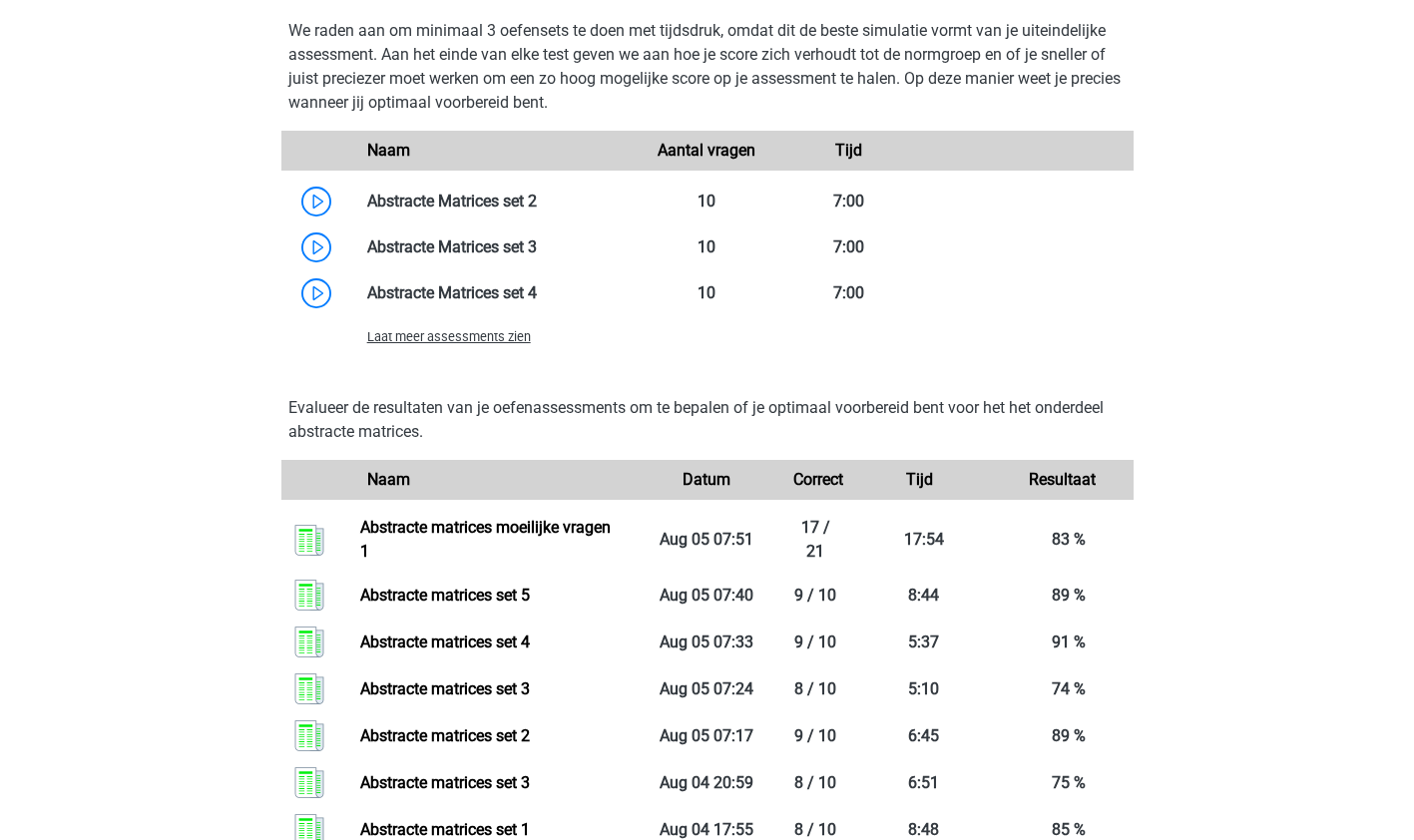 click on "Laat meer assessments zien" at bounding box center (449, 336) 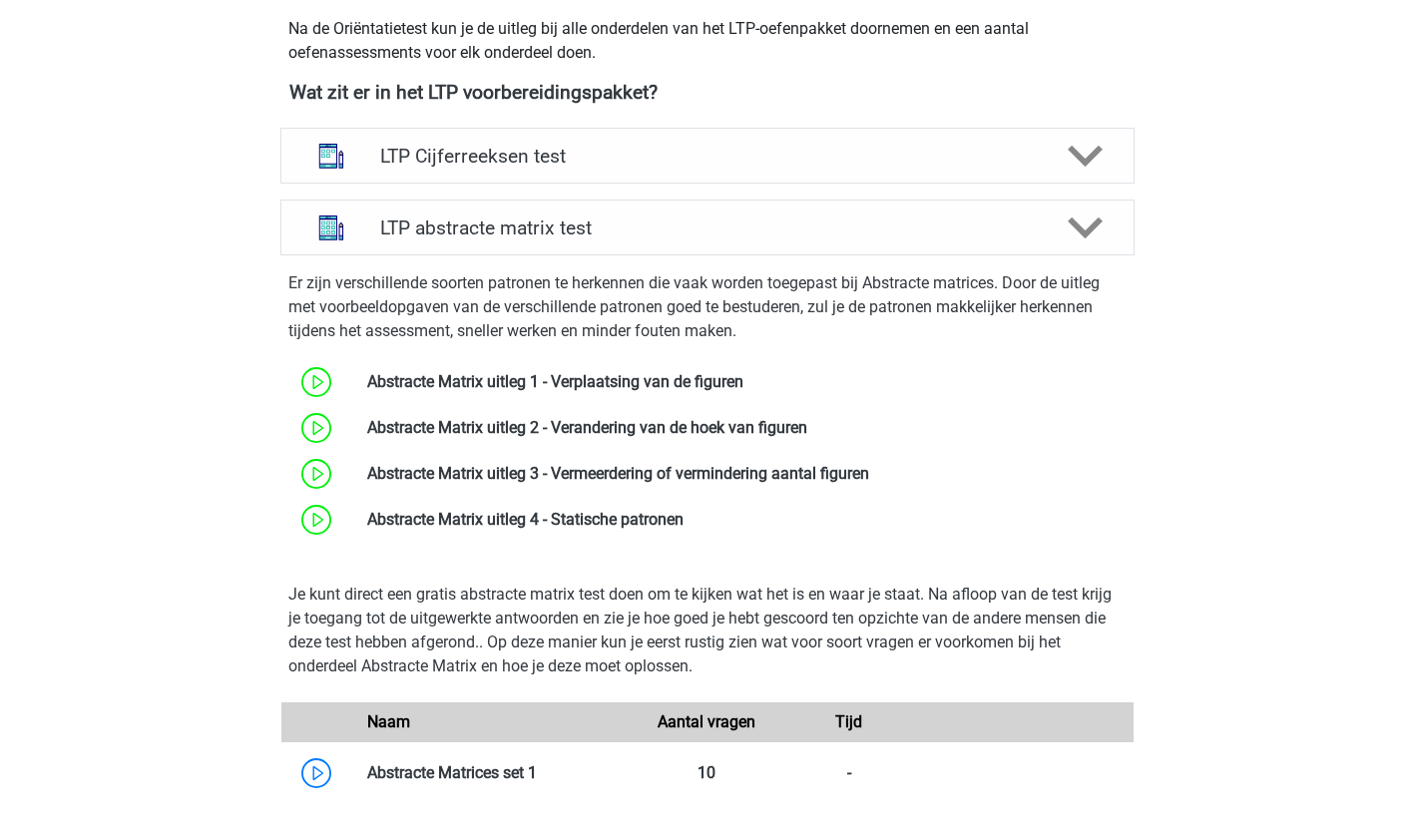 scroll, scrollTop: 718, scrollLeft: 0, axis: vertical 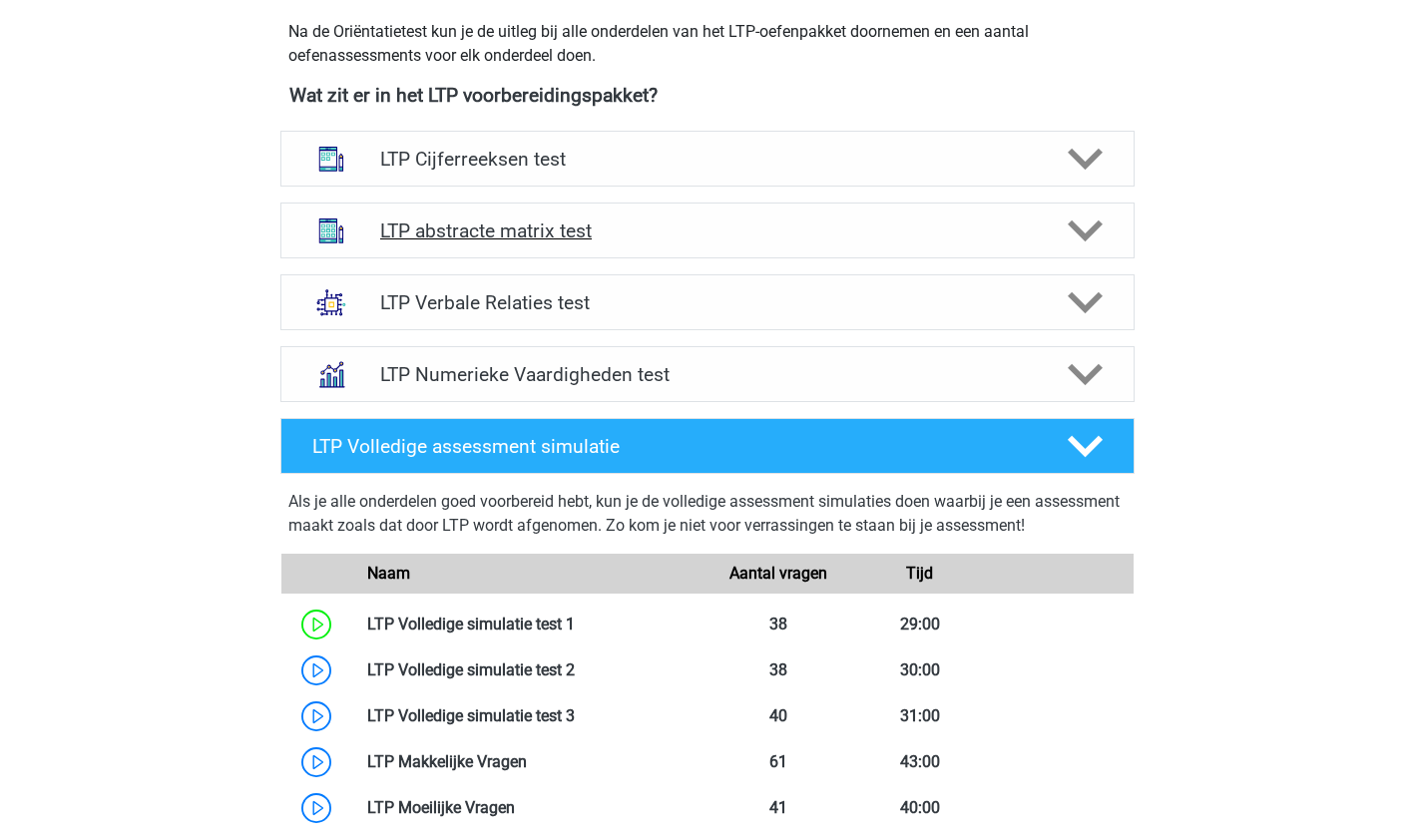 click 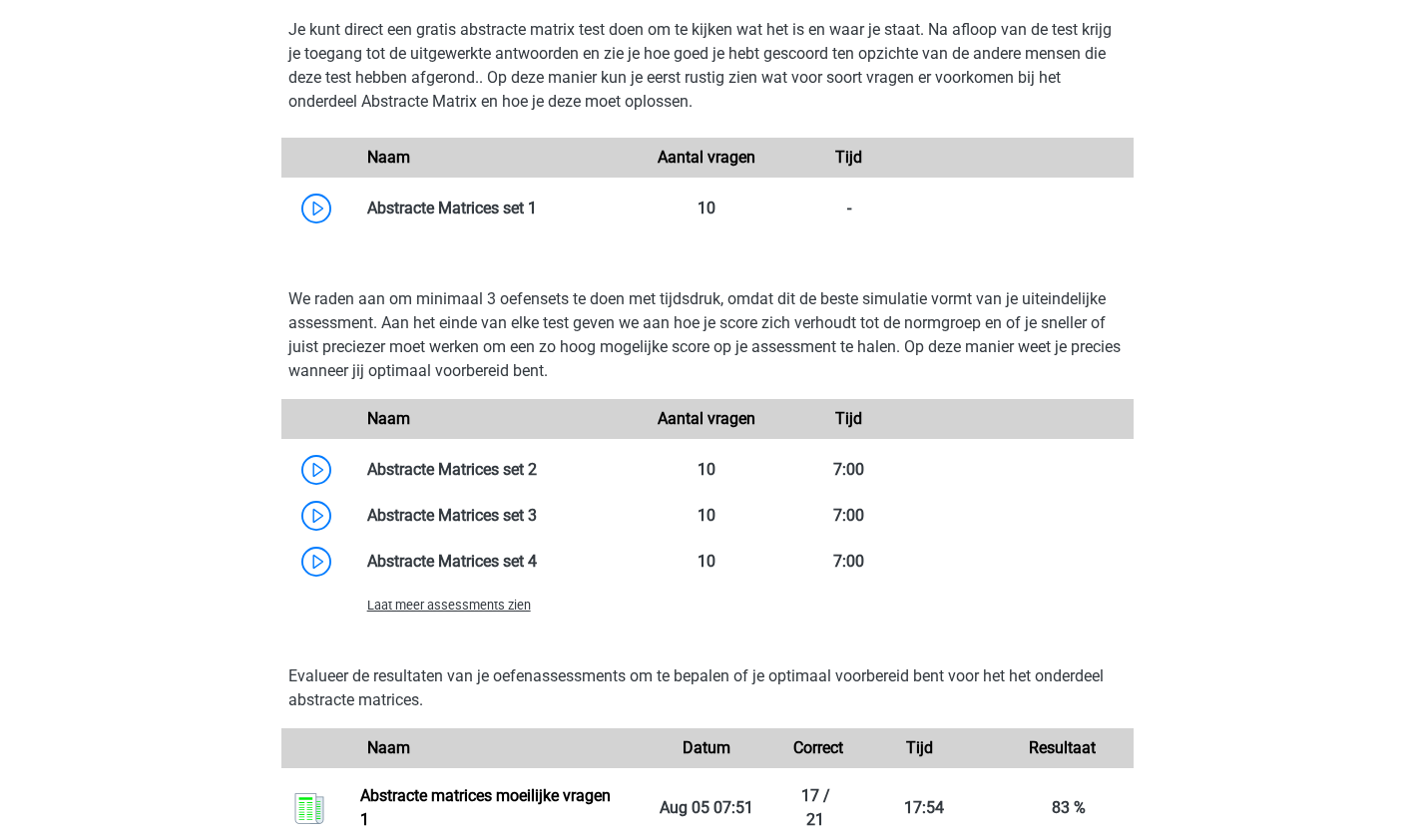 scroll, scrollTop: 1318, scrollLeft: 0, axis: vertical 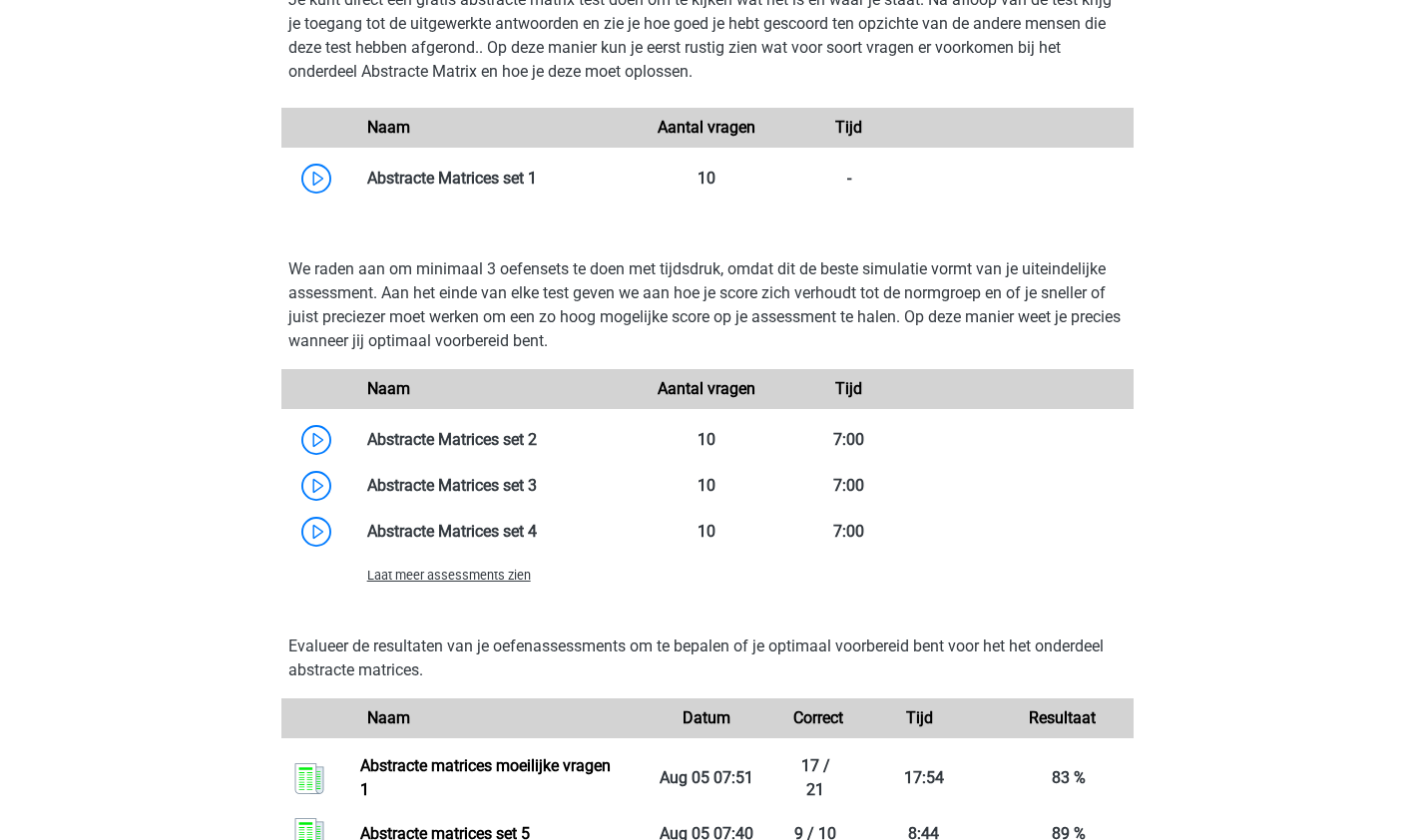 click on "Laat meer assessments zien" at bounding box center (449, 575) 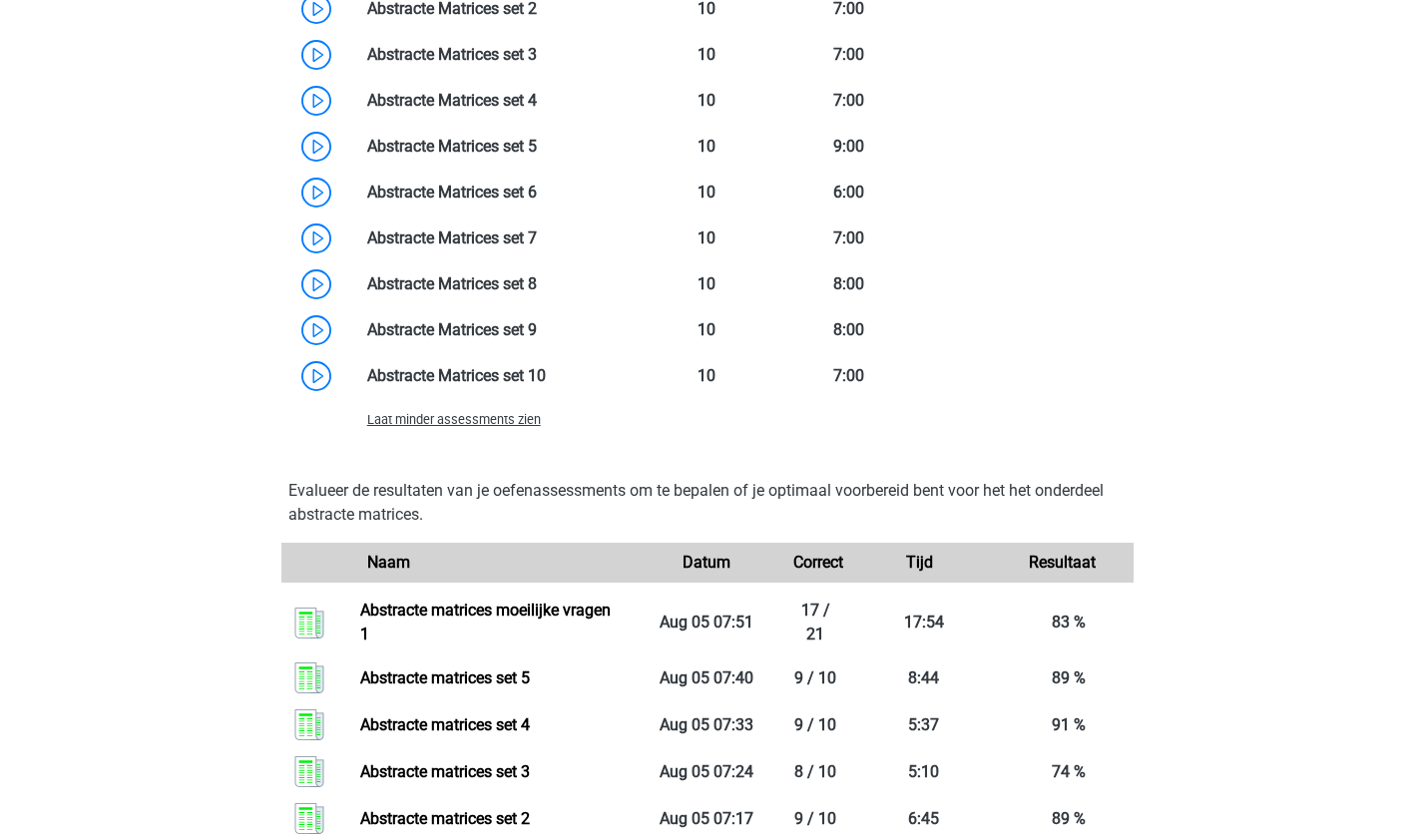 scroll, scrollTop: 1750, scrollLeft: 0, axis: vertical 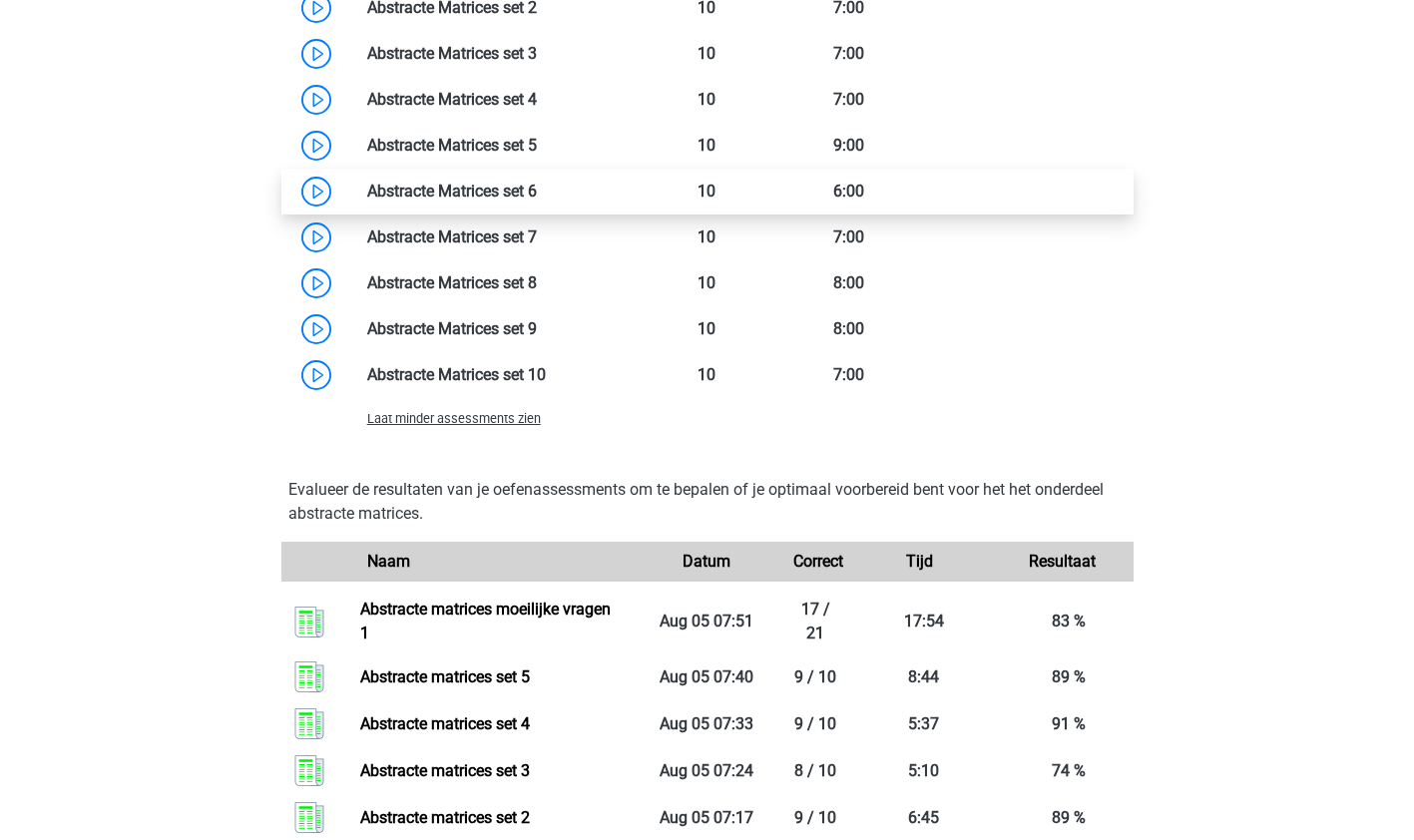 click at bounding box center [537, 191] 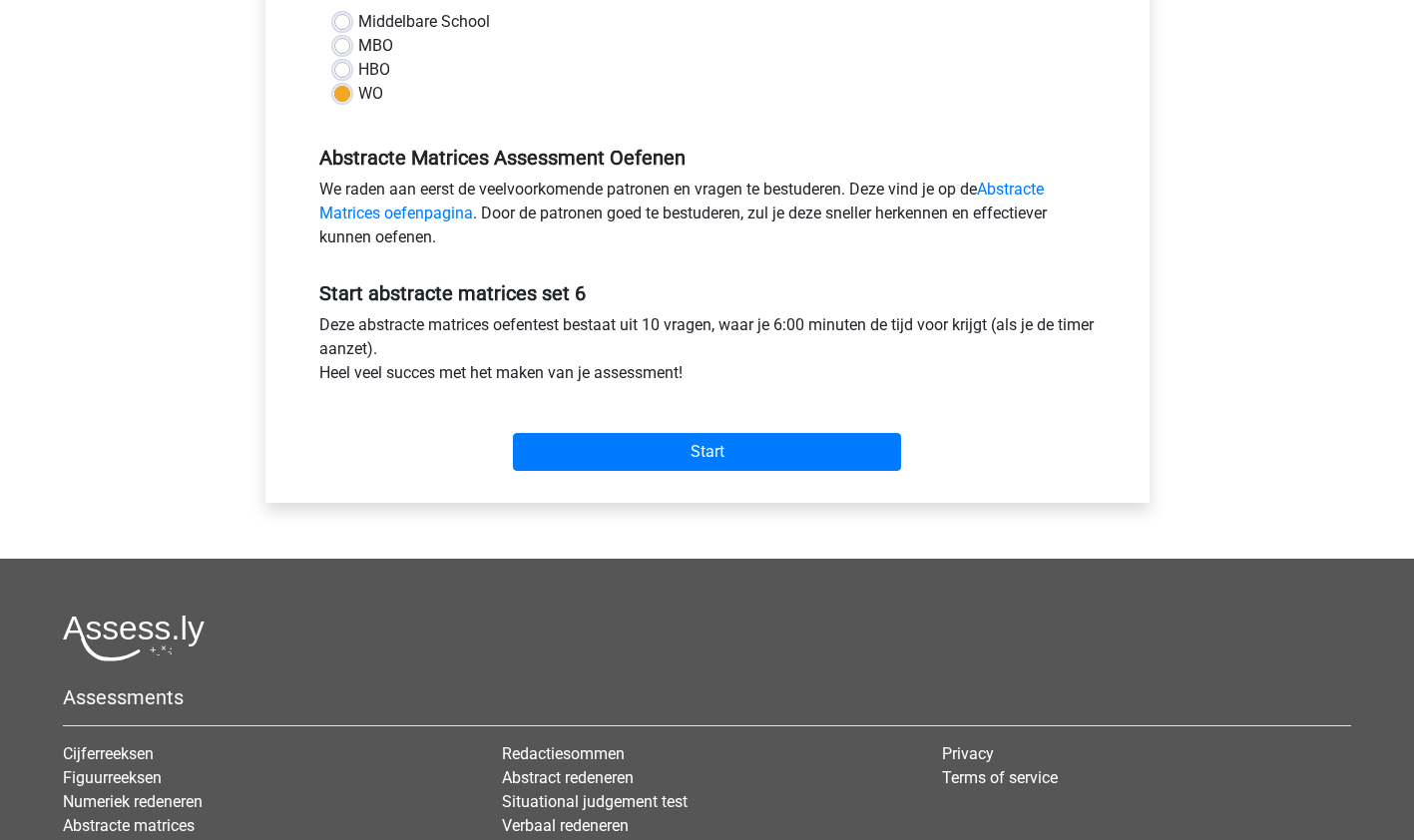 scroll, scrollTop: 493, scrollLeft: 0, axis: vertical 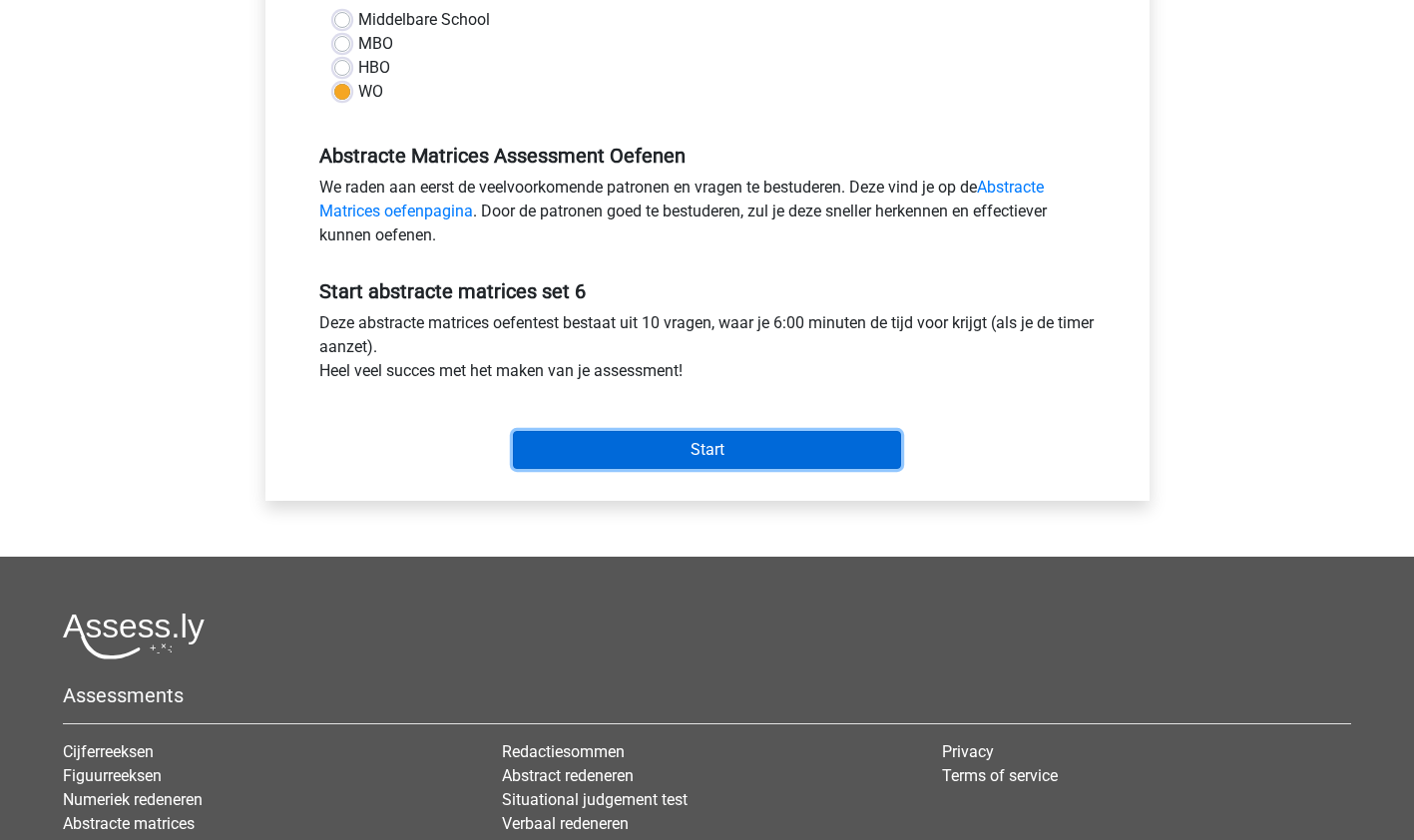 click on "Start" at bounding box center [707, 450] 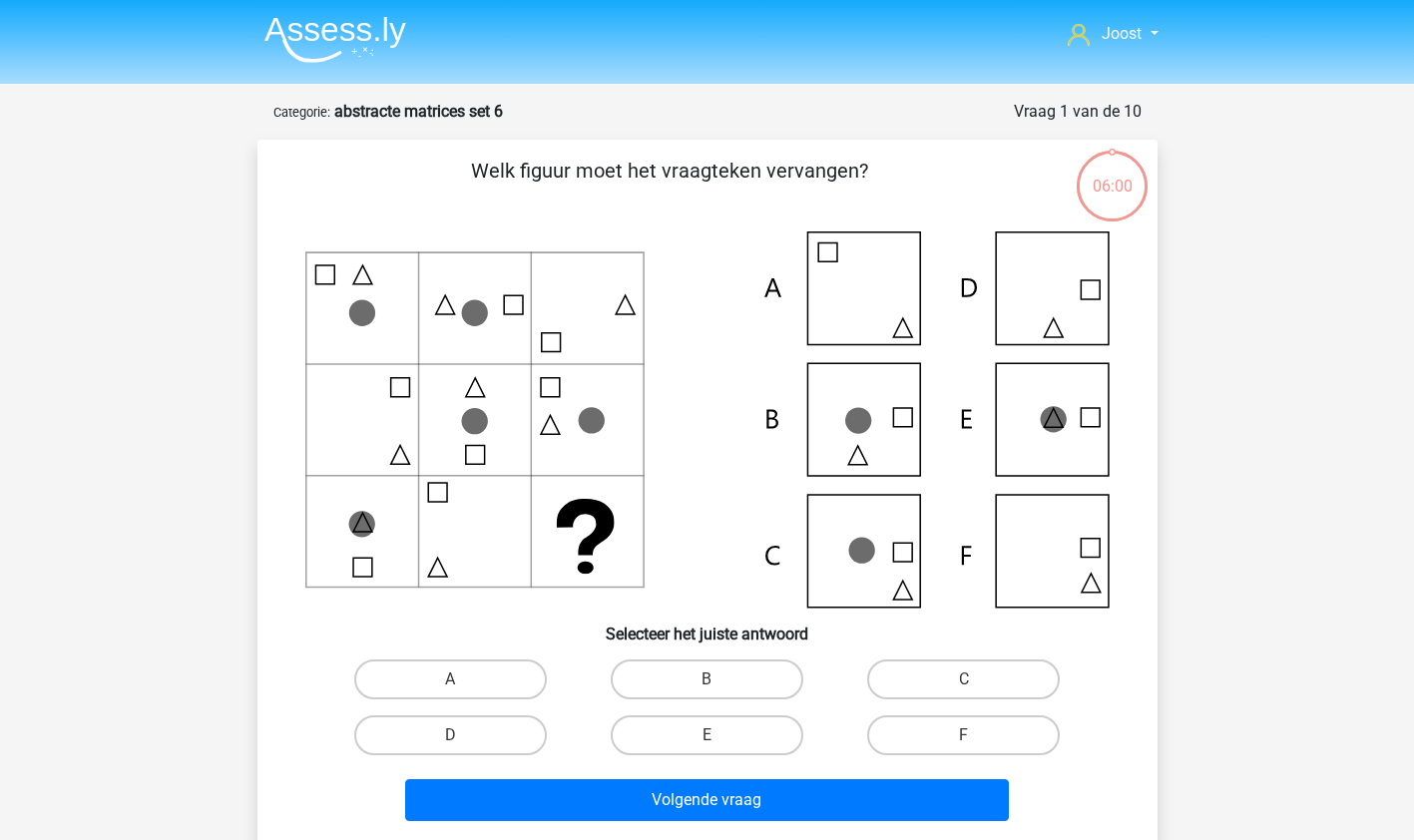 scroll, scrollTop: 0, scrollLeft: 0, axis: both 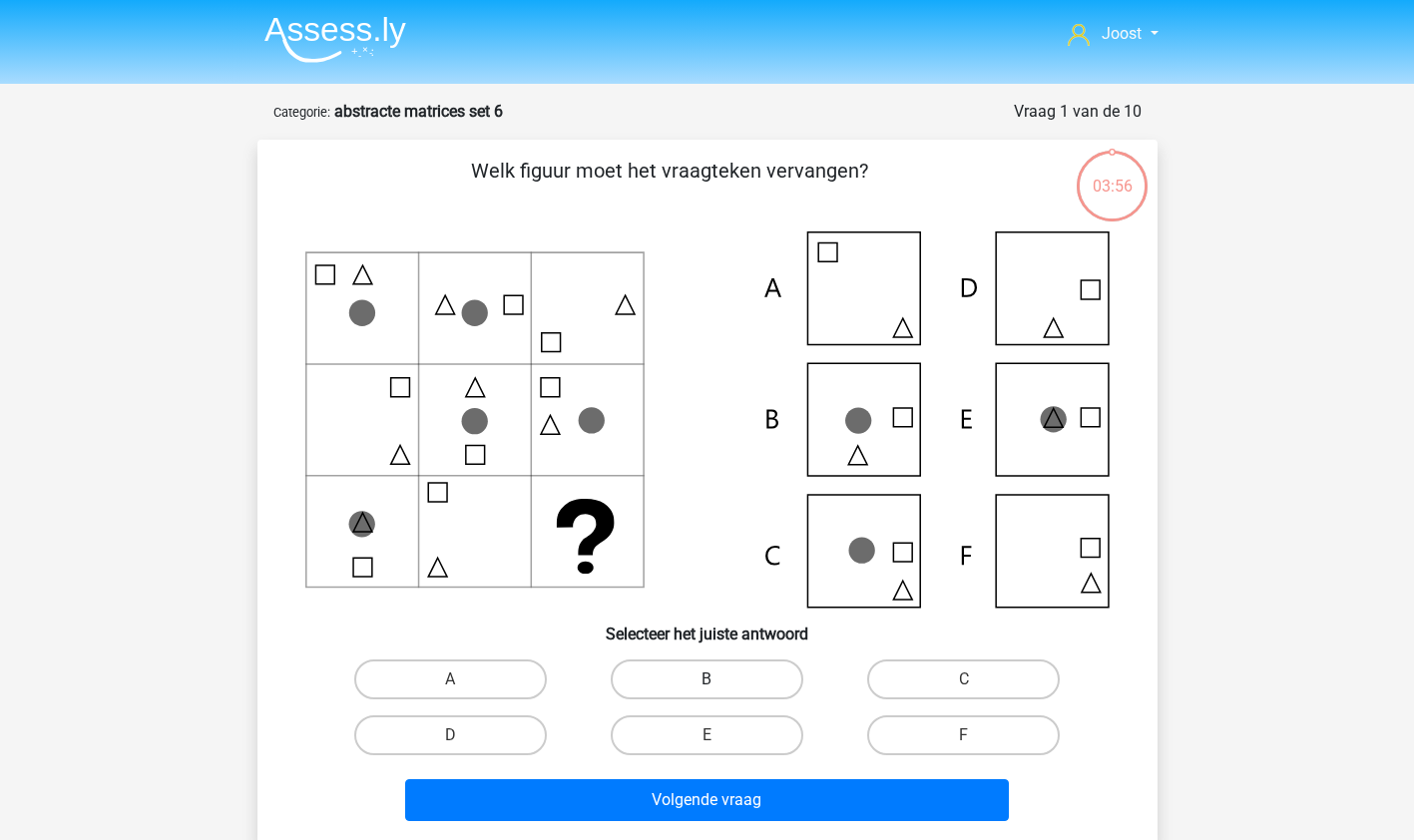 click on "B" at bounding box center [707, 679] 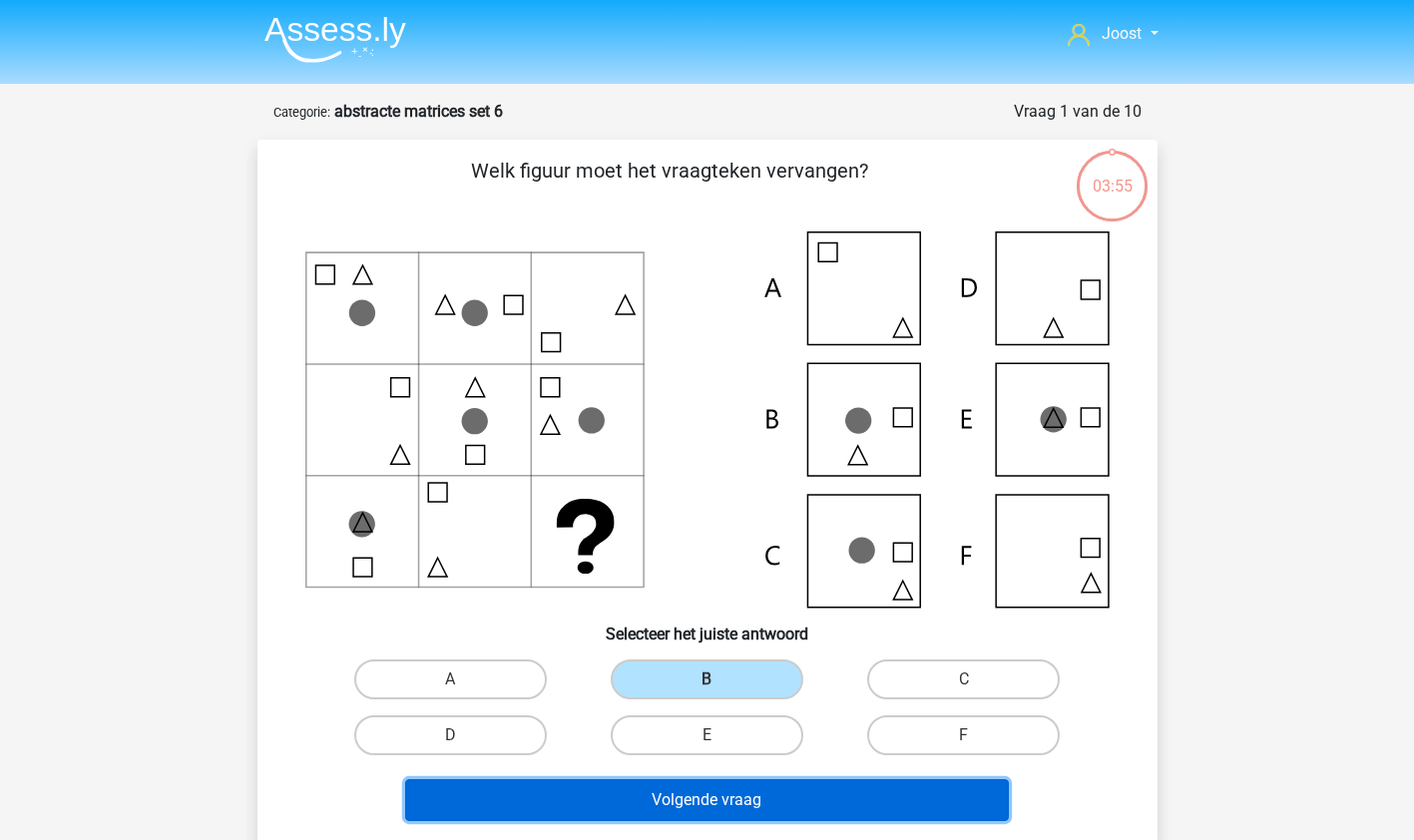 click on "Volgende vraag" at bounding box center [707, 800] 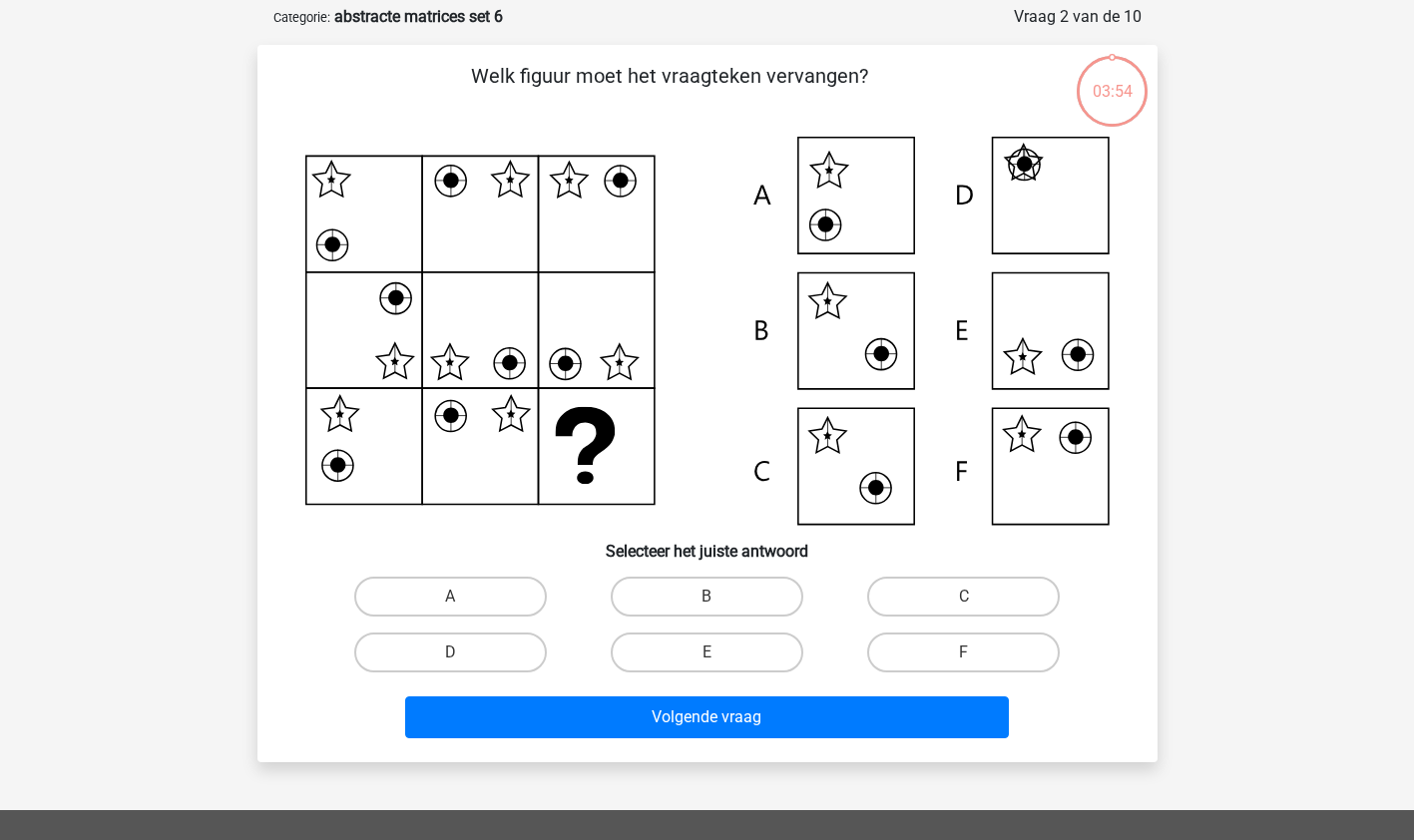 scroll, scrollTop: 100, scrollLeft: 0, axis: vertical 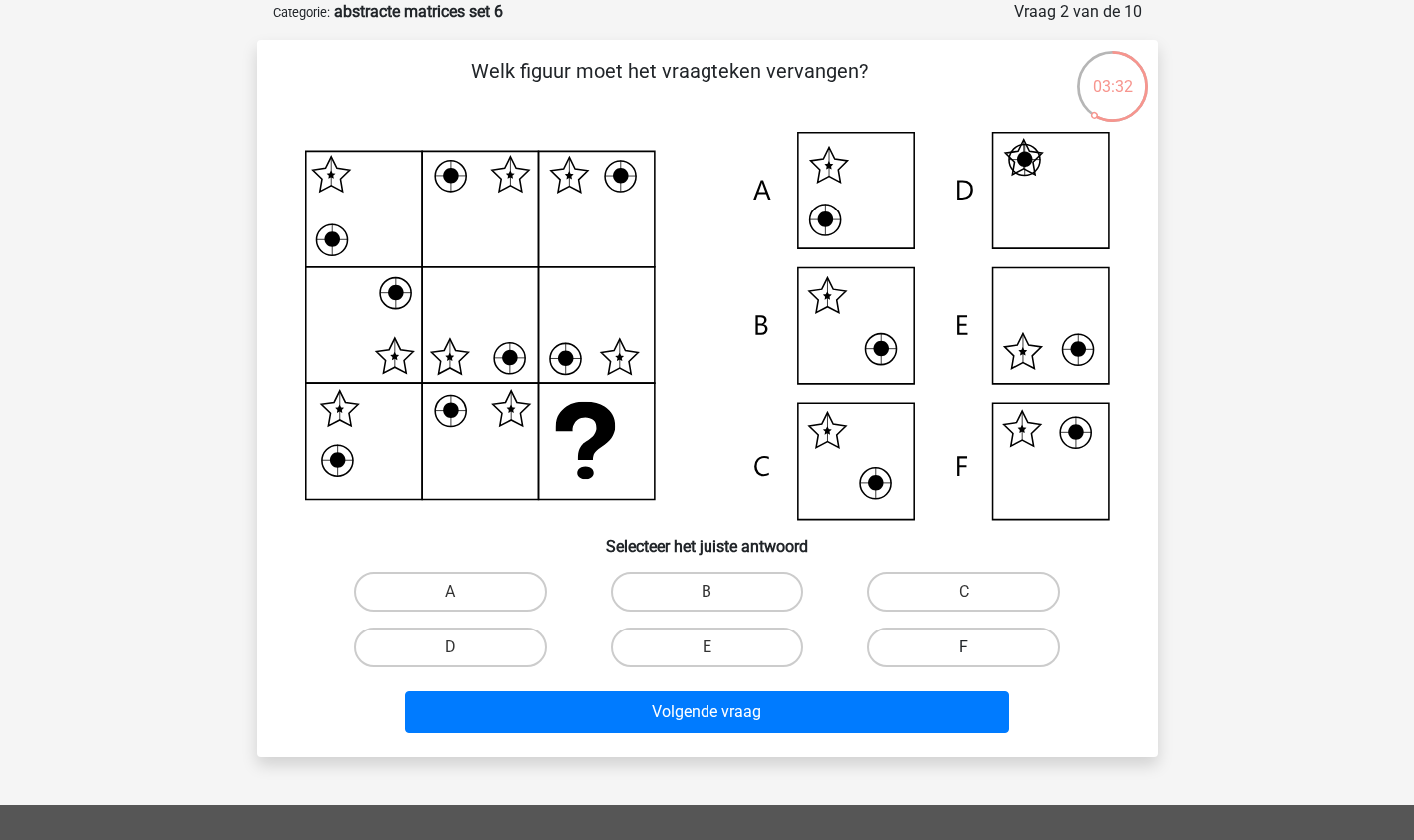 click on "F" at bounding box center [963, 647] 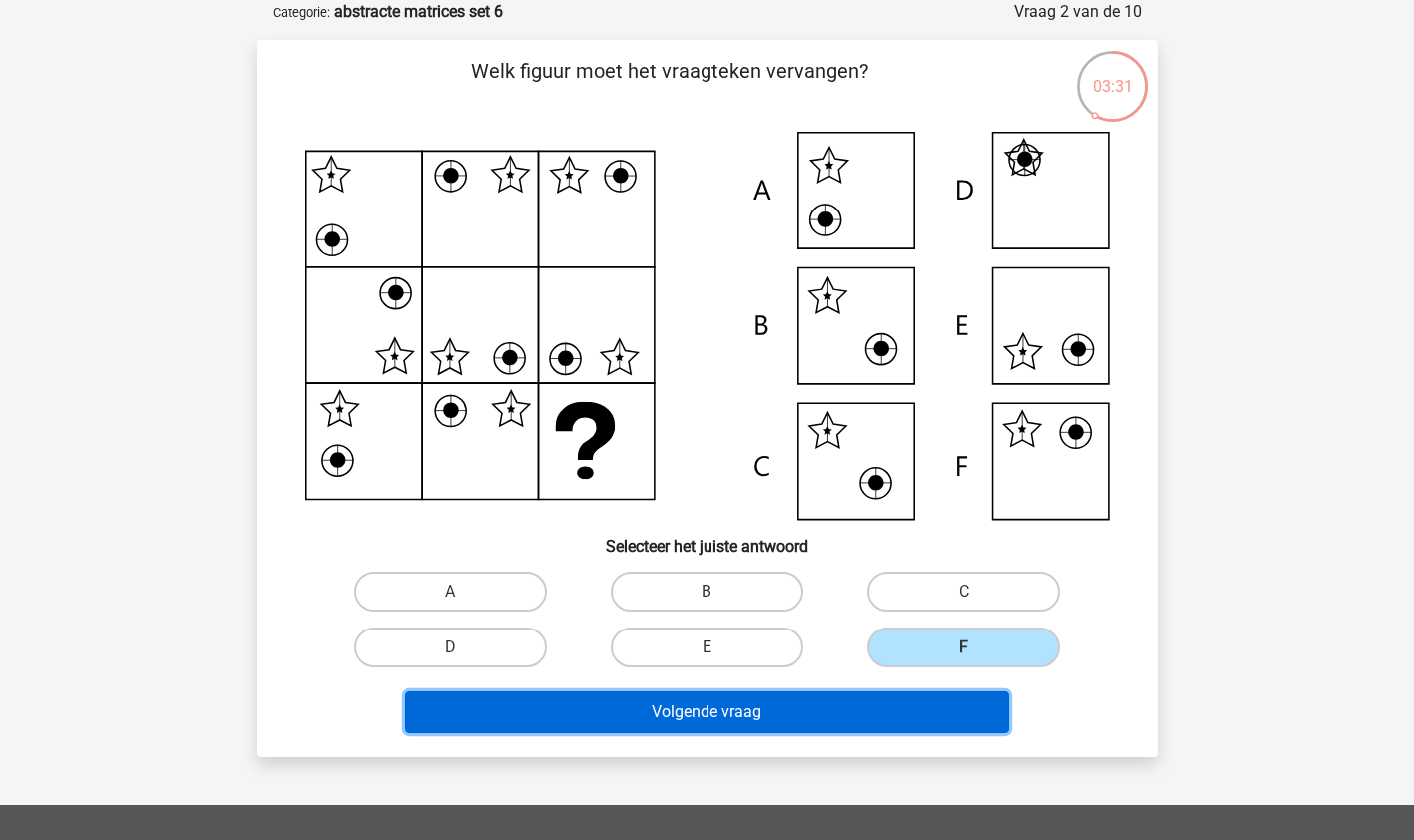 click on "Volgende vraag" at bounding box center (707, 712) 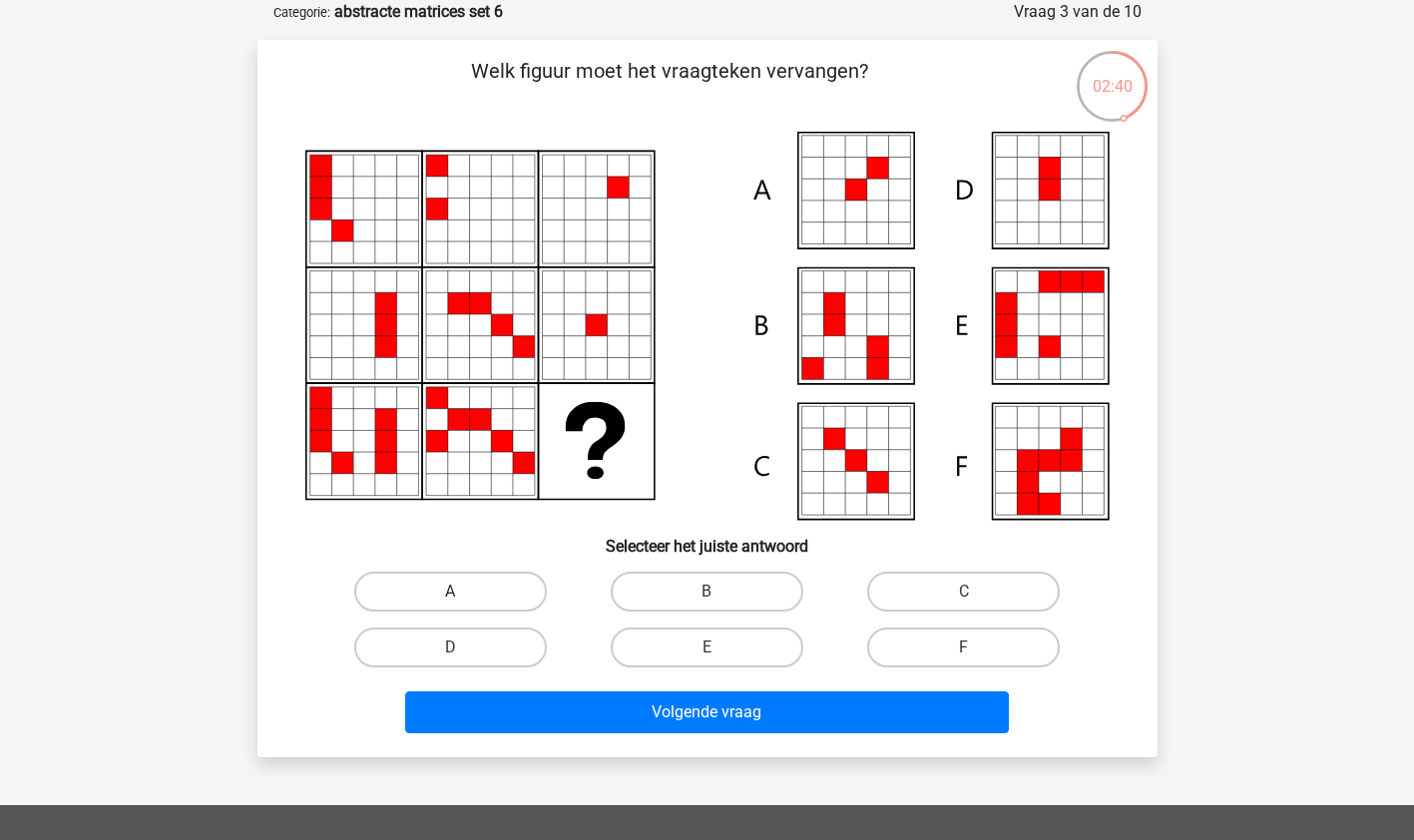 click on "A" at bounding box center [450, 592] 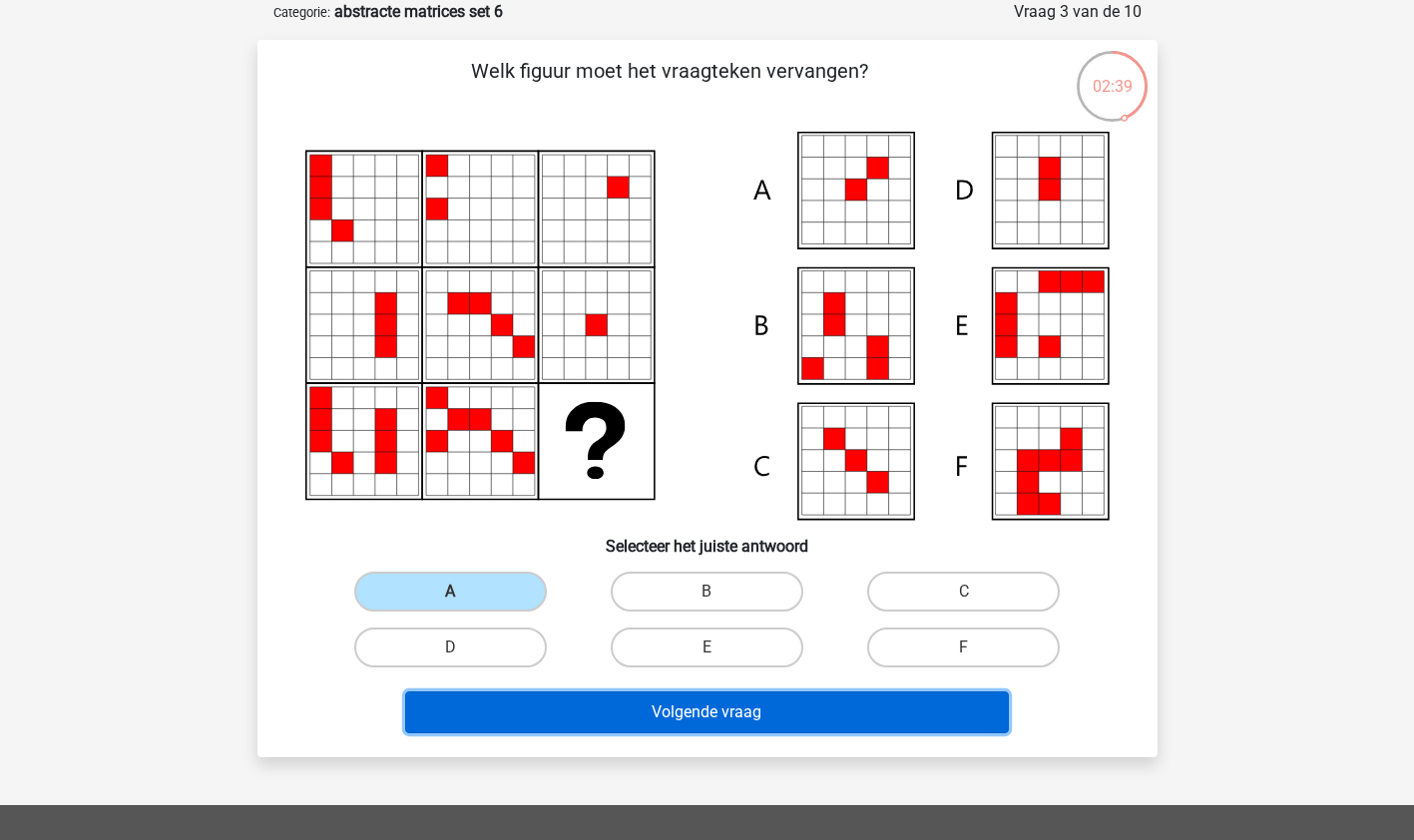 click on "Volgende vraag" at bounding box center (707, 712) 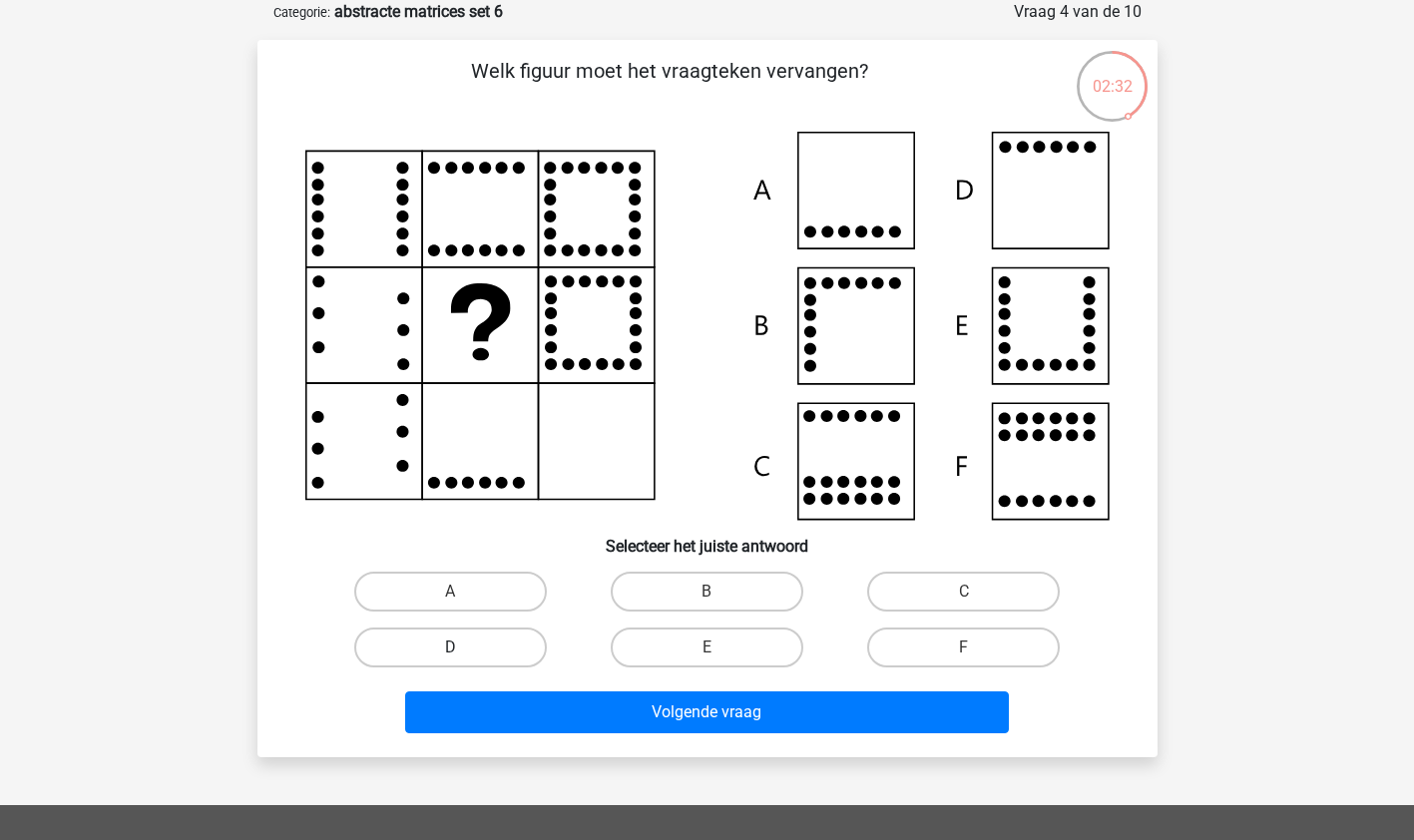 click on "D" at bounding box center [450, 647] 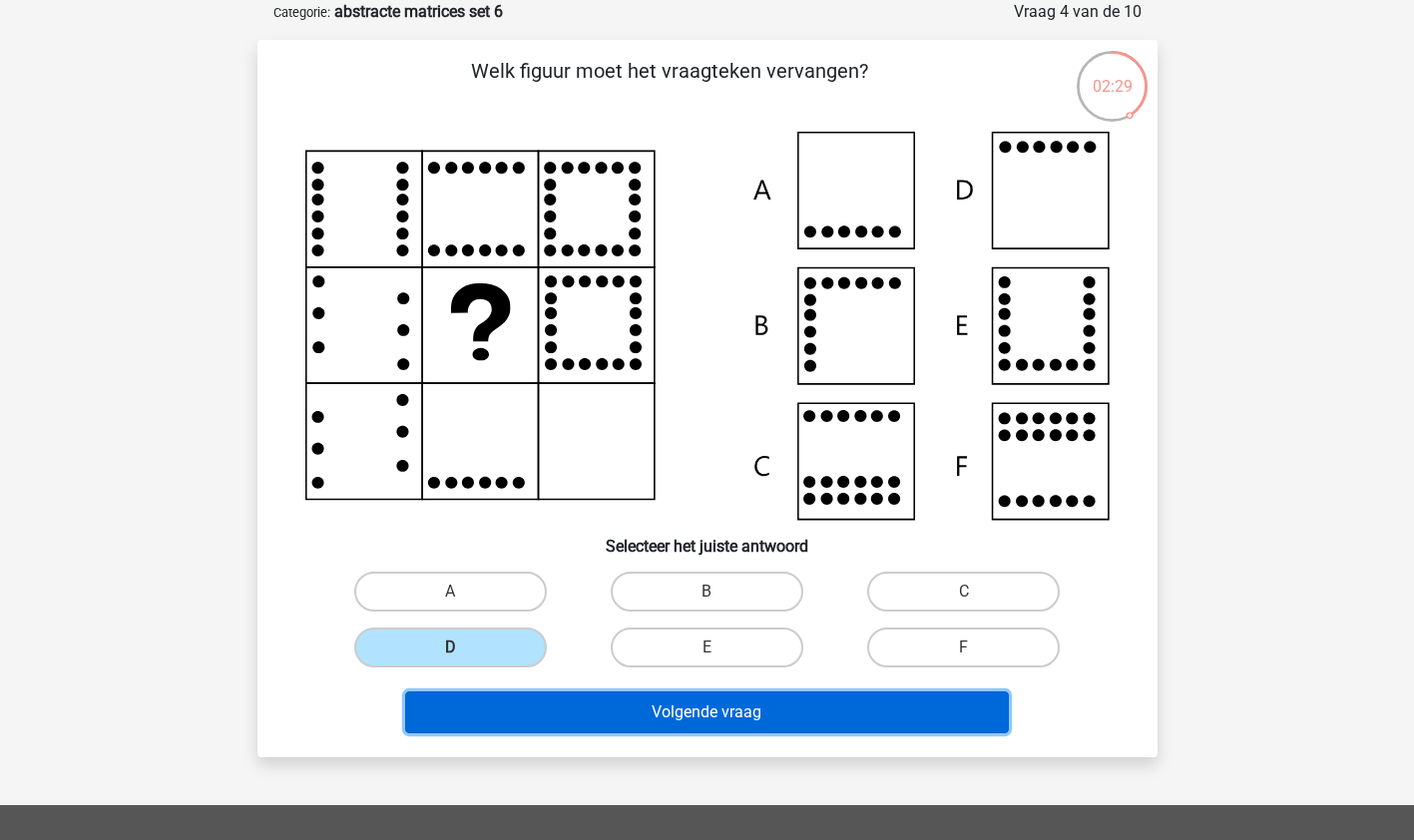 click on "Volgende vraag" at bounding box center (707, 712) 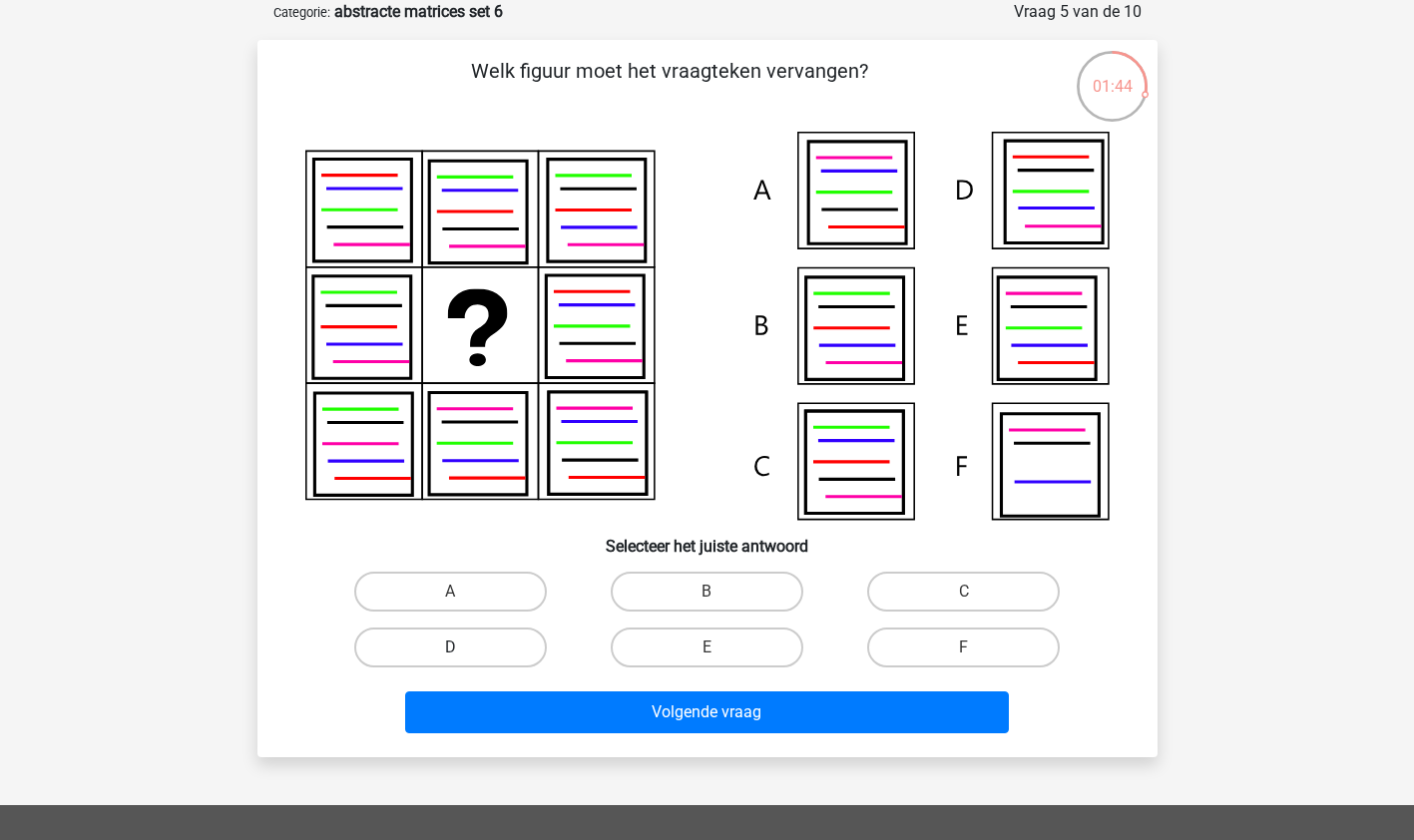 click on "D" at bounding box center [450, 647] 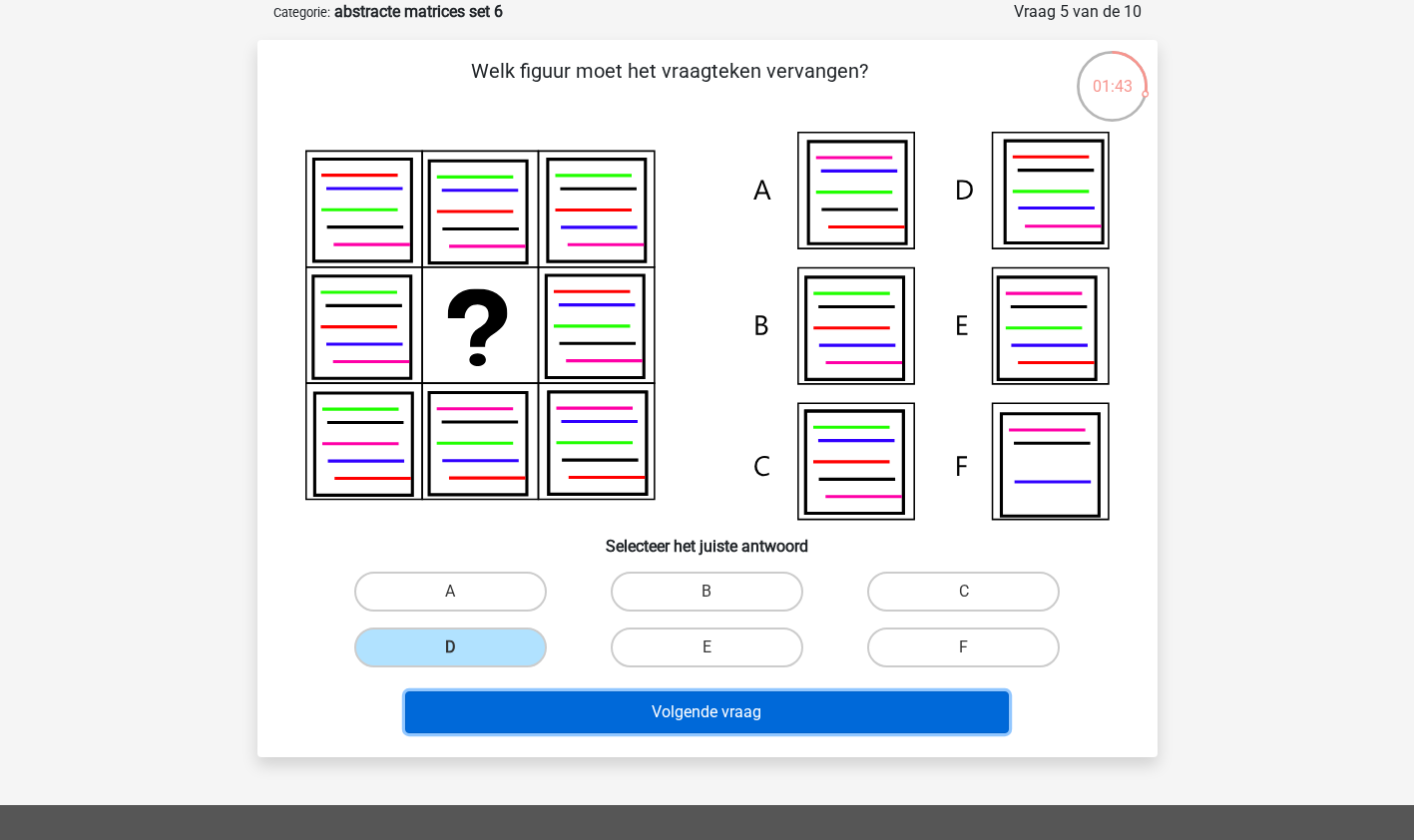 click on "Volgende vraag" at bounding box center (707, 712) 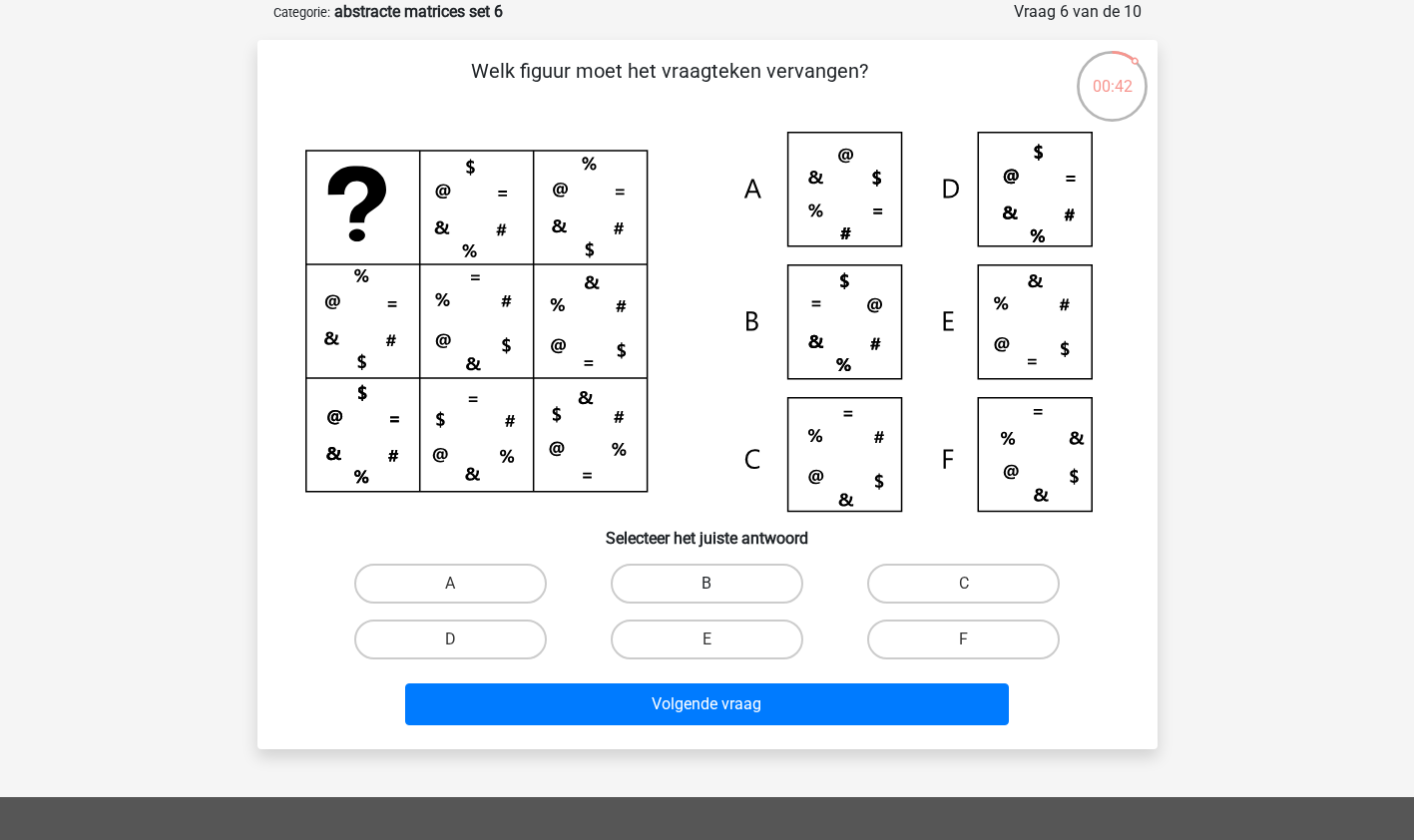 click on "B" at bounding box center (707, 584) 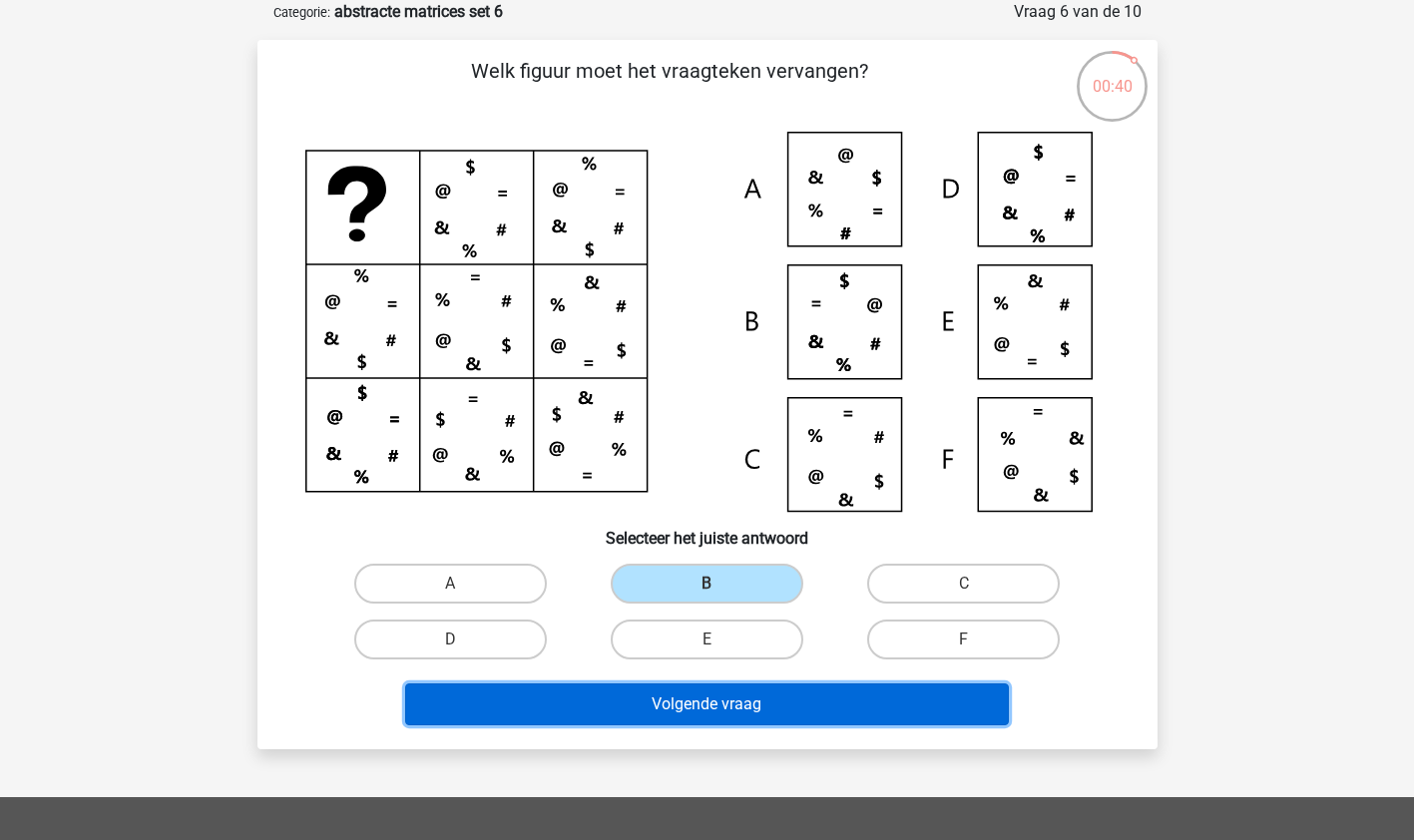 click on "Volgende vraag" at bounding box center [707, 704] 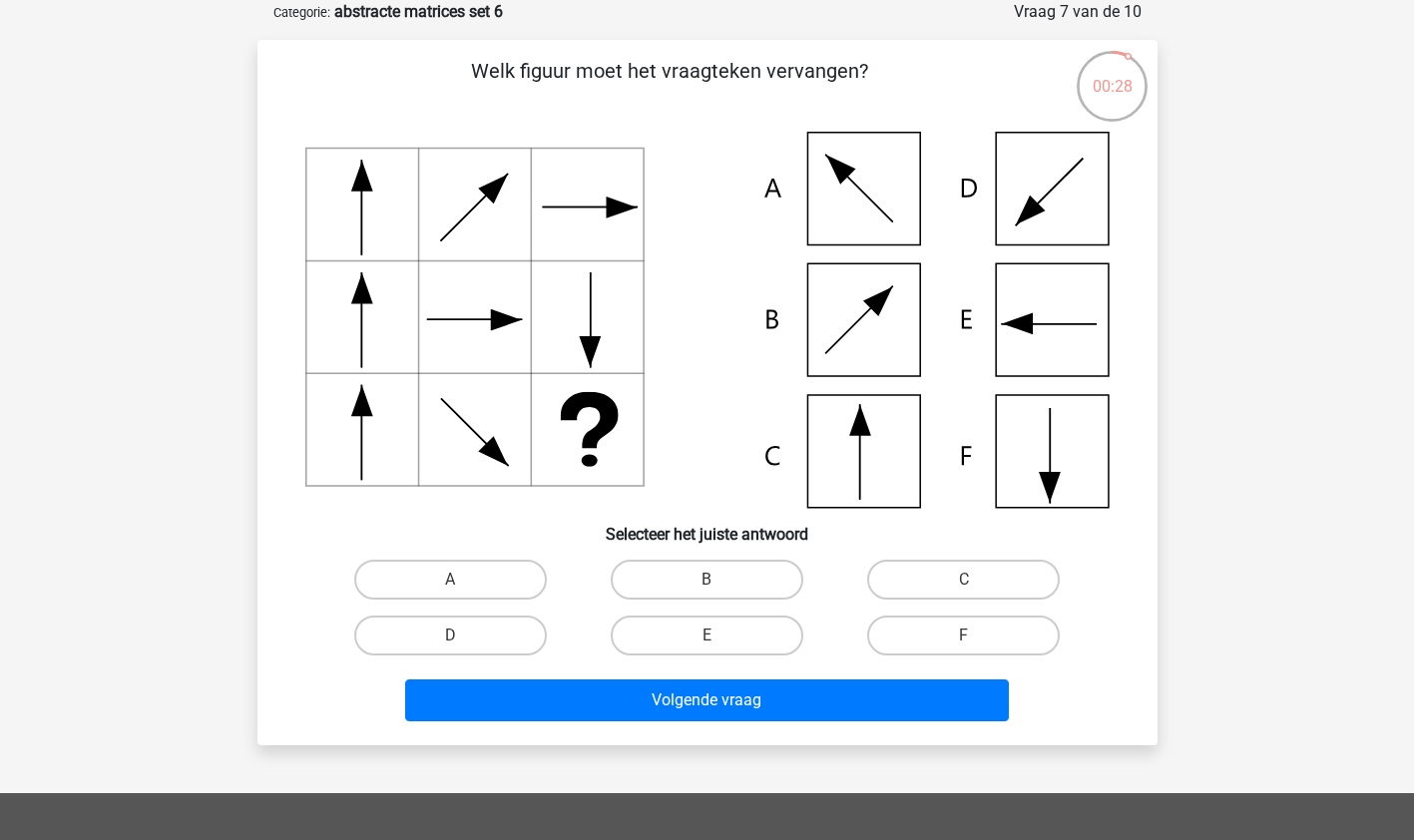 click on "E" at bounding box center [712, 641] 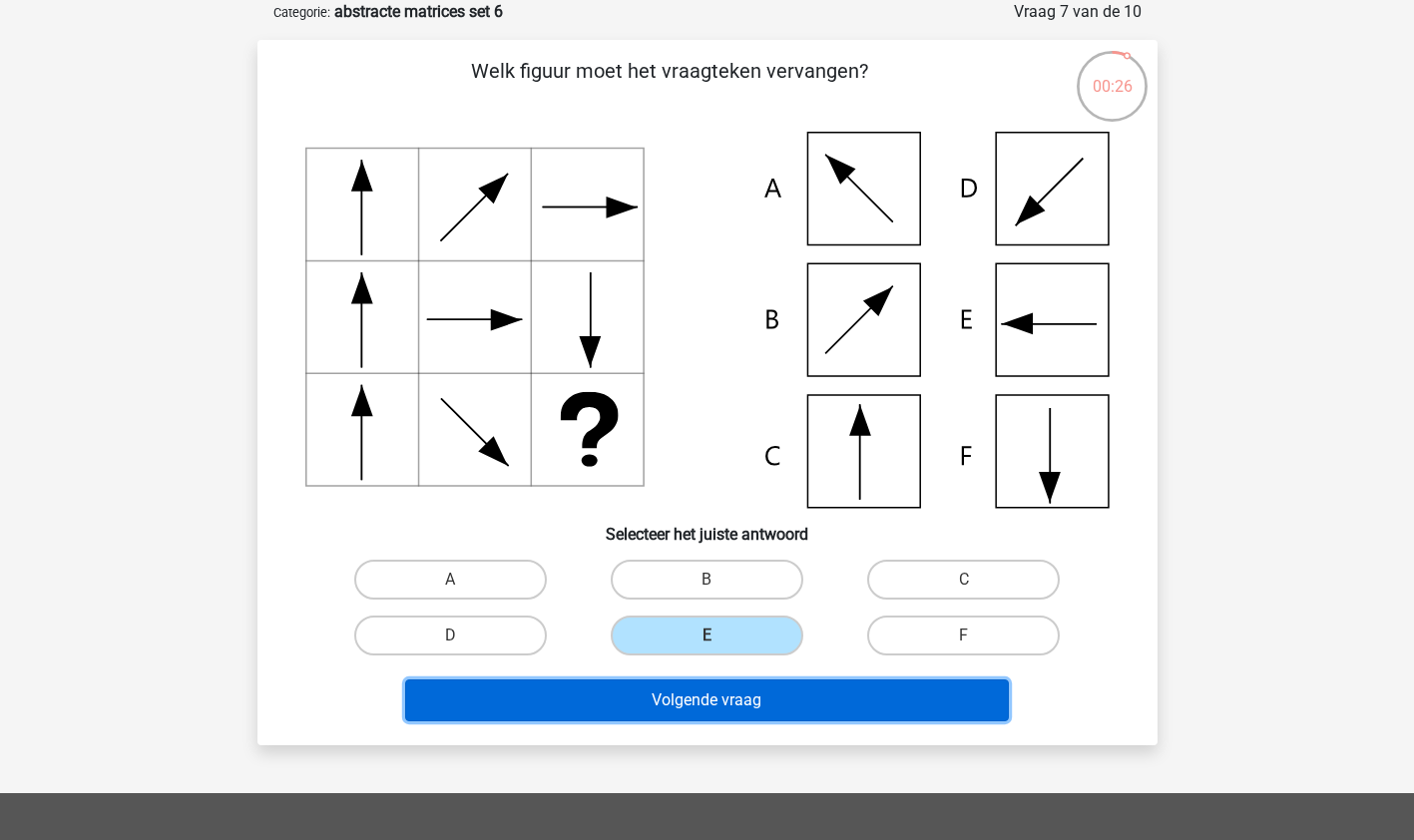 click on "Volgende vraag" at bounding box center [707, 700] 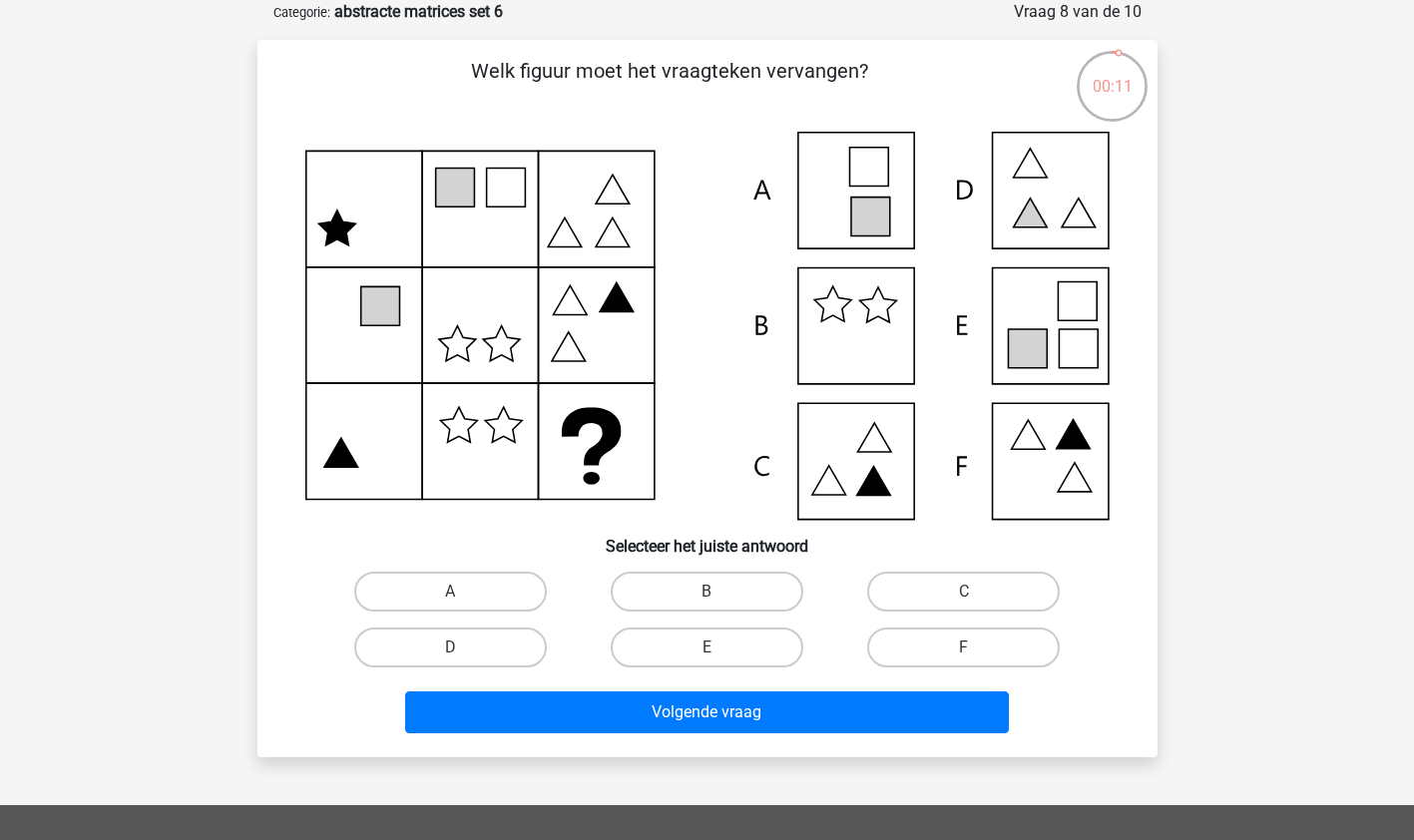 click on "F" at bounding box center (970, 653) 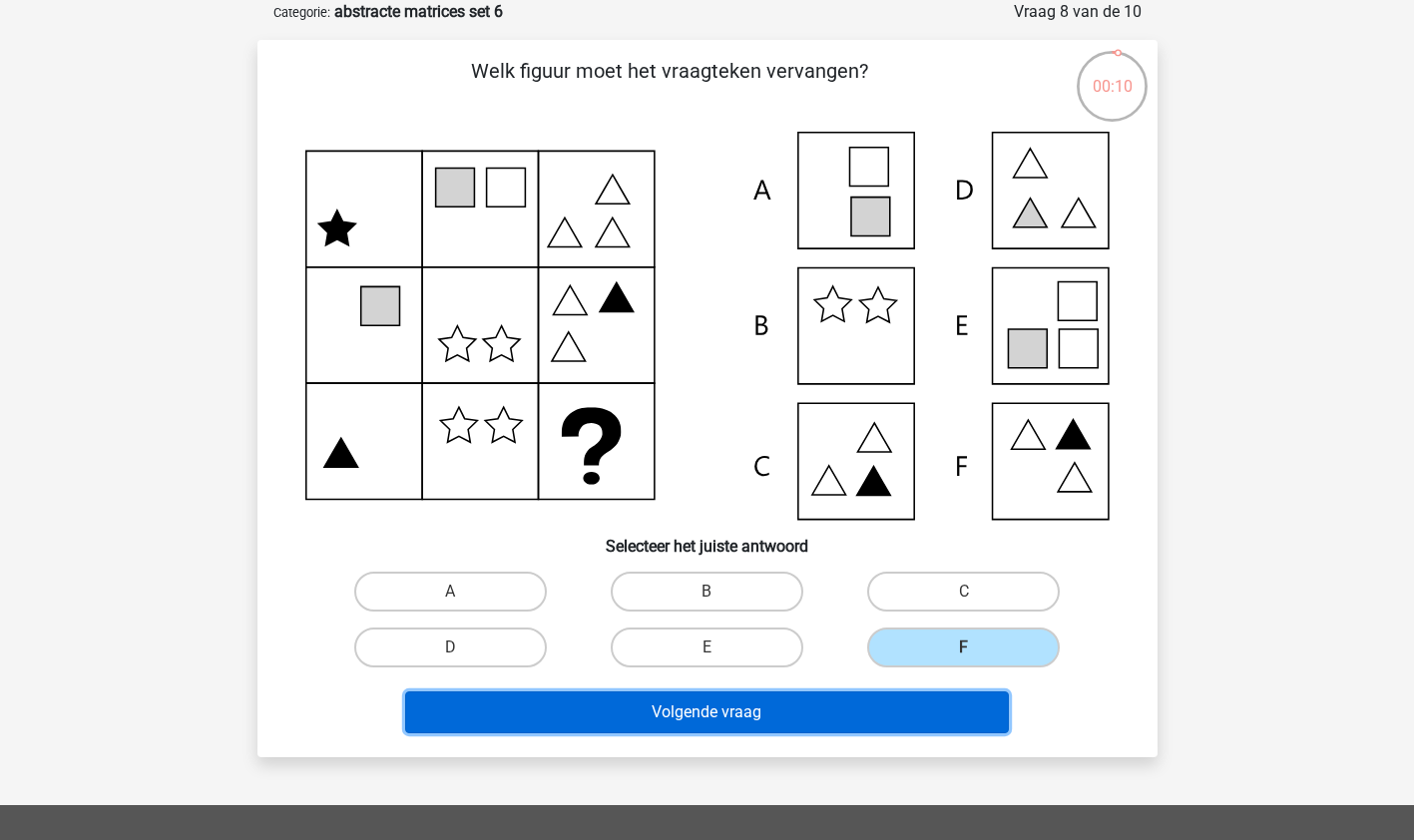 click on "Volgende vraag" at bounding box center (707, 712) 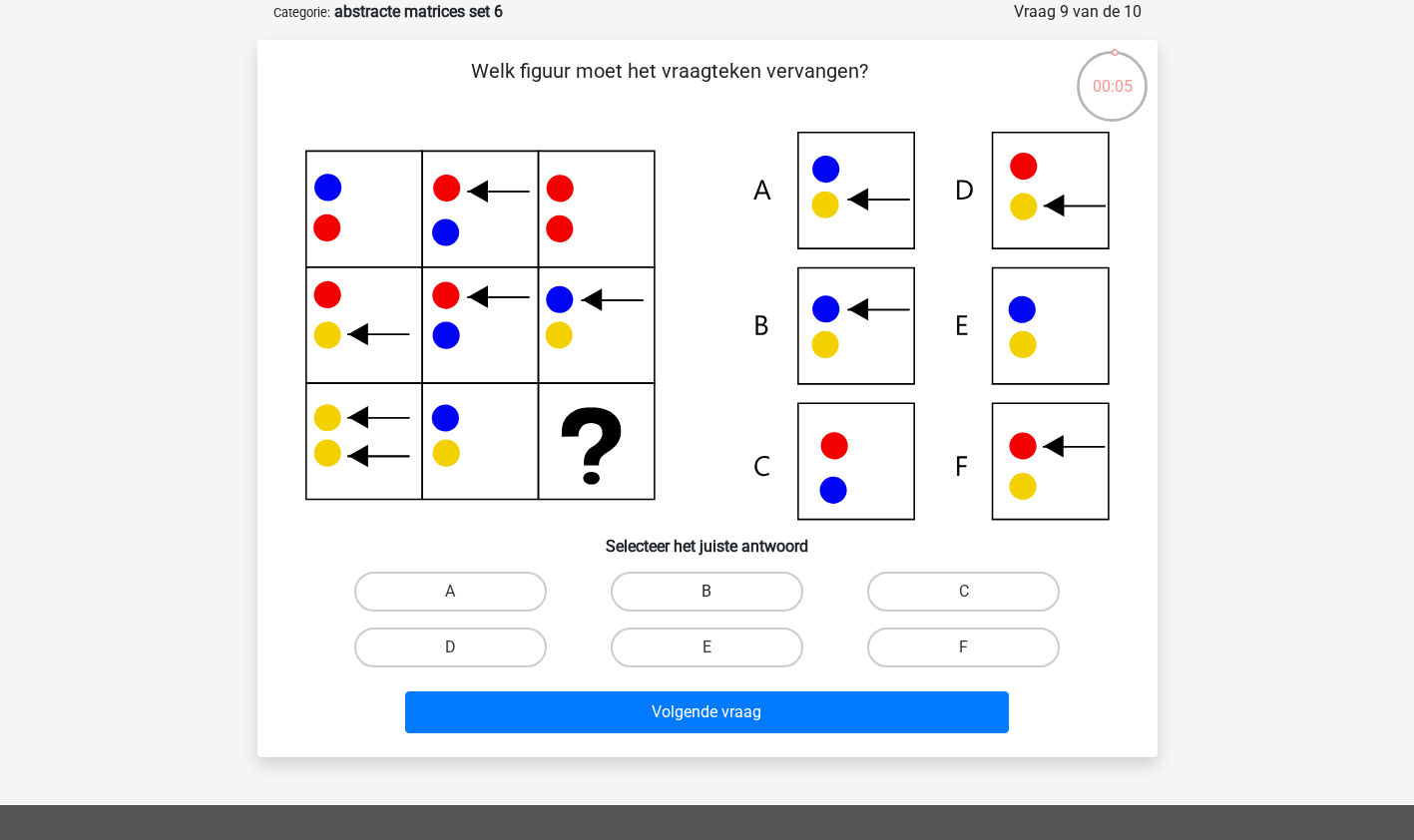 click on "B" at bounding box center (707, 592) 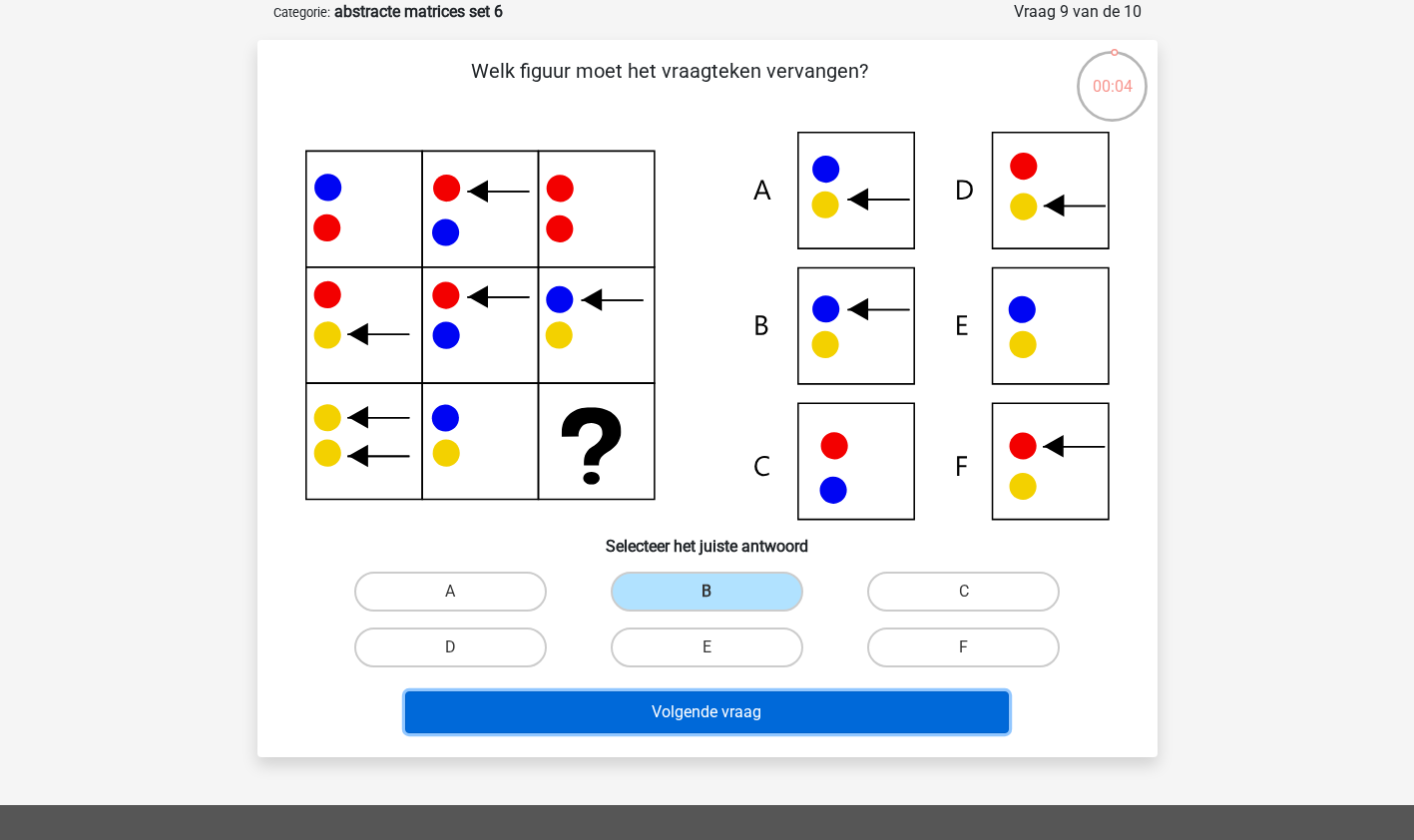 click on "Volgende vraag" at bounding box center (707, 712) 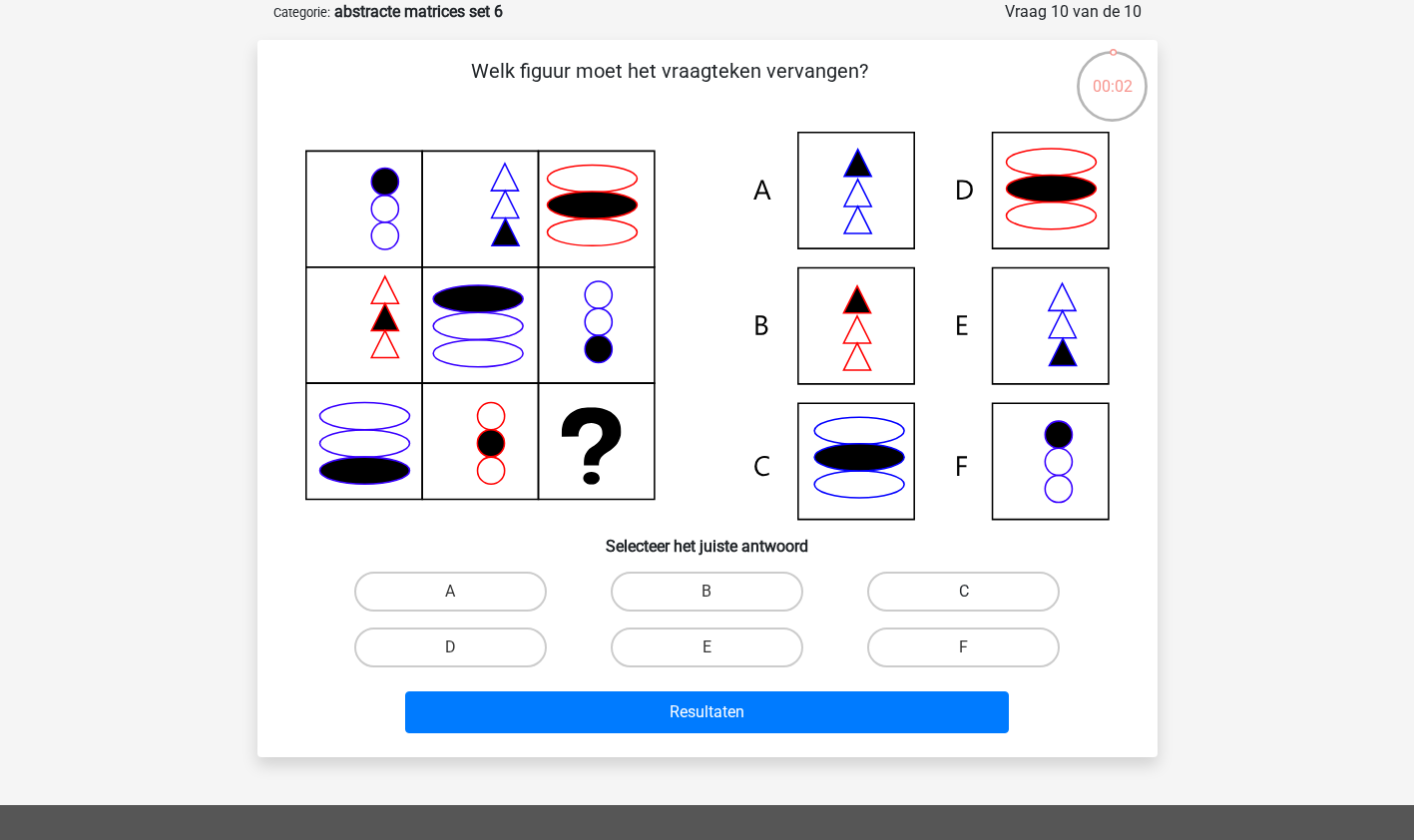click on "C" at bounding box center [963, 592] 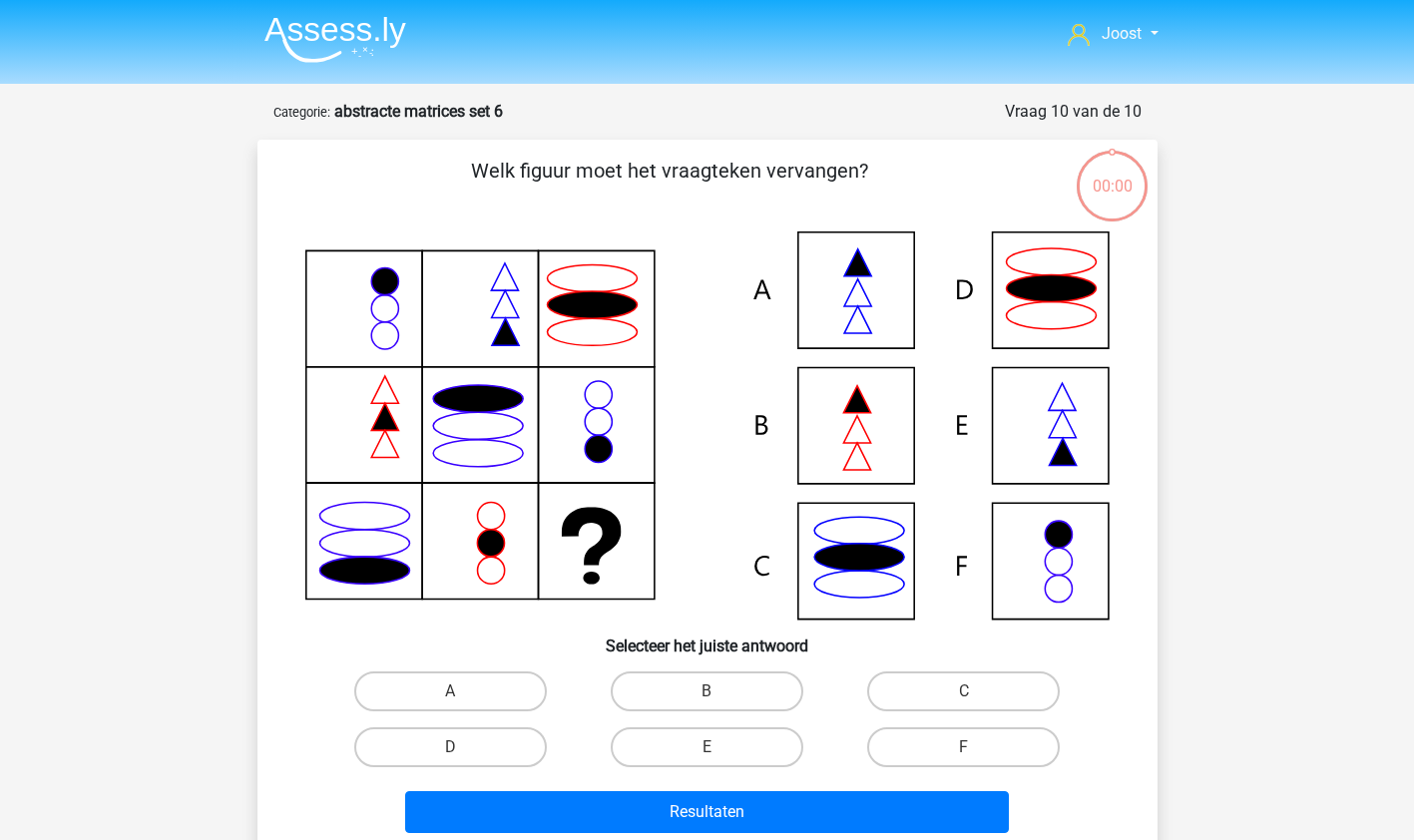 scroll, scrollTop: 100, scrollLeft: 0, axis: vertical 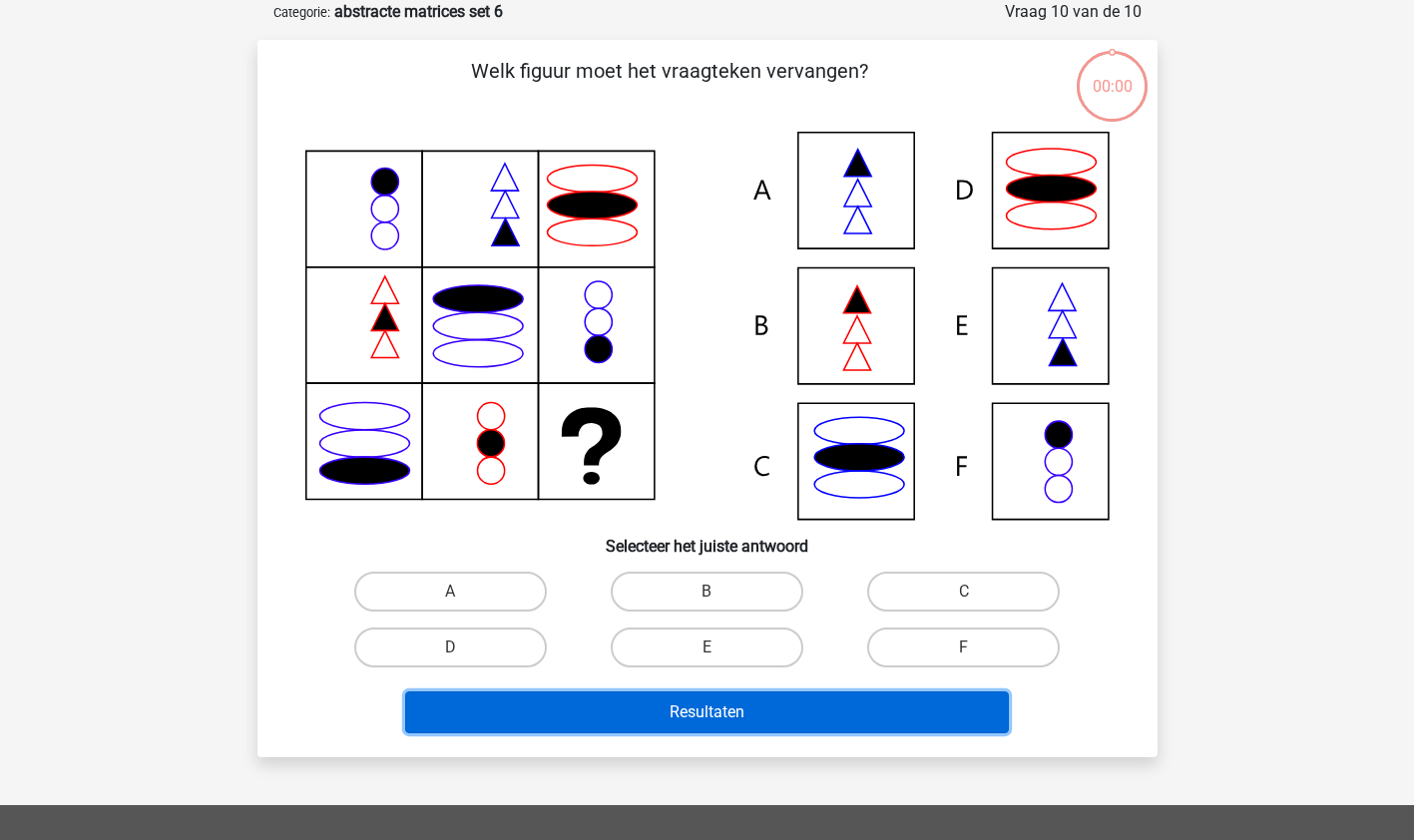 click on "Resultaten" at bounding box center [707, 712] 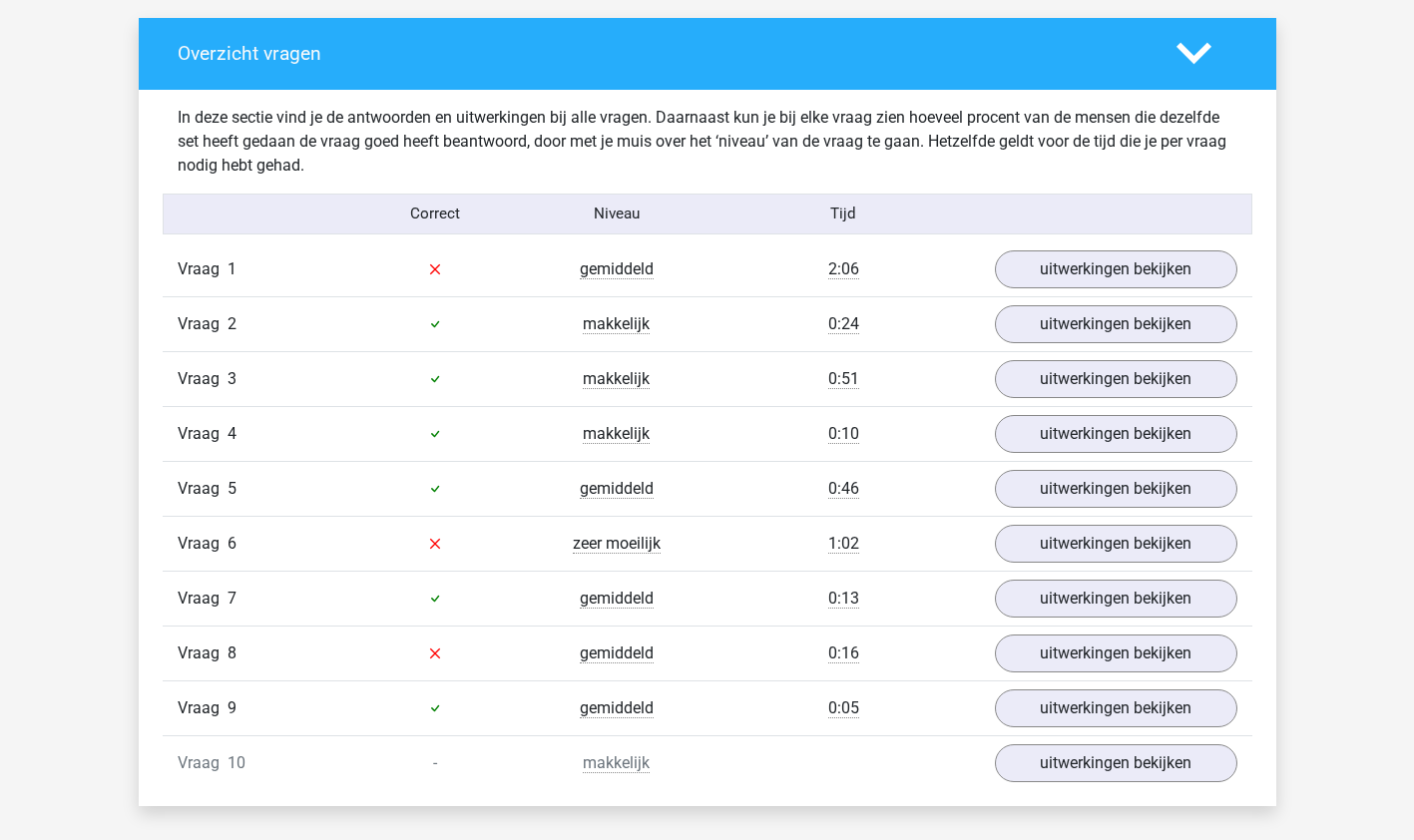 scroll, scrollTop: 1083, scrollLeft: 0, axis: vertical 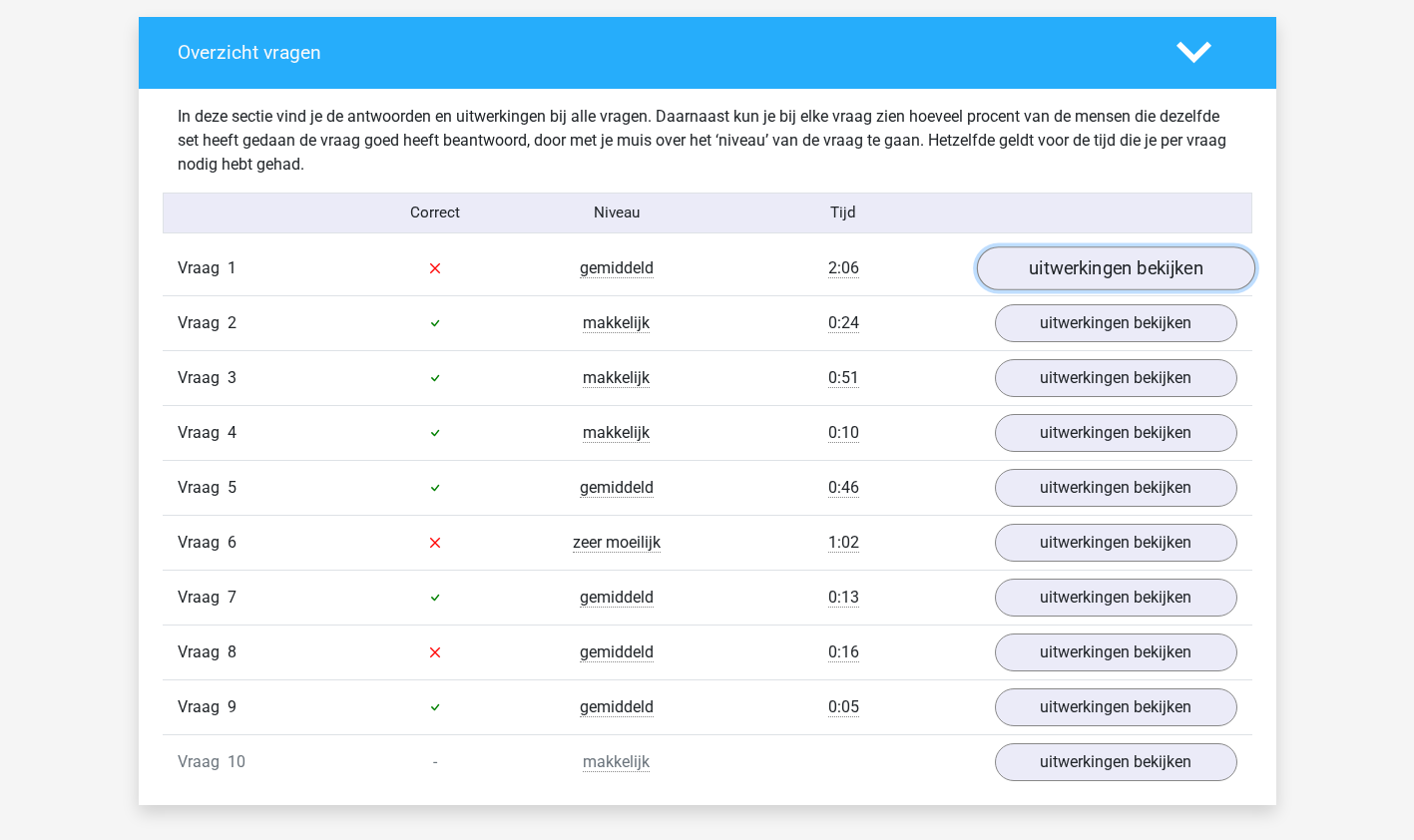 click on "uitwerkingen bekijken" at bounding box center (1115, 268) 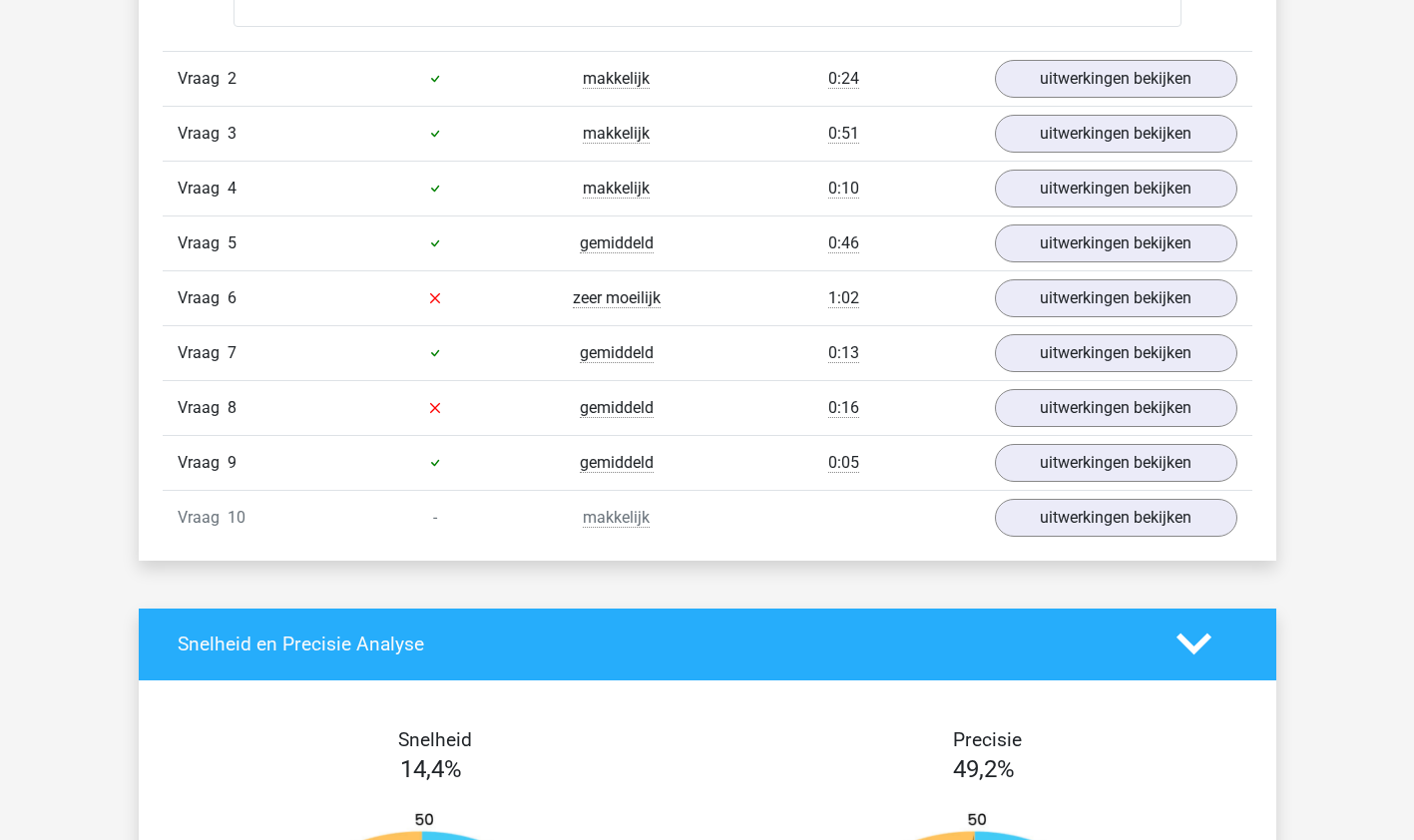 scroll, scrollTop: 2260, scrollLeft: 0, axis: vertical 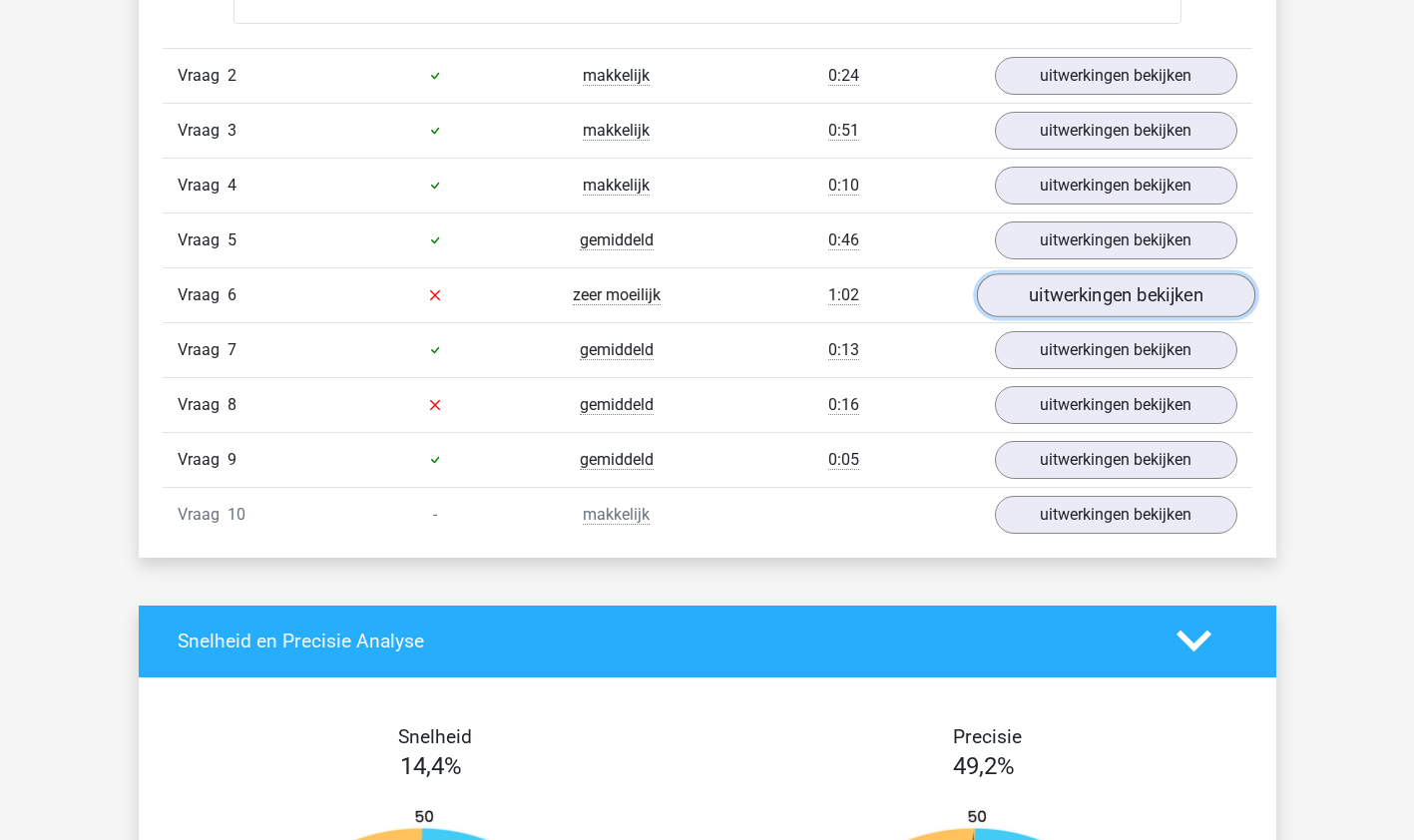 click on "uitwerkingen bekijken" at bounding box center [1115, 295] 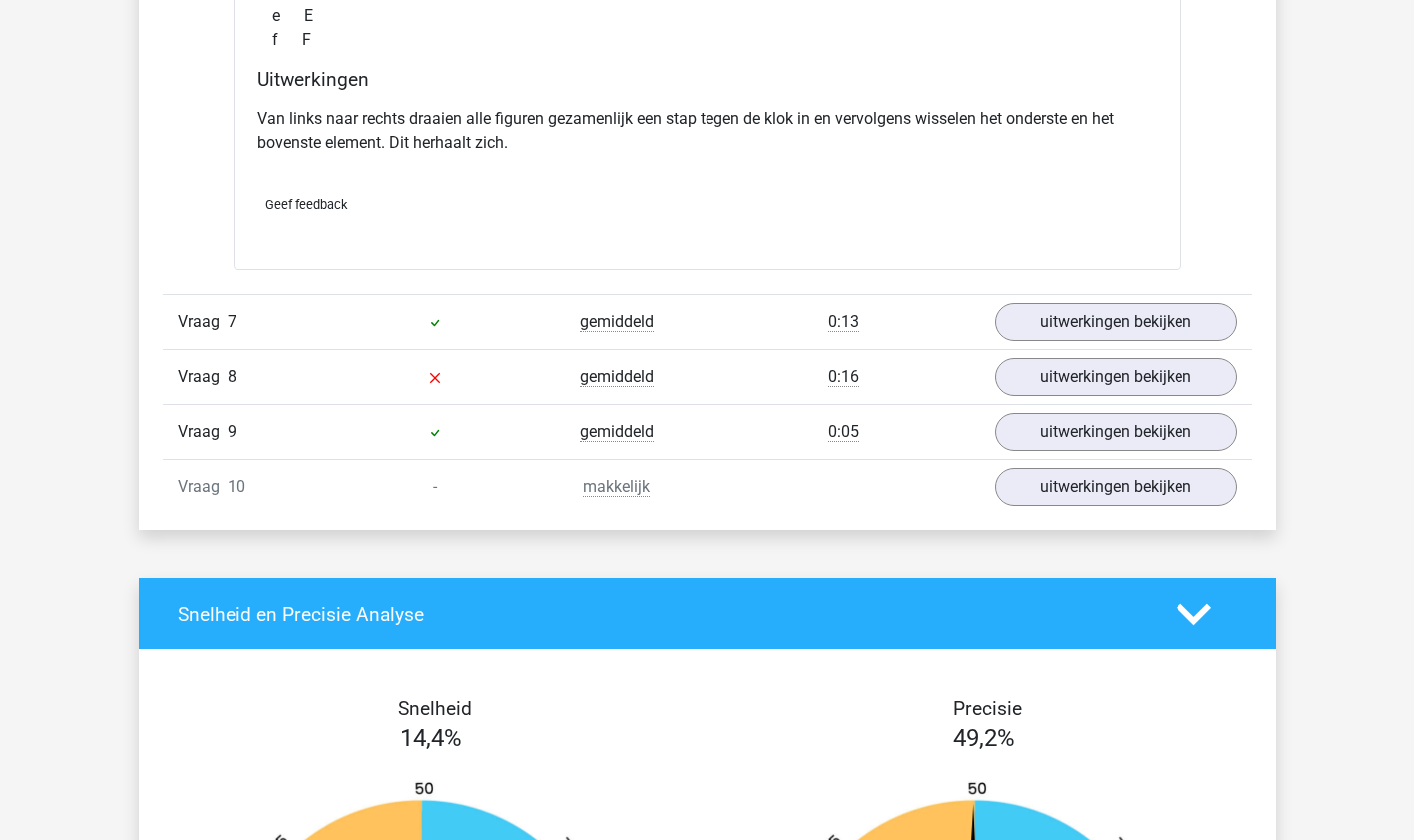 scroll, scrollTop: 3181, scrollLeft: 0, axis: vertical 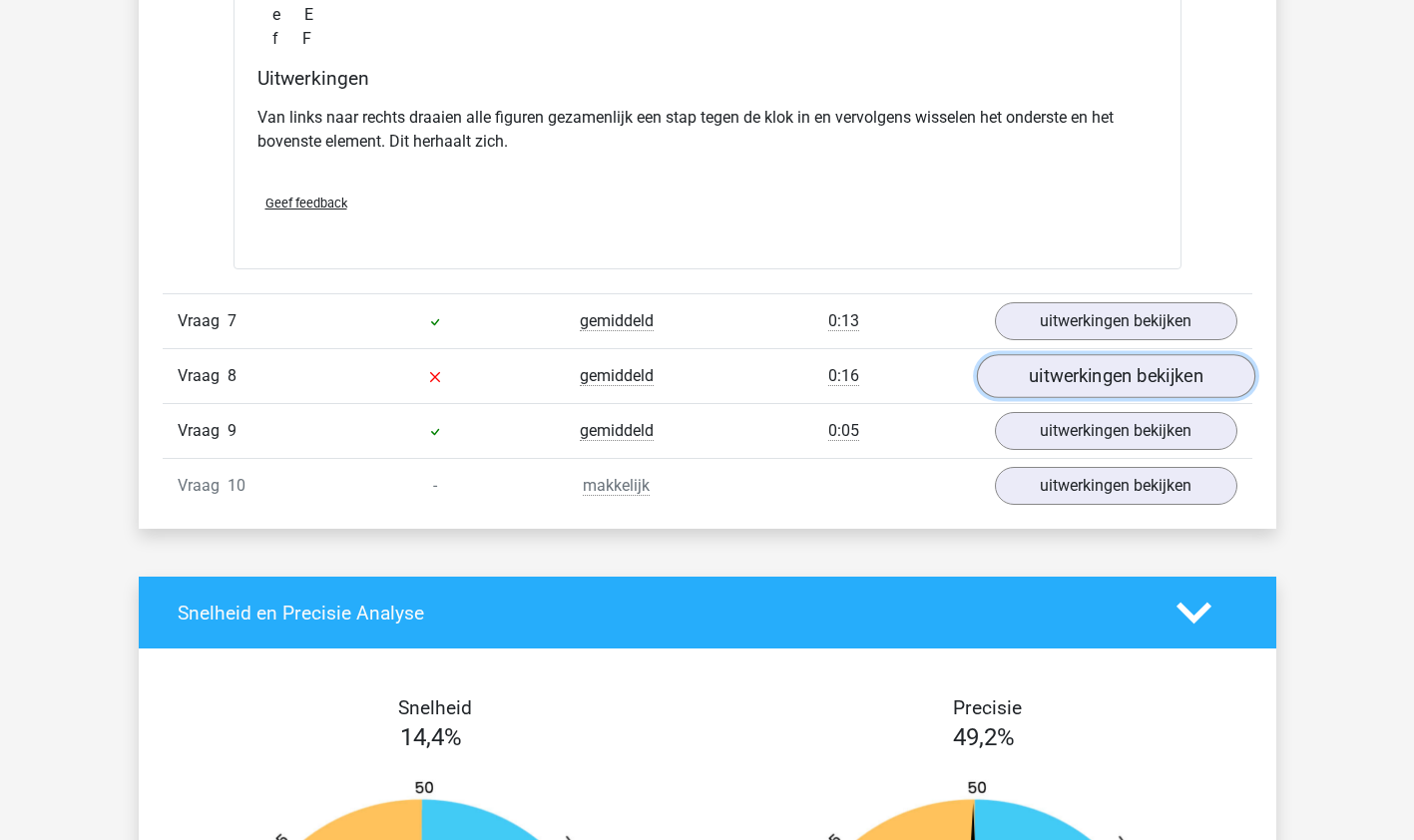 click on "uitwerkingen bekijken" at bounding box center (1115, 376) 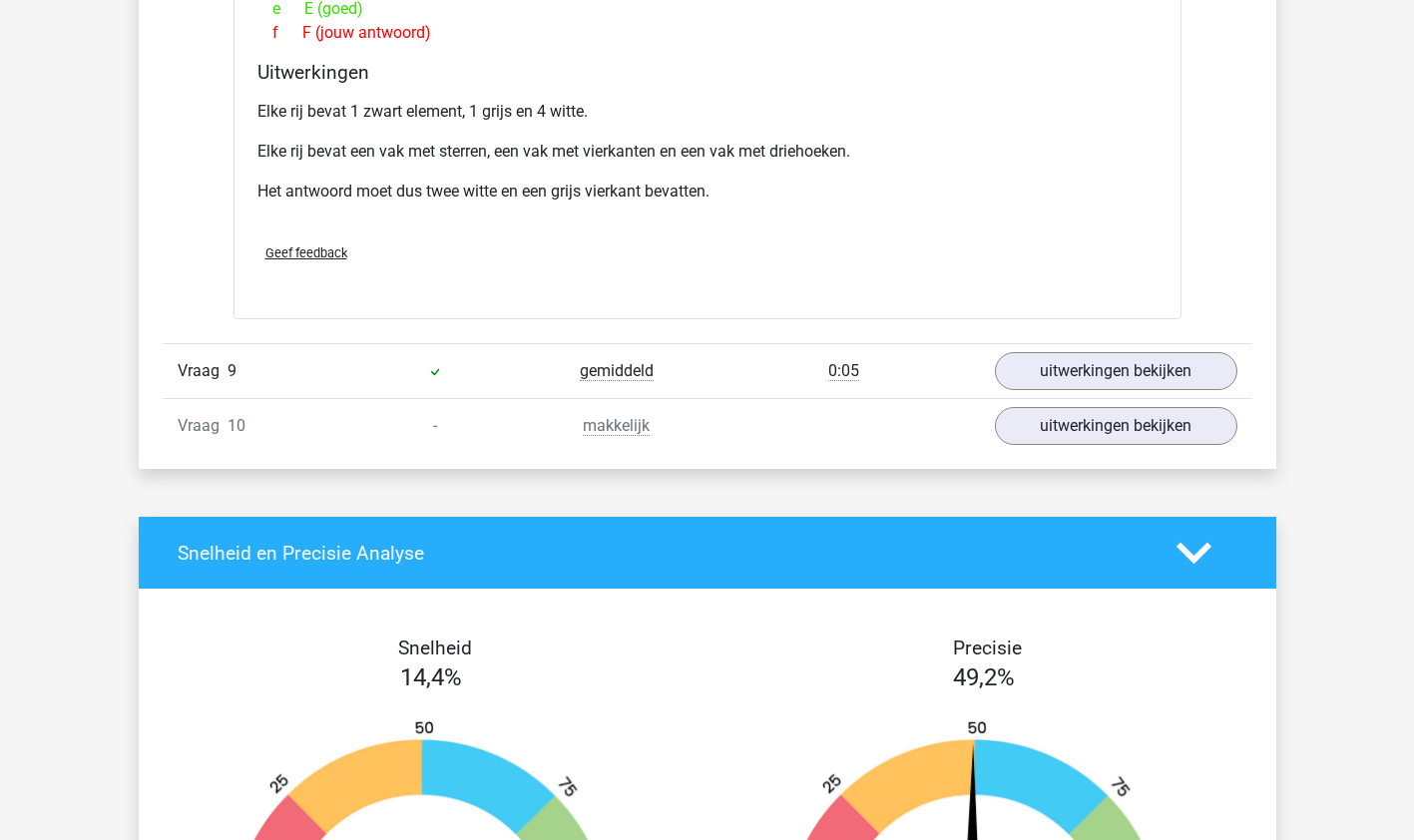 scroll, scrollTop: 4202, scrollLeft: 0, axis: vertical 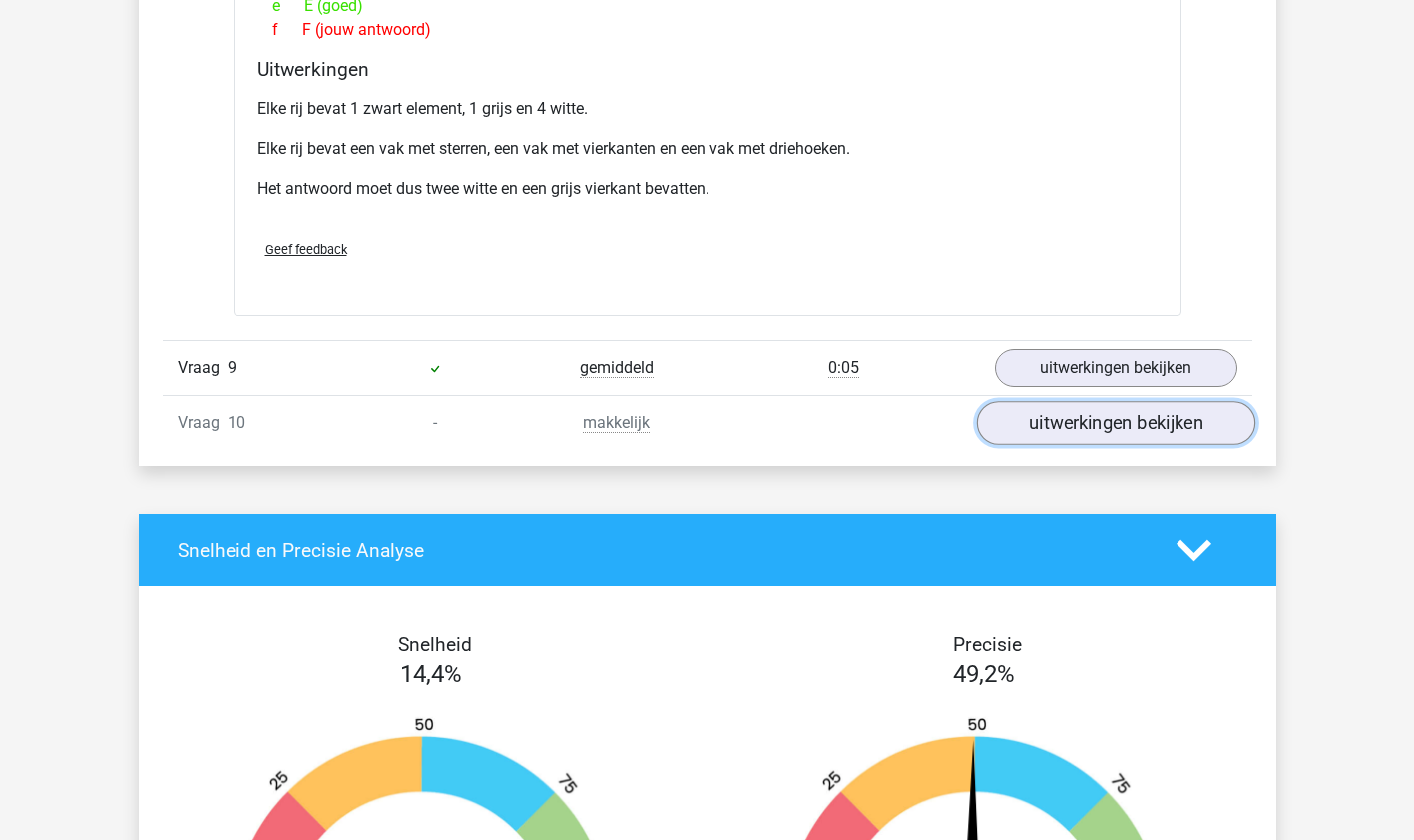 click on "uitwerkingen bekijken" at bounding box center [1115, 424] 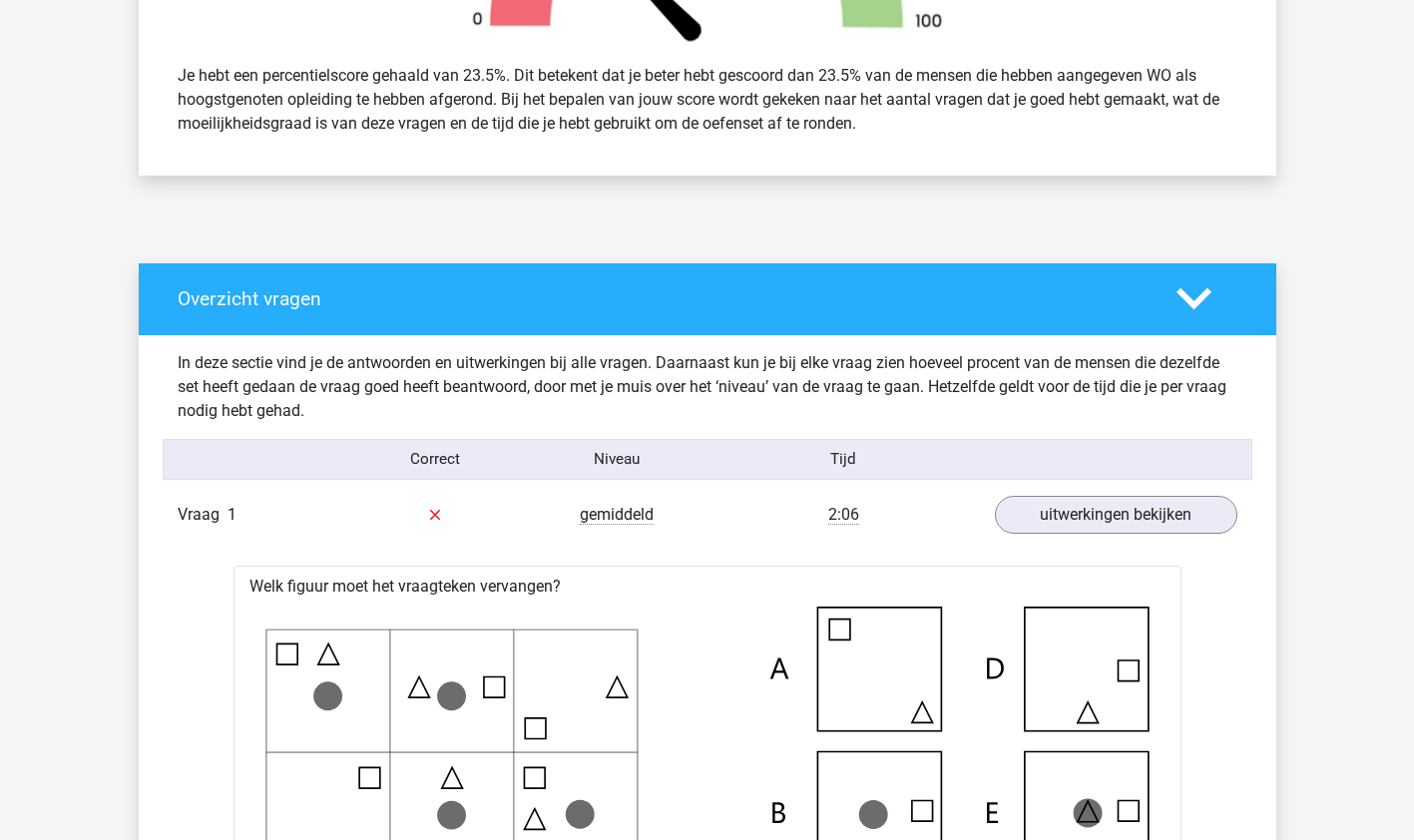 scroll, scrollTop: 836, scrollLeft: 0, axis: vertical 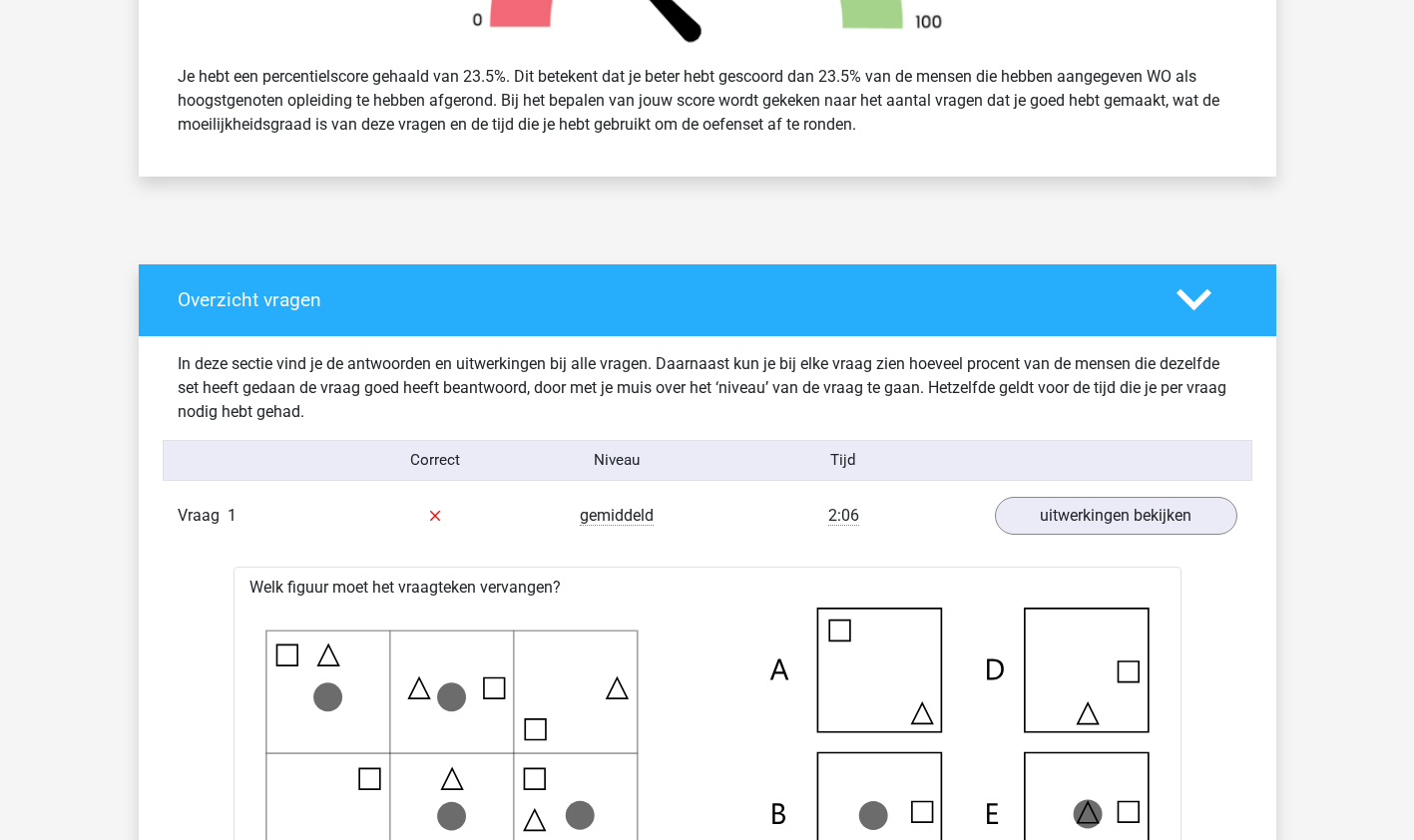 click 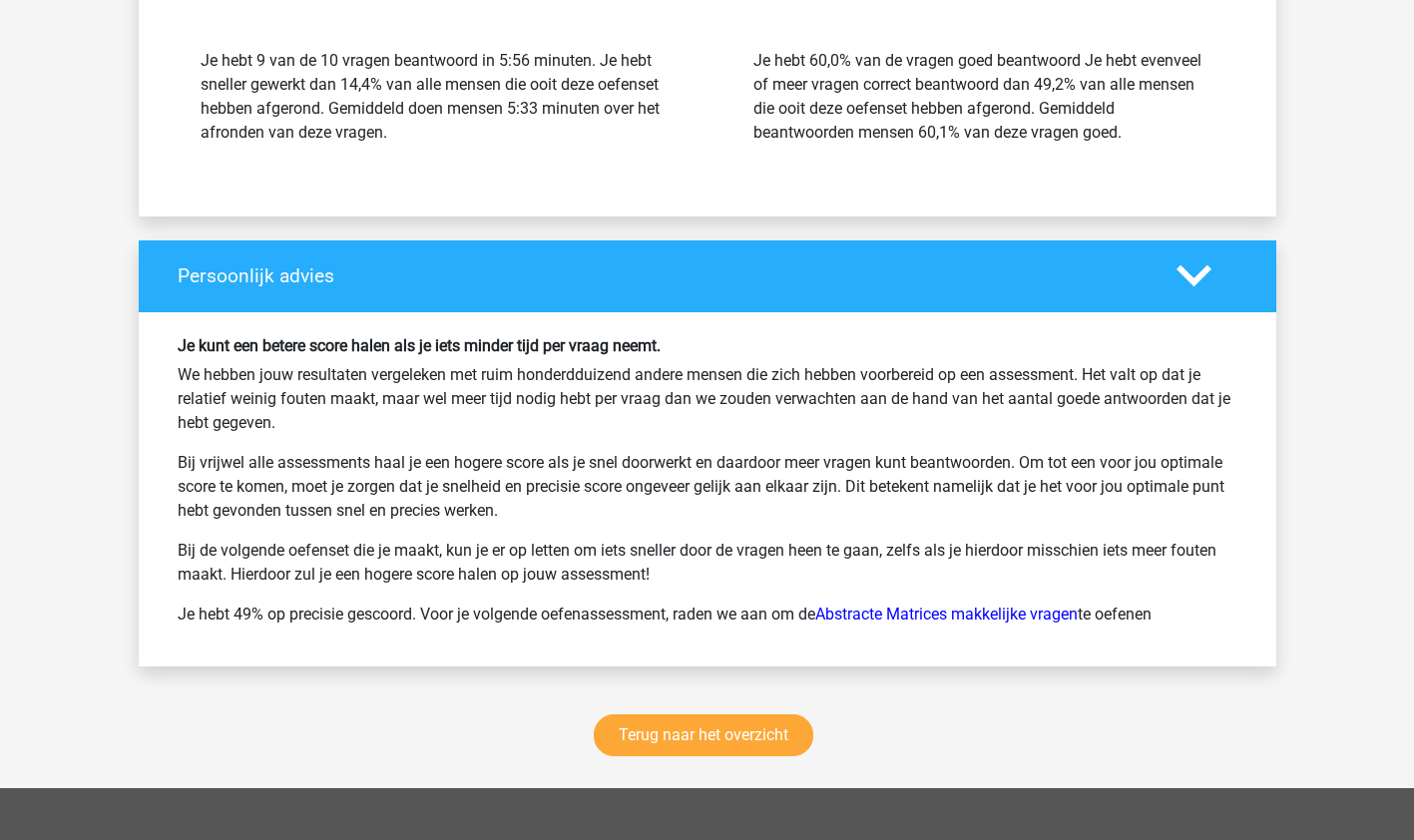 scroll, scrollTop: 1769, scrollLeft: 0, axis: vertical 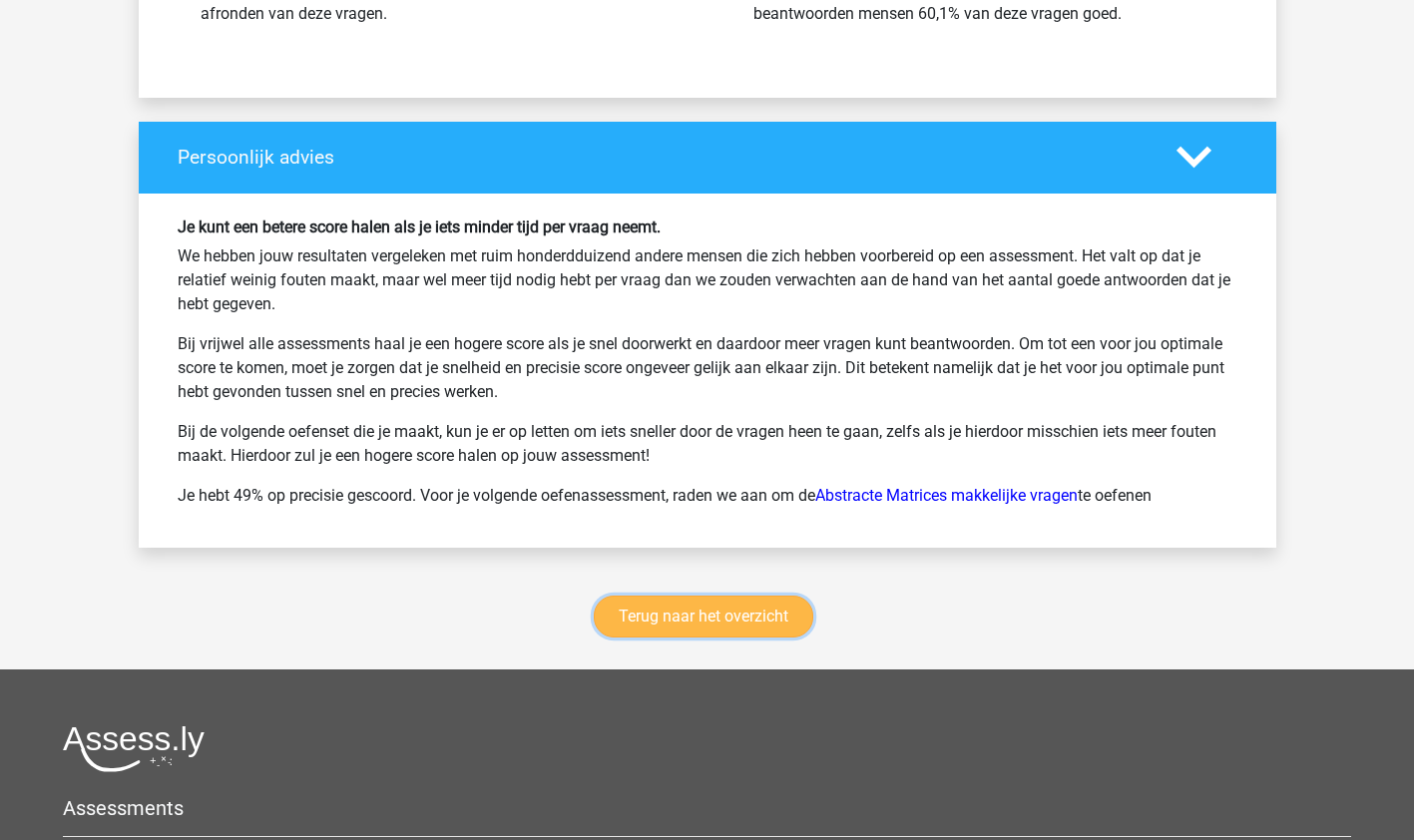click on "Terug naar het overzicht" at bounding box center [704, 617] 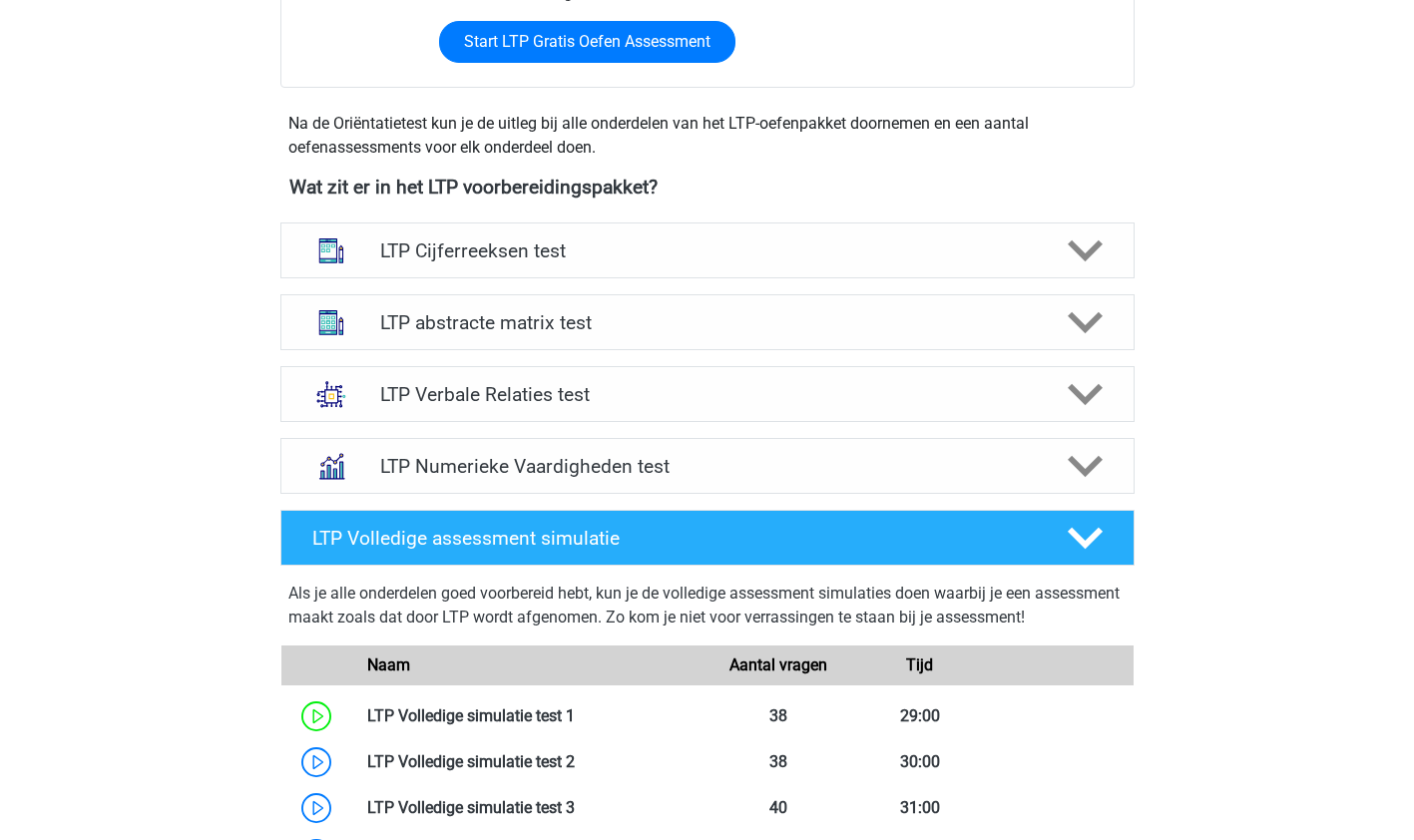 scroll, scrollTop: 630, scrollLeft: 0, axis: vertical 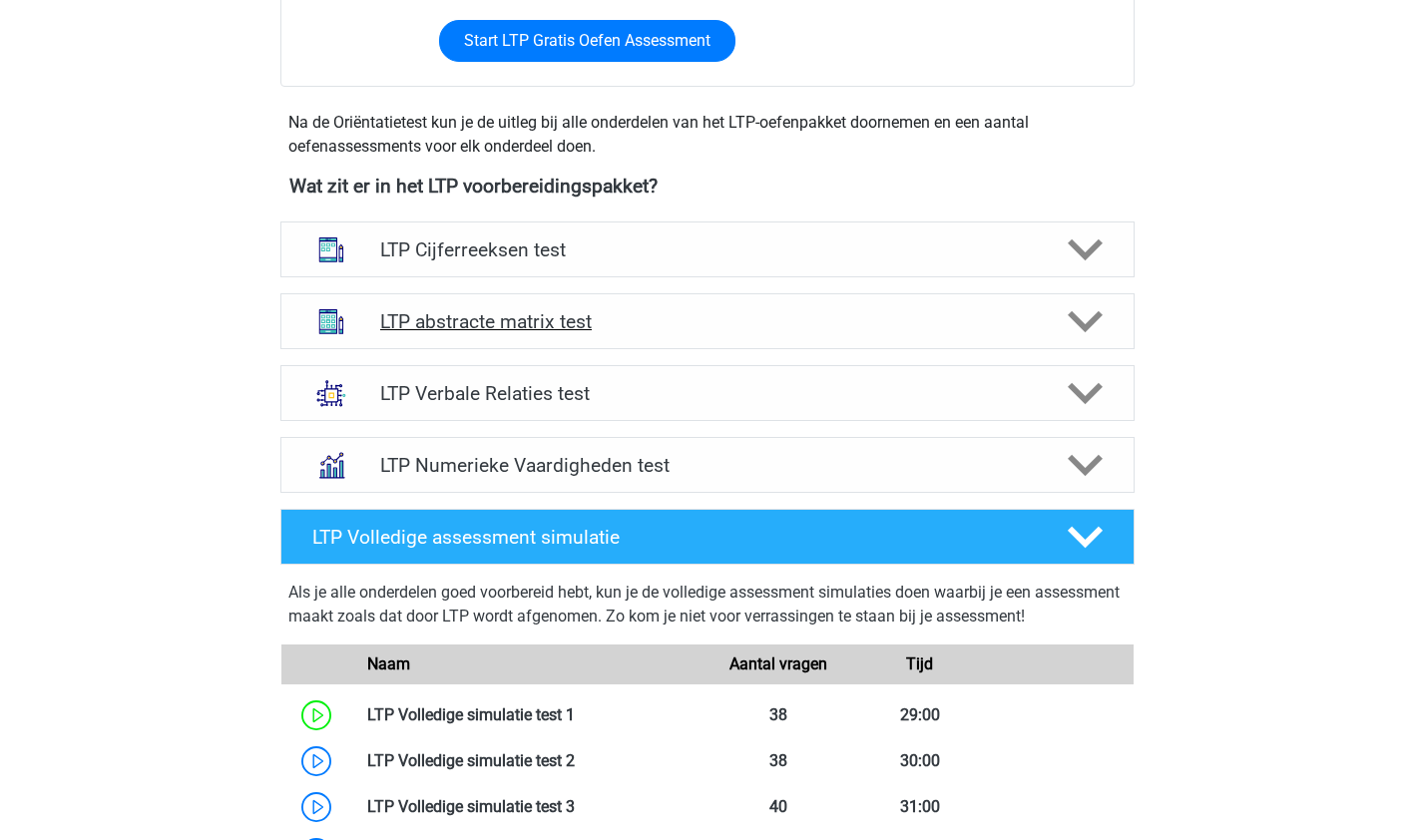 click 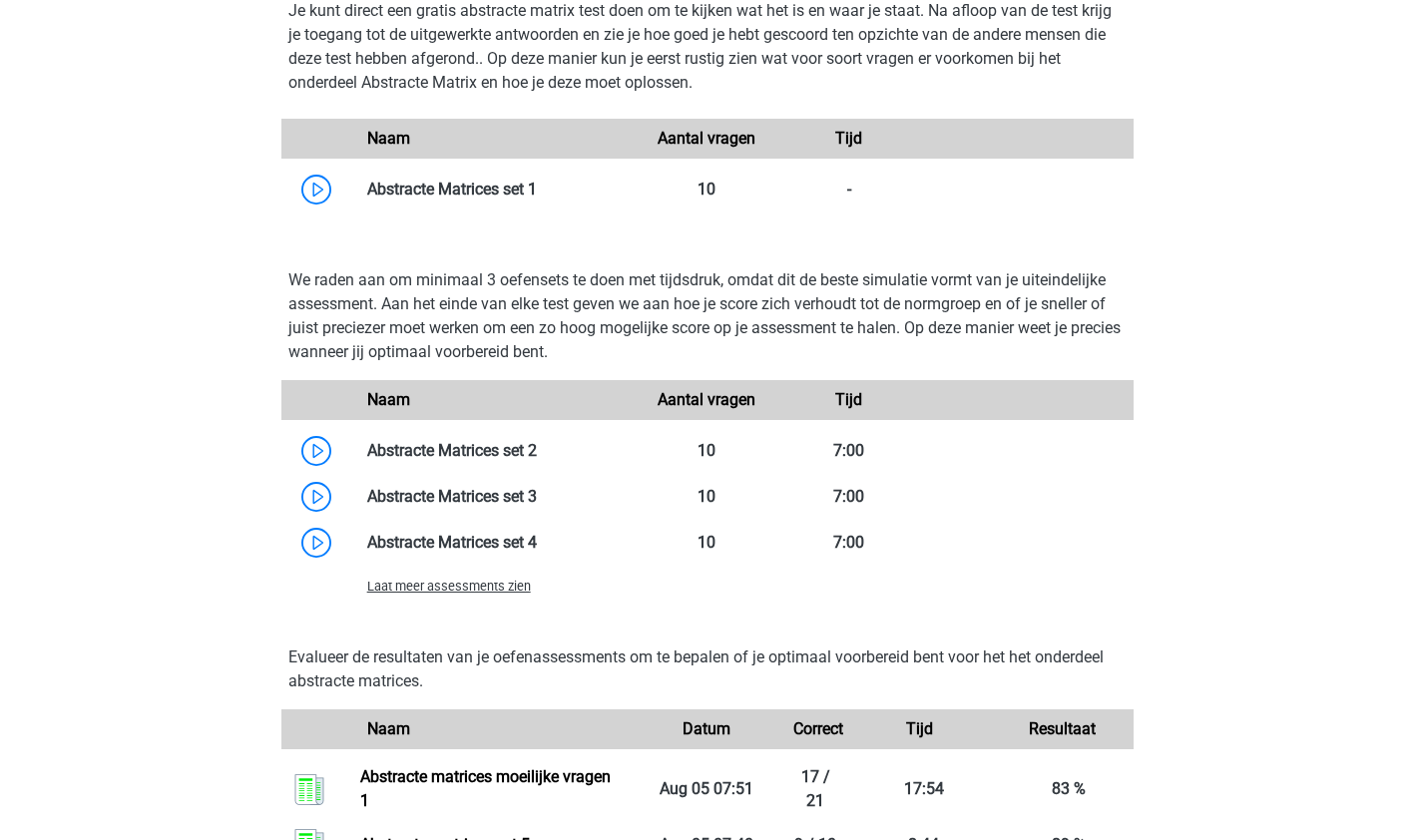 scroll, scrollTop: 1316, scrollLeft: 0, axis: vertical 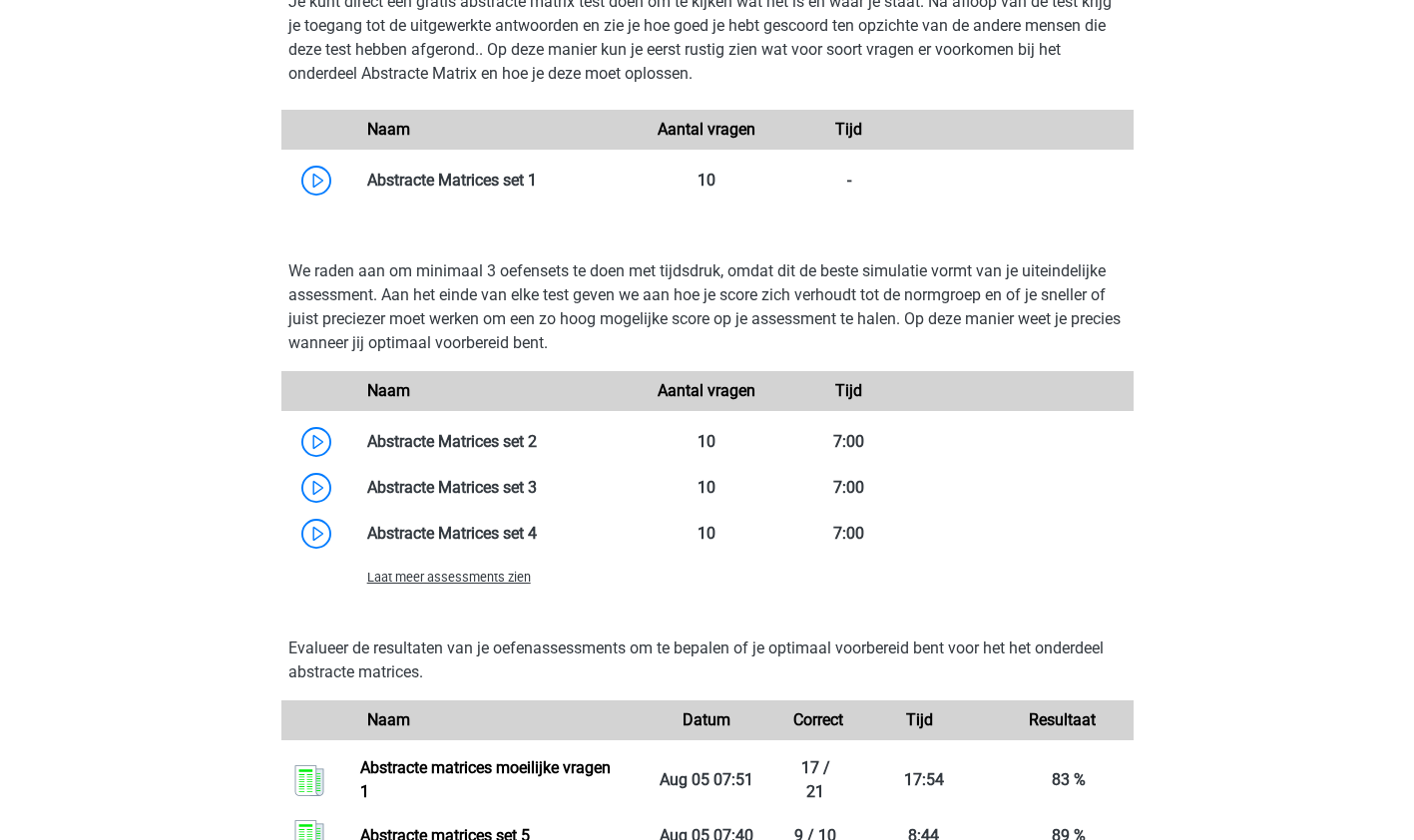 click on "Laat meer assessments zien" at bounding box center [449, 577] 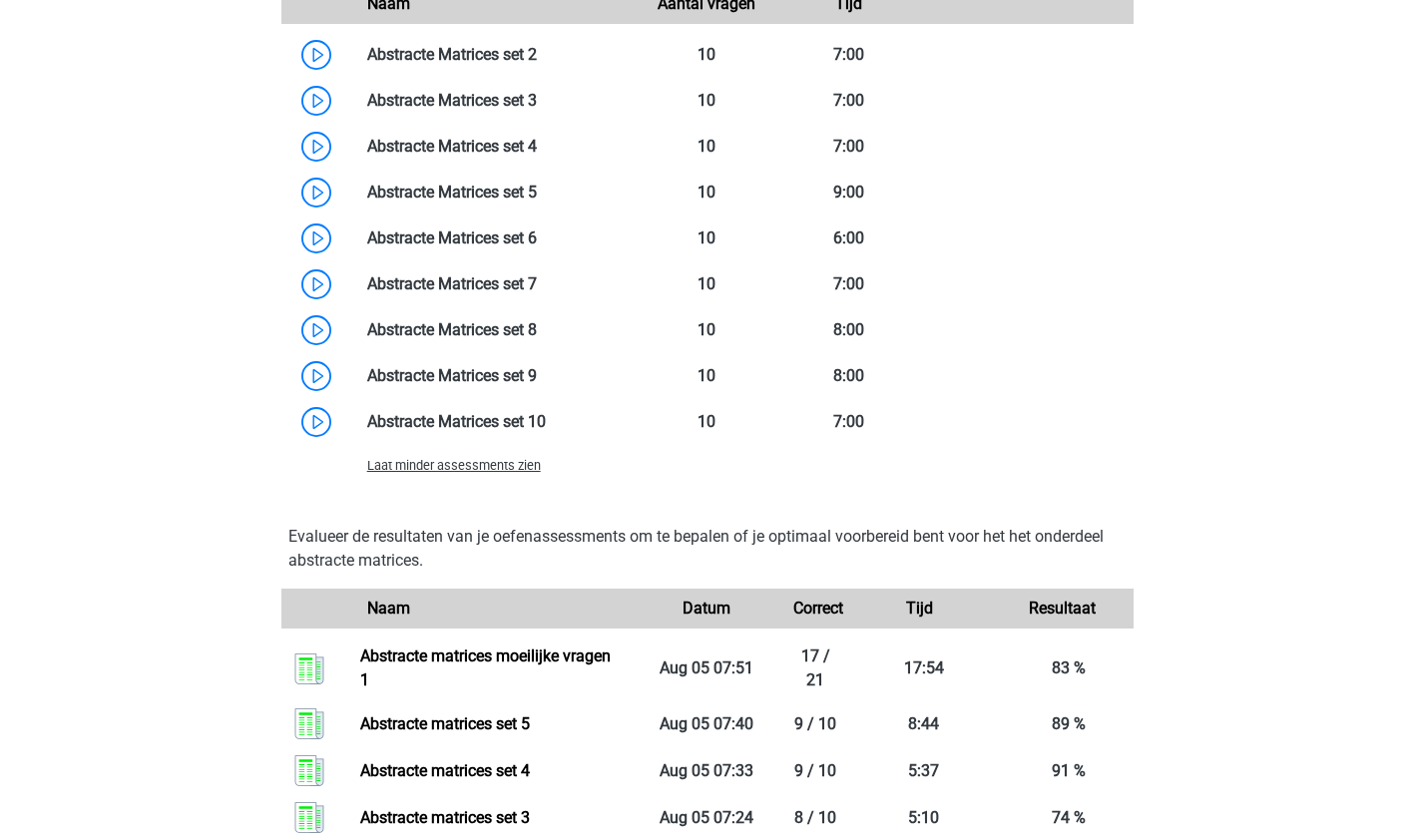 scroll, scrollTop: 1700, scrollLeft: 0, axis: vertical 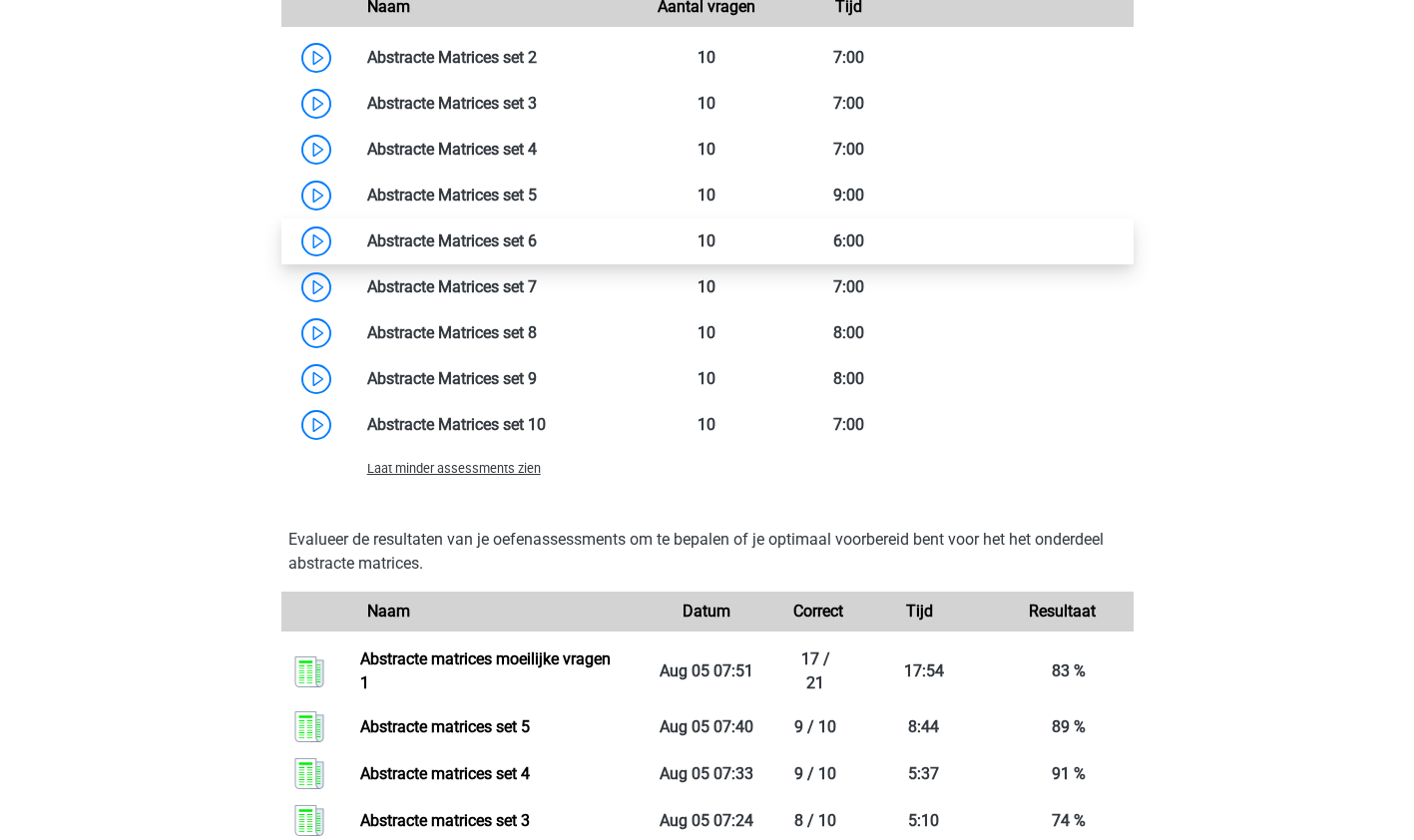 click at bounding box center (537, 240) 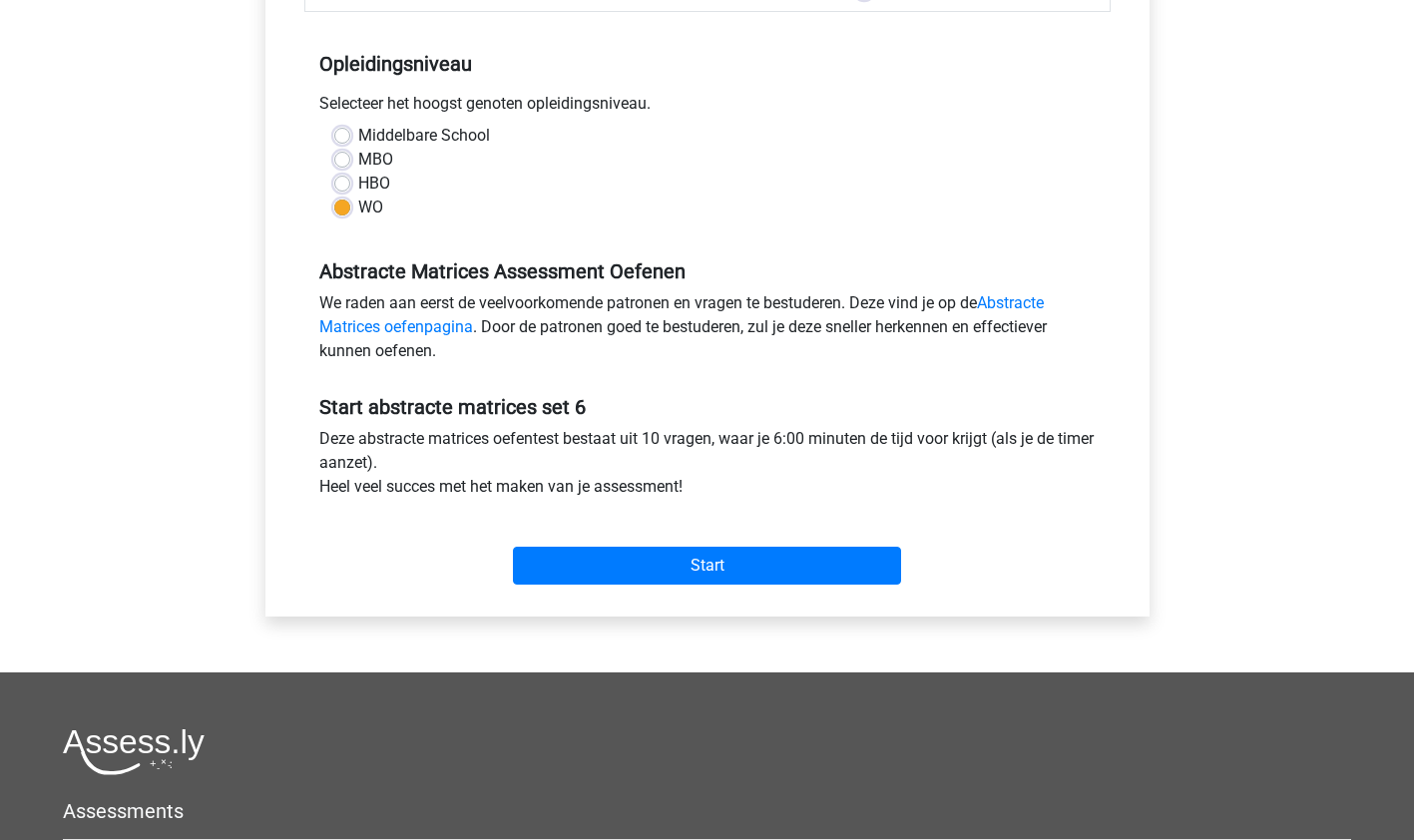 scroll, scrollTop: 427, scrollLeft: 0, axis: vertical 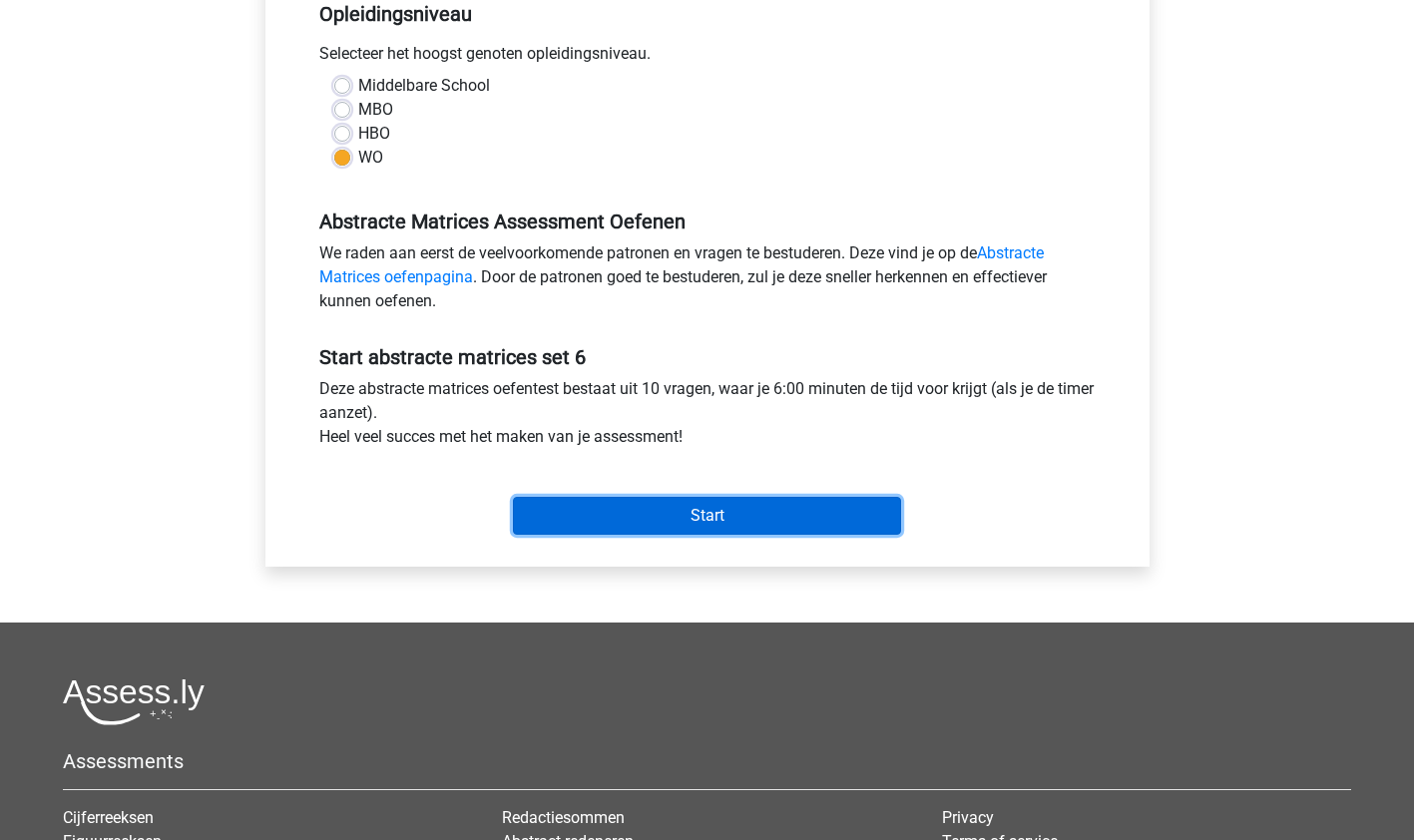 click on "Start" at bounding box center [707, 516] 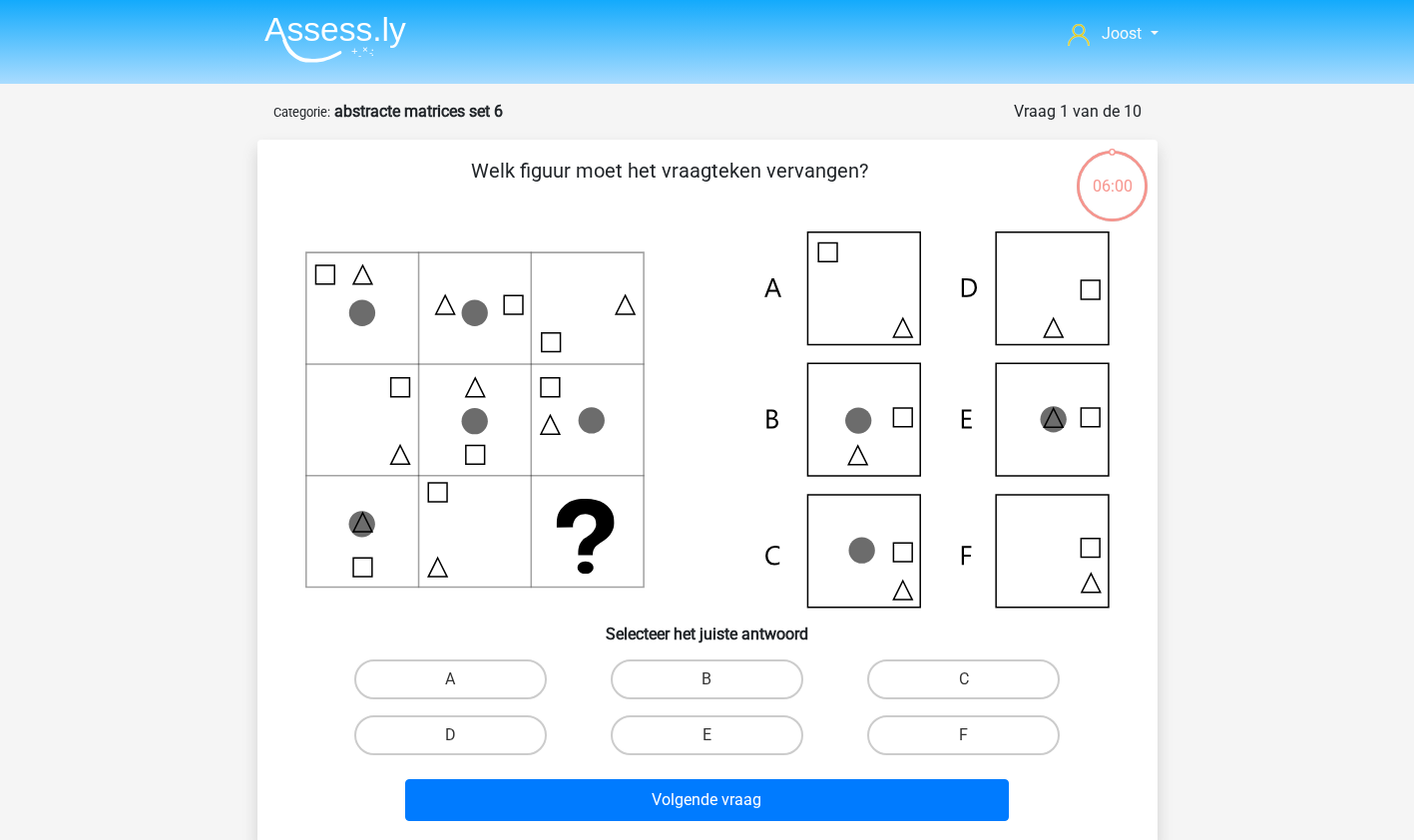 scroll, scrollTop: 0, scrollLeft: 0, axis: both 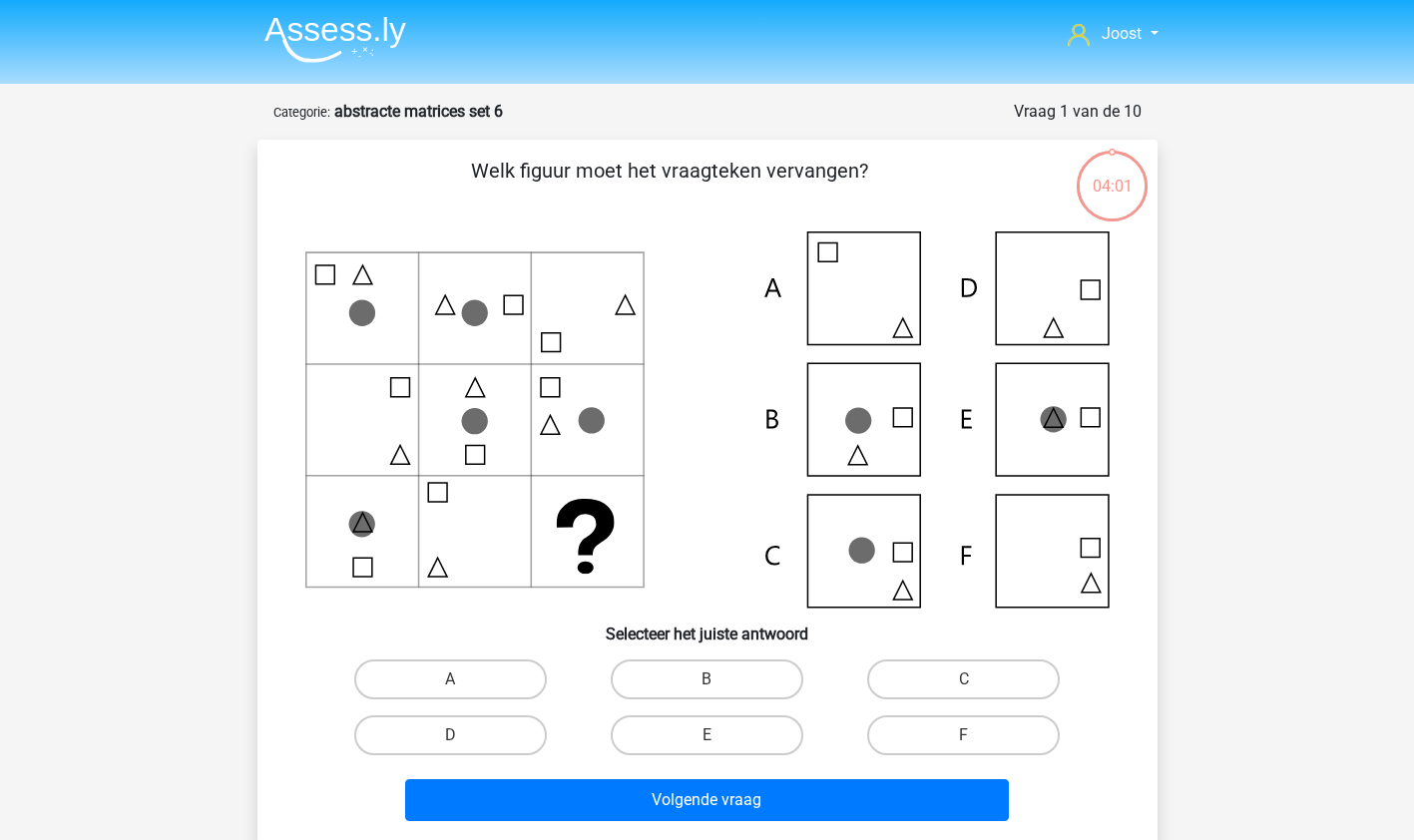 click 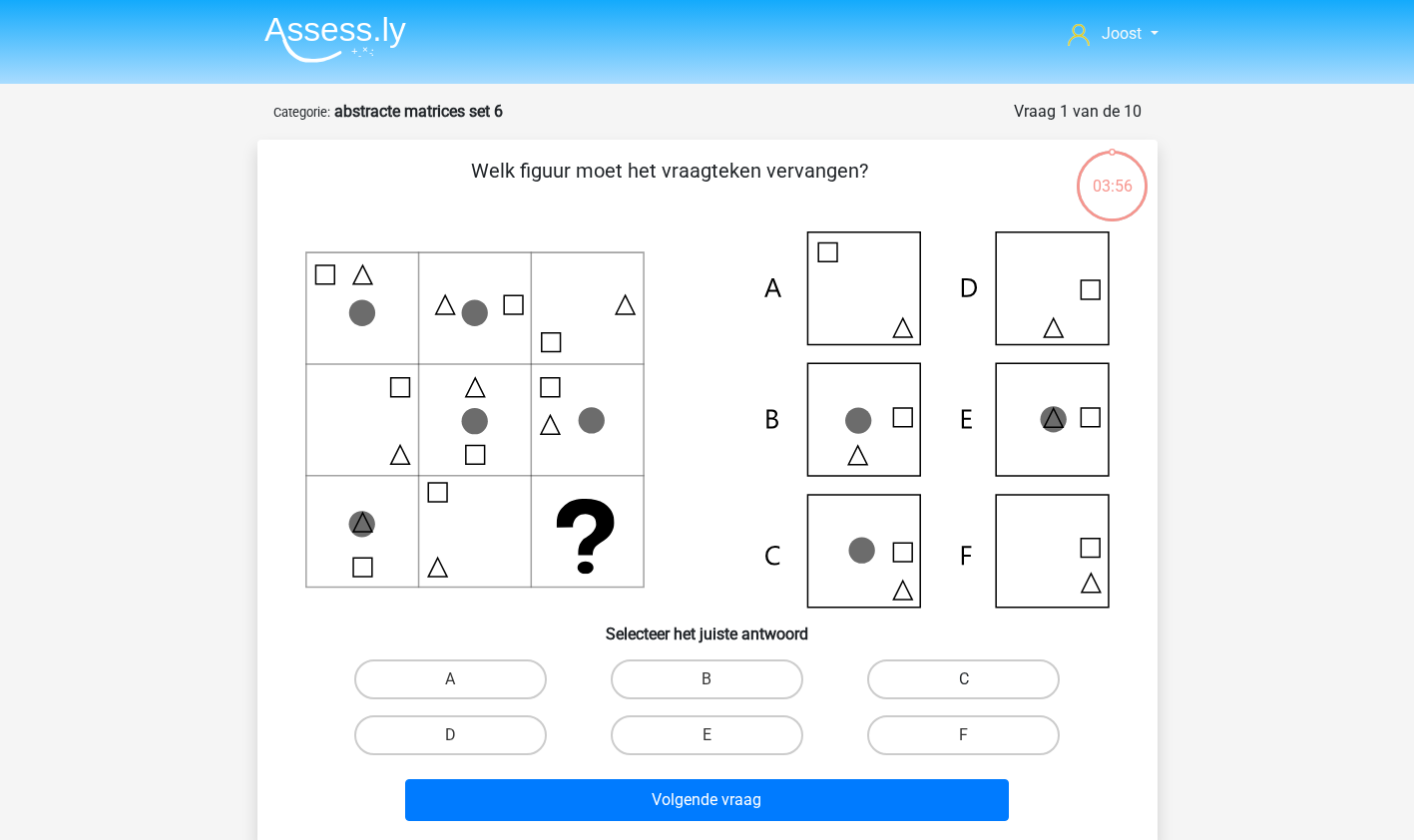 click on "C" at bounding box center (970, 685) 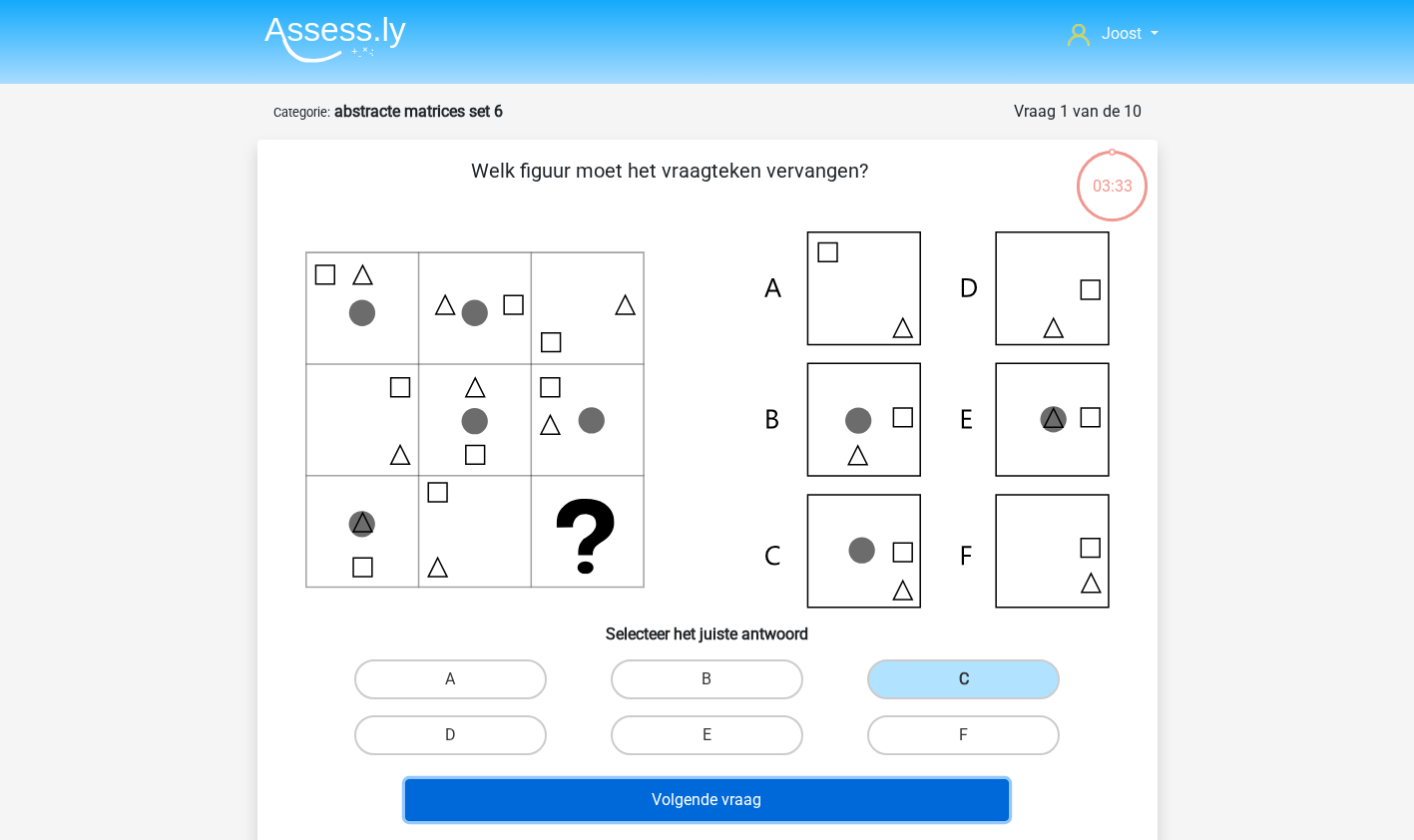 click on "Volgende vraag" at bounding box center (707, 800) 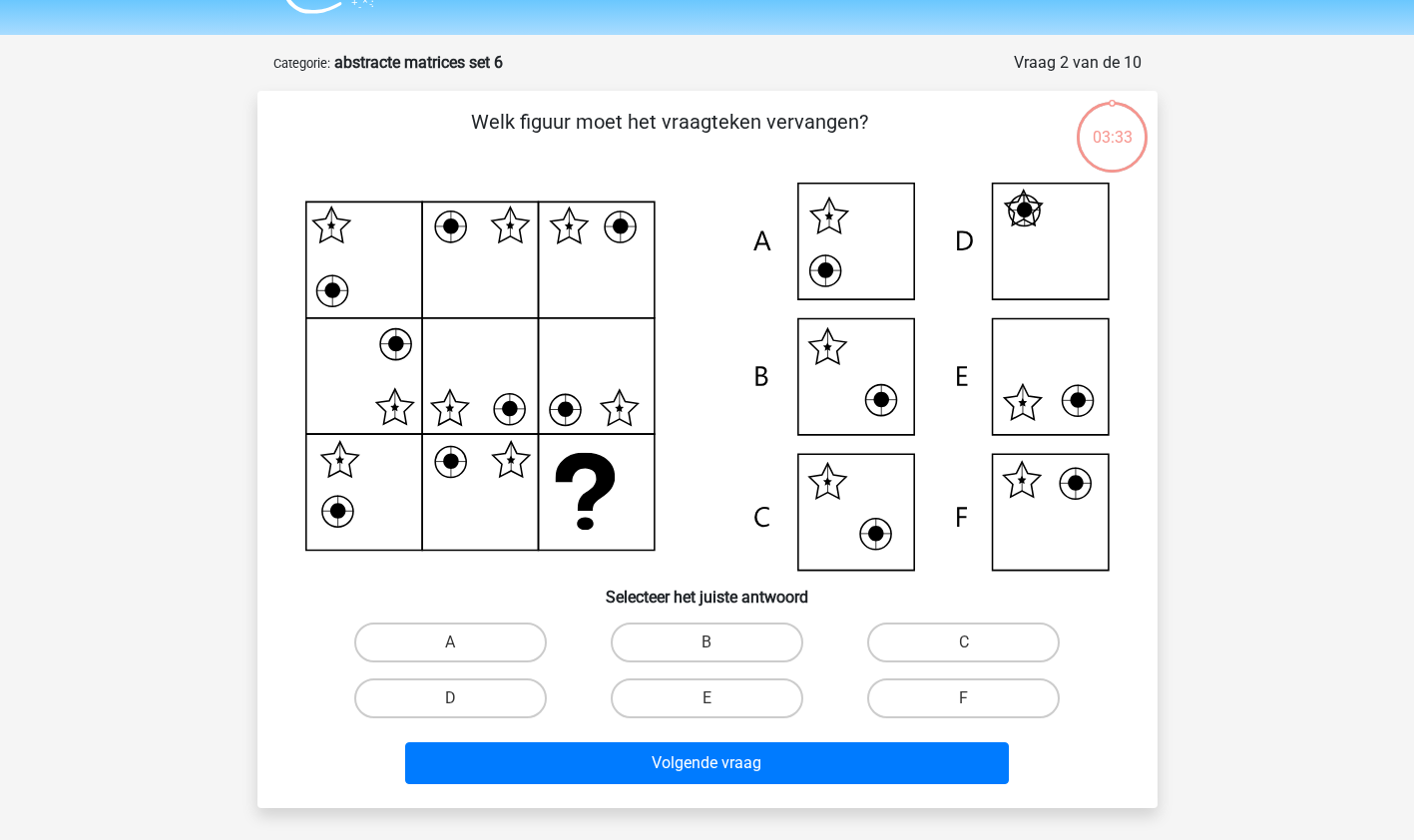 scroll, scrollTop: 100, scrollLeft: 0, axis: vertical 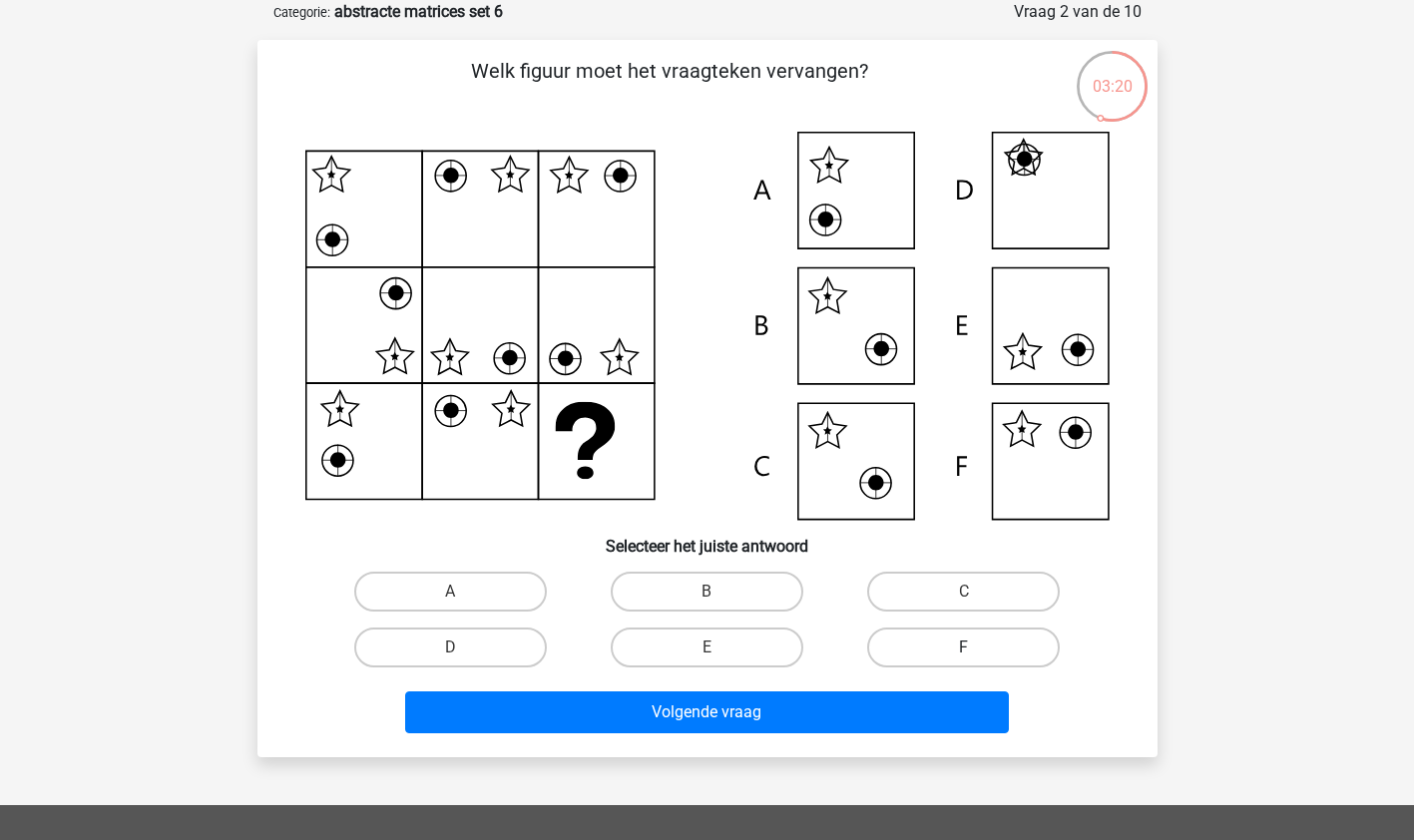 click on "F" at bounding box center (963, 647) 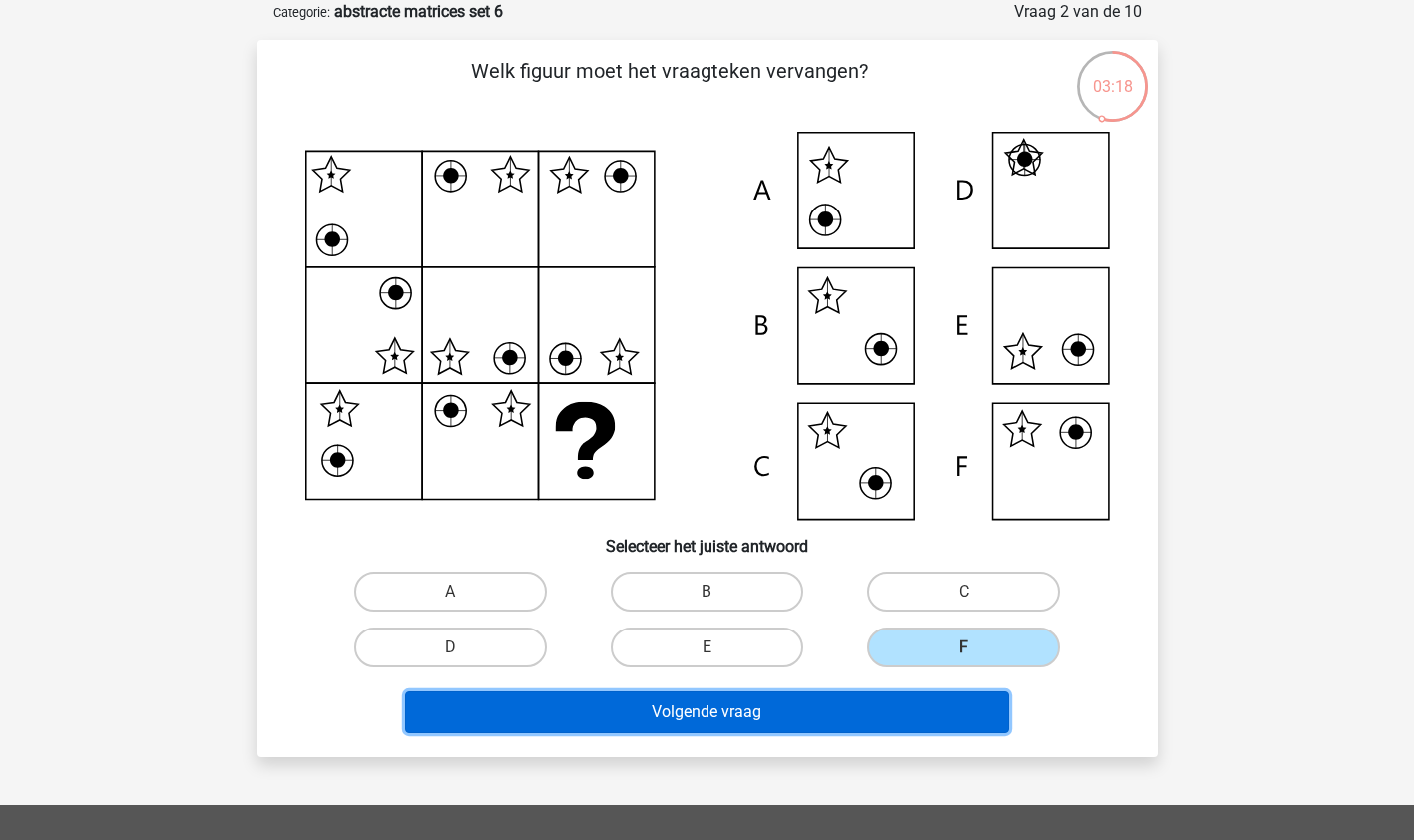 click on "Volgende vraag" at bounding box center (707, 712) 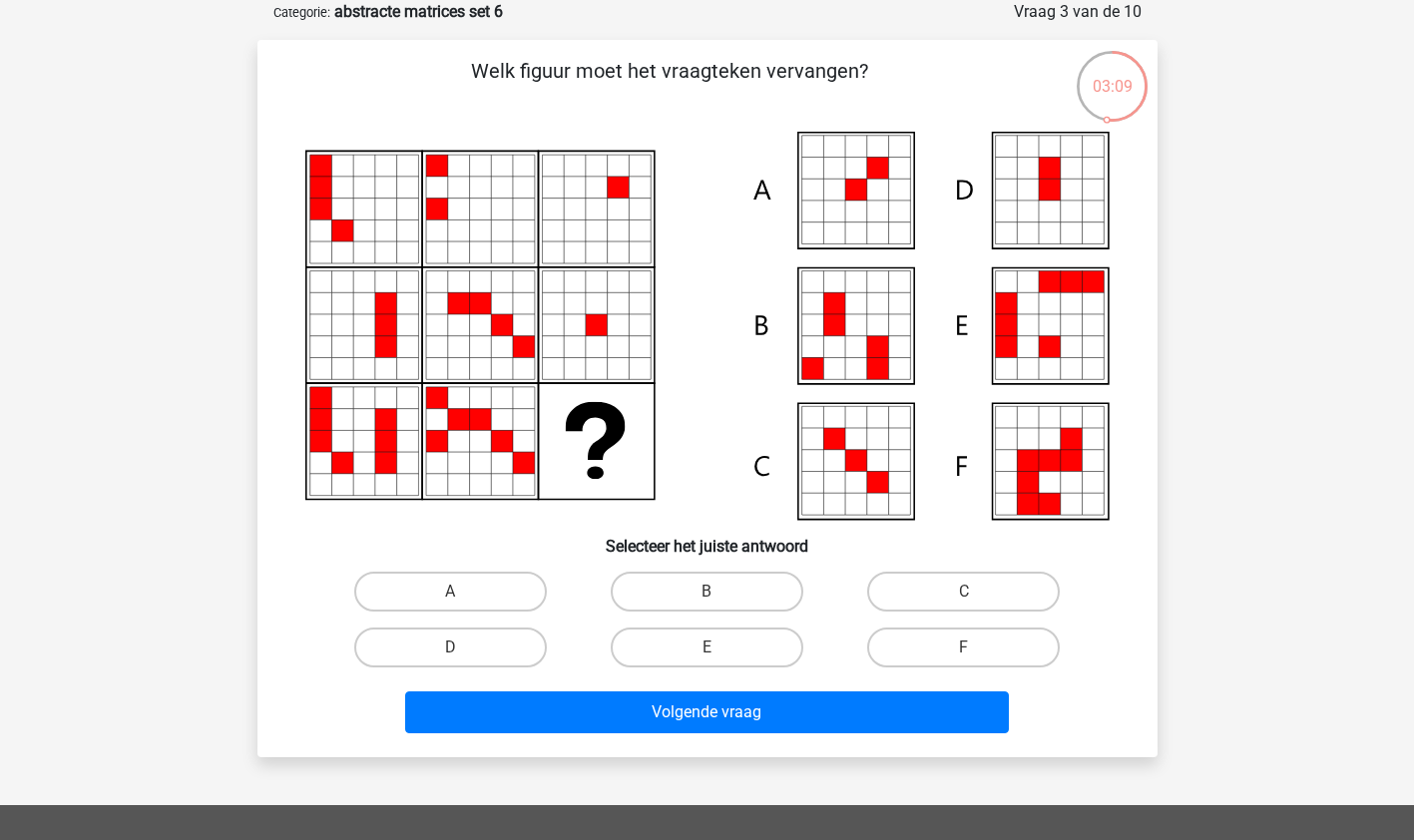 click on "A" at bounding box center (456, 598) 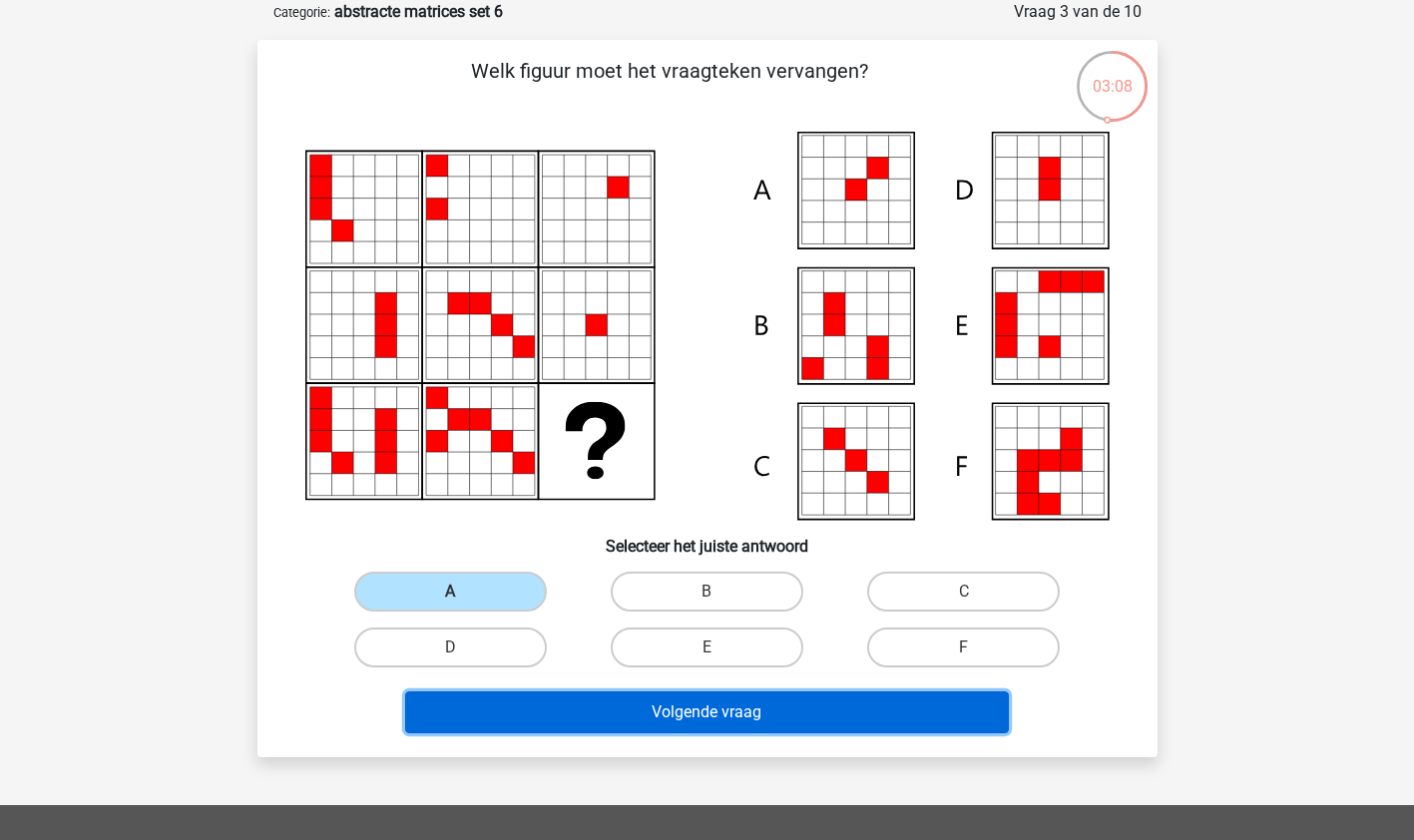 click on "Volgende vraag" at bounding box center [707, 712] 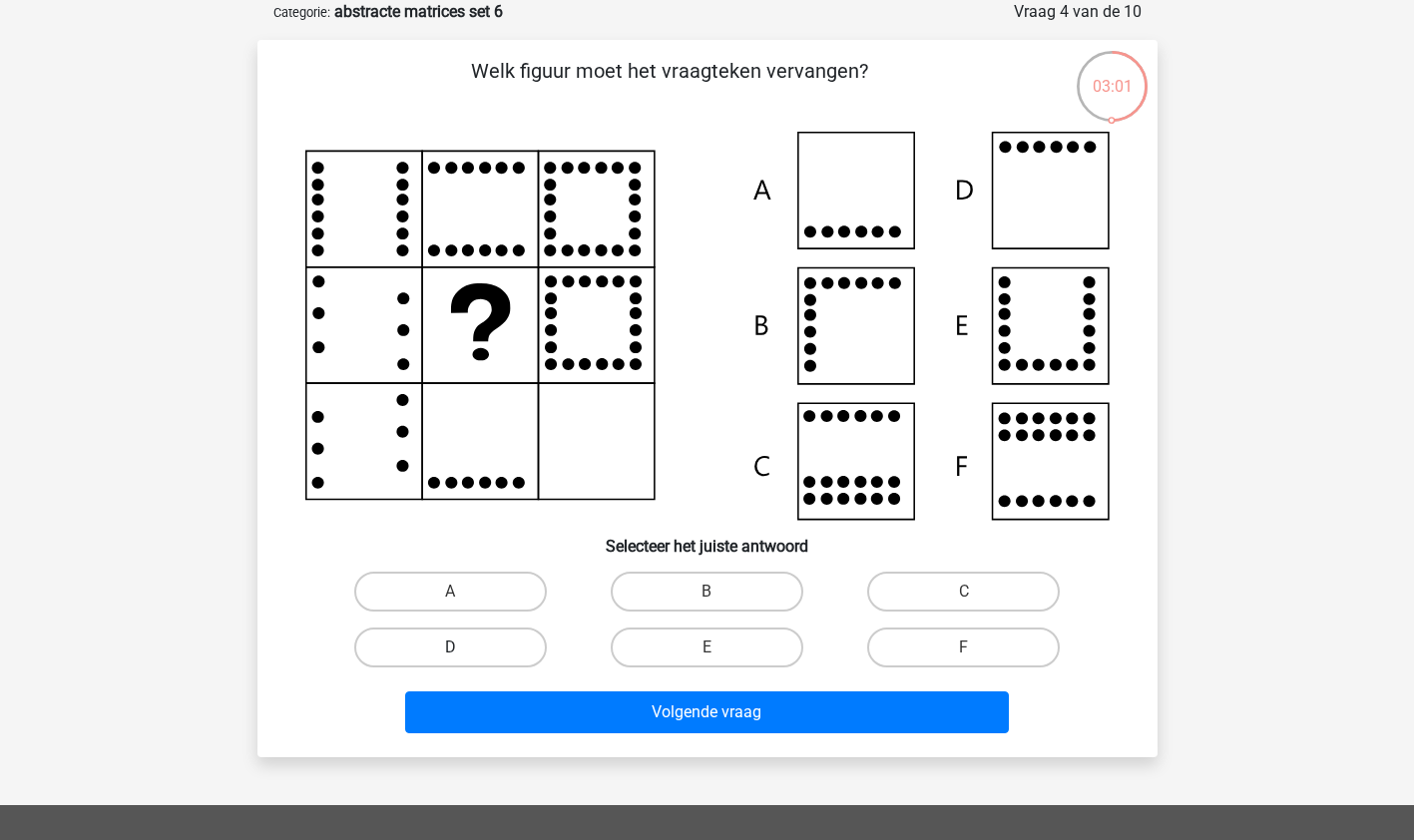 click on "D" at bounding box center [450, 647] 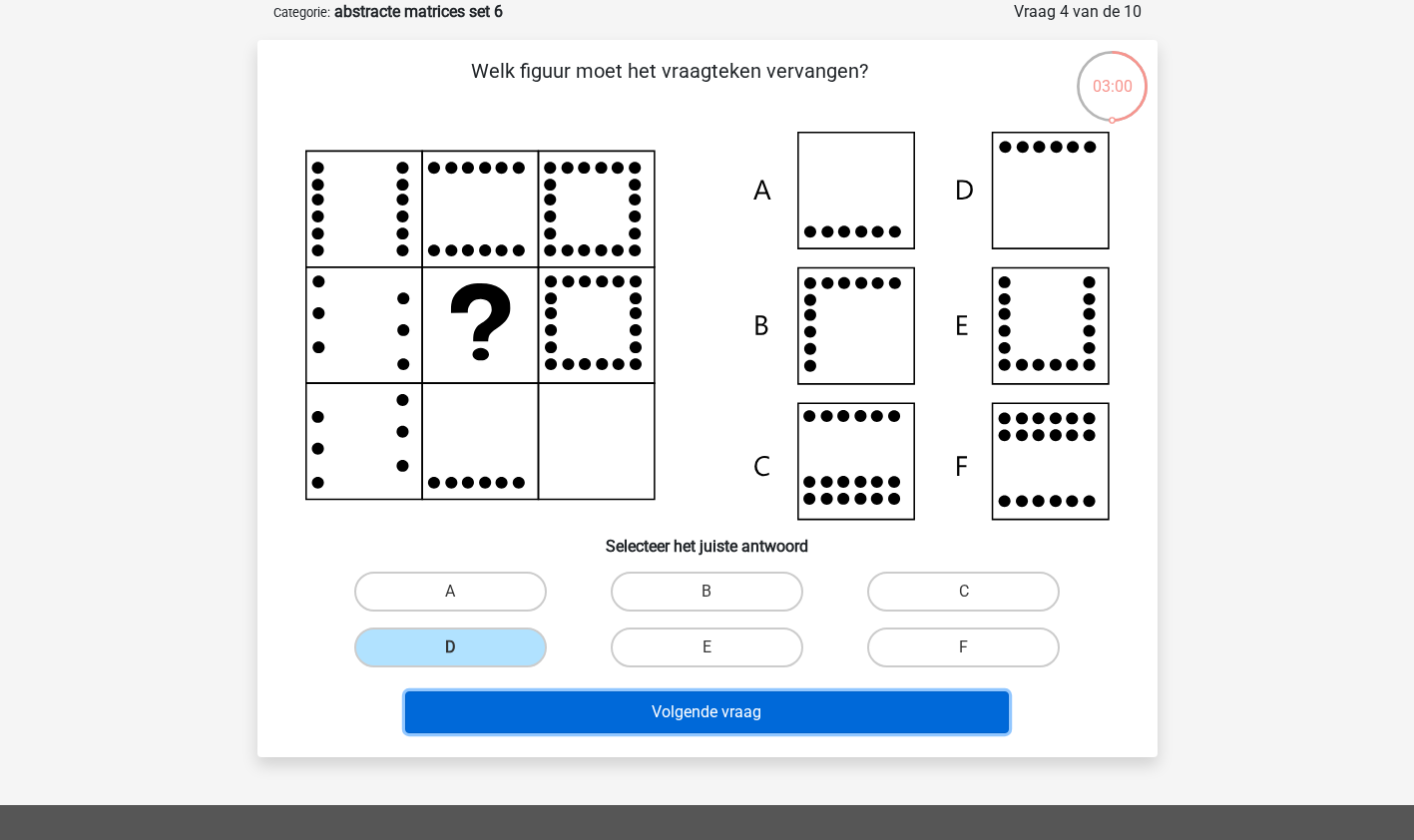 click on "Volgende vraag" at bounding box center (707, 712) 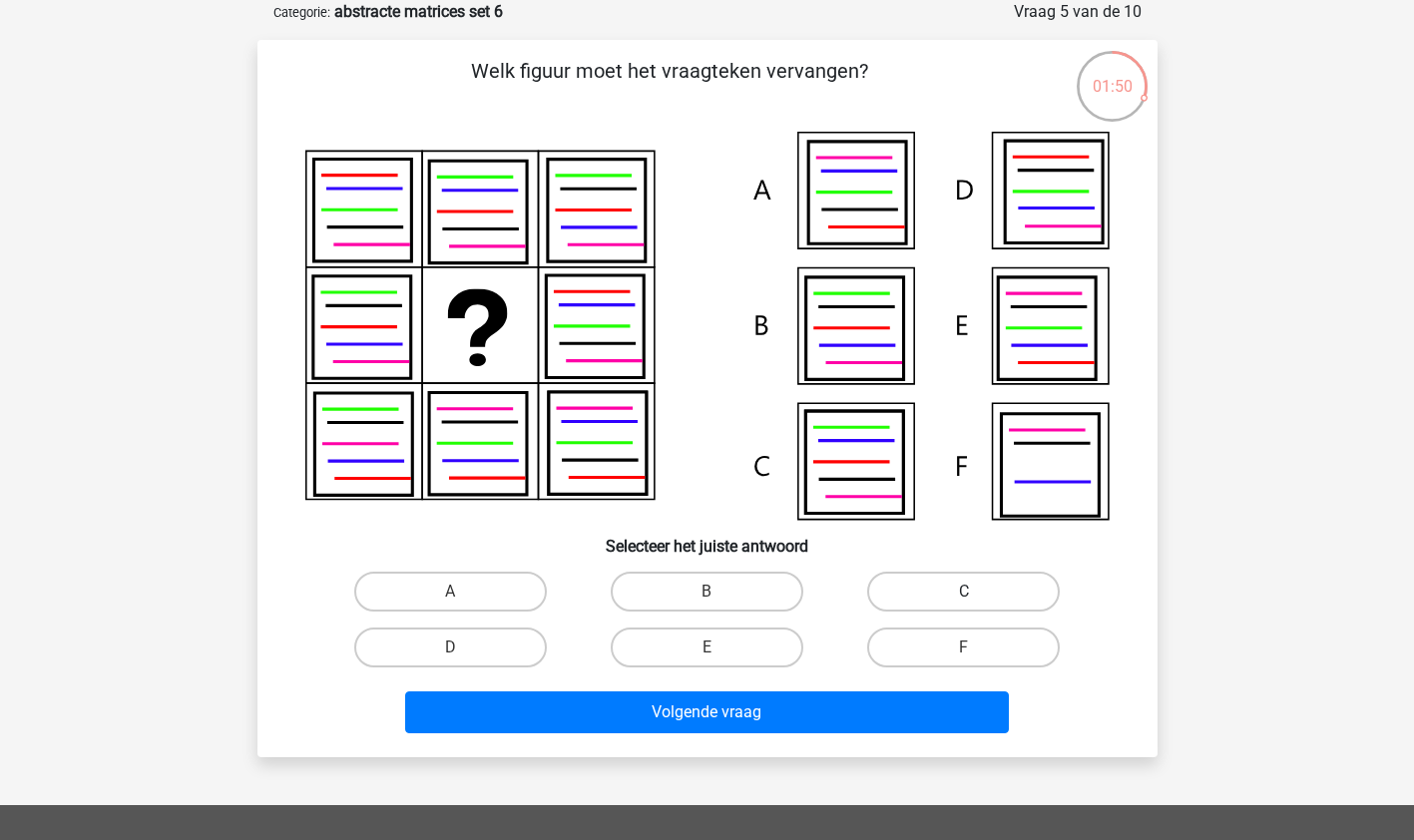 click on "C" at bounding box center [963, 592] 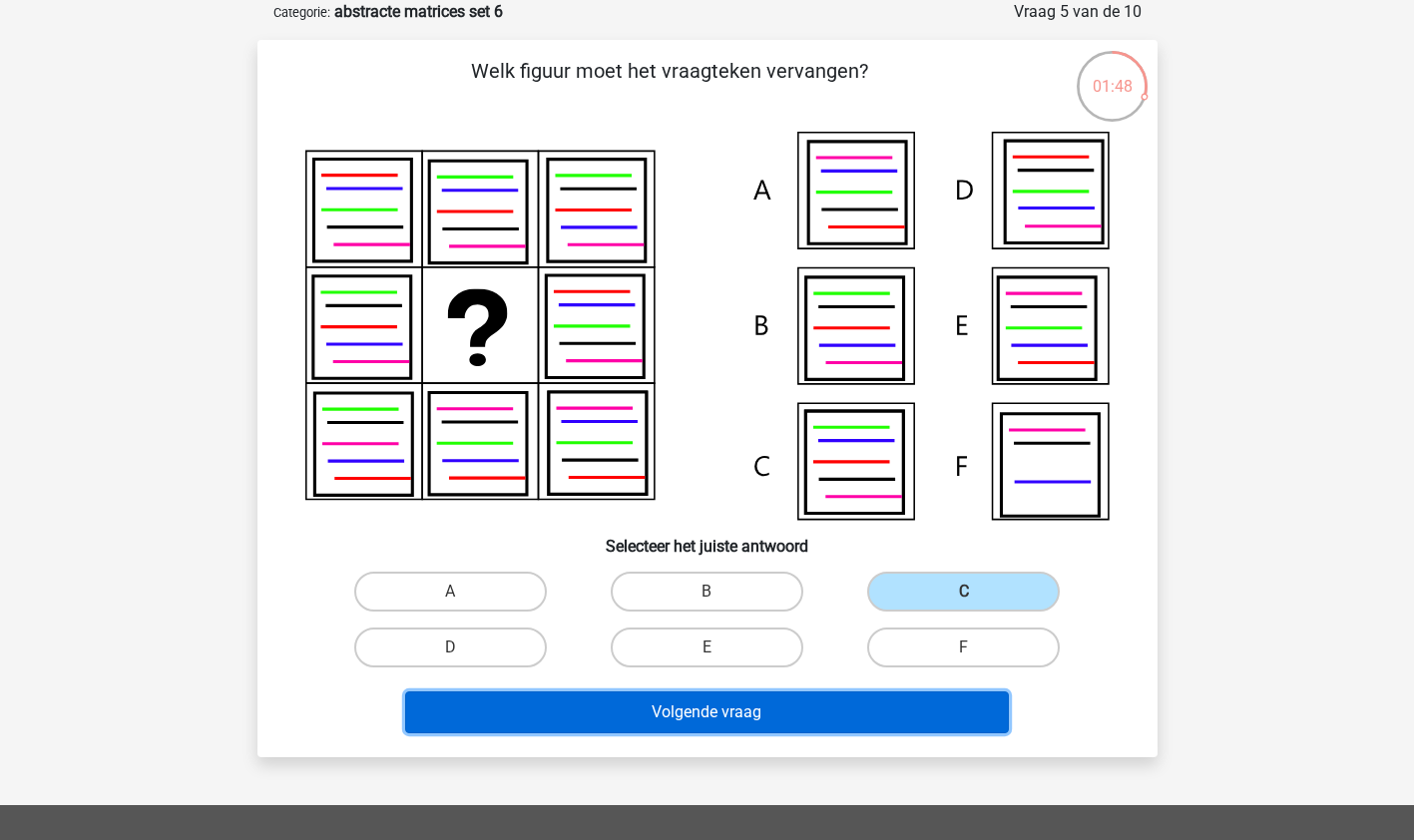 click on "Volgende vraag" at bounding box center (707, 712) 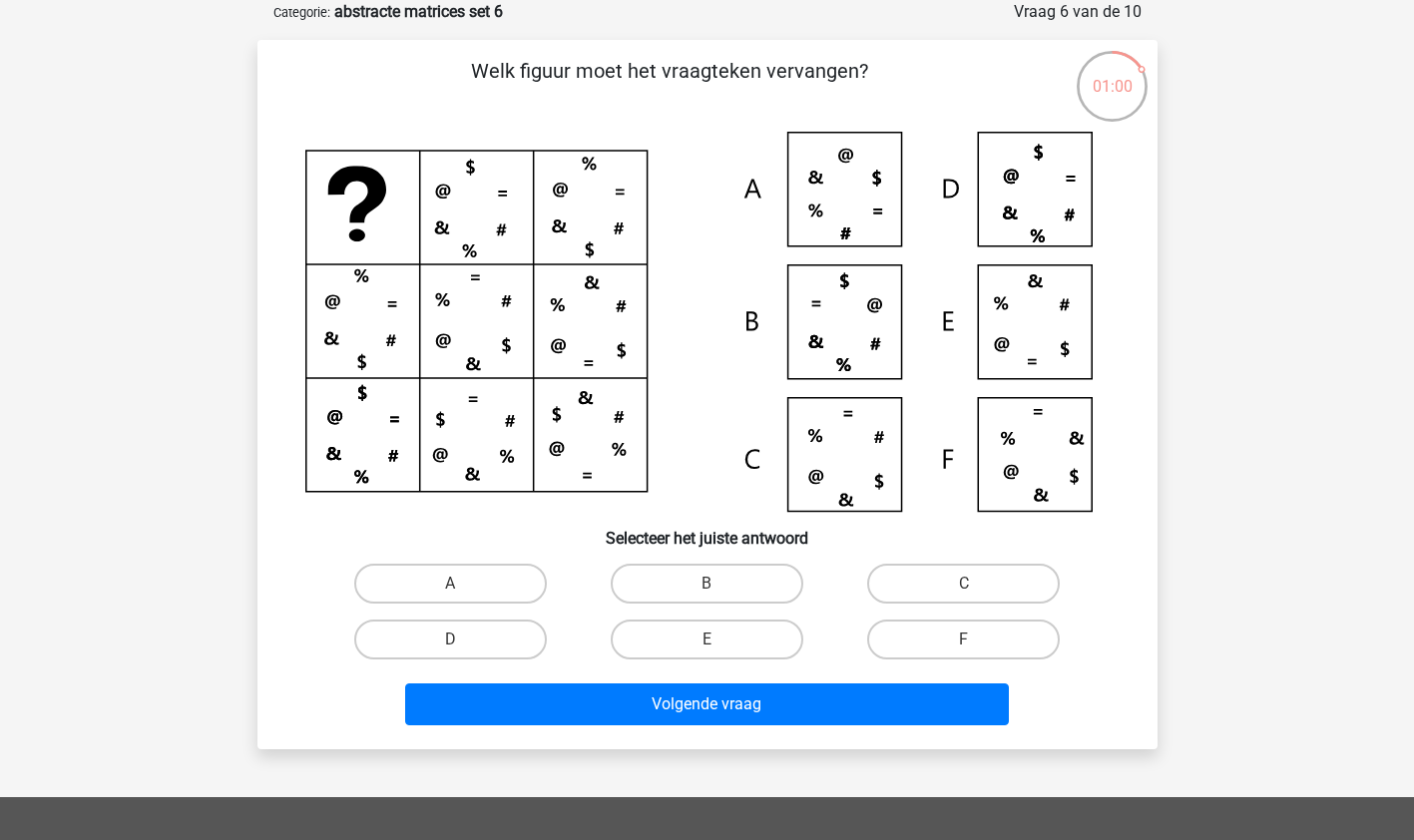 click on "B" at bounding box center [712, 590] 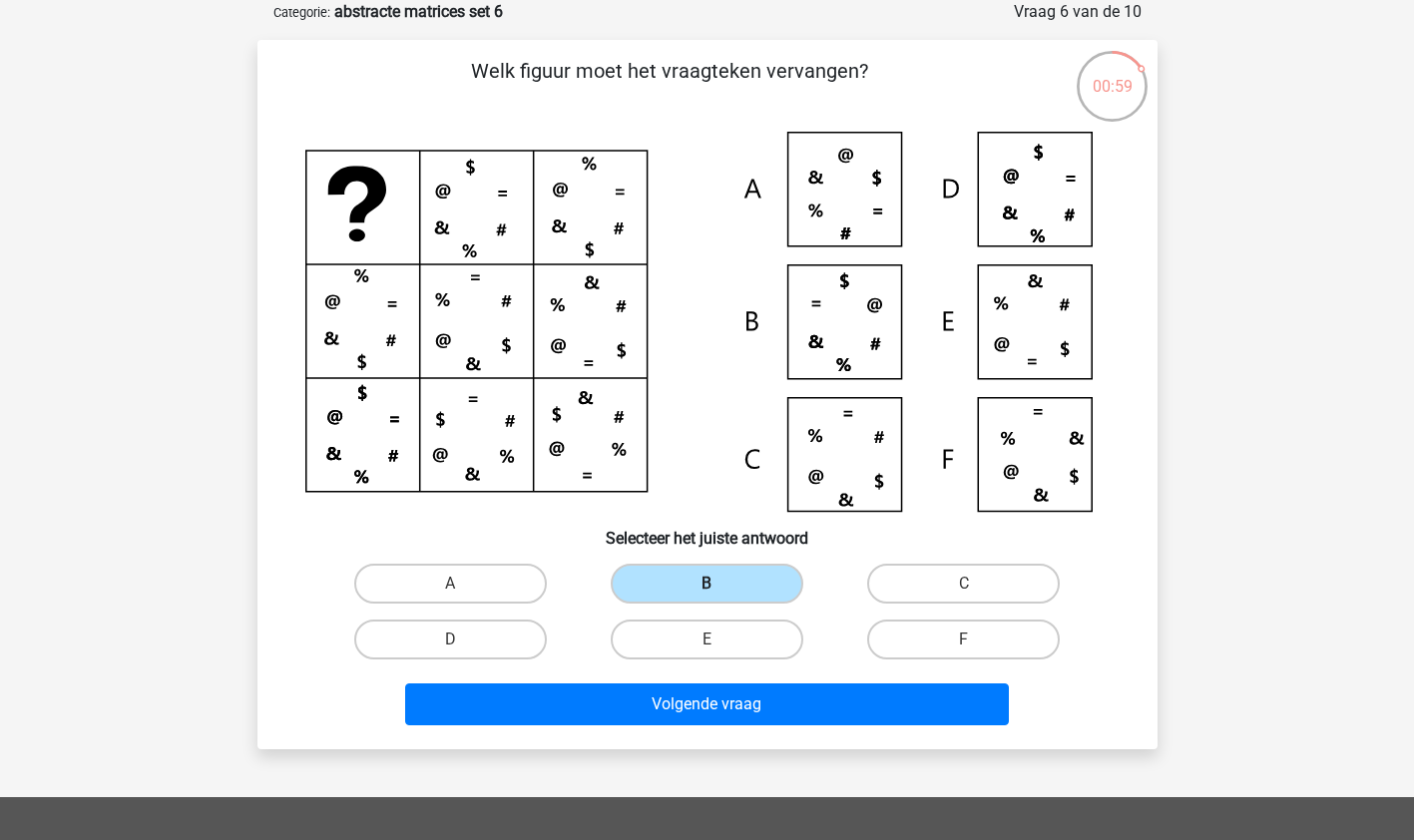 click on "B" at bounding box center (707, 584) 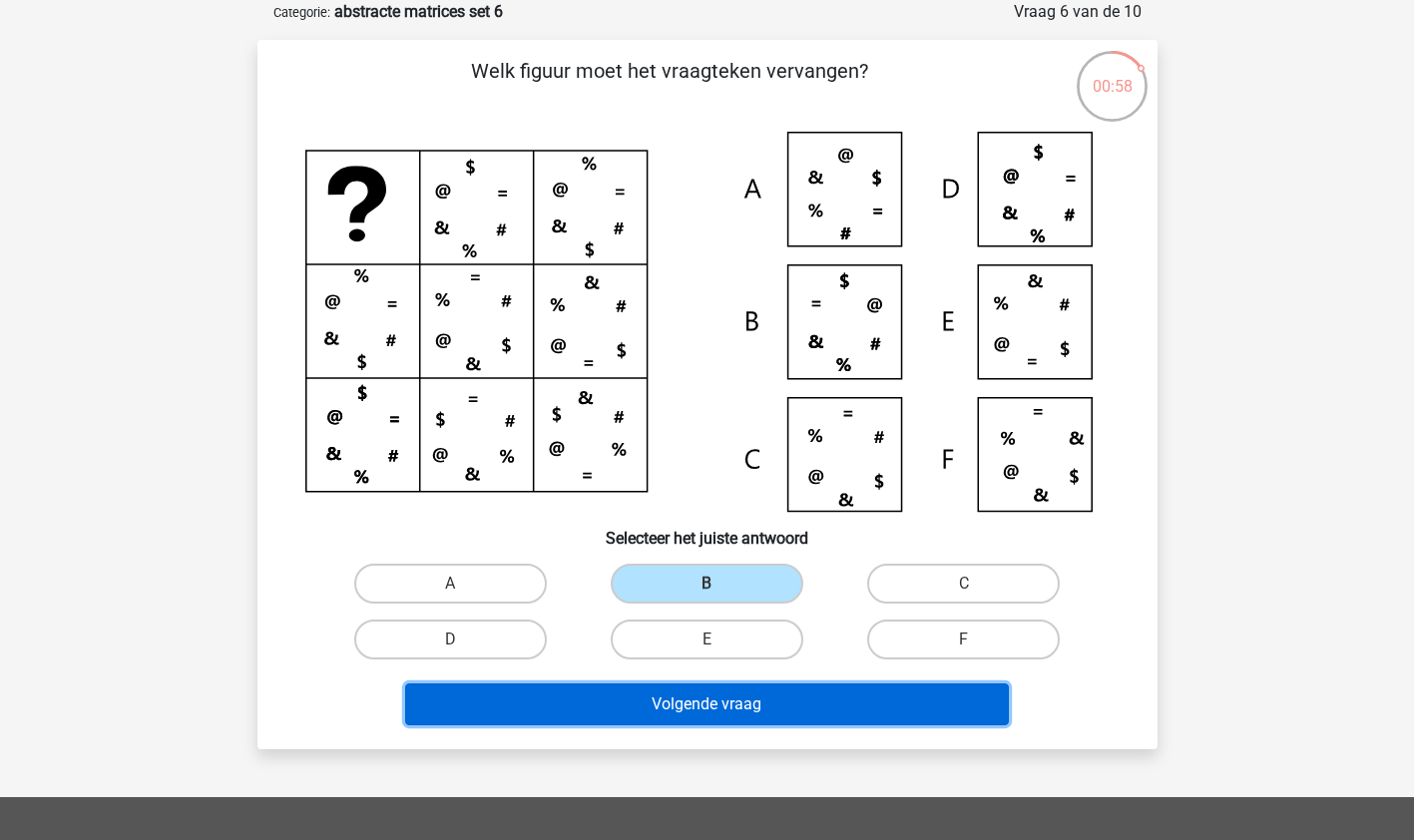 click on "Volgende vraag" at bounding box center [707, 704] 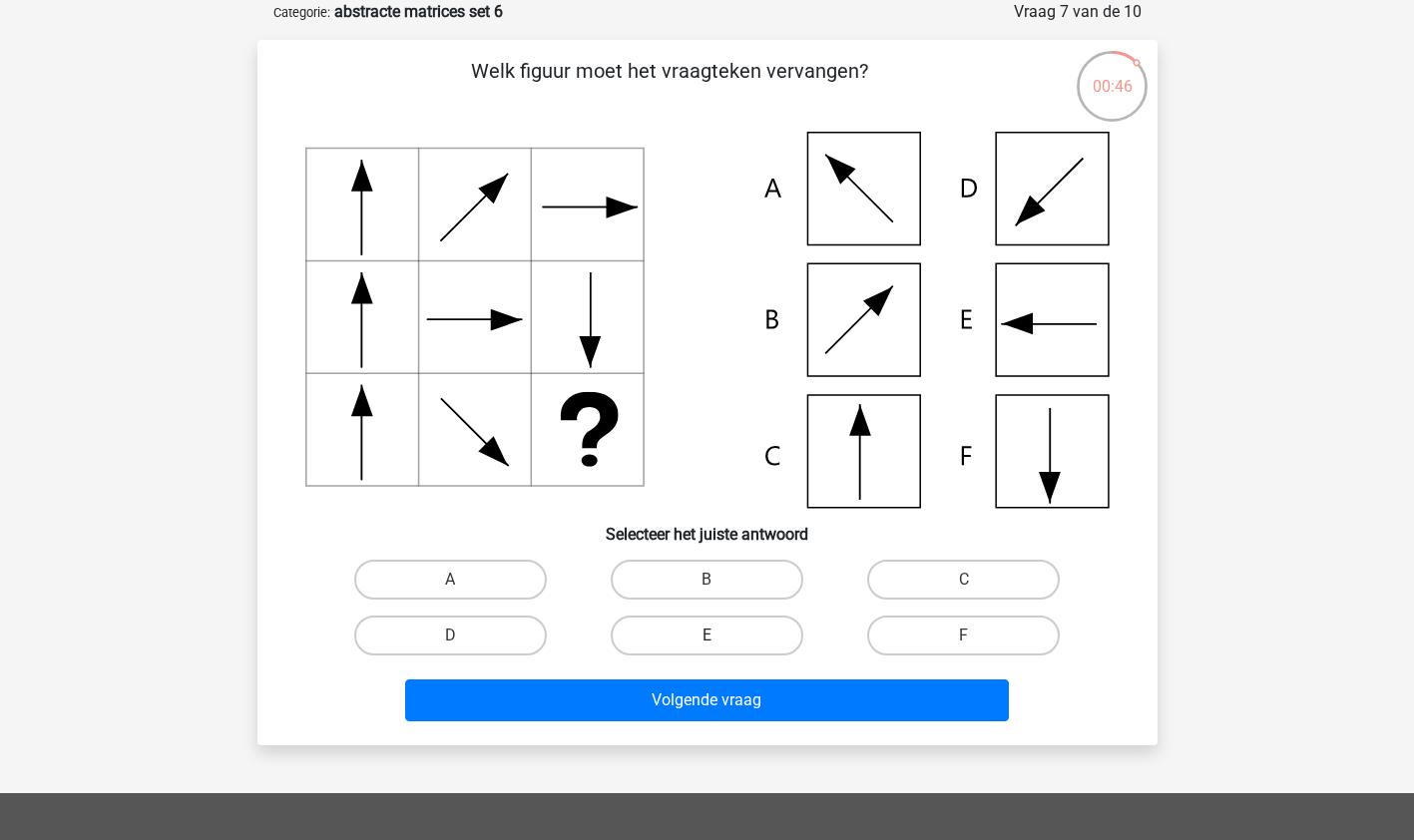 click on "E" at bounding box center [707, 635] 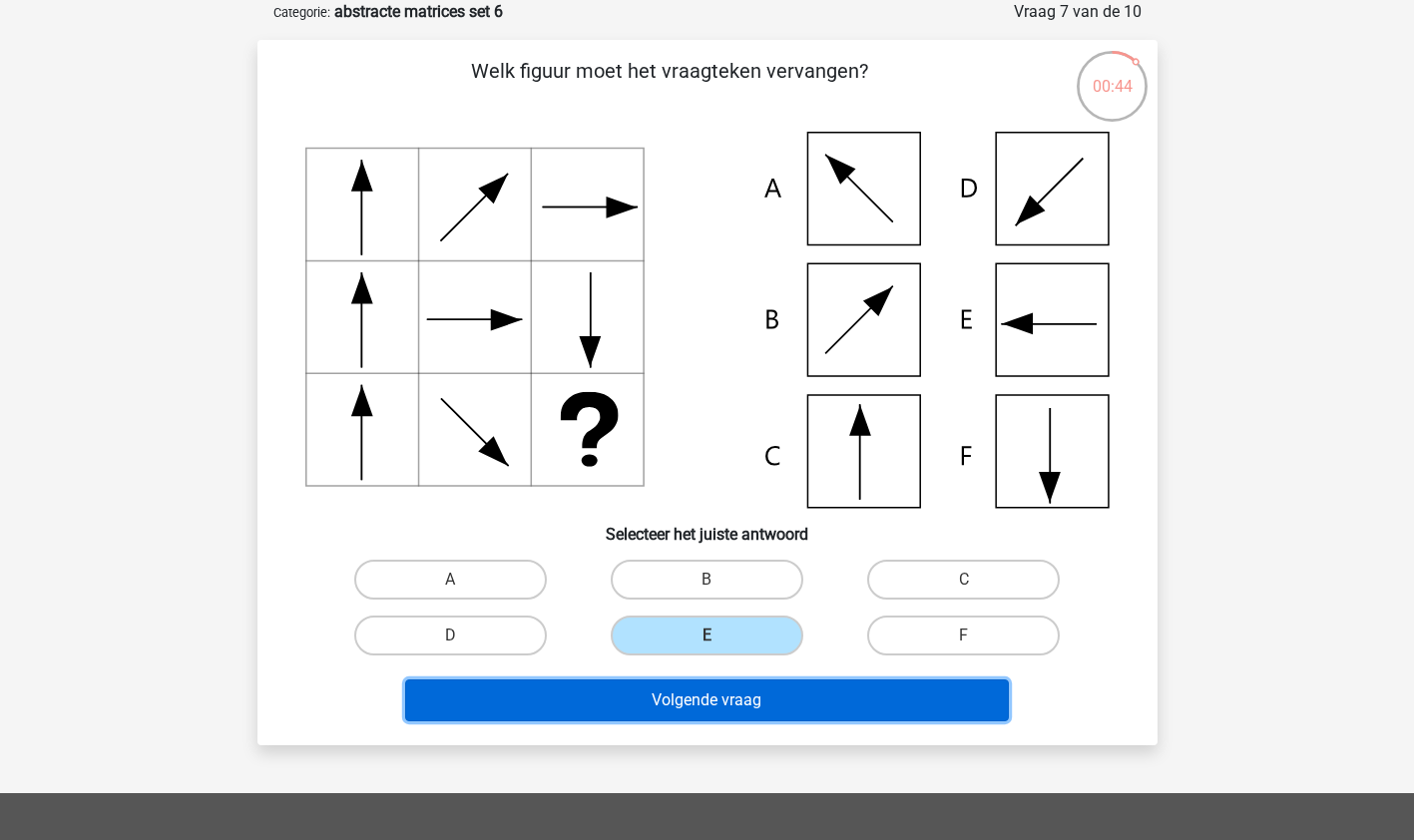 click on "Volgende vraag" at bounding box center [707, 700] 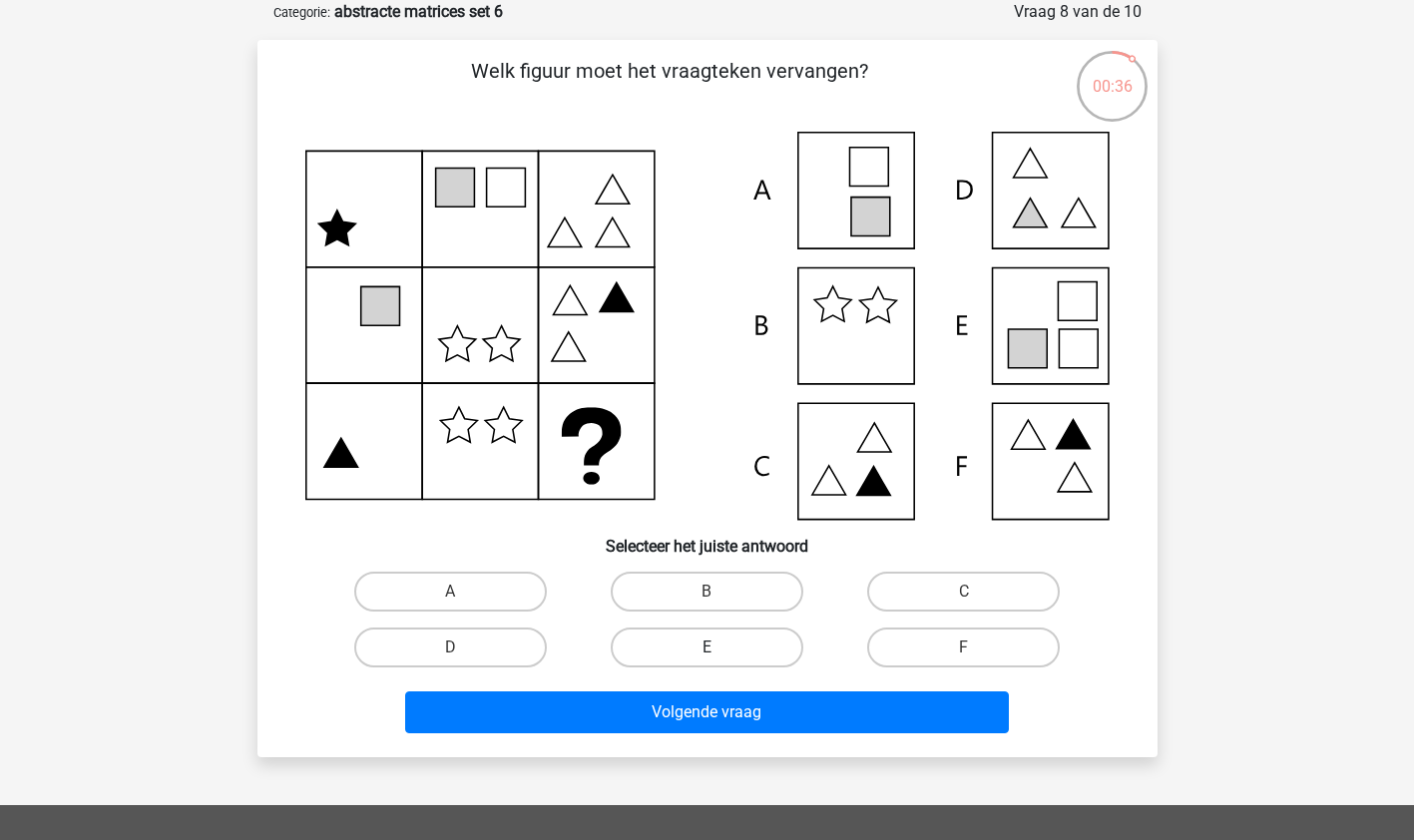 click on "E" at bounding box center [707, 647] 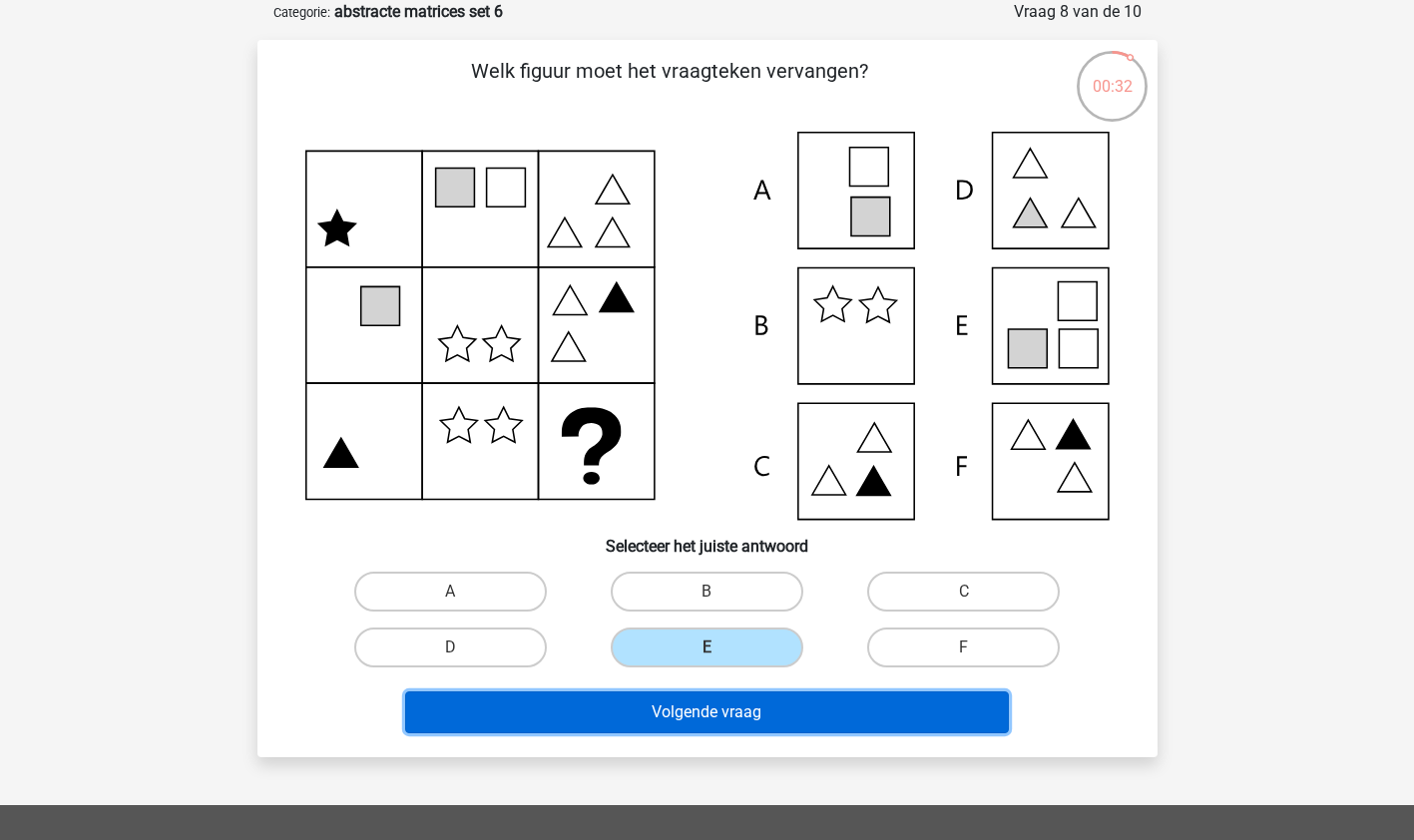 click on "Volgende vraag" at bounding box center (707, 712) 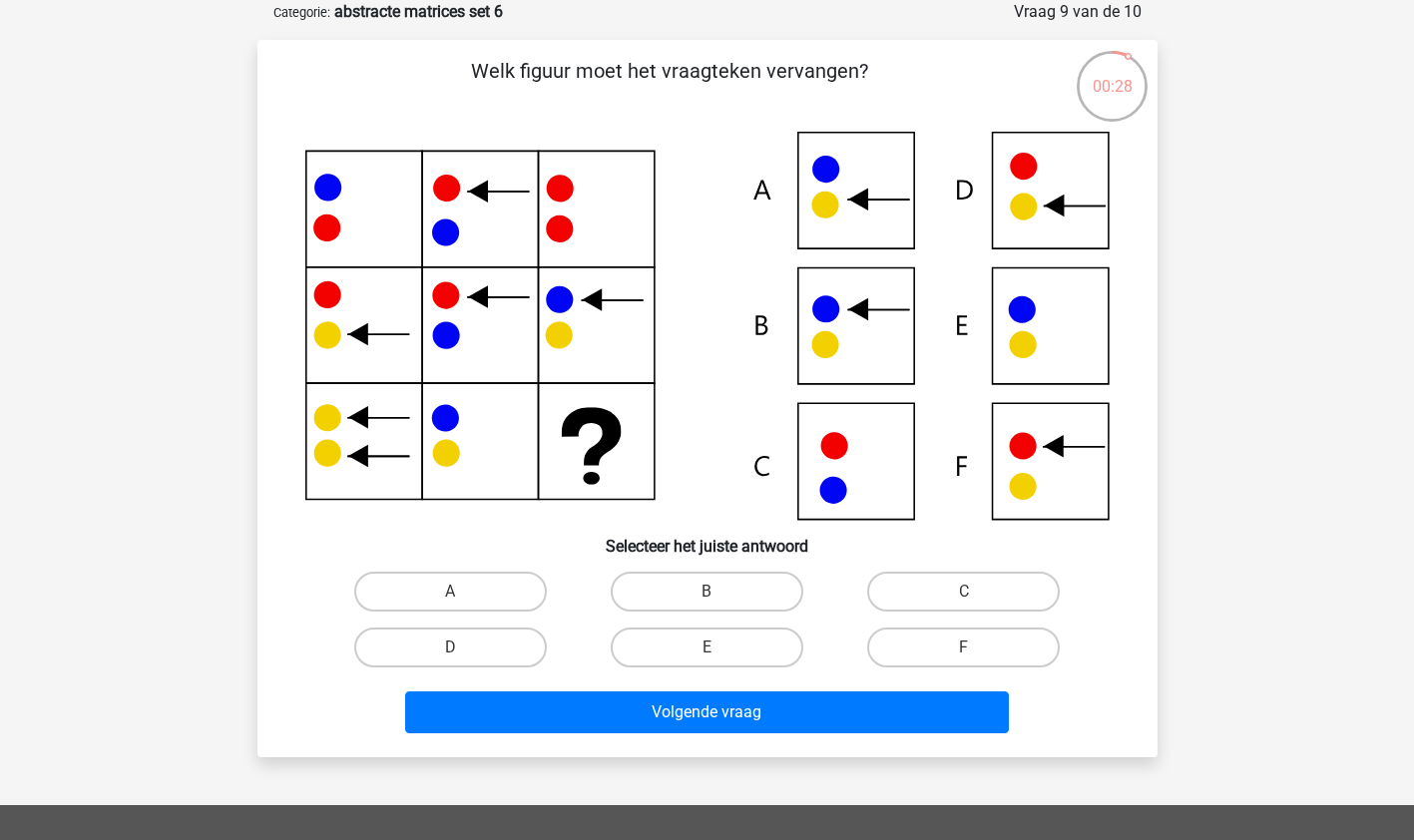 click on "B" at bounding box center [712, 598] 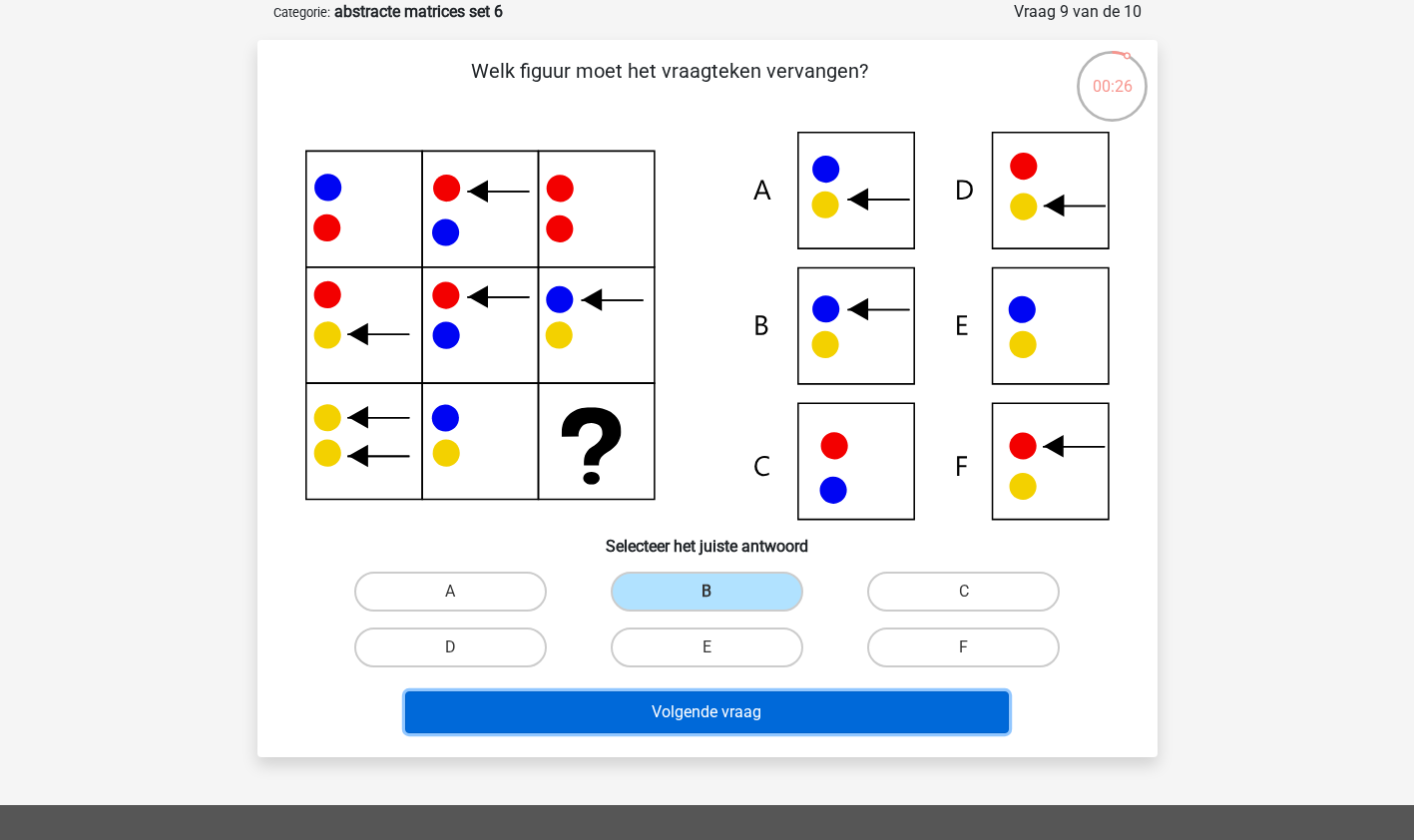 click on "Volgende vraag" at bounding box center [707, 712] 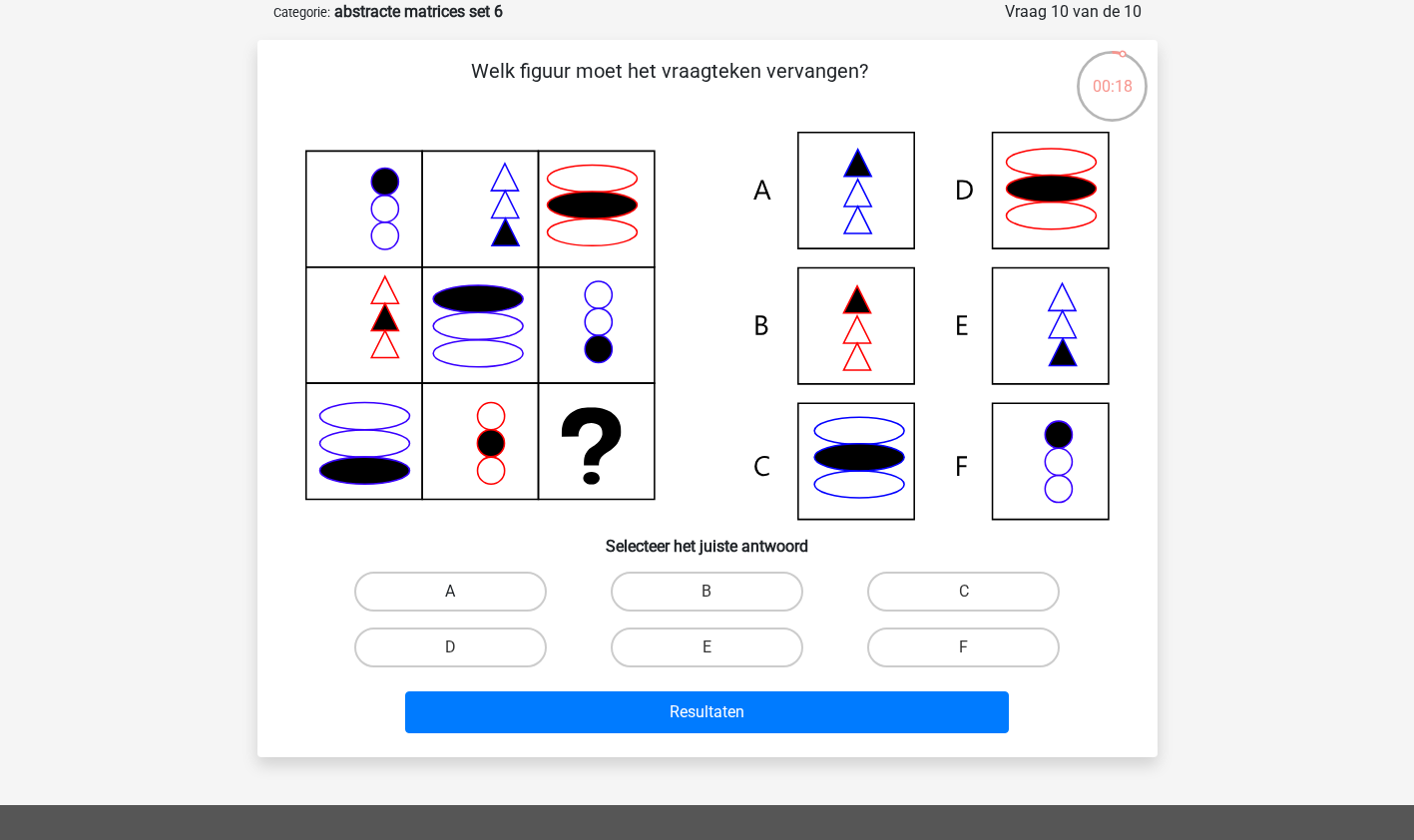 click on "A" at bounding box center [450, 592] 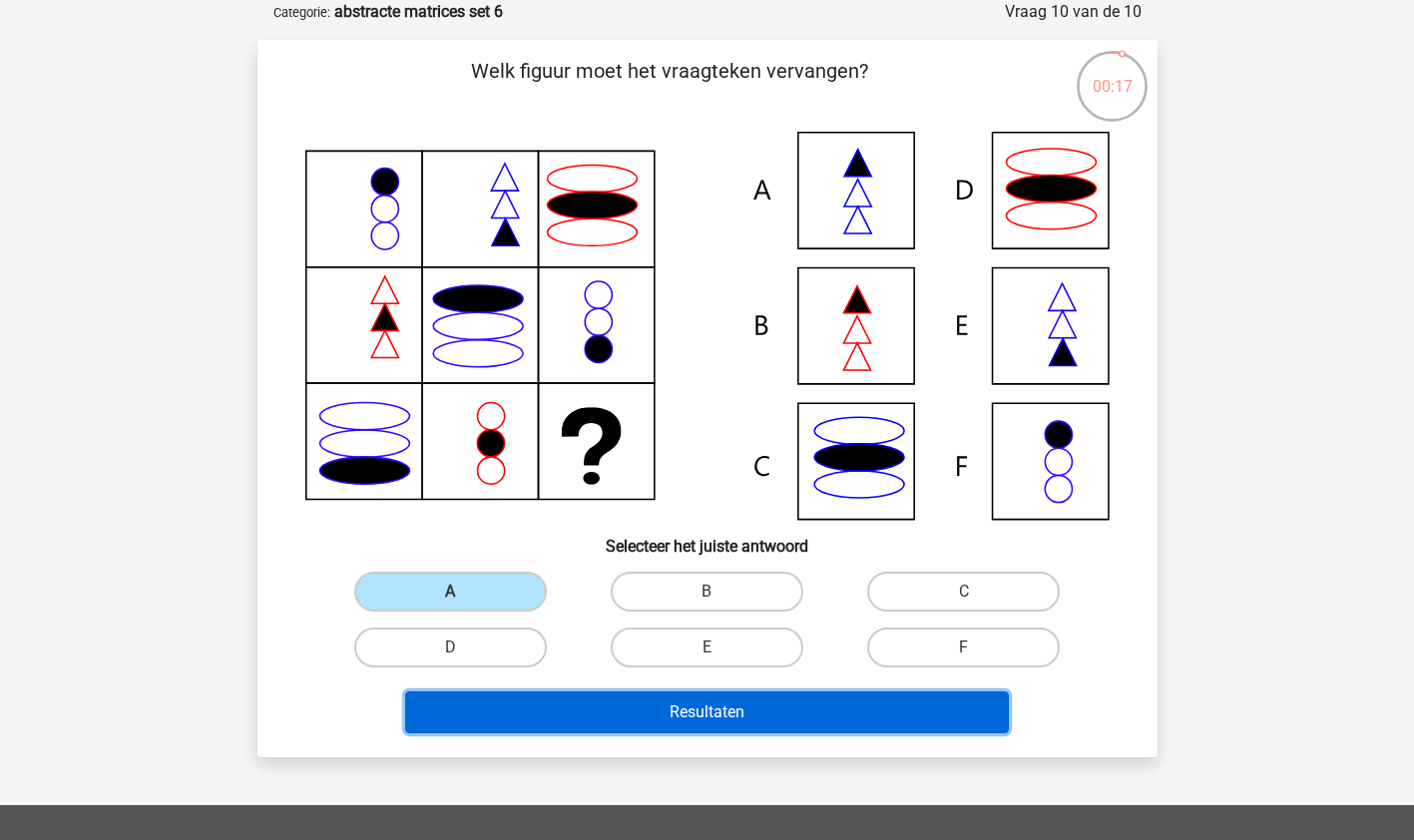 click on "Resultaten" at bounding box center [707, 712] 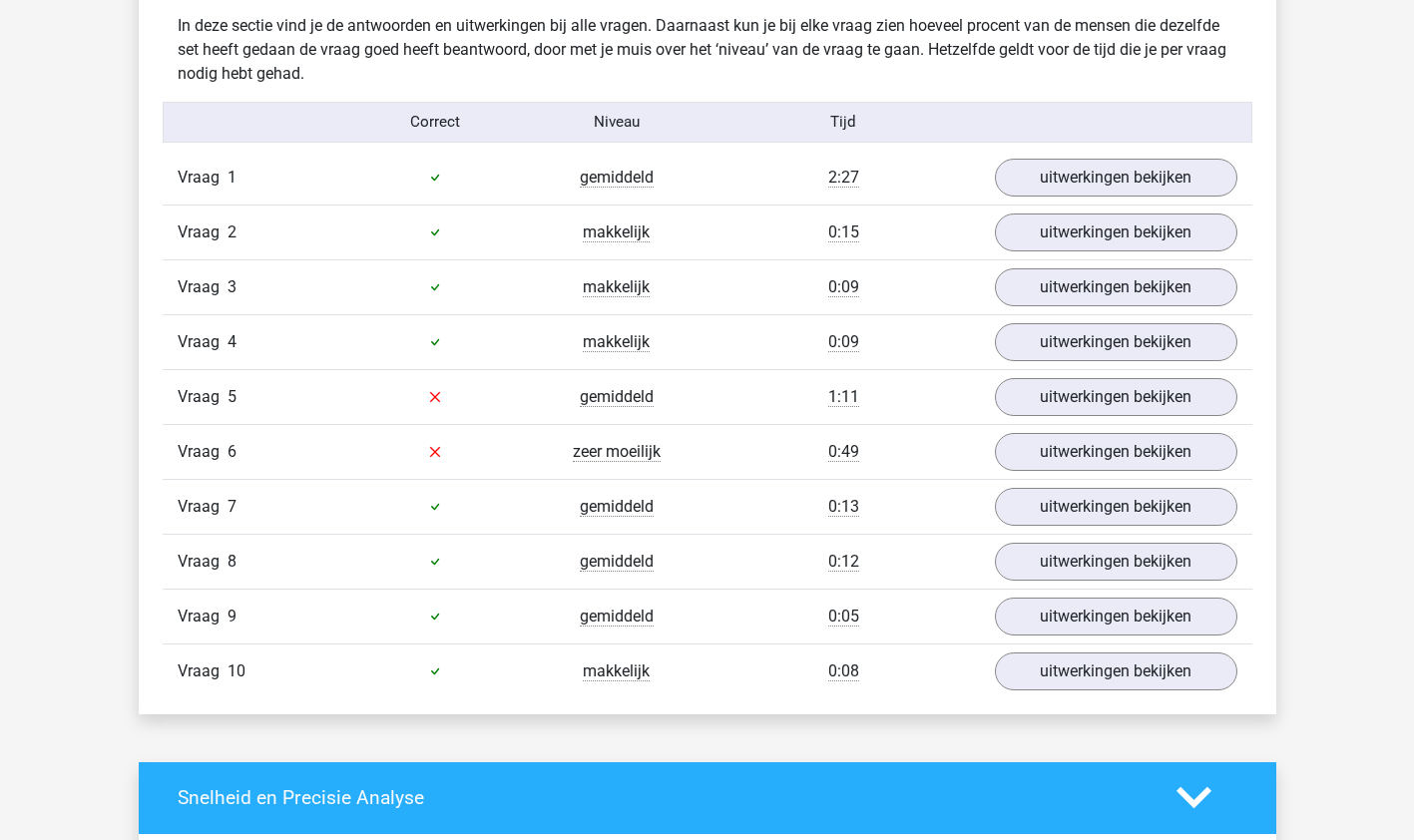 scroll, scrollTop: 1175, scrollLeft: 0, axis: vertical 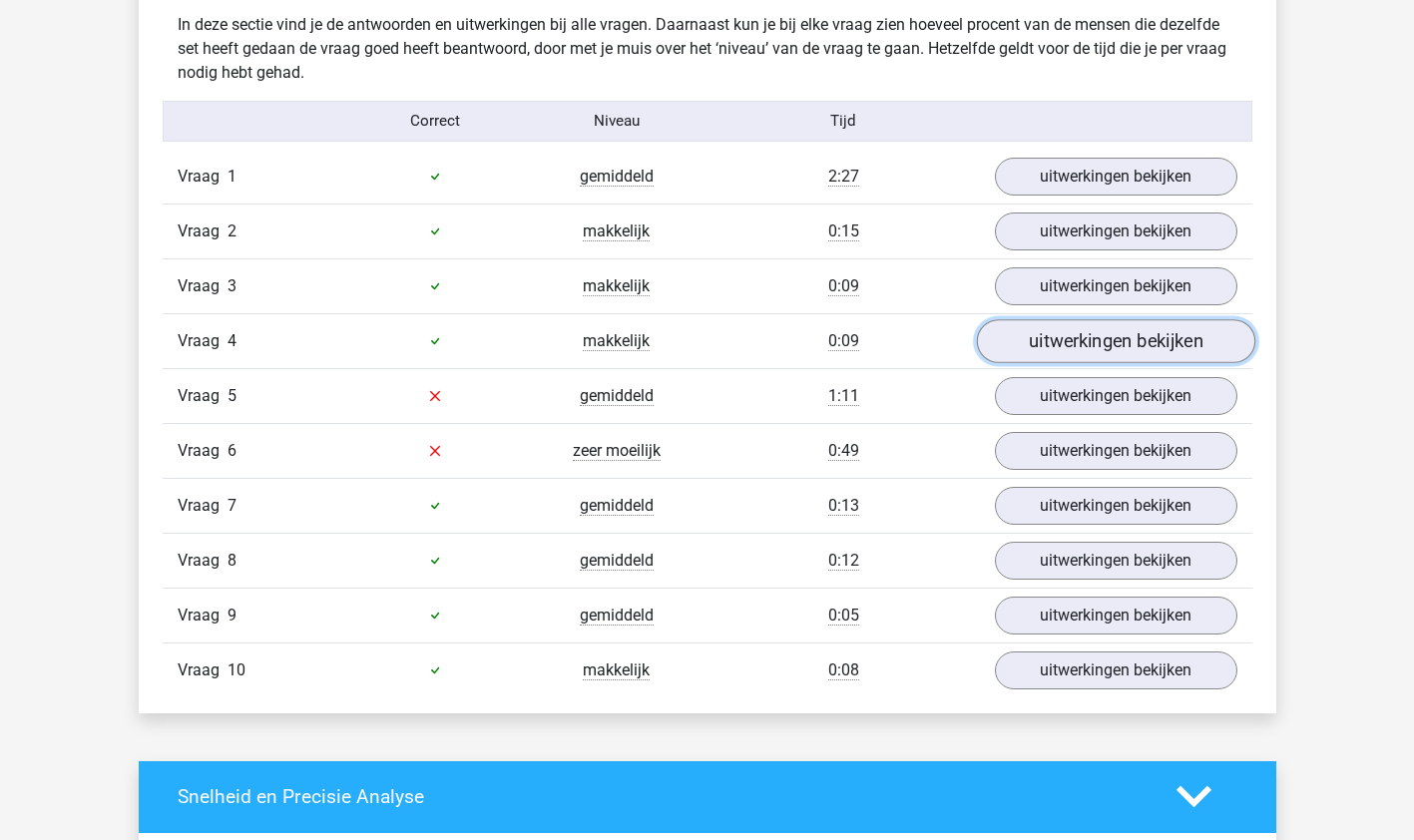 click on "uitwerkingen bekijken" at bounding box center (1115, 341) 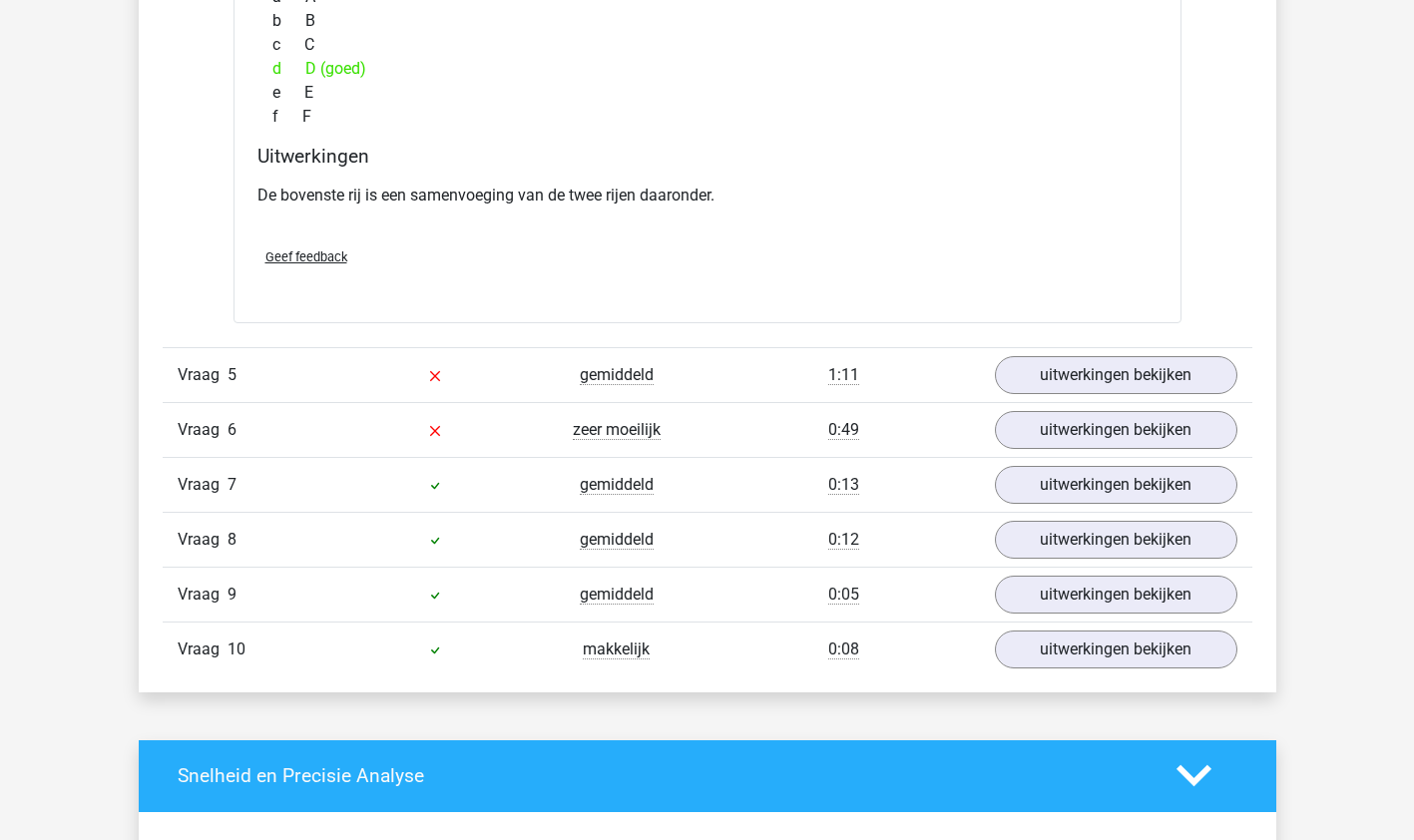 scroll, scrollTop: 2075, scrollLeft: 0, axis: vertical 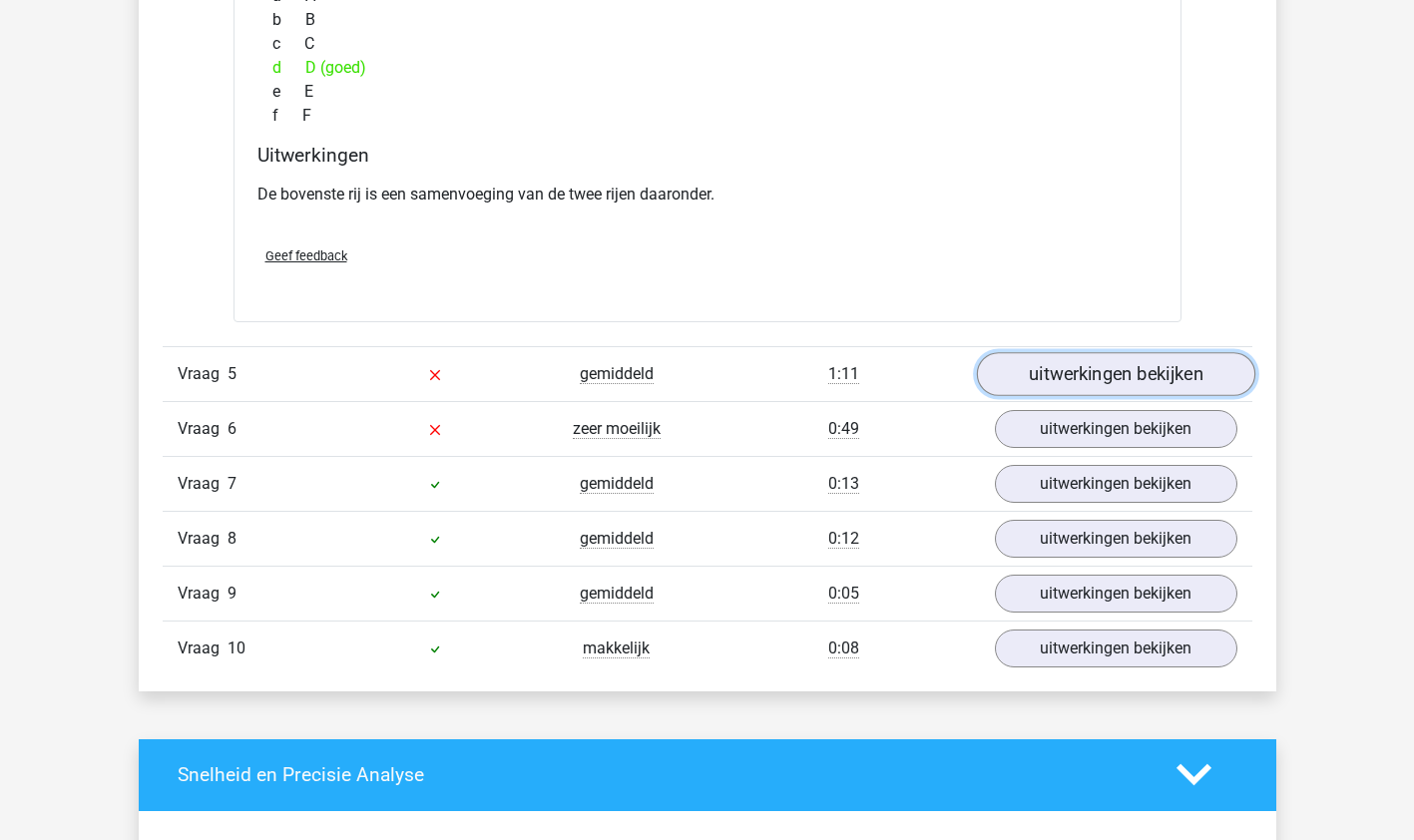 click on "uitwerkingen bekijken" at bounding box center (1115, 374) 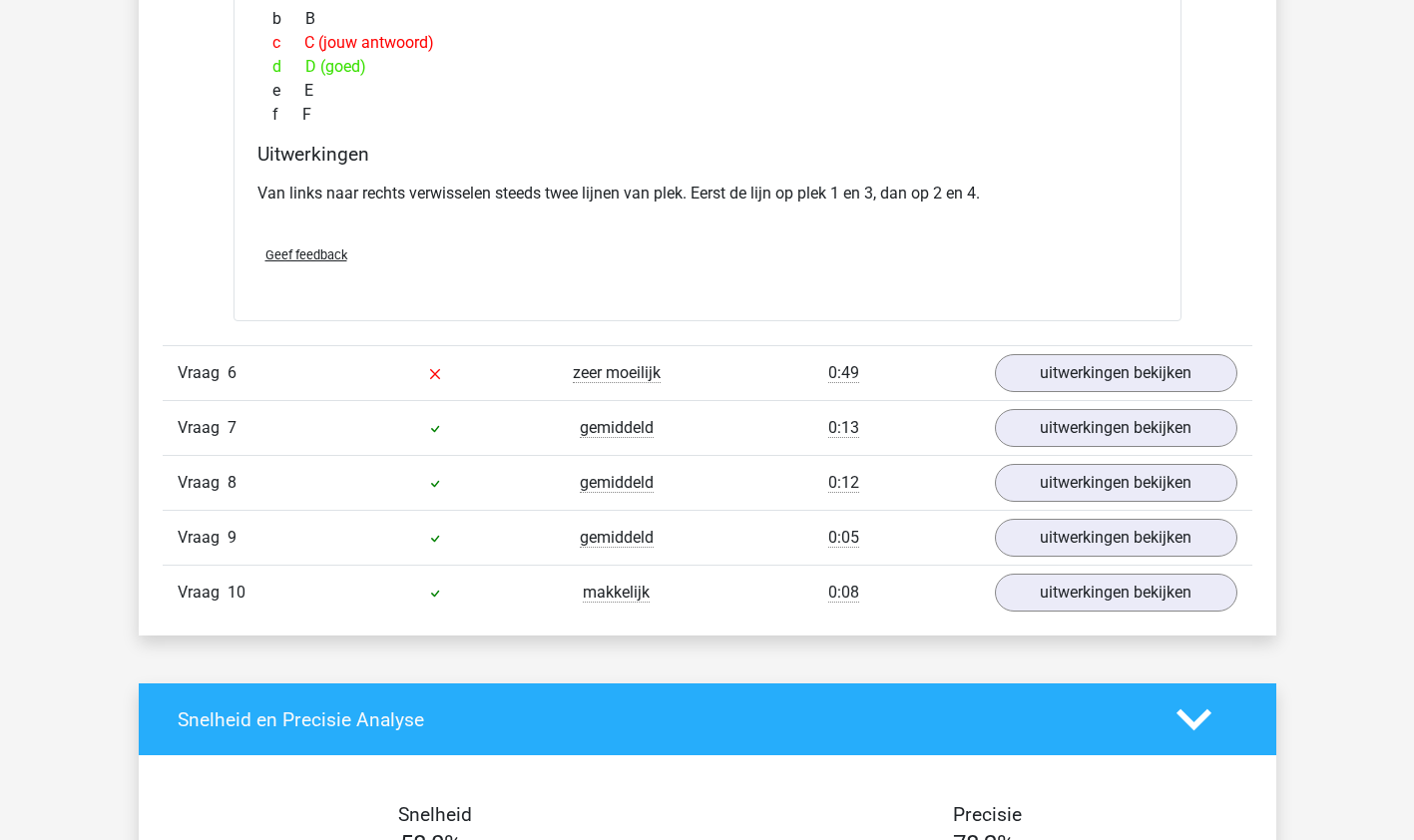 scroll, scrollTop: 3010, scrollLeft: 0, axis: vertical 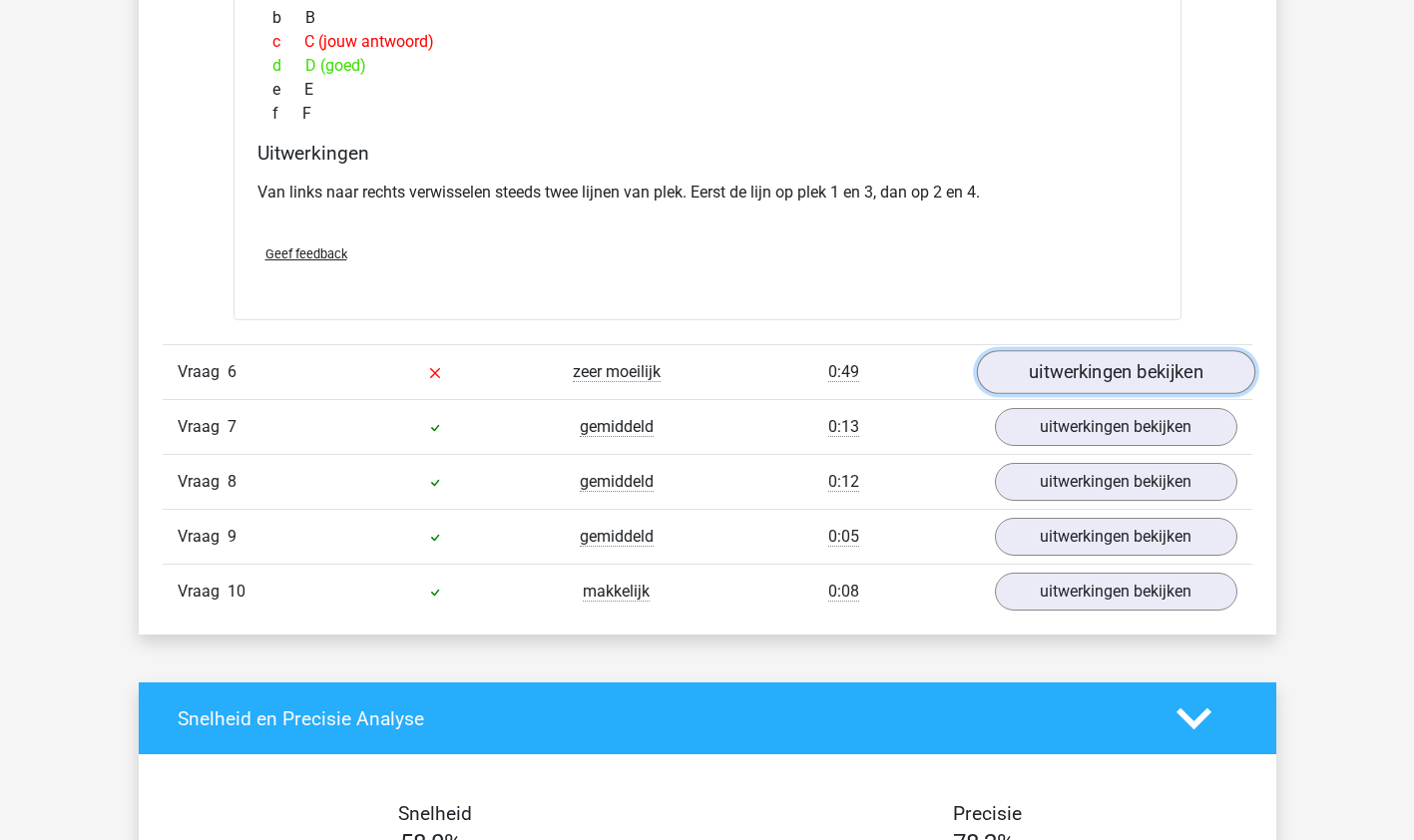 click on "uitwerkingen bekijken" at bounding box center (1115, 372) 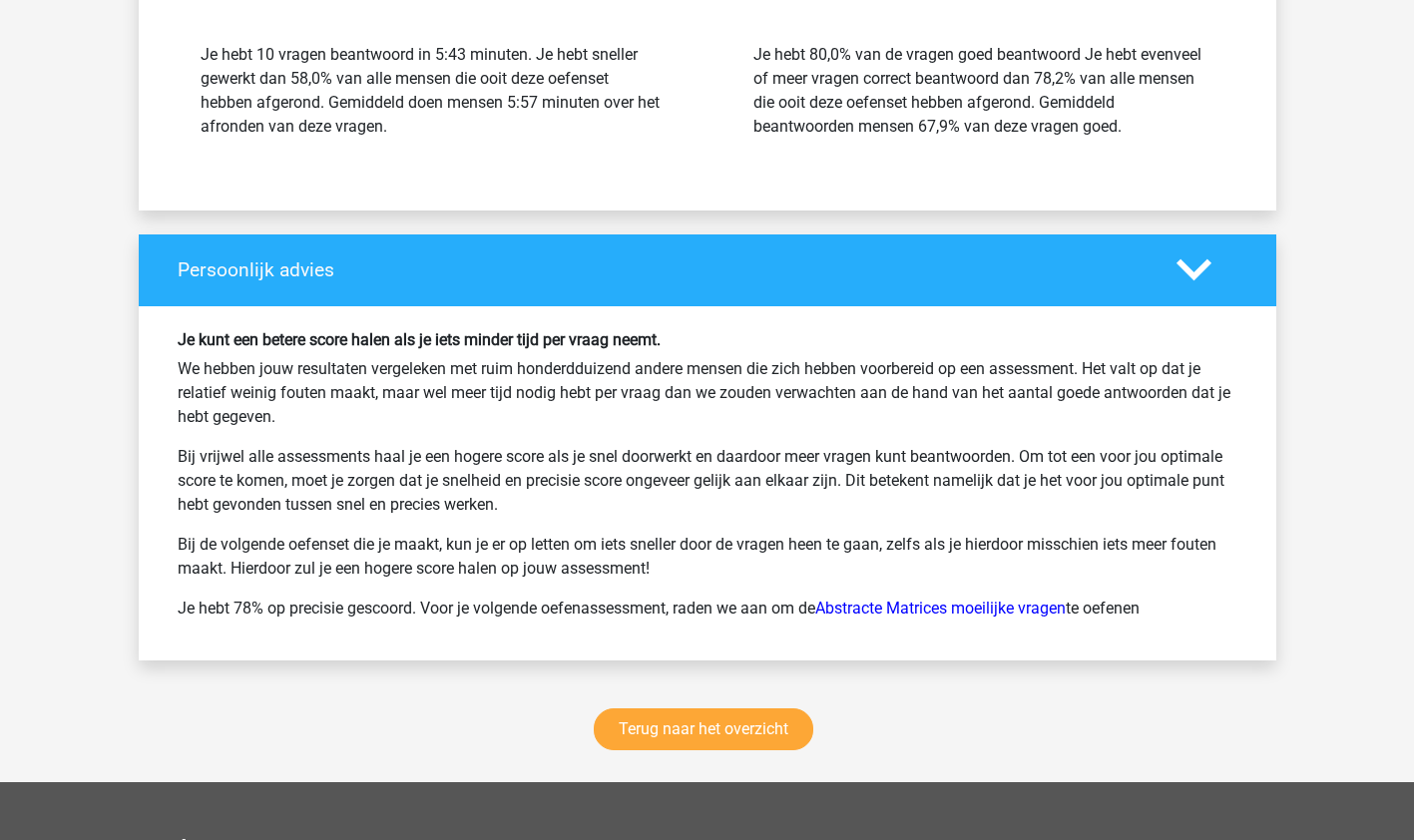 scroll, scrollTop: 5210, scrollLeft: 0, axis: vertical 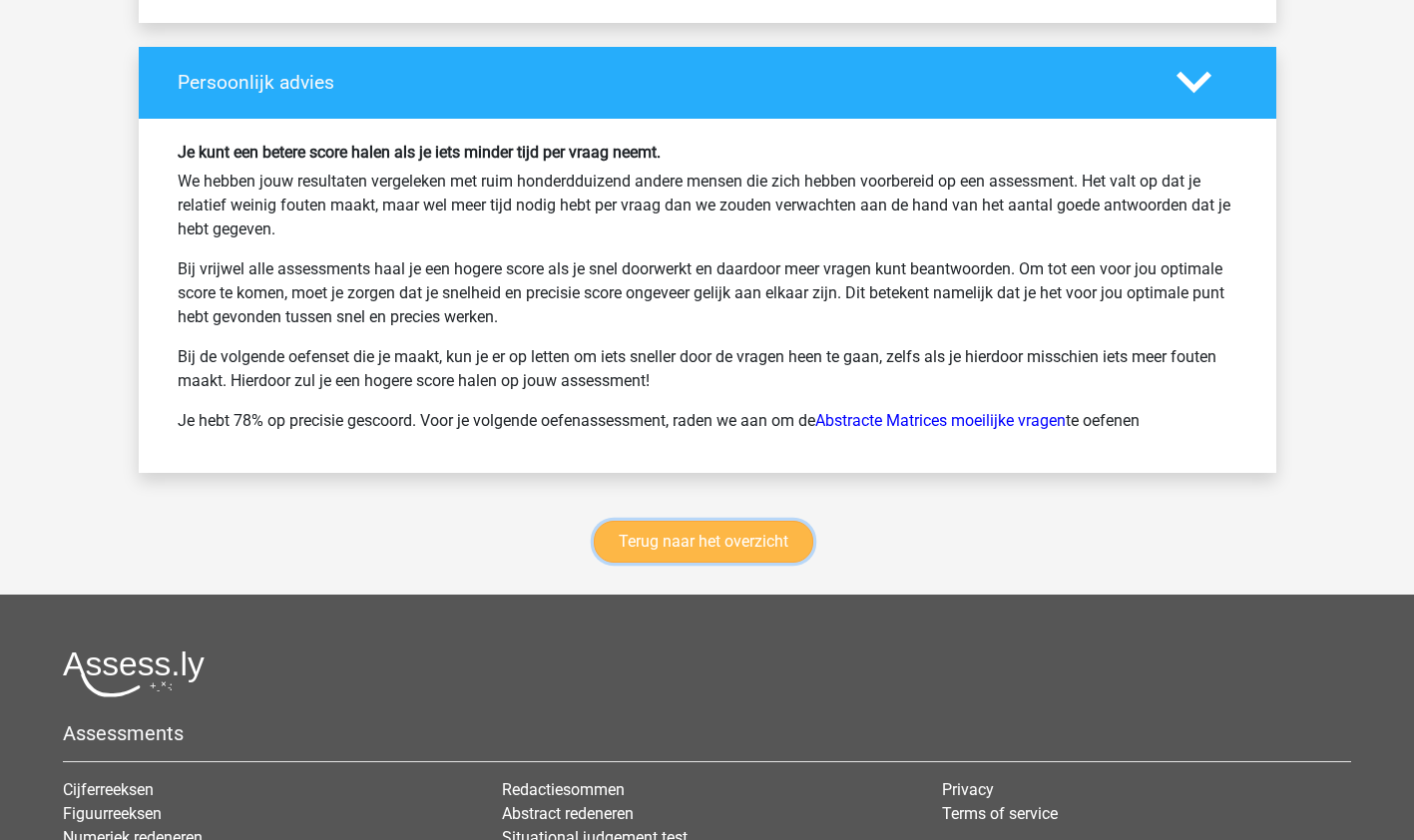 click on "Terug naar het overzicht" at bounding box center (704, 542) 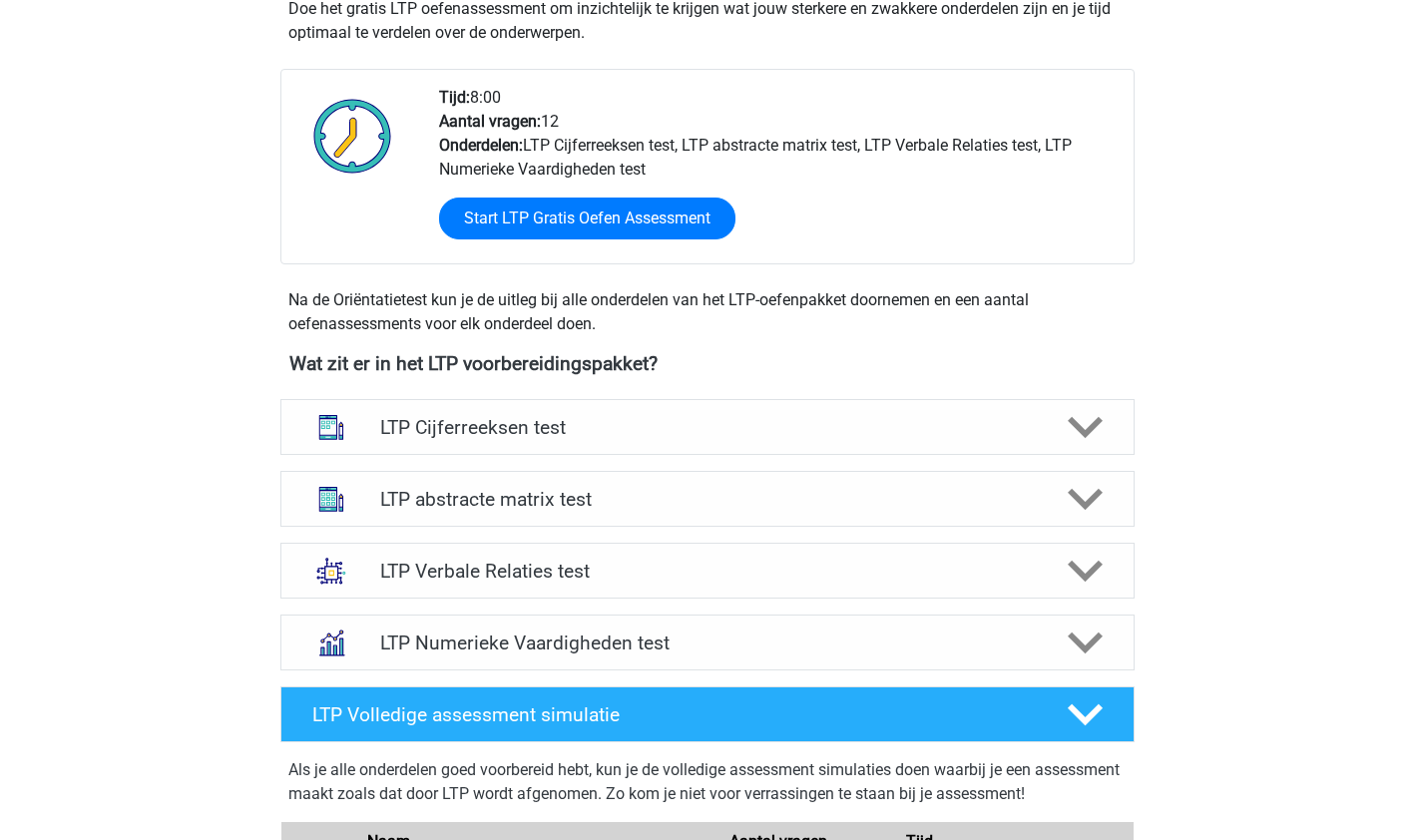 scroll, scrollTop: 453, scrollLeft: 0, axis: vertical 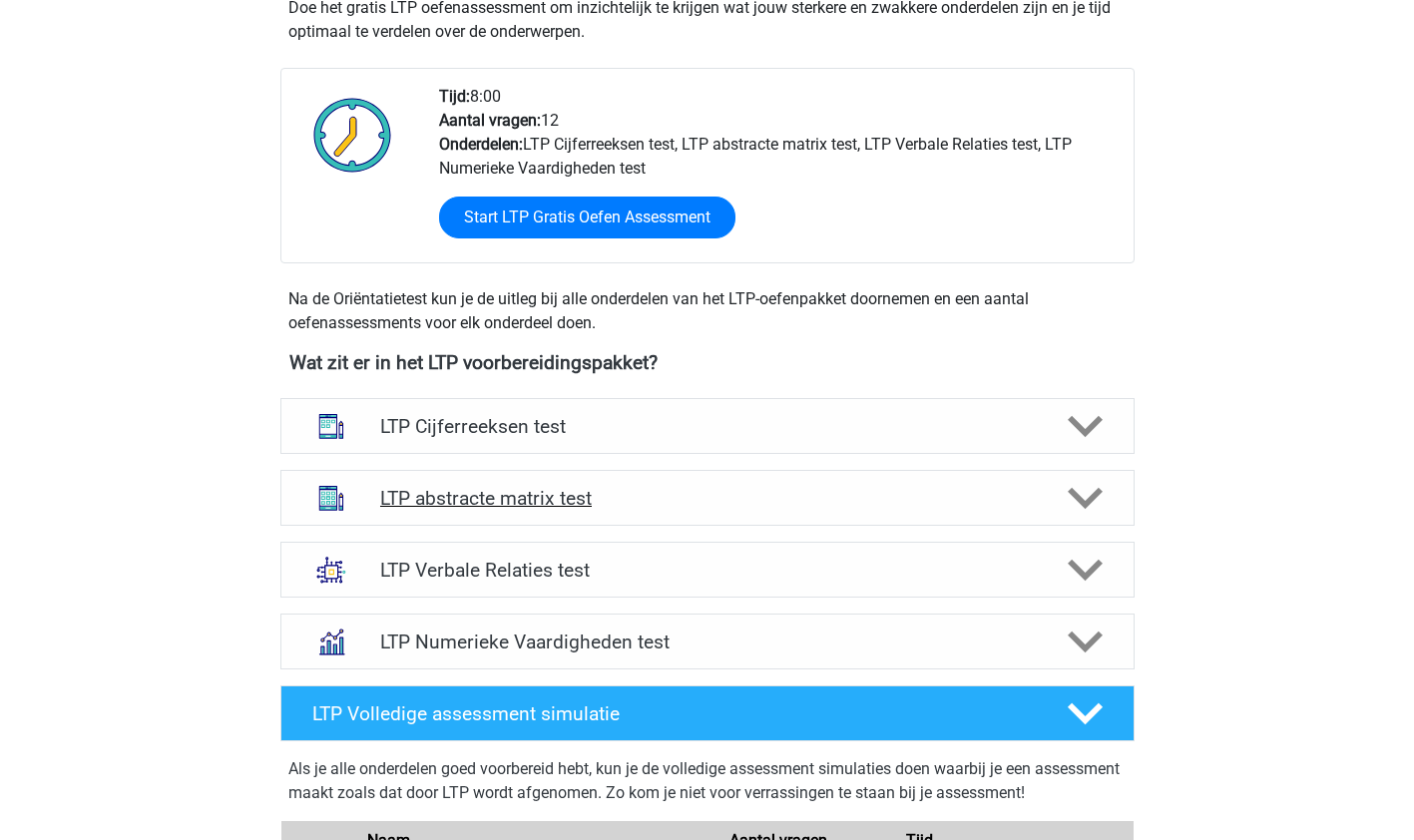 click on "LTP abstracte matrix test" at bounding box center (707, 498) 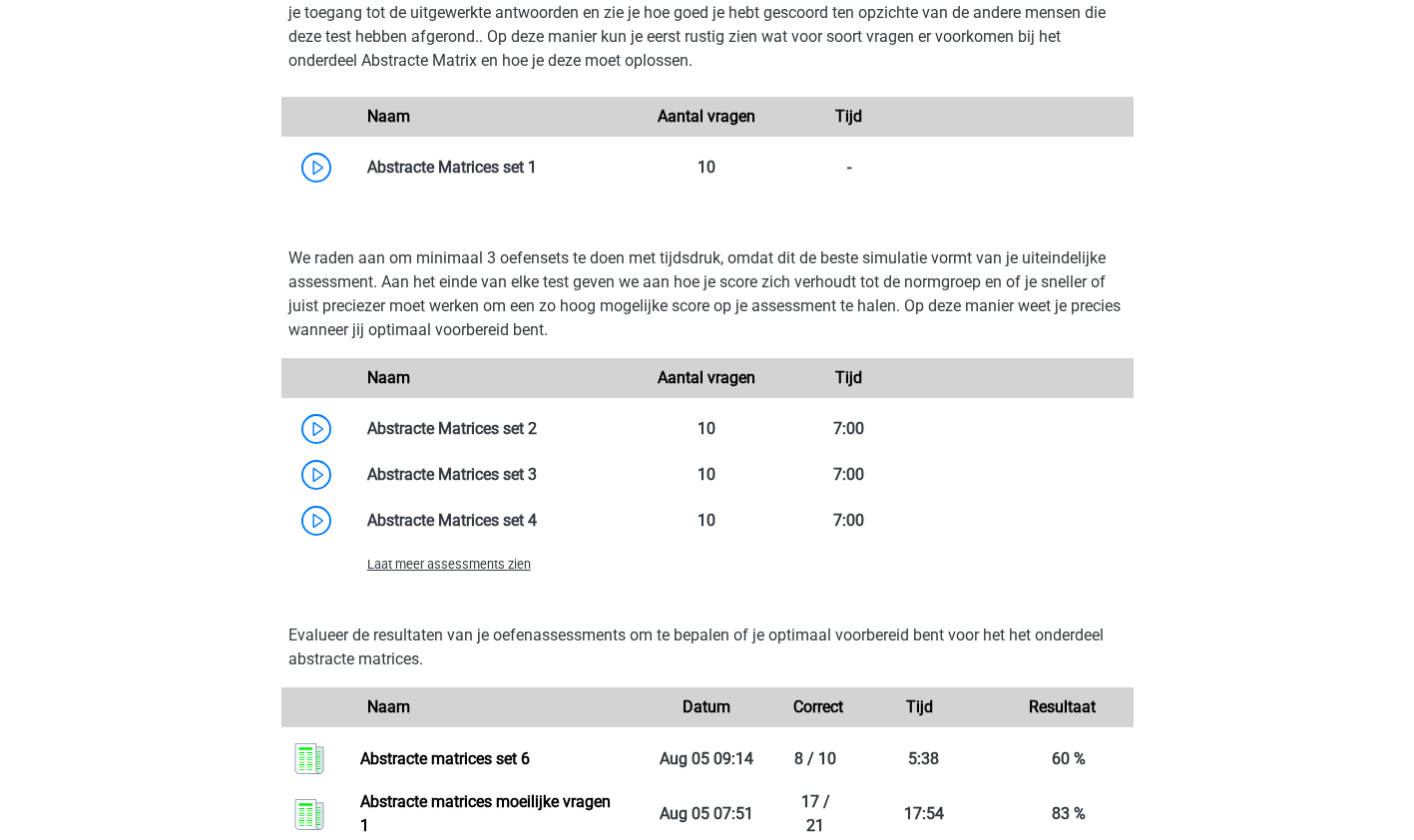 scroll, scrollTop: 1330, scrollLeft: 0, axis: vertical 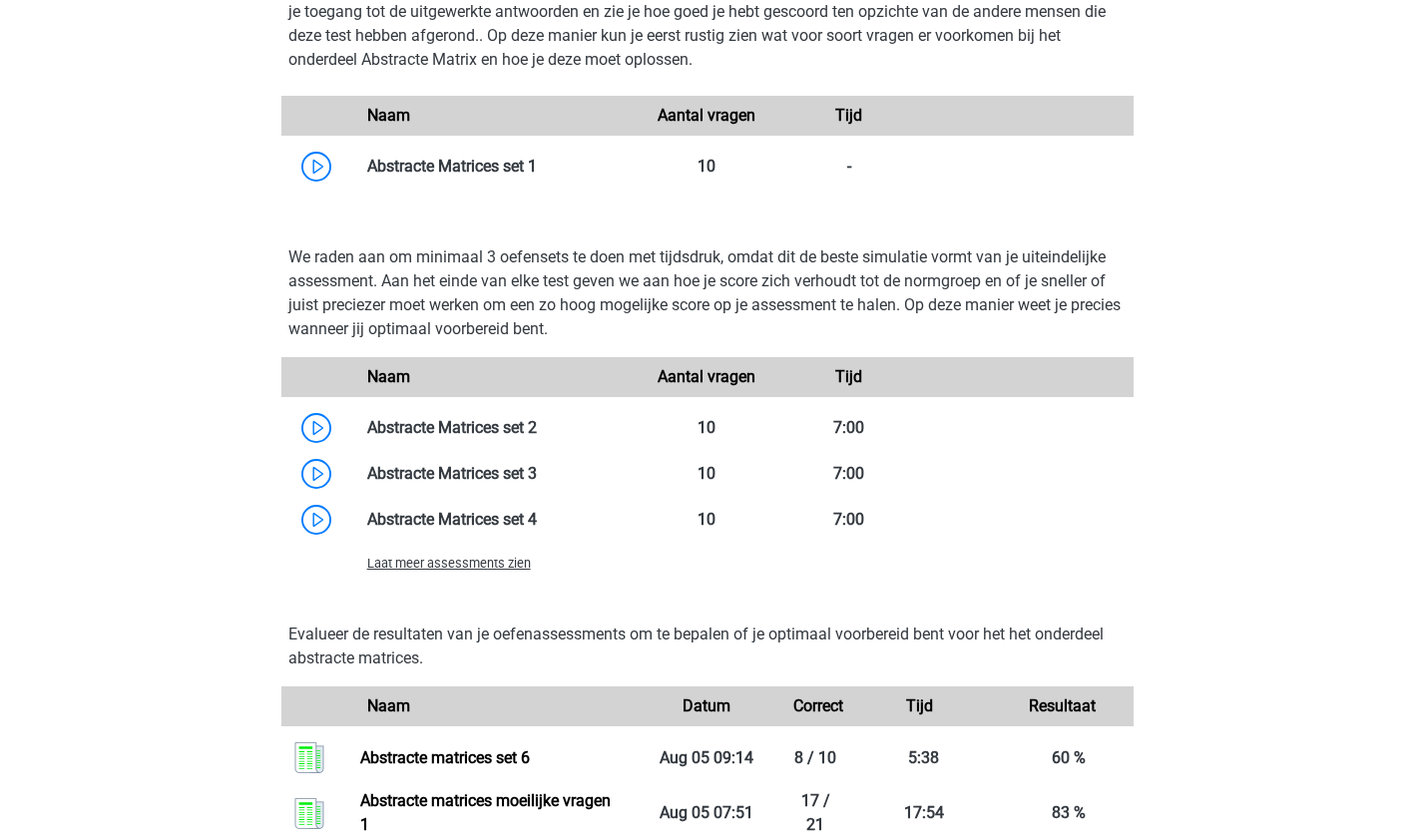 click on "Laat meer assessments zien" at bounding box center [449, 563] 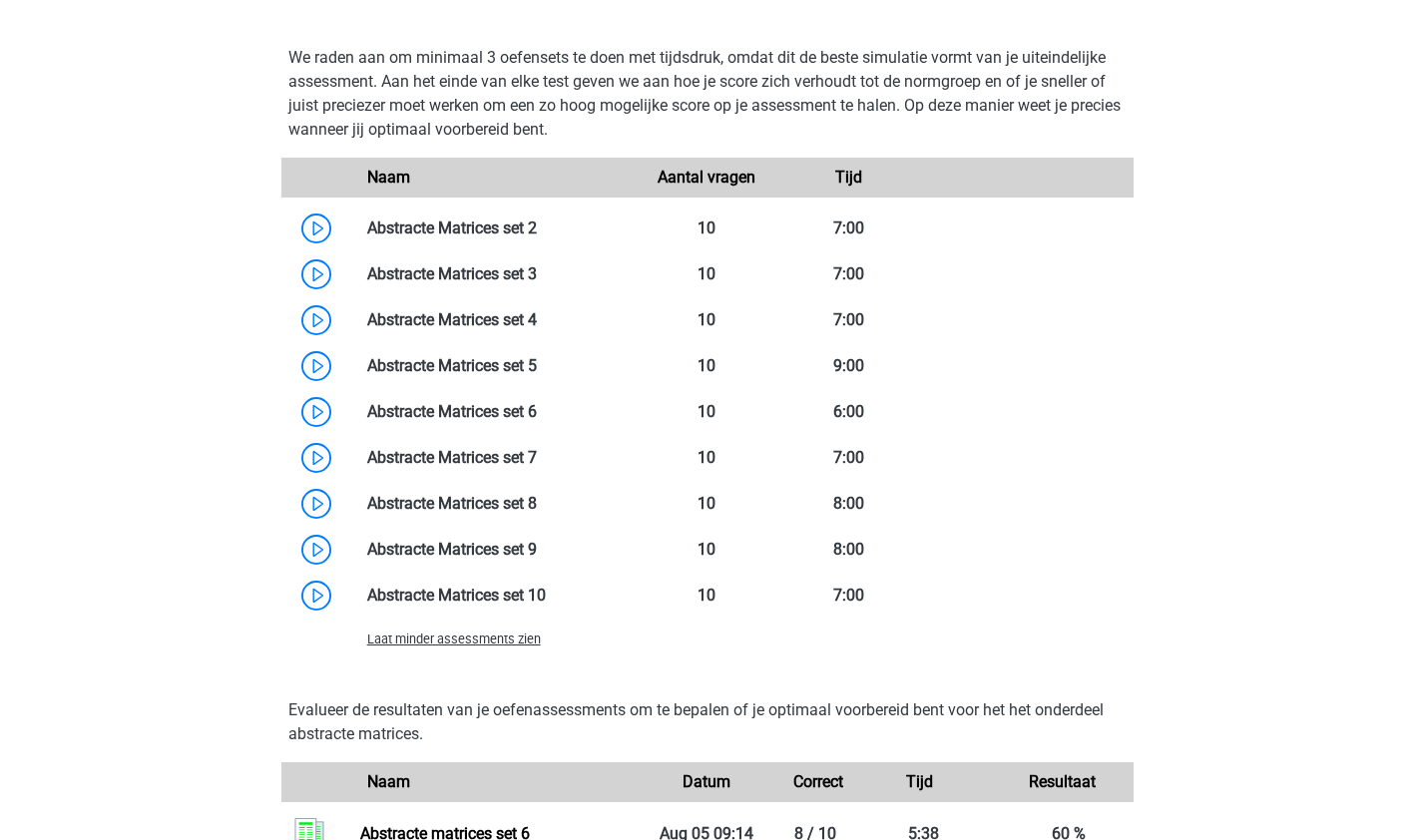 scroll, scrollTop: 1528, scrollLeft: 0, axis: vertical 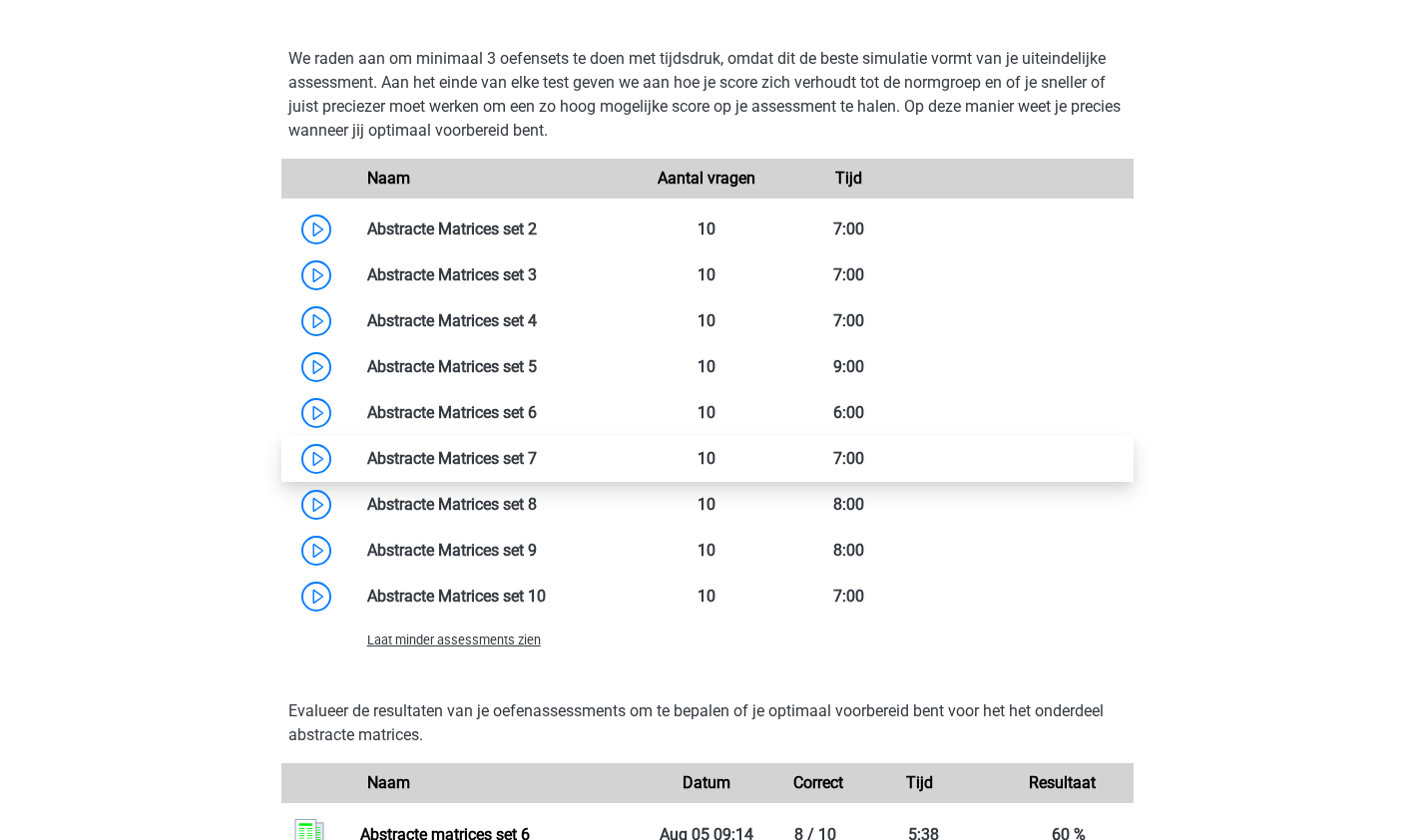 click at bounding box center (537, 458) 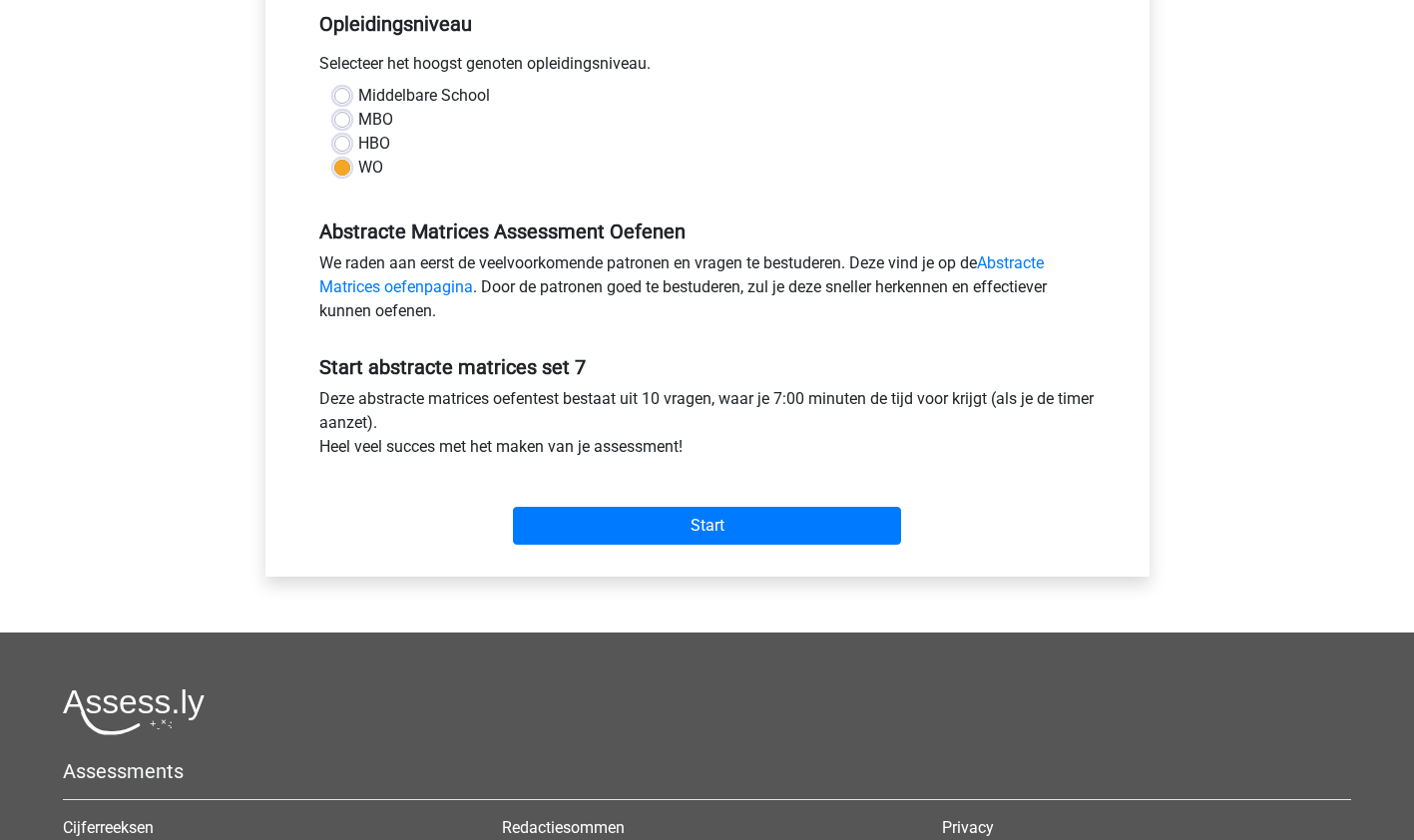 scroll, scrollTop: 419, scrollLeft: 0, axis: vertical 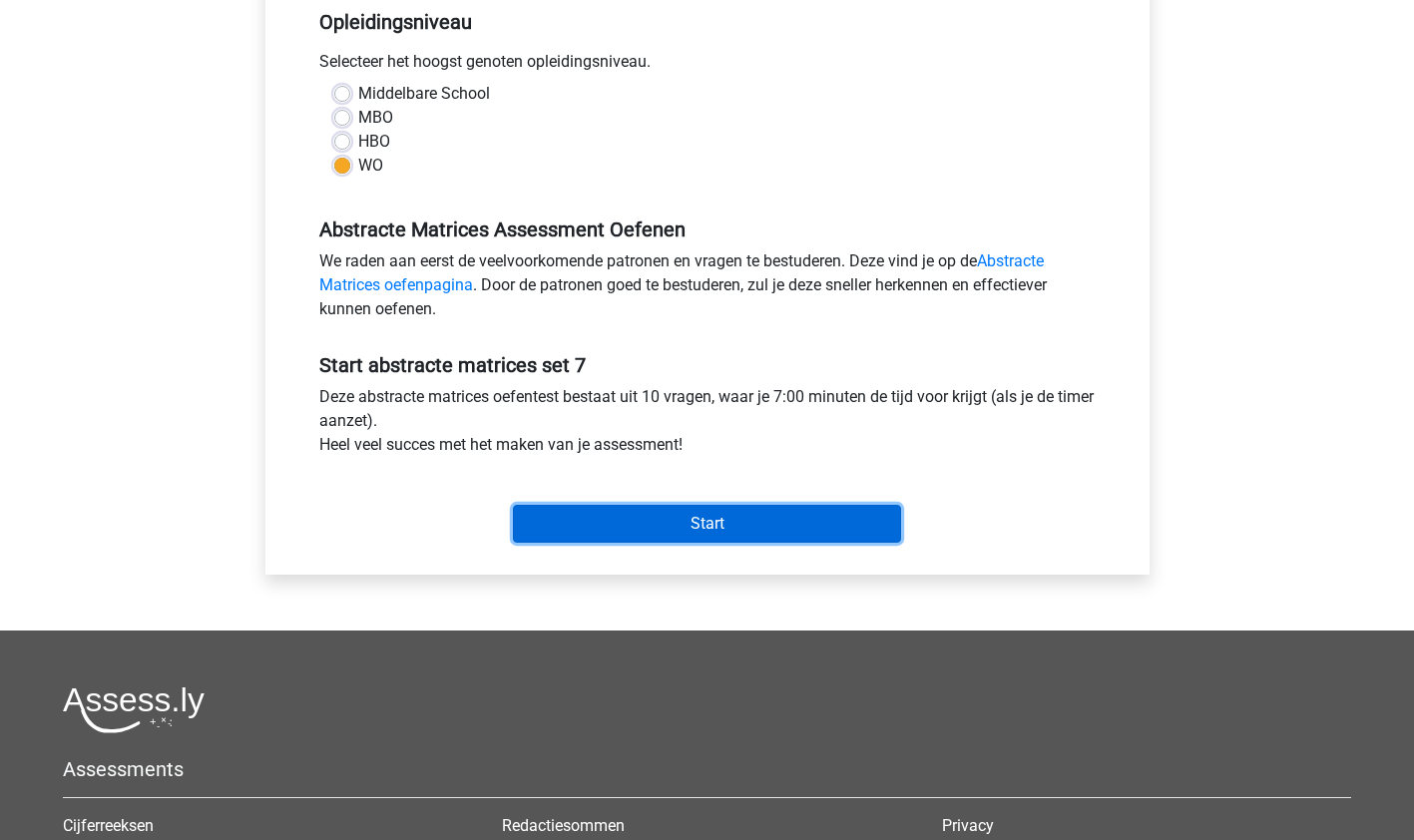 click on "Start" at bounding box center [707, 524] 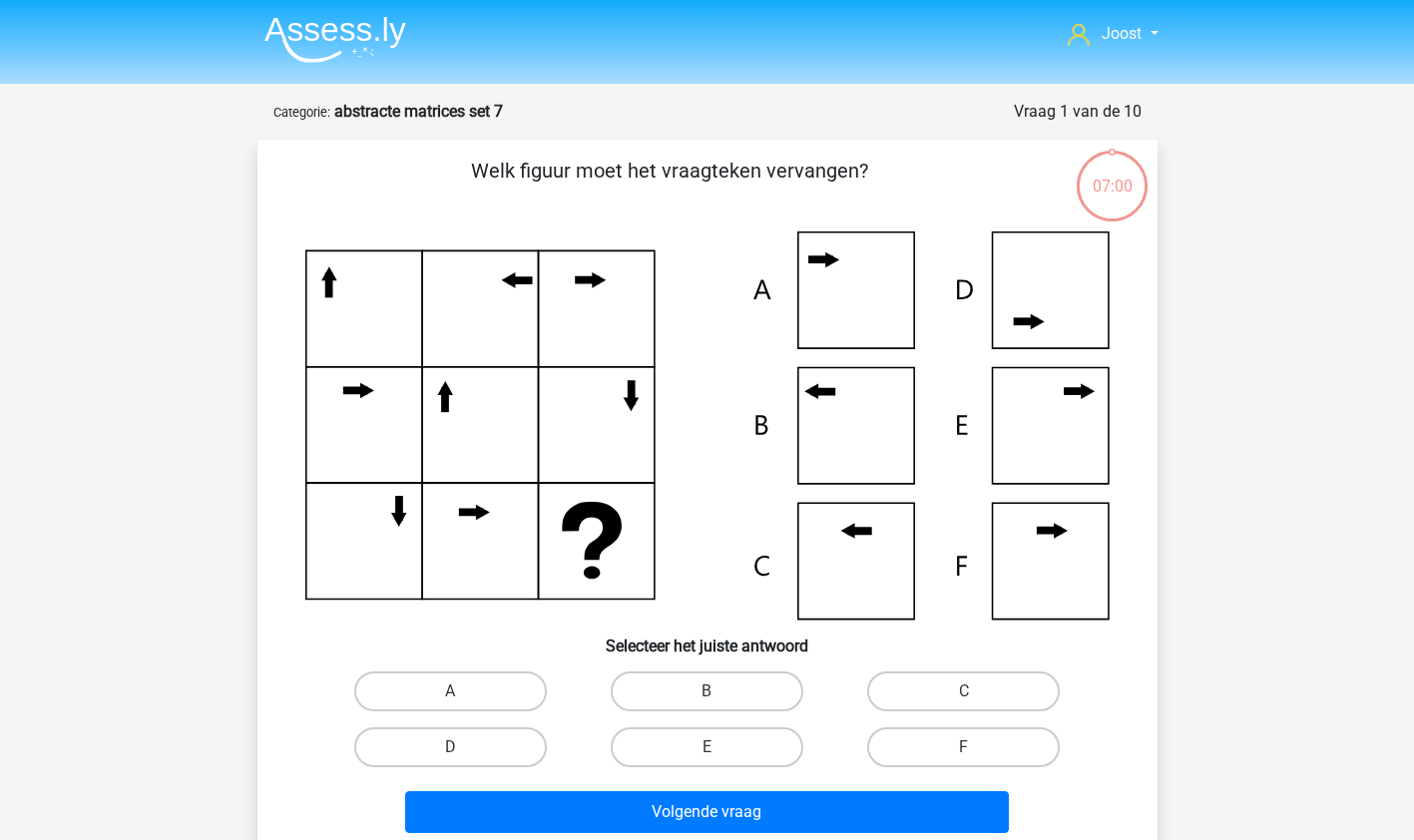 scroll, scrollTop: 0, scrollLeft: 0, axis: both 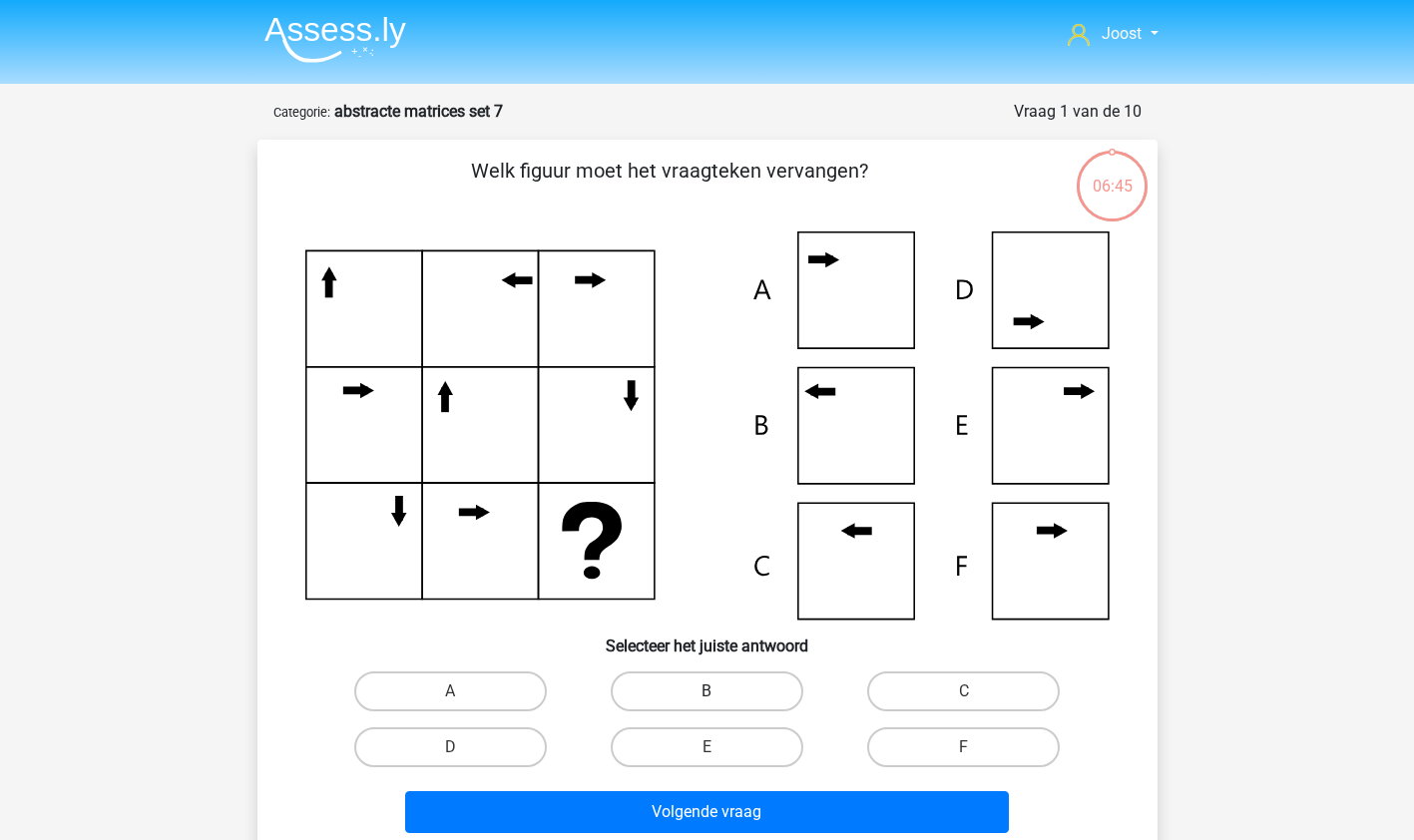 click on "B" at bounding box center (707, 691) 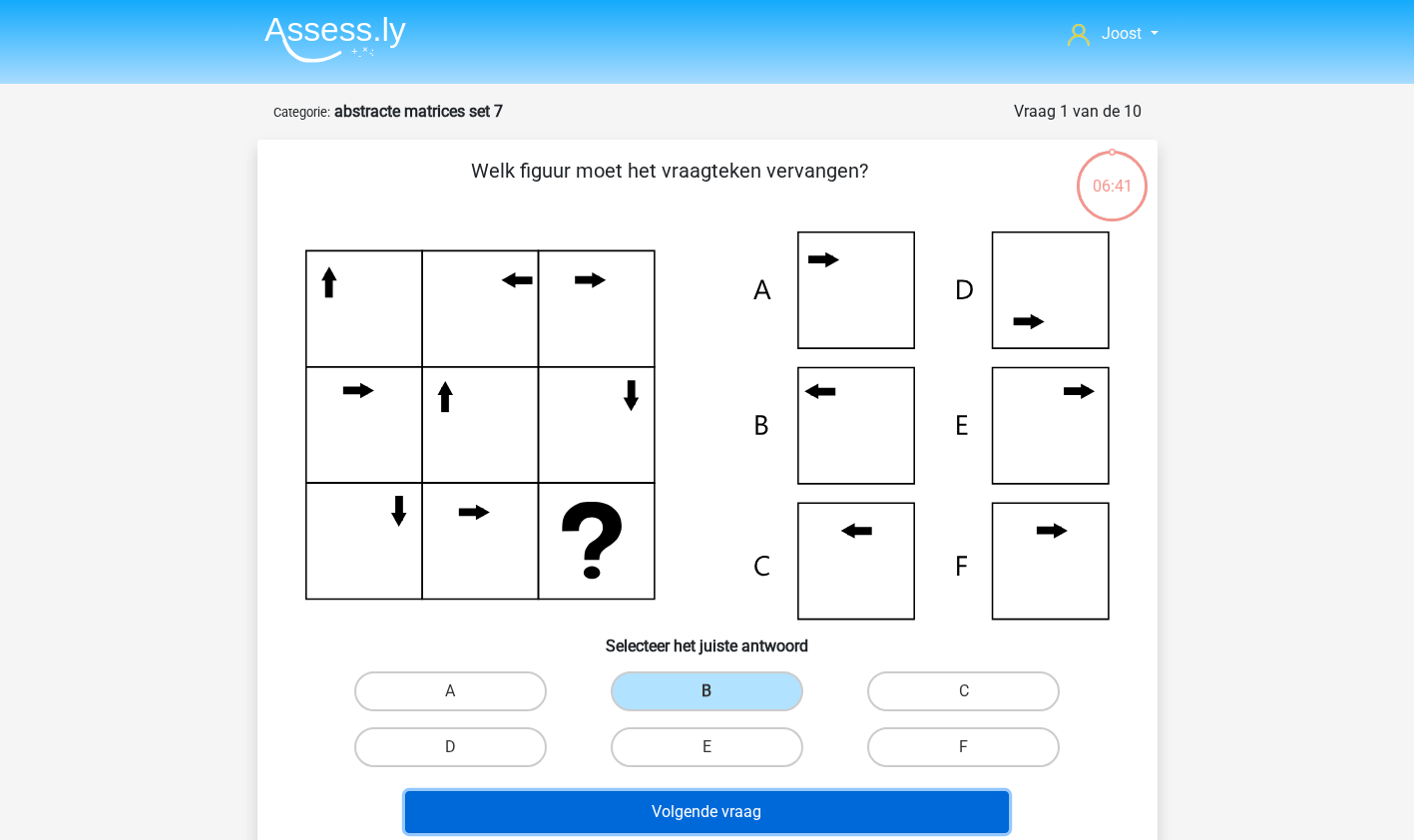 click on "Volgende vraag" at bounding box center [707, 812] 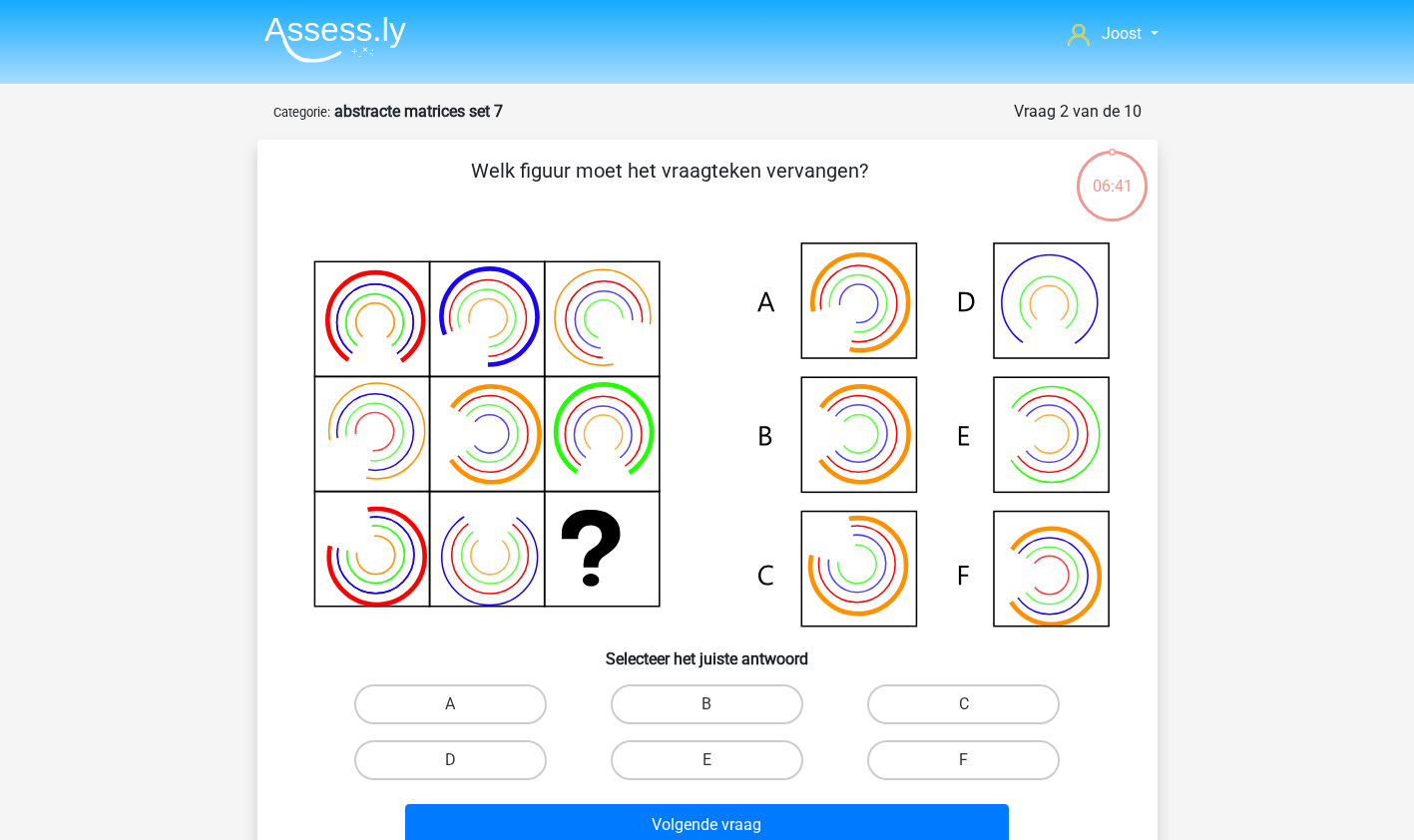 scroll, scrollTop: 100, scrollLeft: 0, axis: vertical 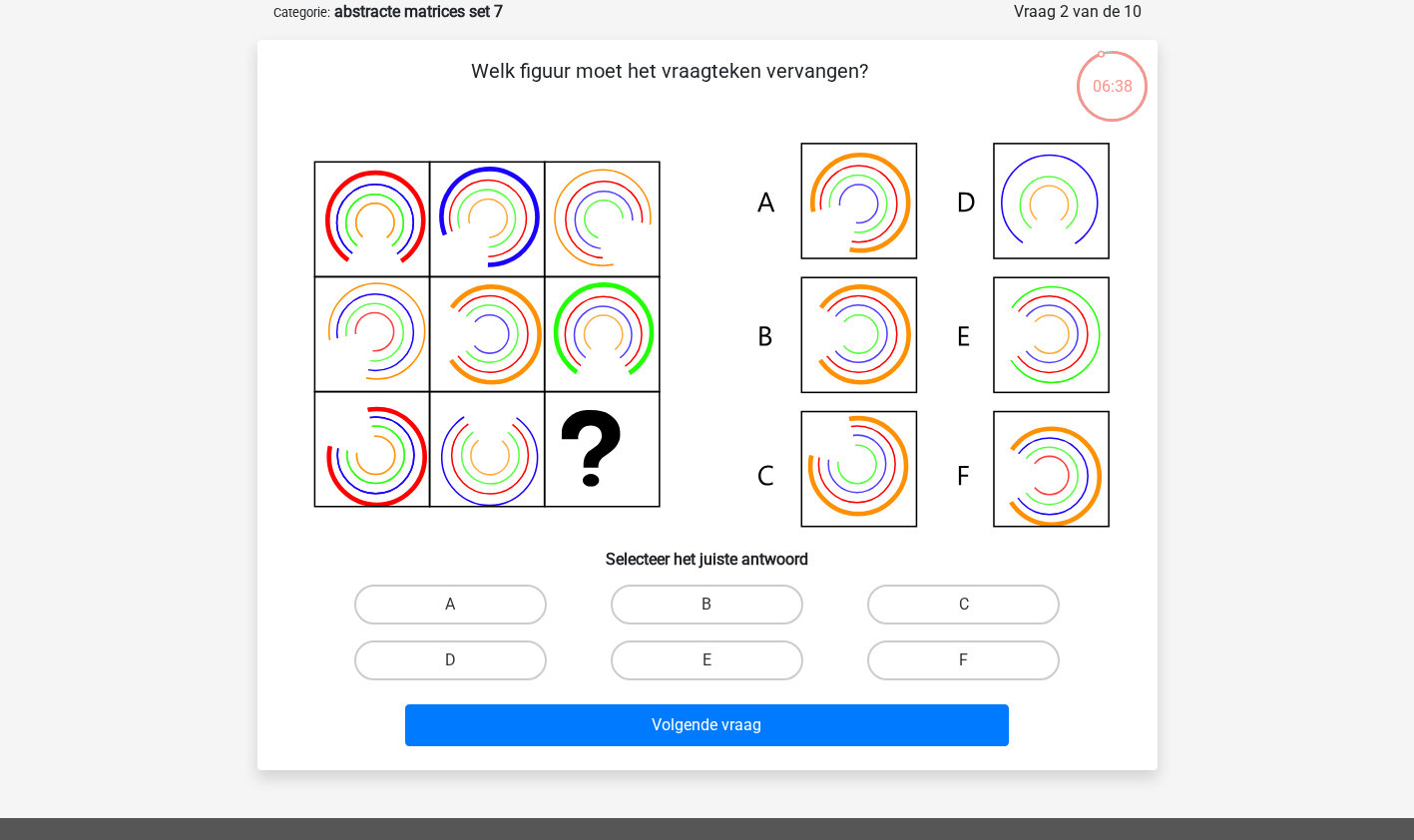 click 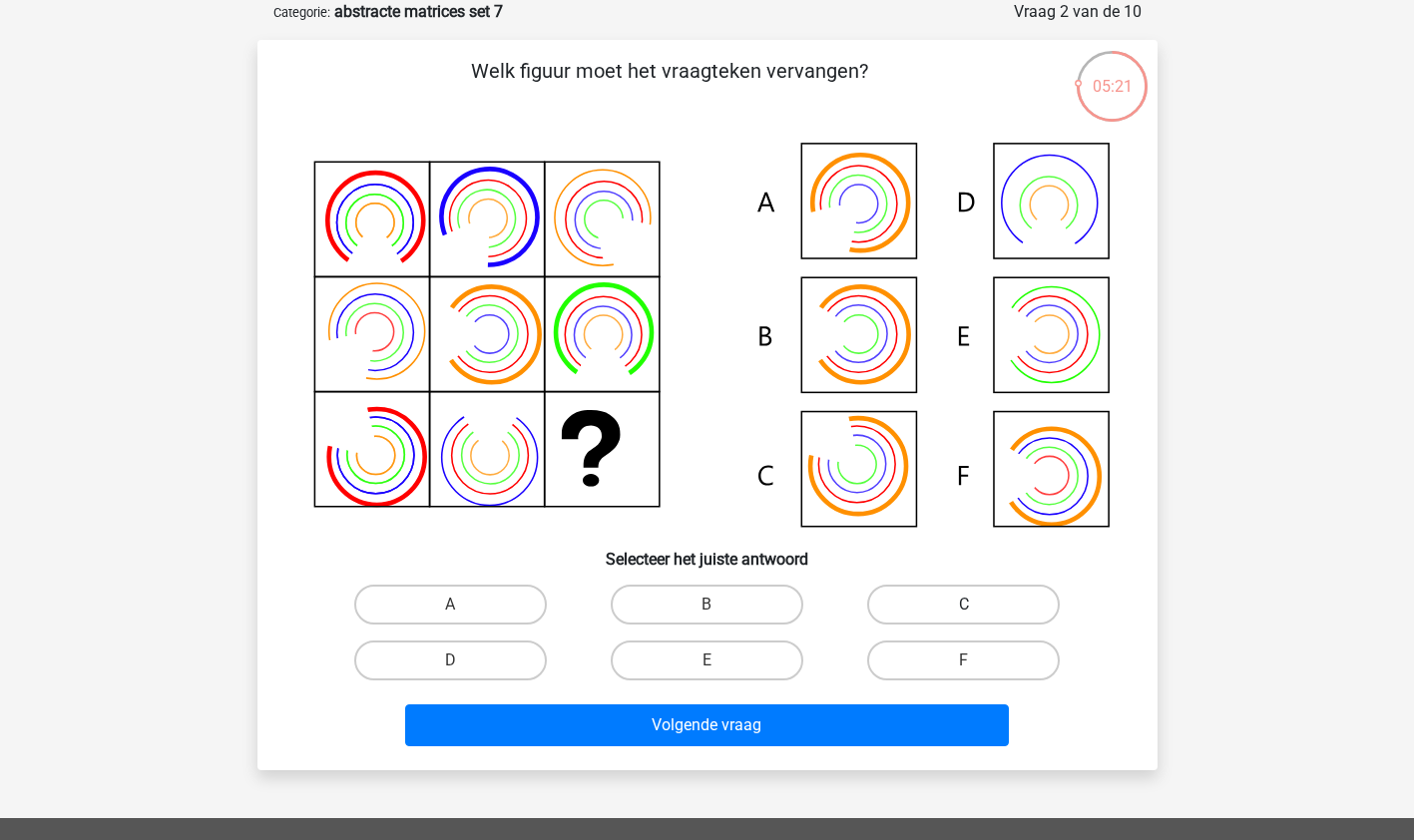 click on "C" at bounding box center (963, 605) 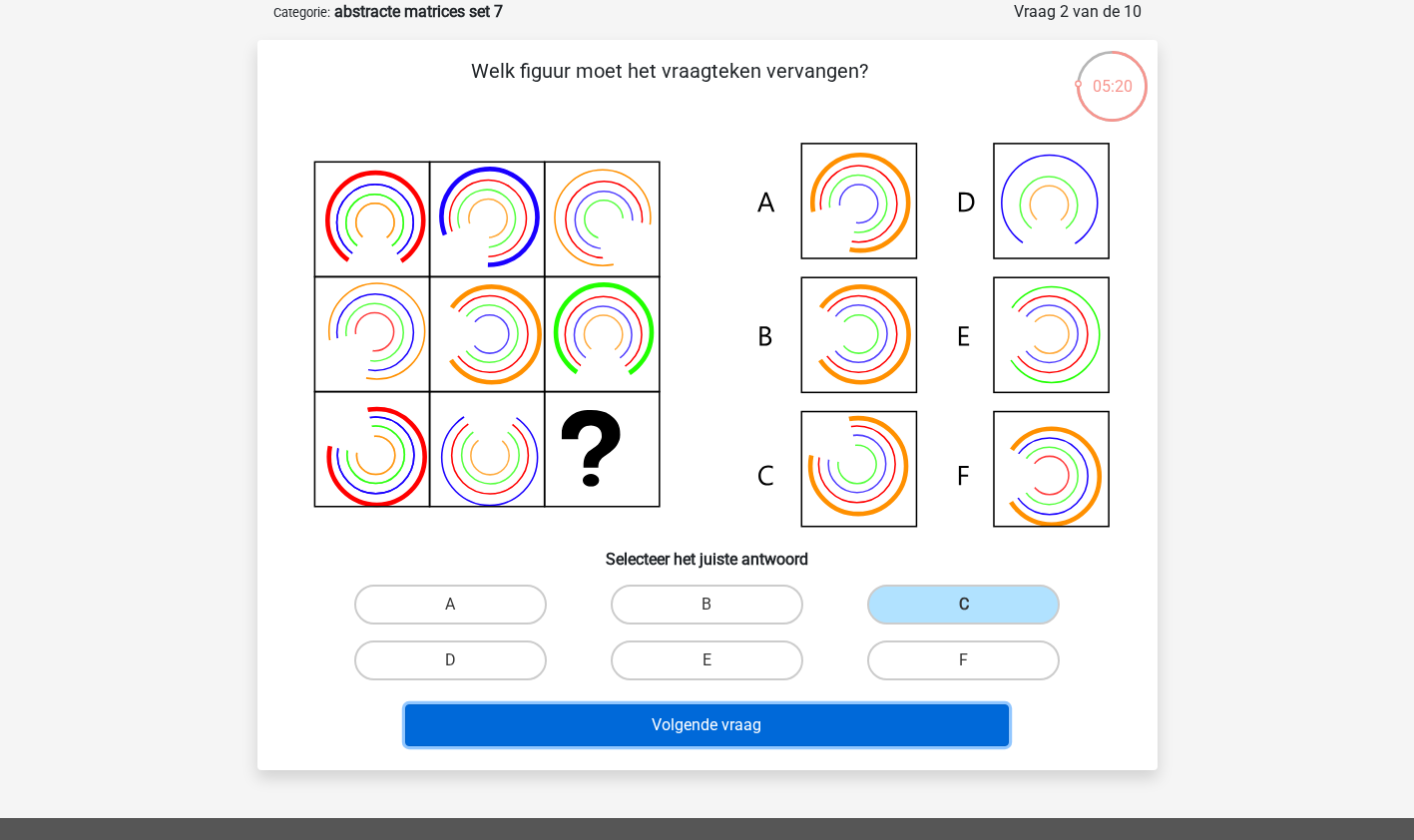 click on "Volgende vraag" at bounding box center [707, 725] 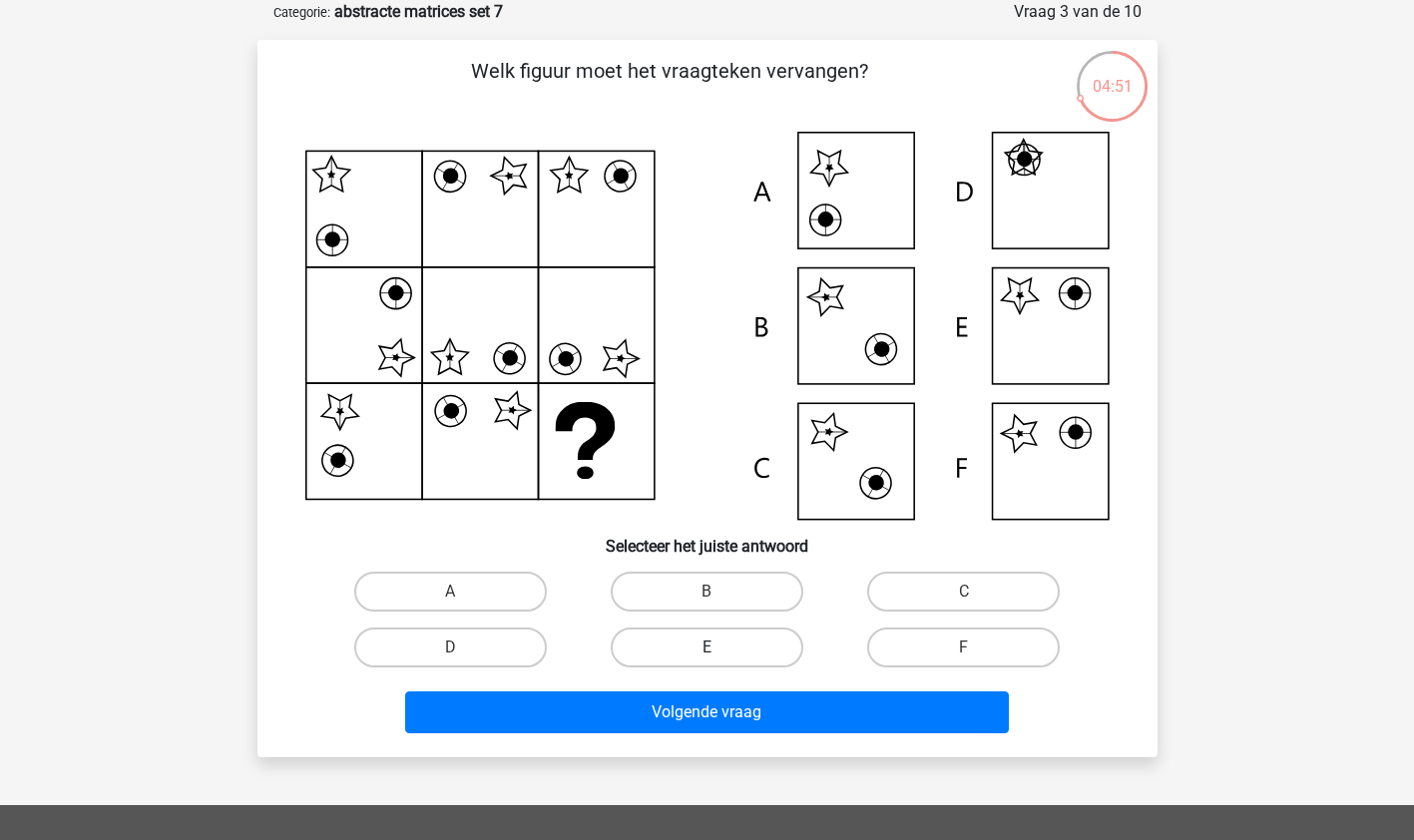 click on "E" at bounding box center [707, 647] 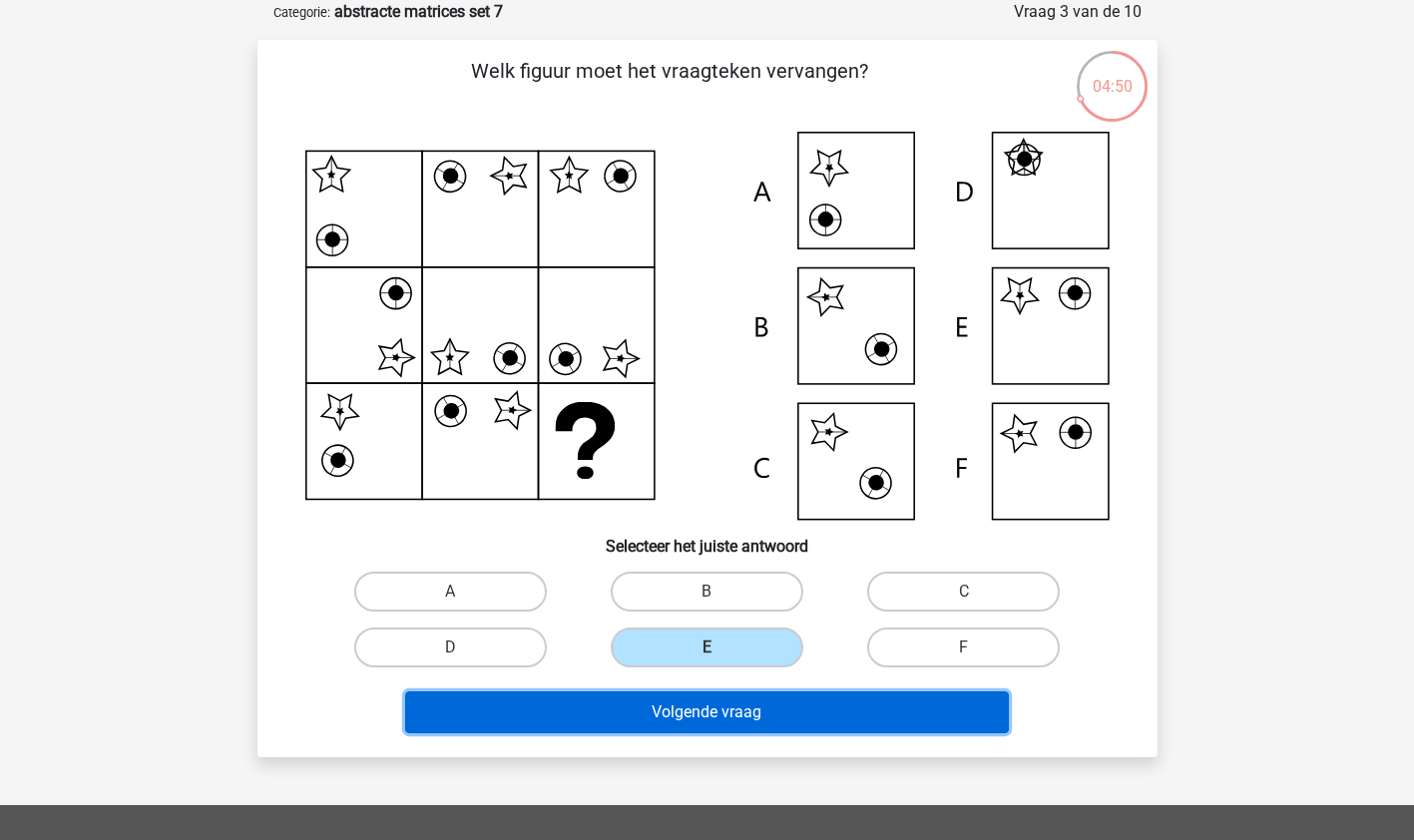 click on "Volgende vraag" at bounding box center [707, 712] 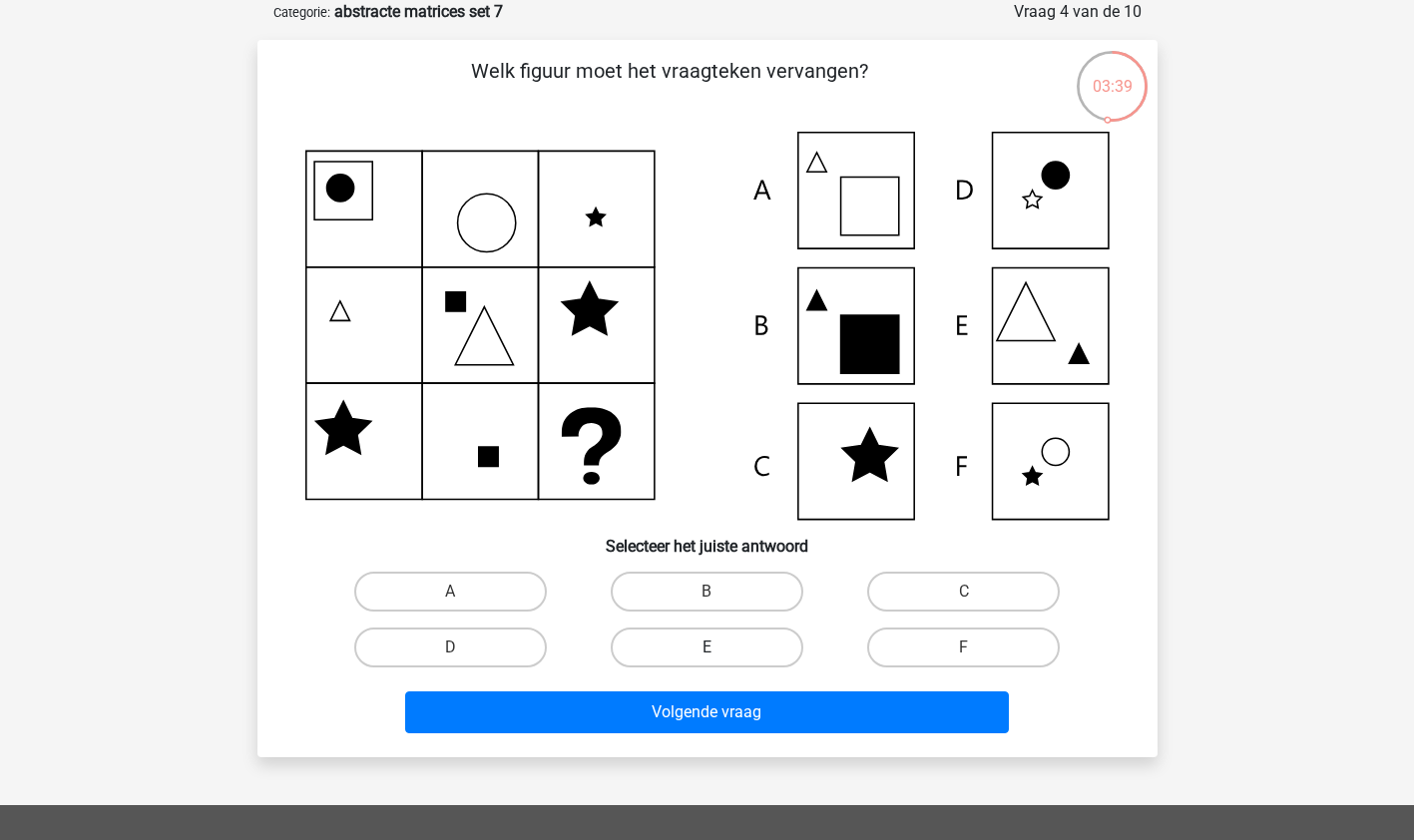 click on "E" at bounding box center (707, 647) 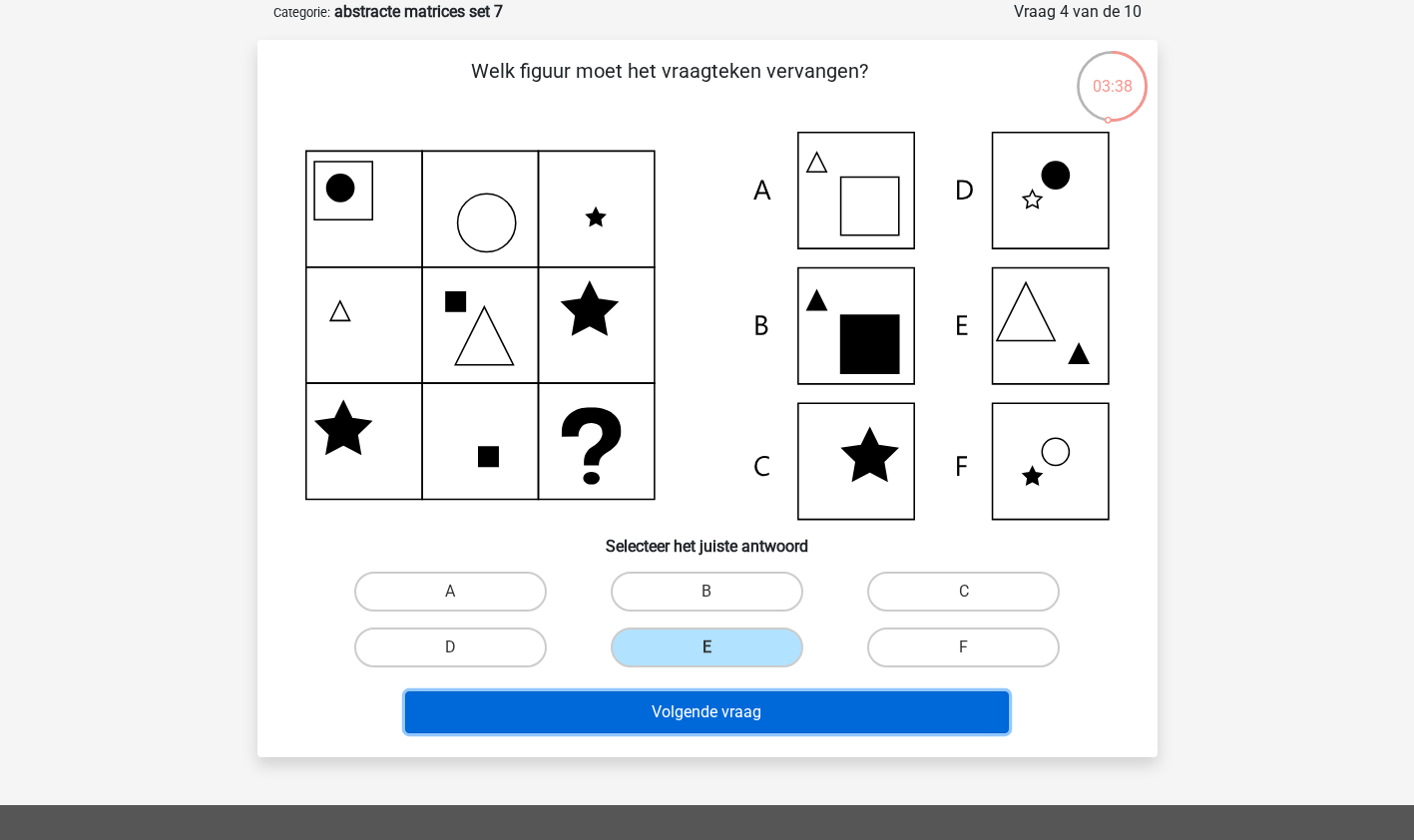 click on "Volgende vraag" at bounding box center (707, 712) 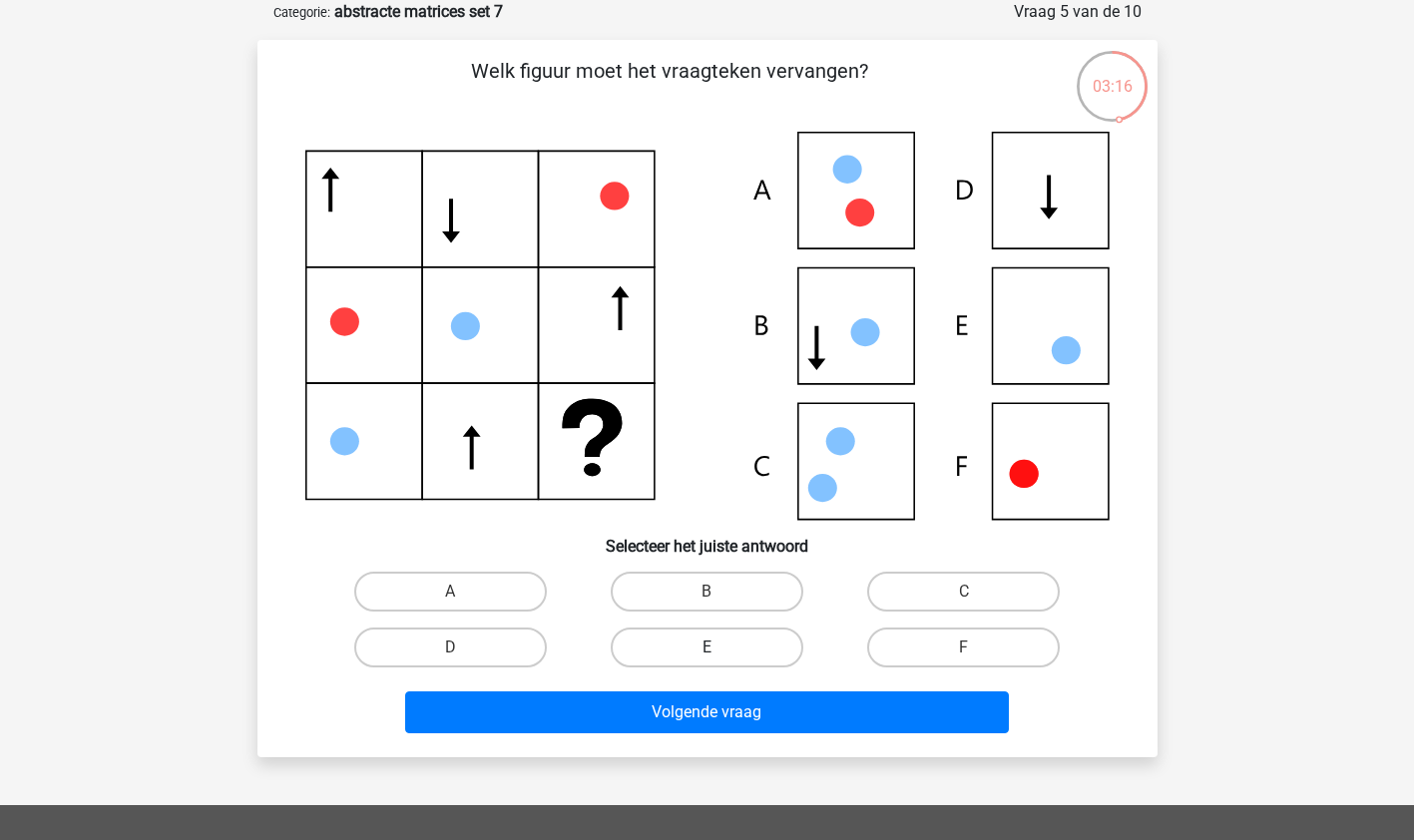 click on "E" at bounding box center (712, 653) 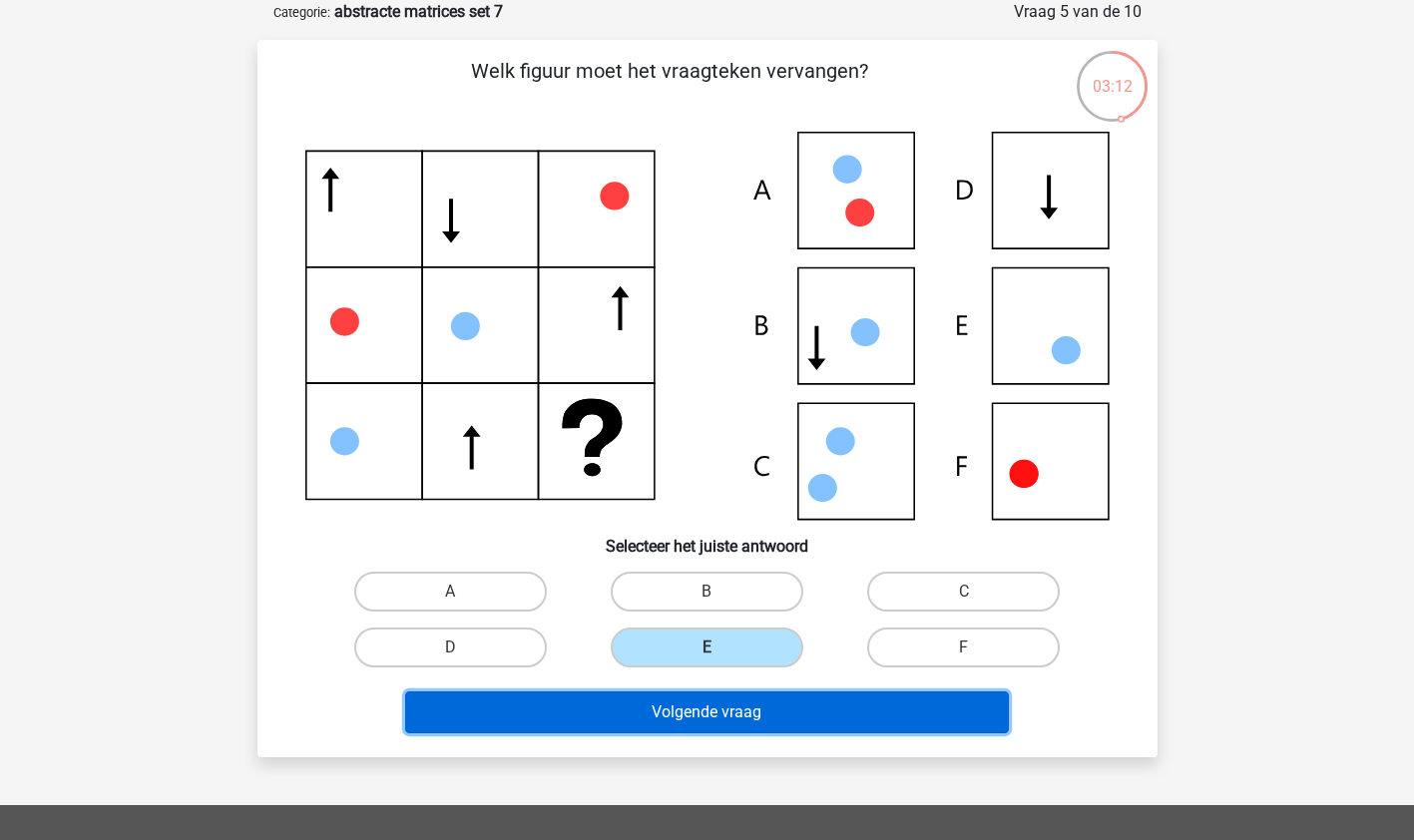 click on "Volgende vraag" at bounding box center [707, 712] 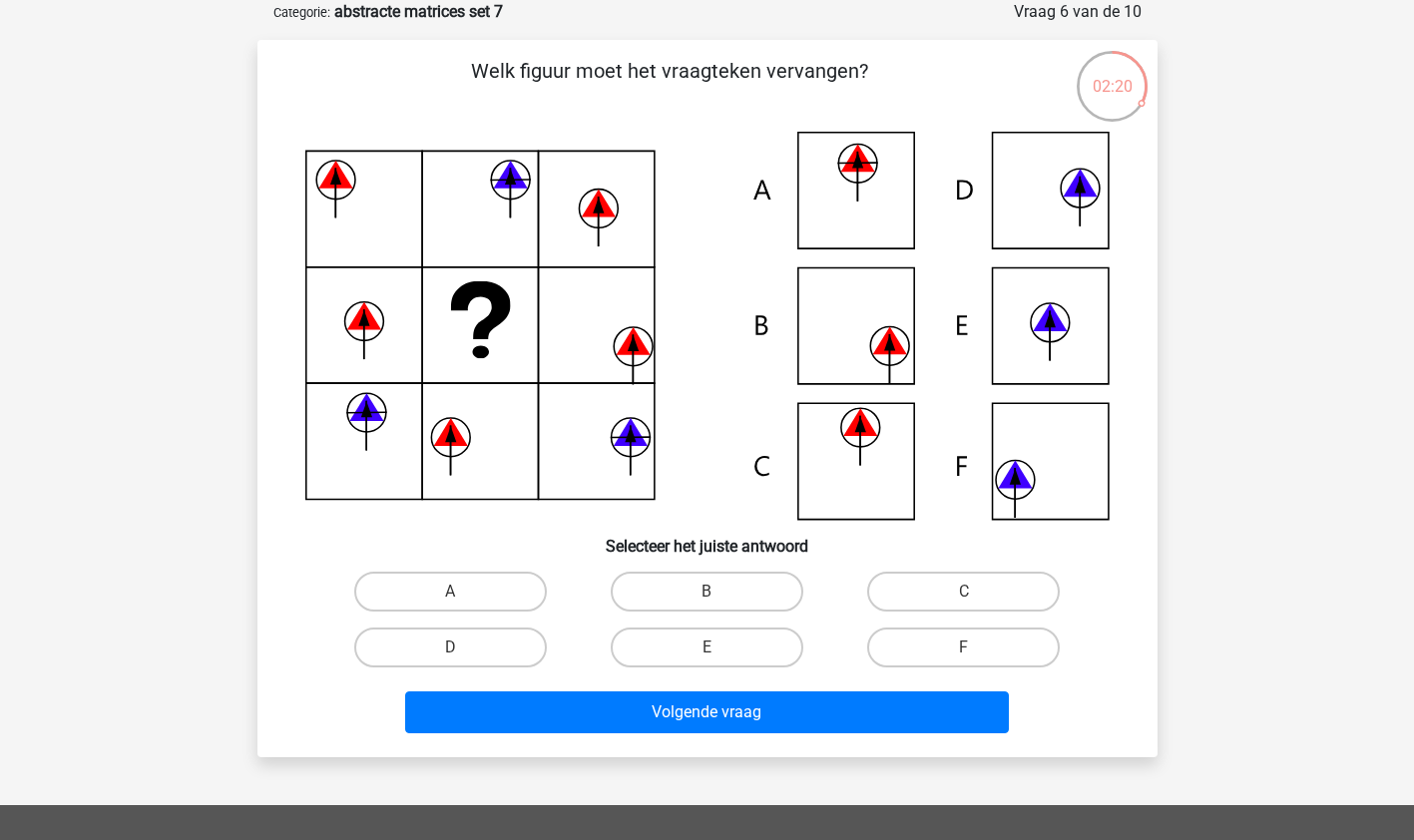 click 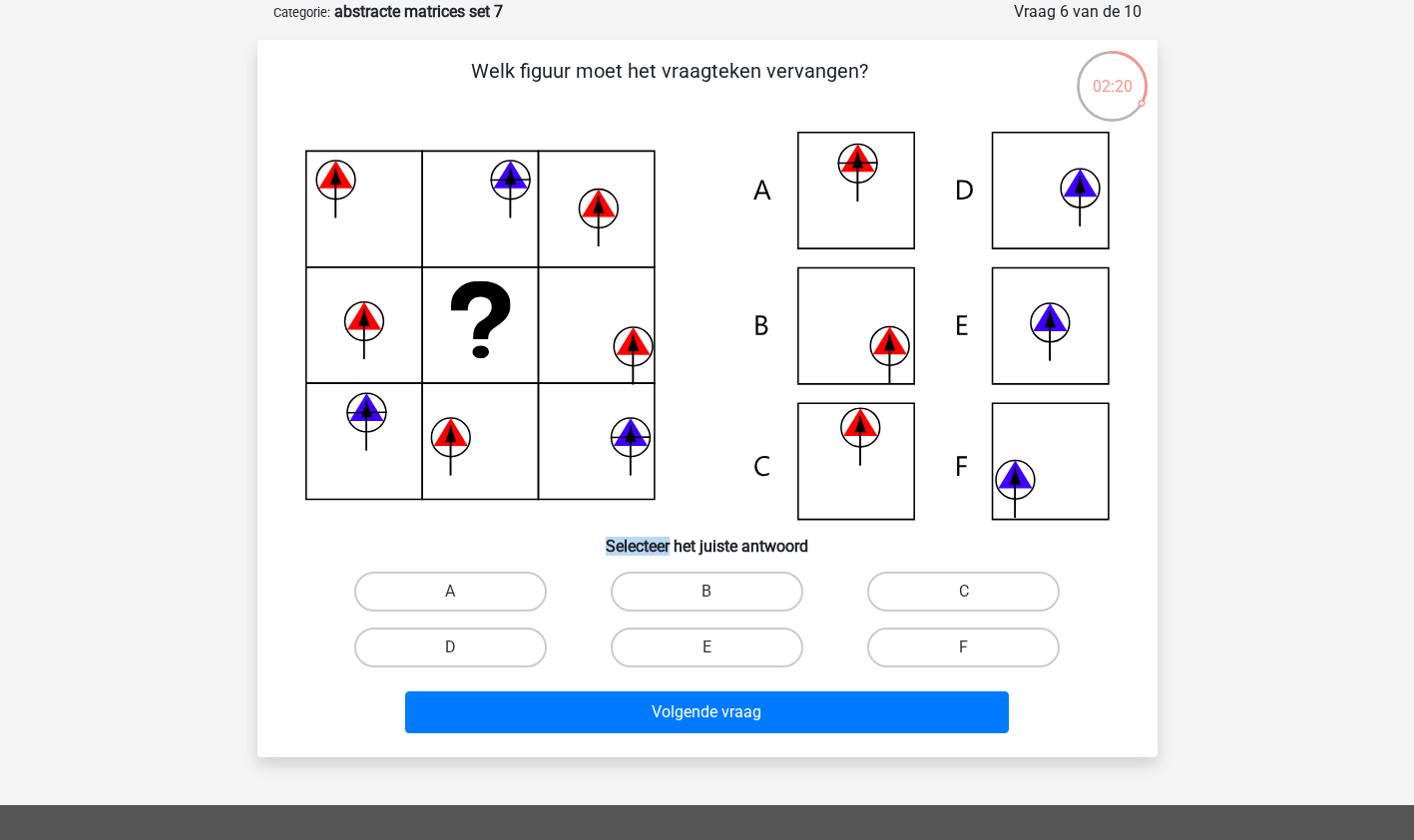 click 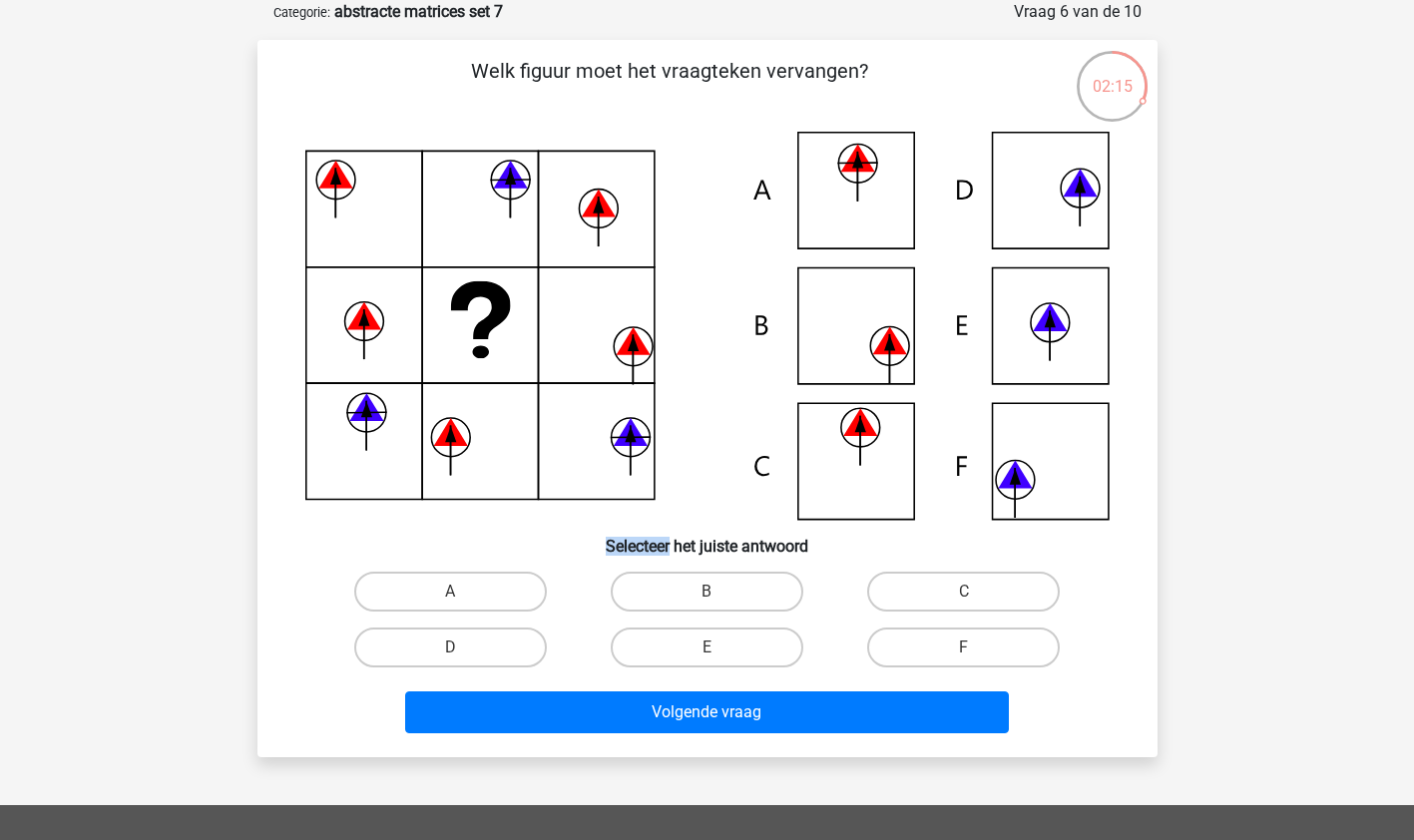 click on "F" at bounding box center (970, 653) 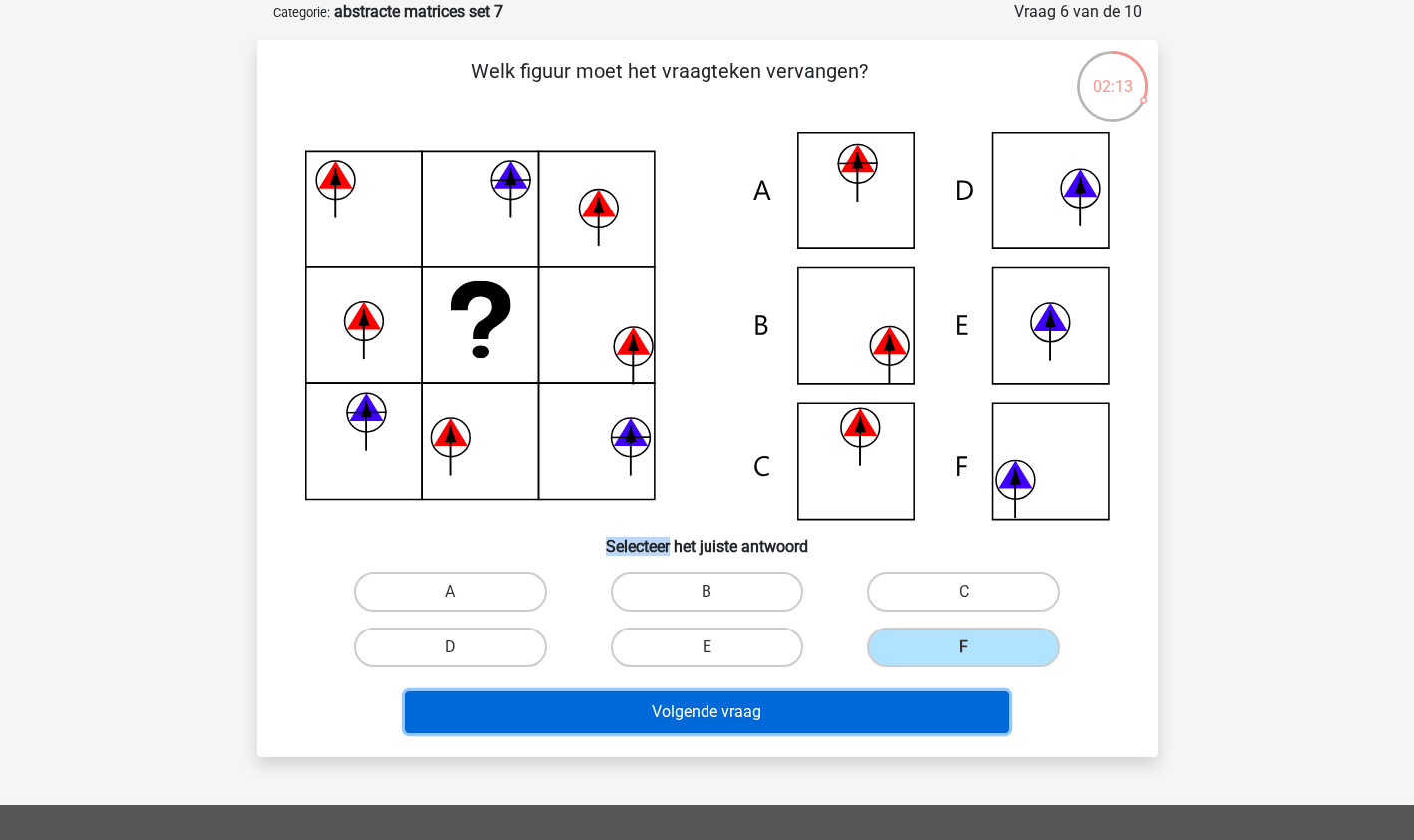 click on "Volgende vraag" at bounding box center [707, 712] 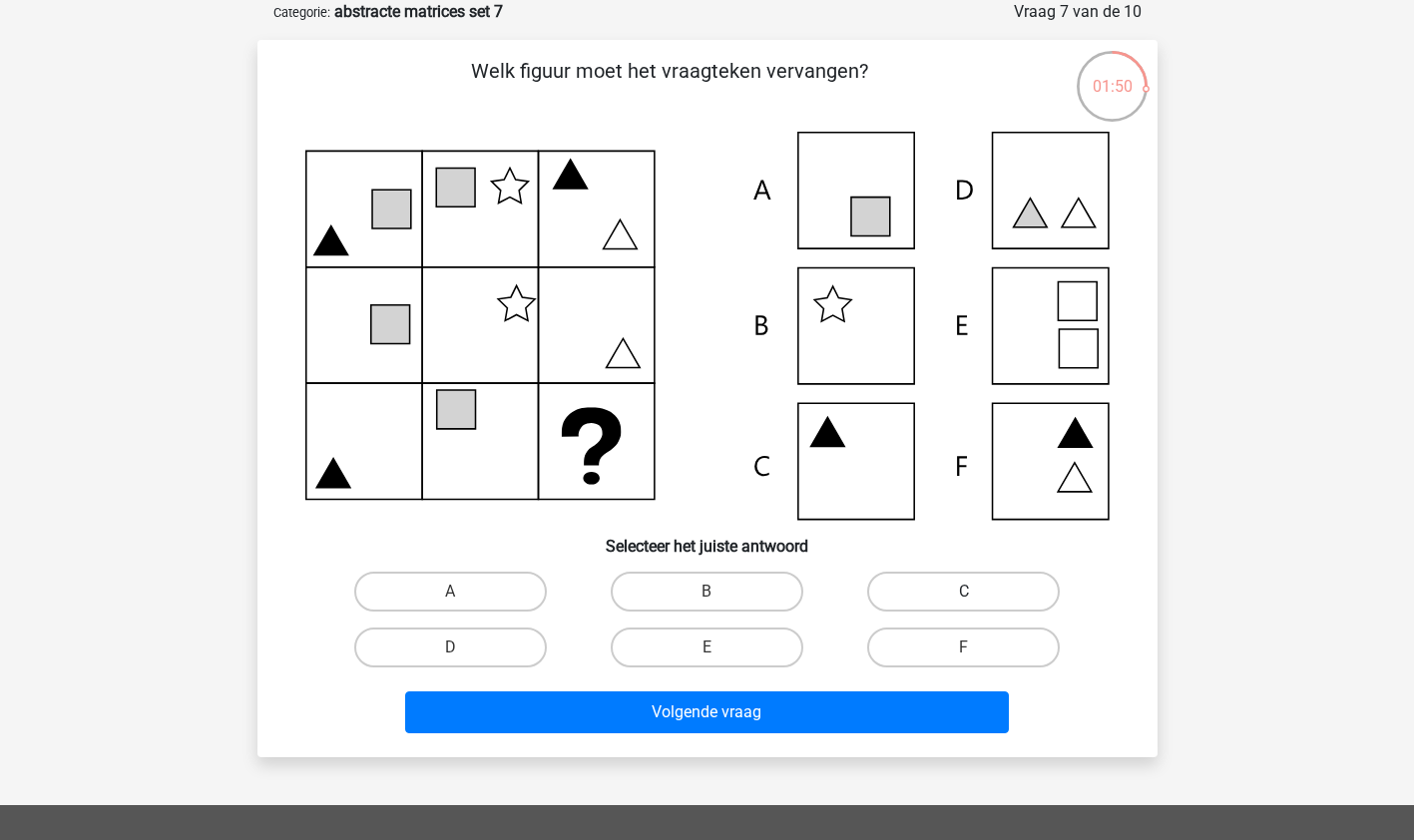 click on "C" at bounding box center (963, 592) 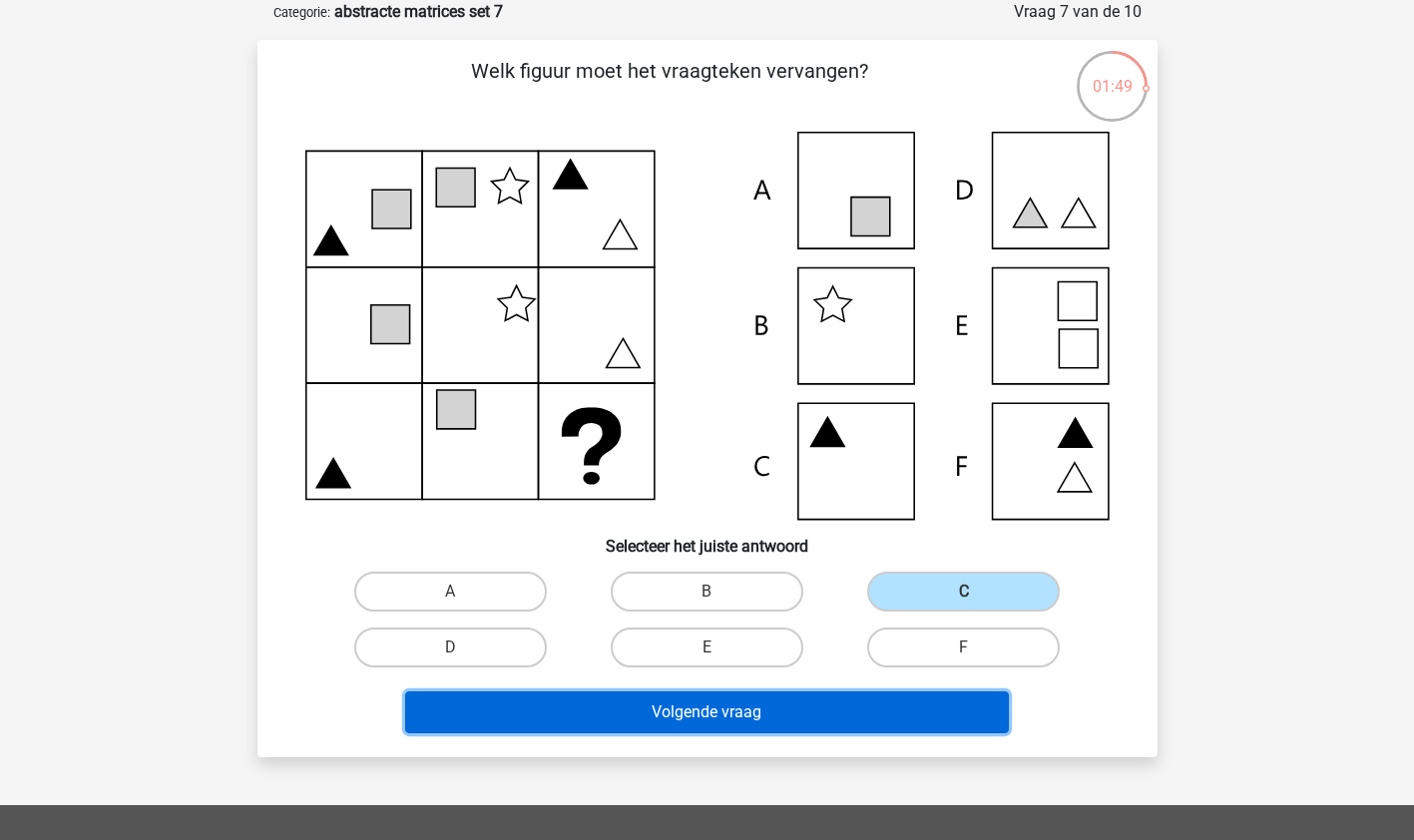 click on "Volgende vraag" at bounding box center (707, 712) 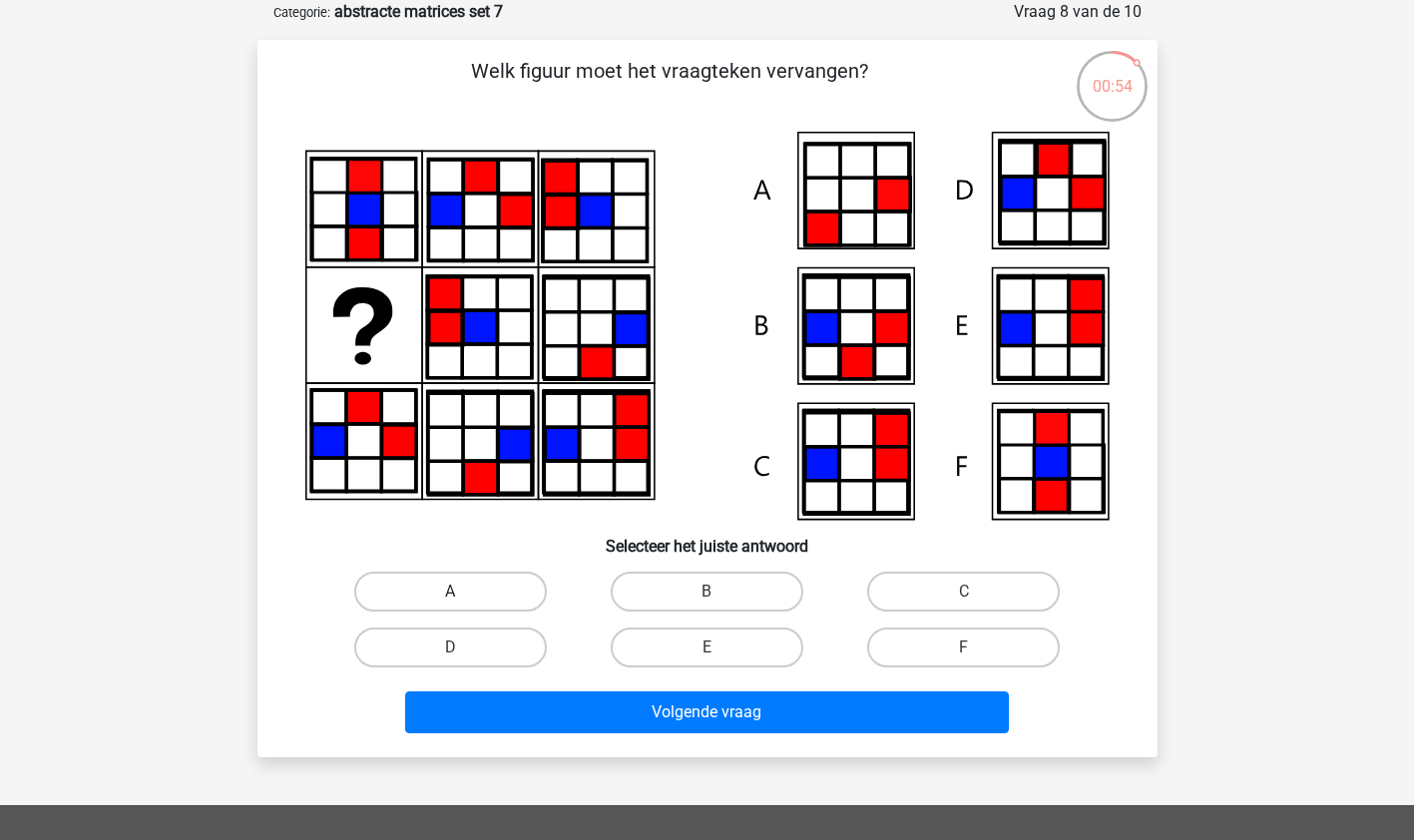click on "A" at bounding box center [450, 592] 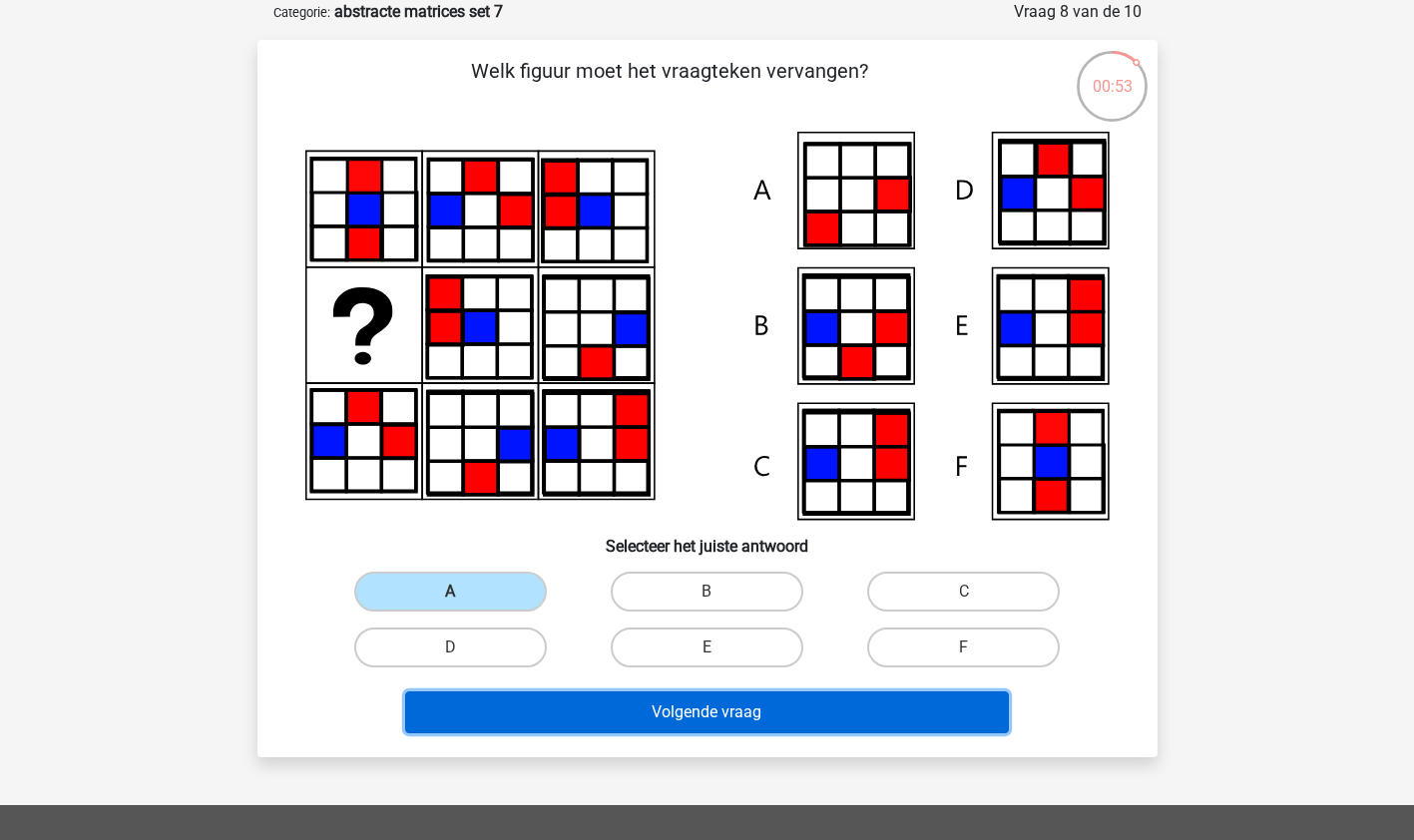 click on "Volgende vraag" at bounding box center (707, 712) 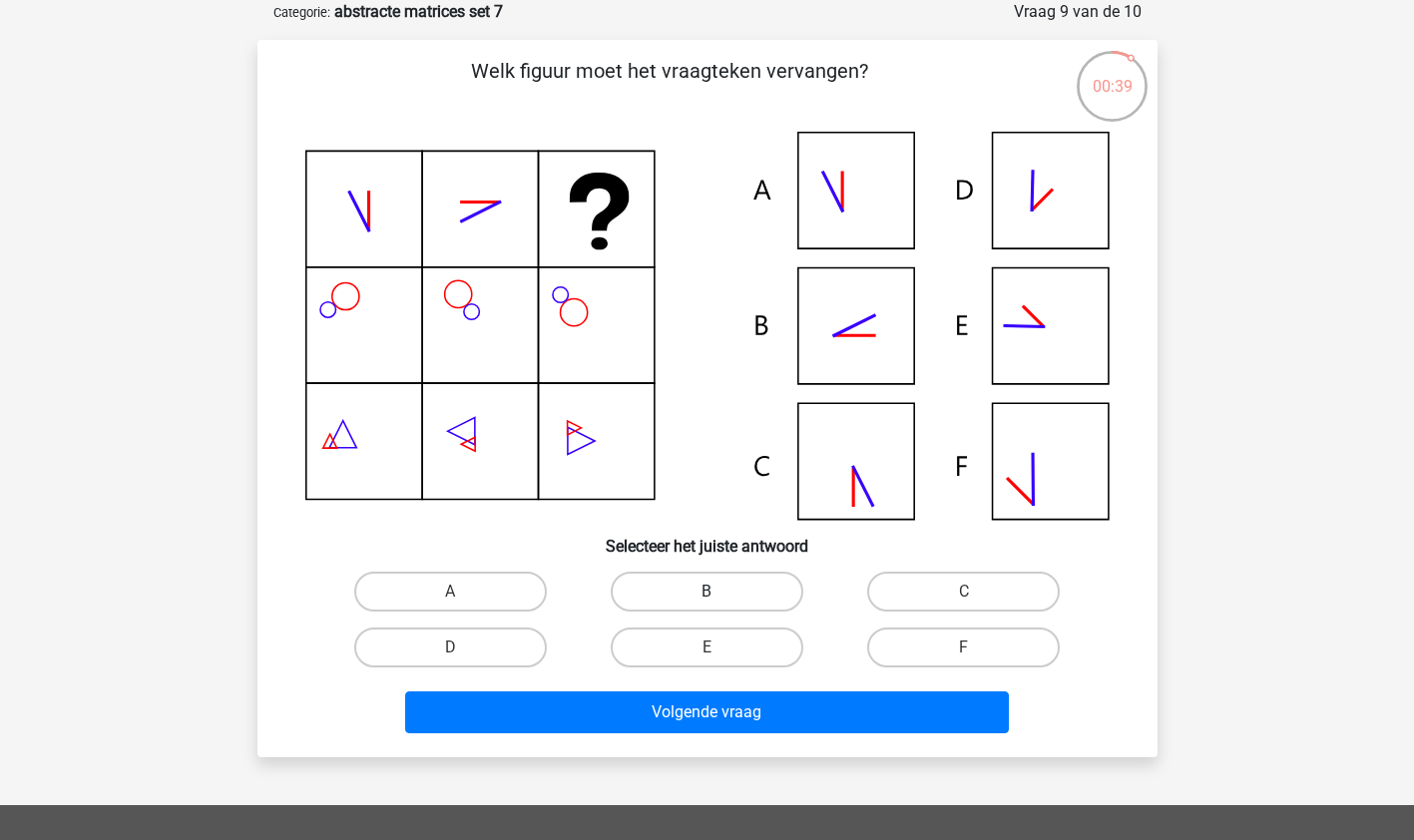 click on "B" at bounding box center [707, 592] 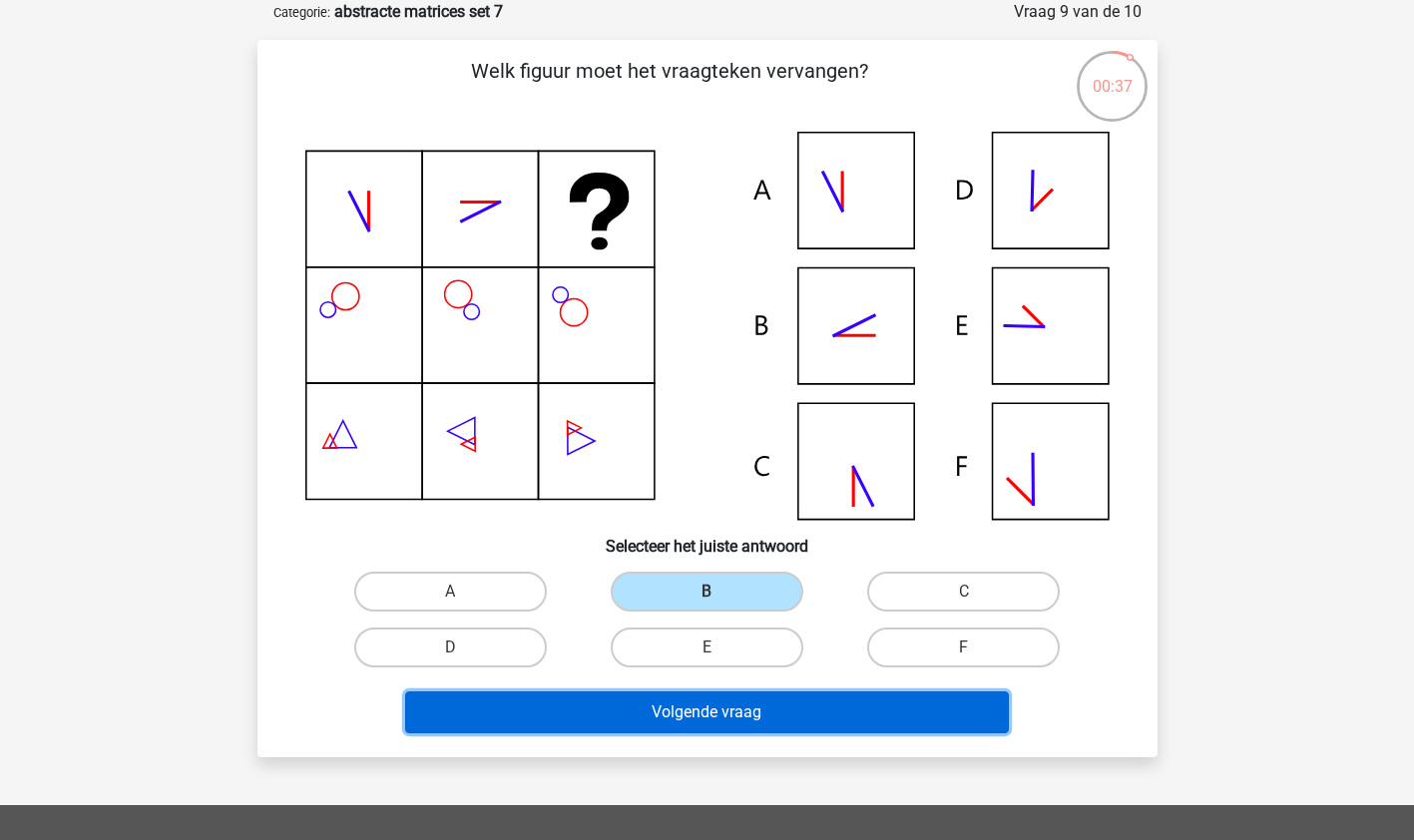 click on "Volgende vraag" at bounding box center [707, 712] 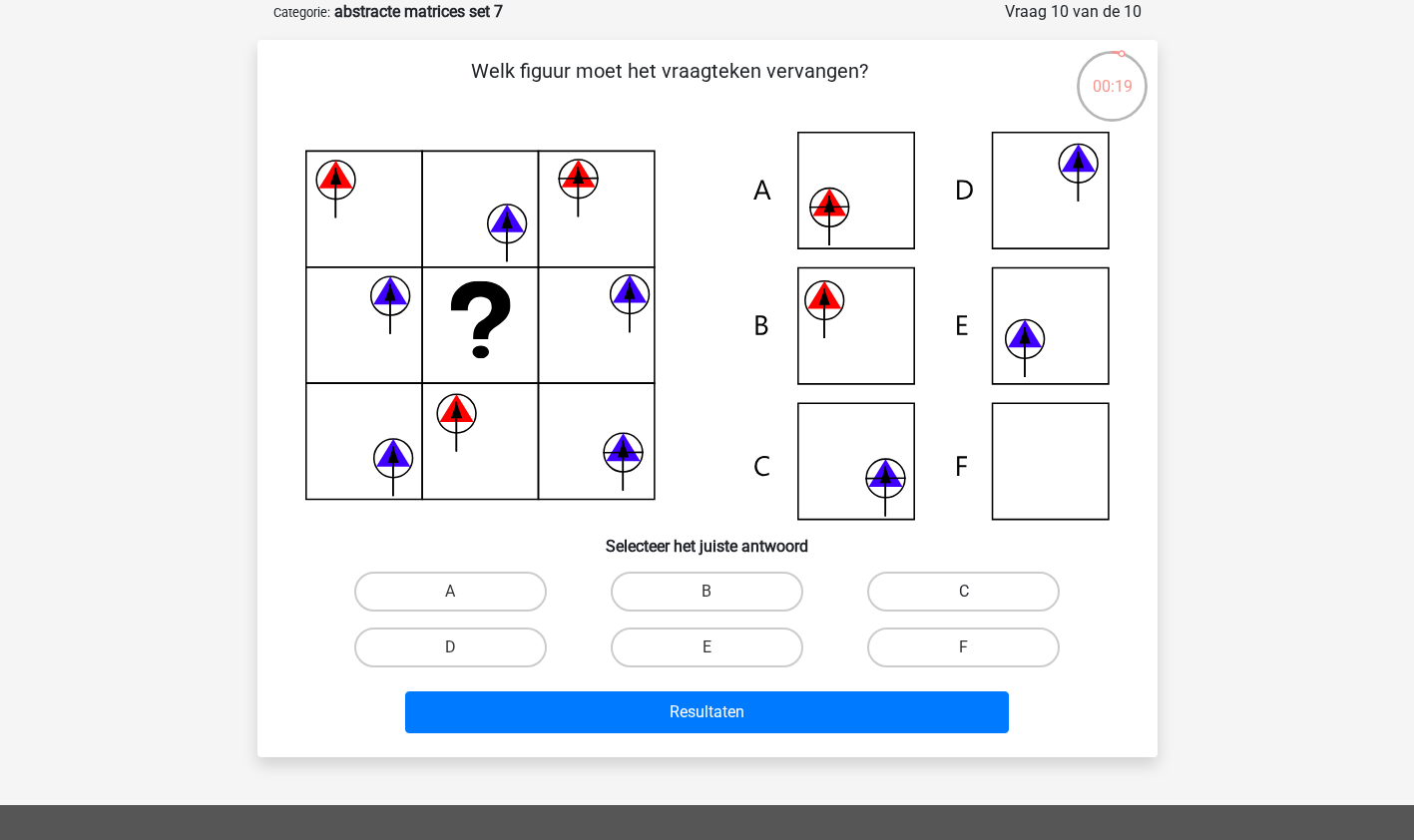 click on "C" at bounding box center (963, 592) 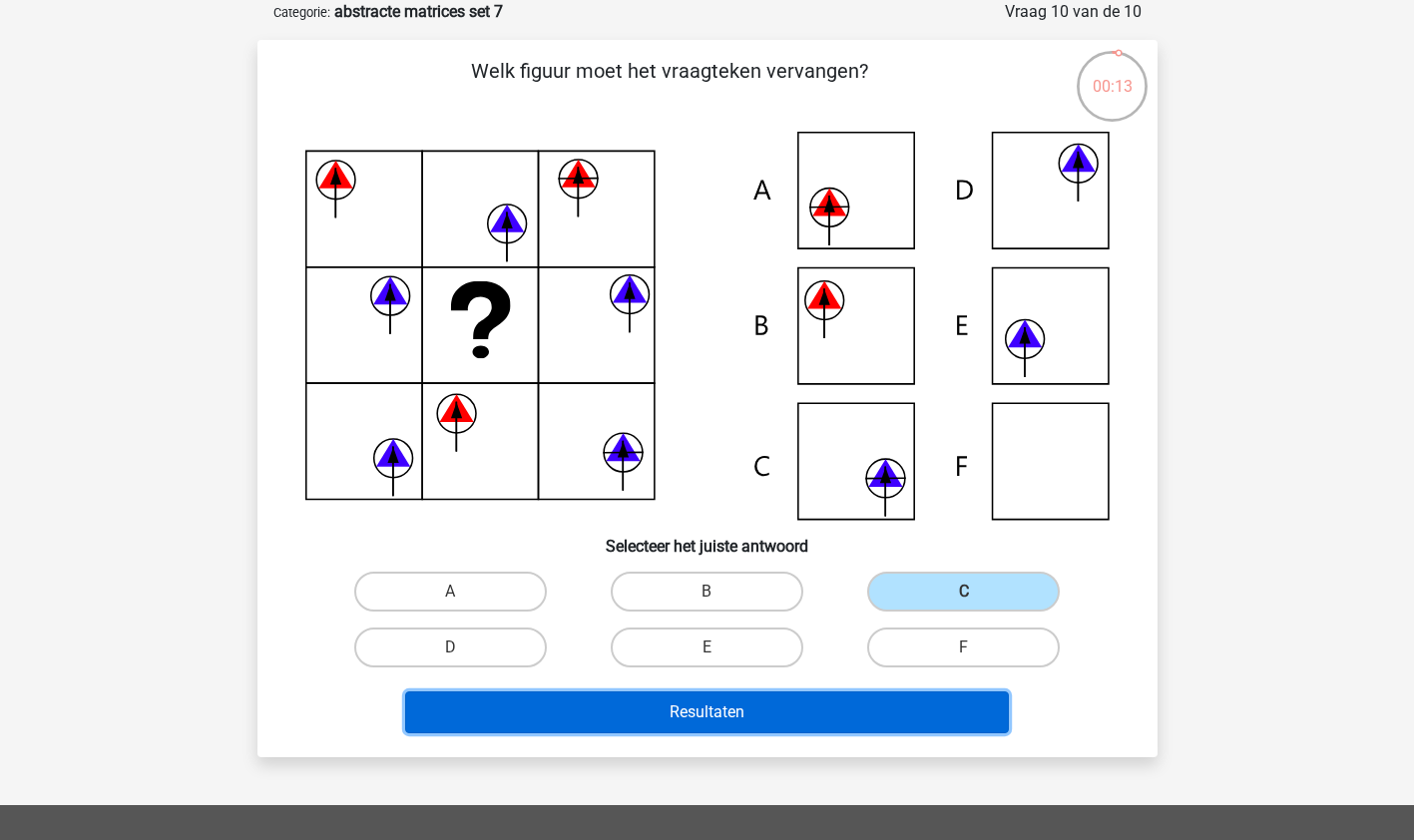 click on "Resultaten" at bounding box center (707, 712) 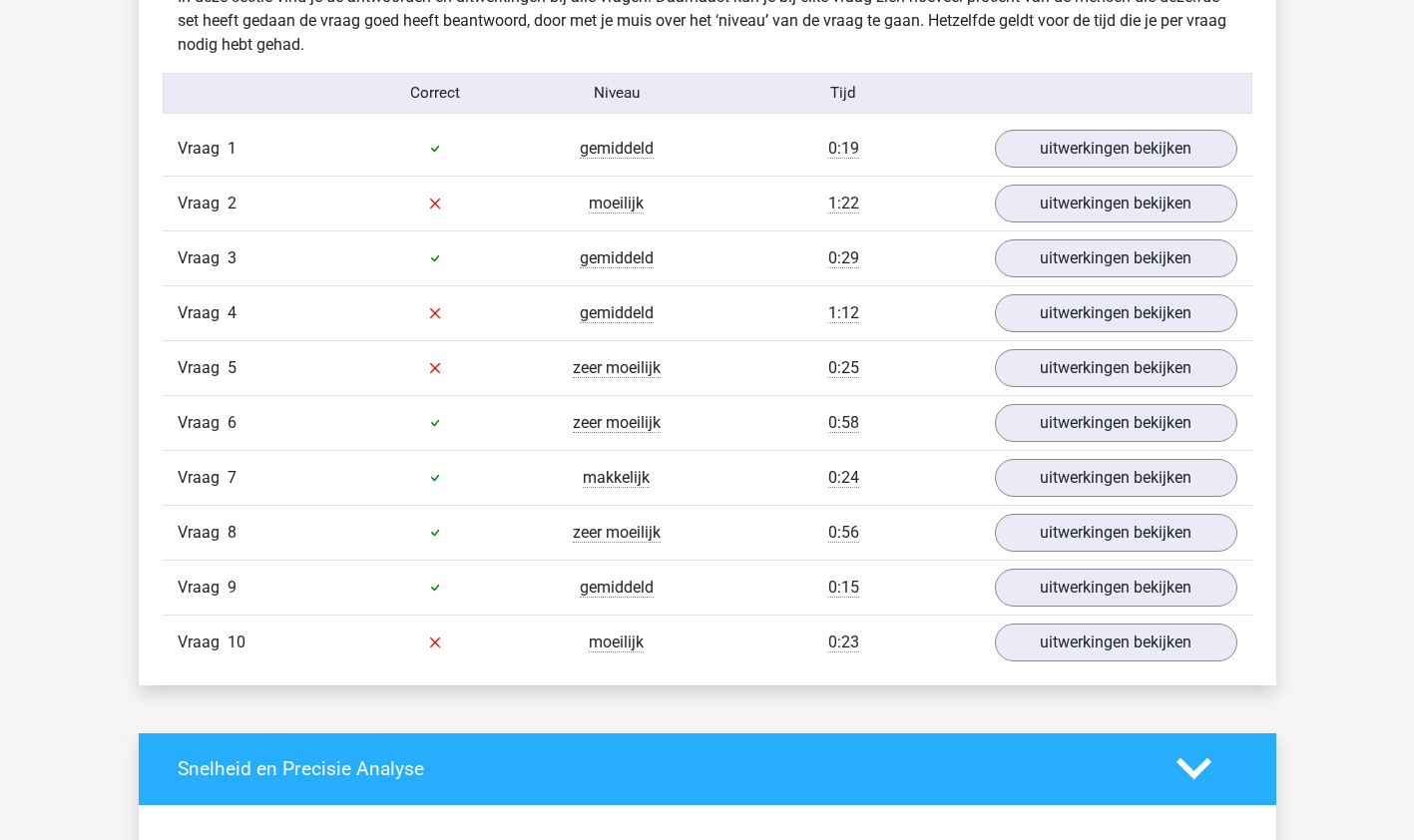 scroll, scrollTop: 1226, scrollLeft: 0, axis: vertical 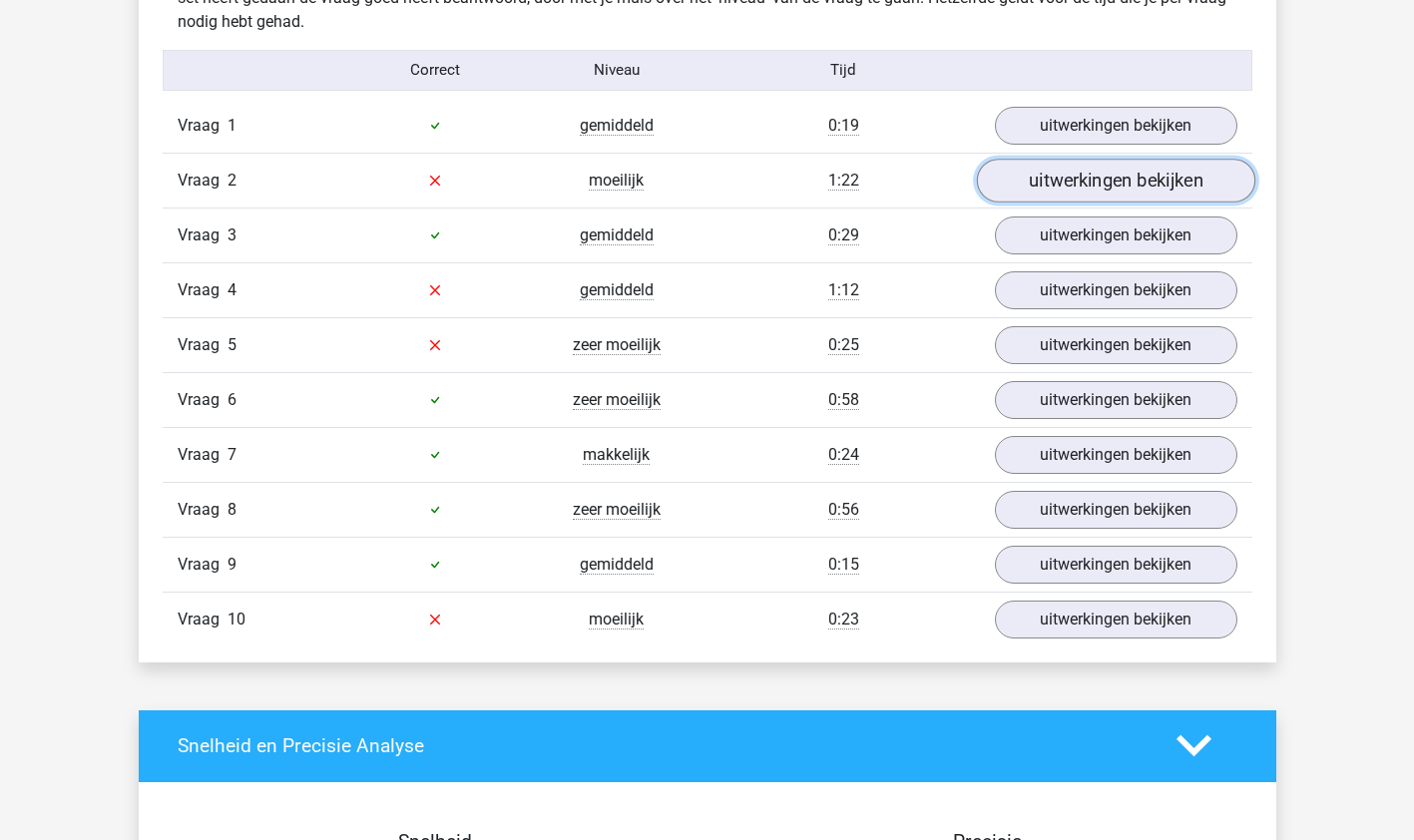 click on "uitwerkingen bekijken" at bounding box center (1115, 181) 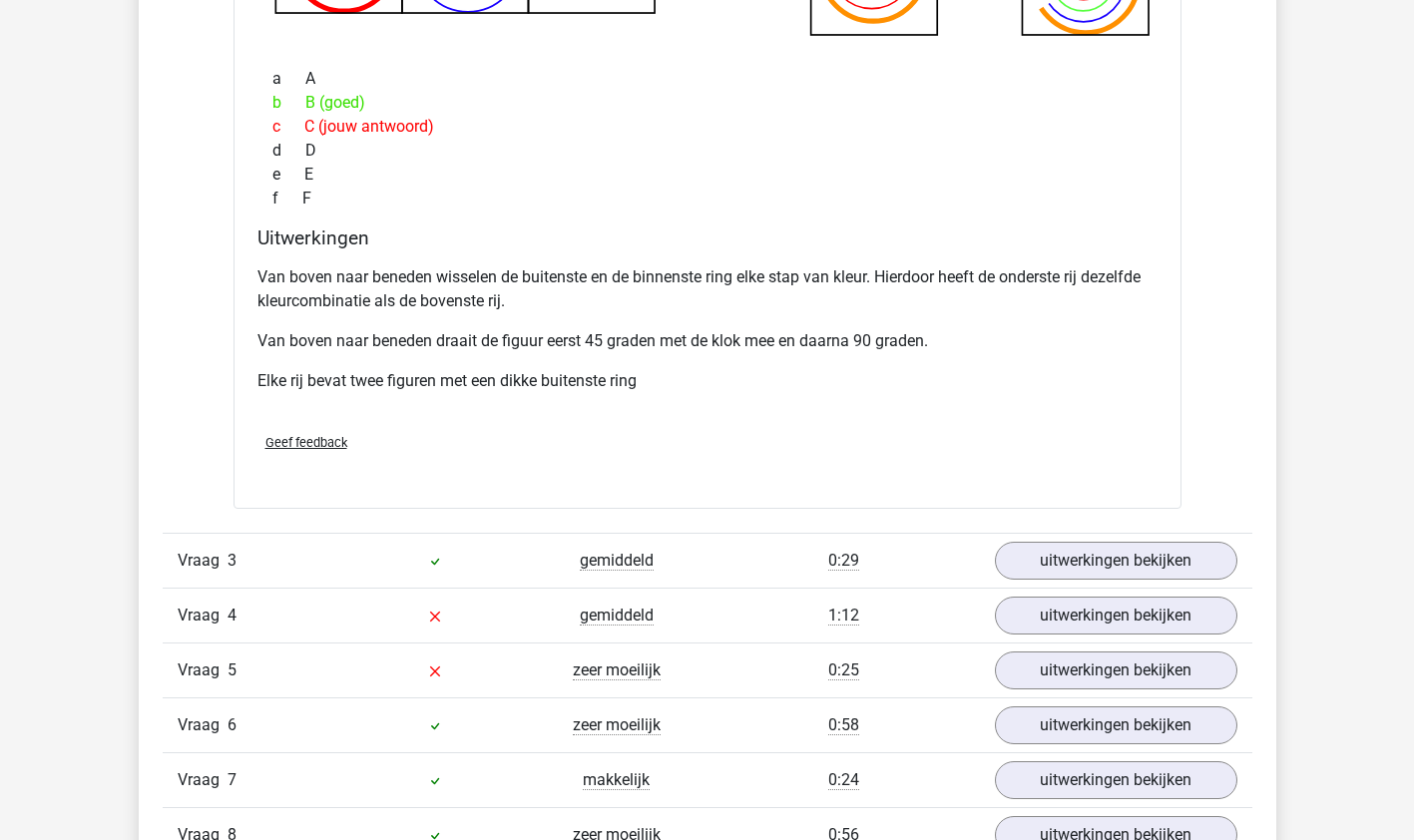 scroll, scrollTop: 2121, scrollLeft: 0, axis: vertical 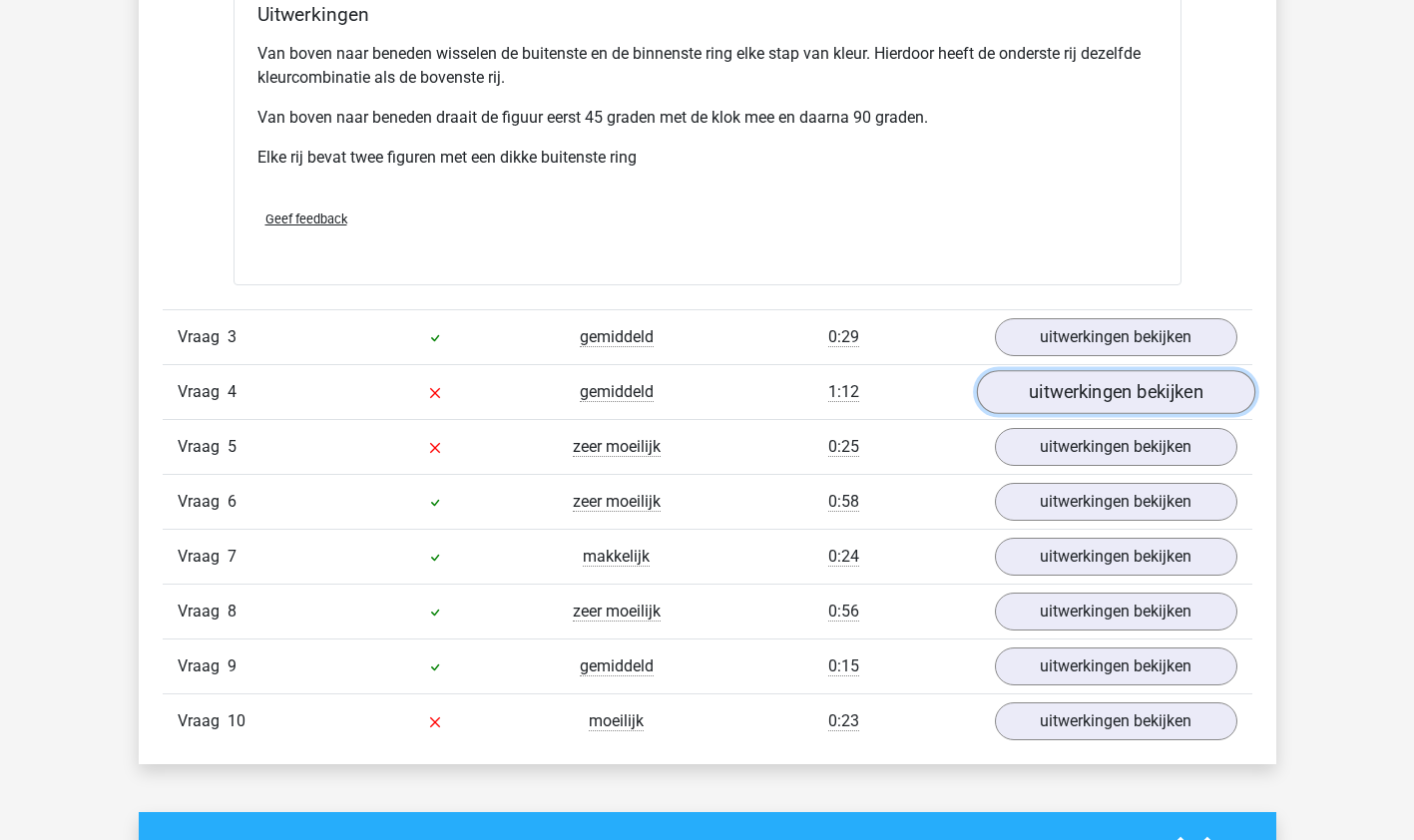 click on "uitwerkingen bekijken" at bounding box center (1115, 392) 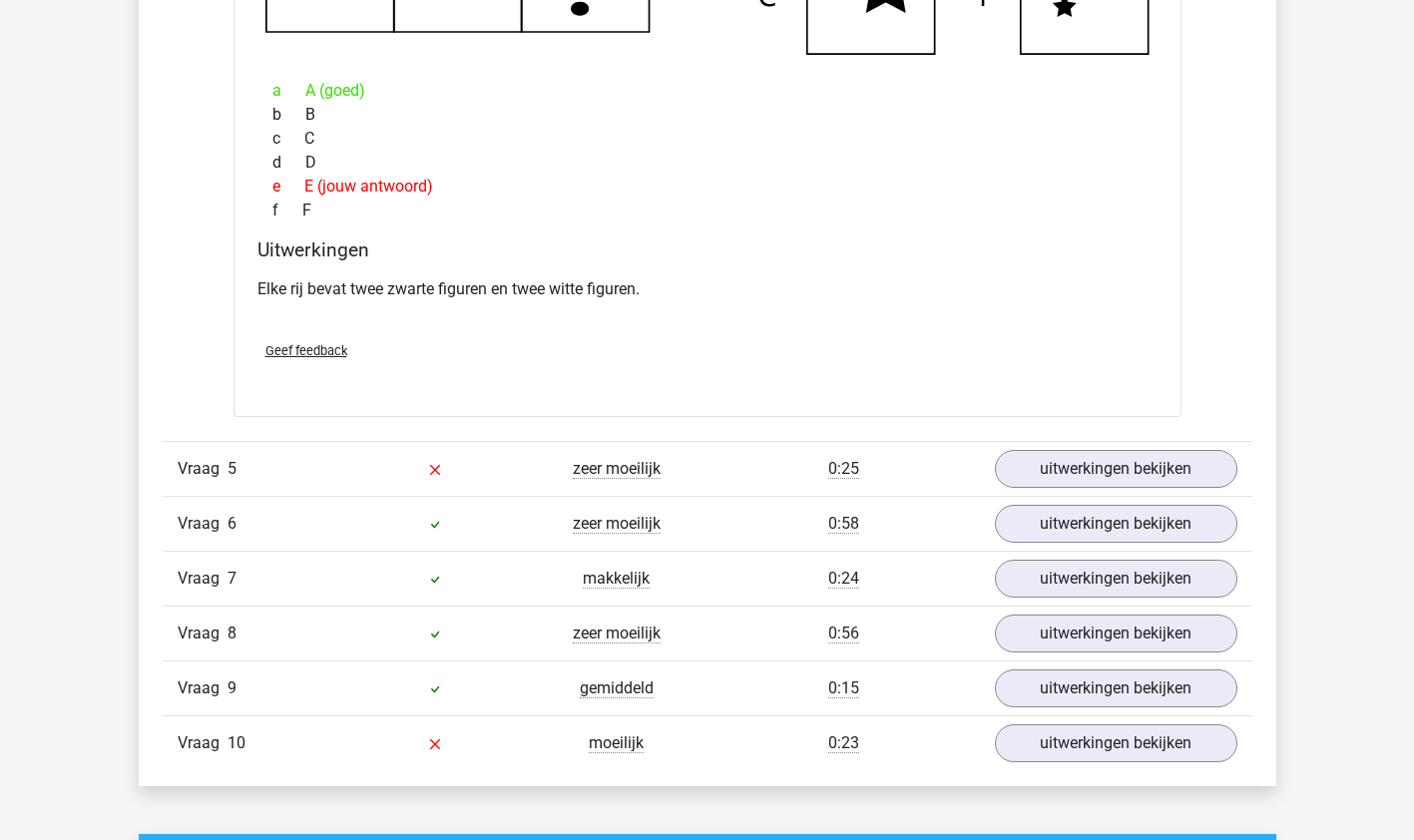 scroll, scrollTop: 2978, scrollLeft: 0, axis: vertical 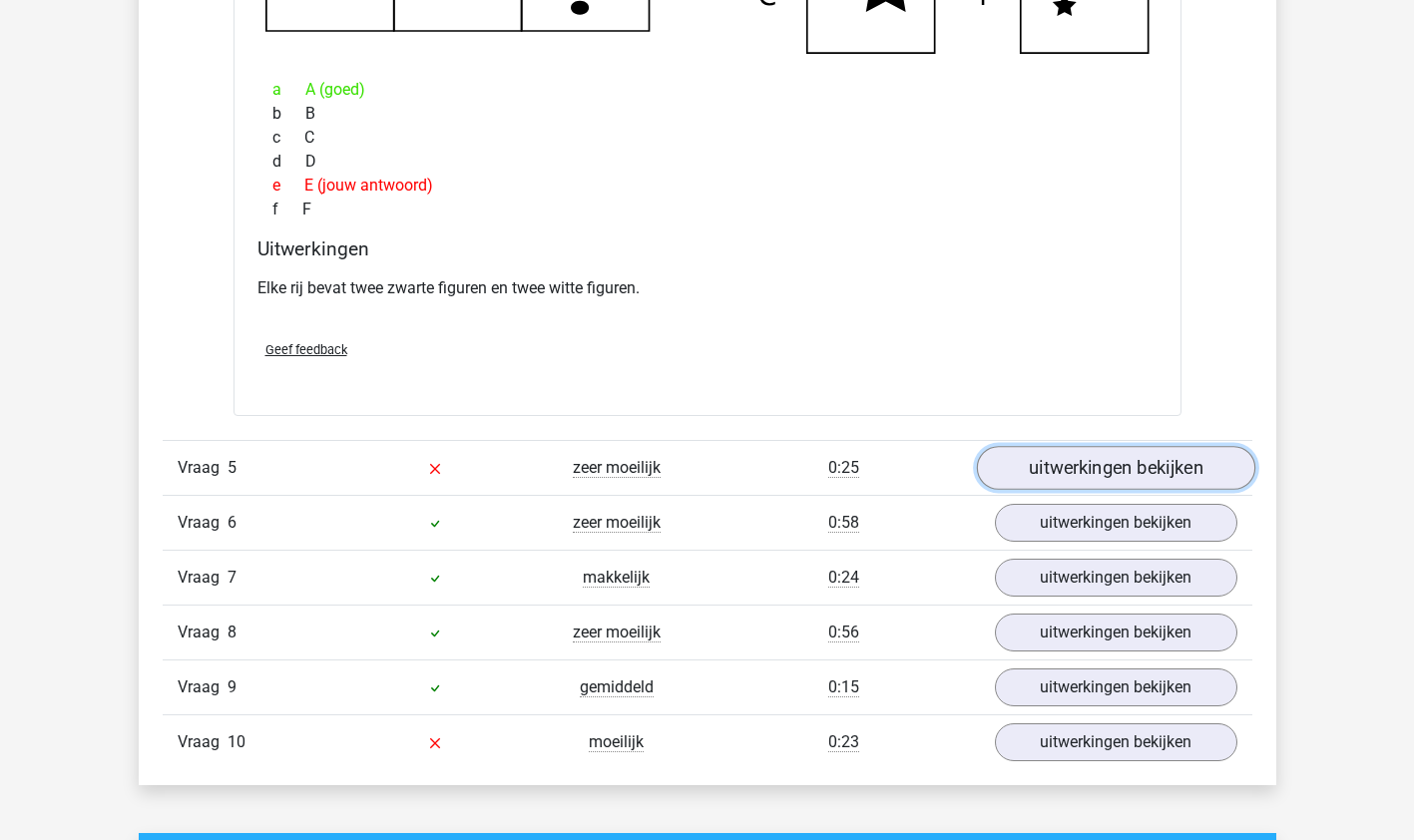 click on "uitwerkingen bekijken" at bounding box center [1115, 468] 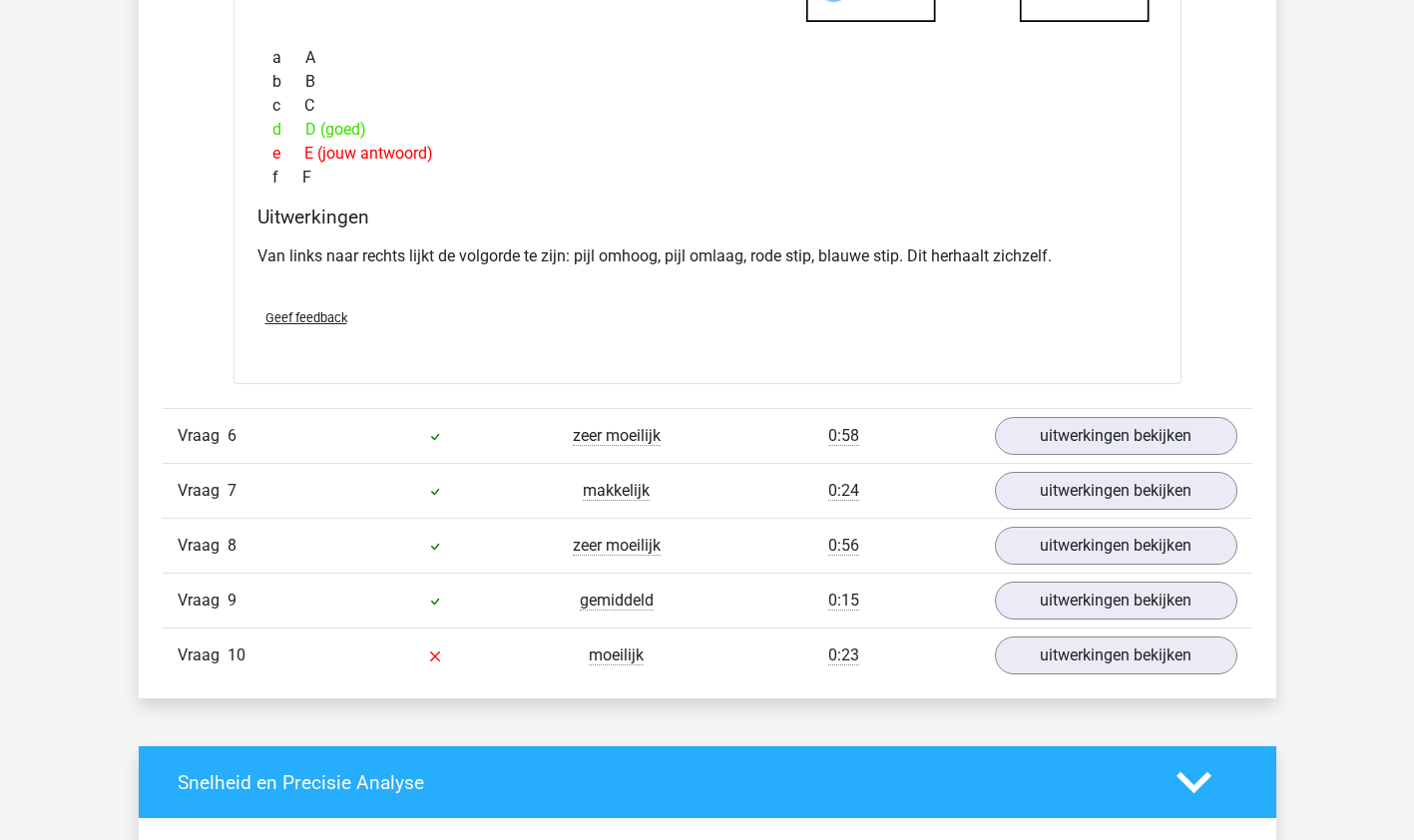 scroll, scrollTop: 3944, scrollLeft: 0, axis: vertical 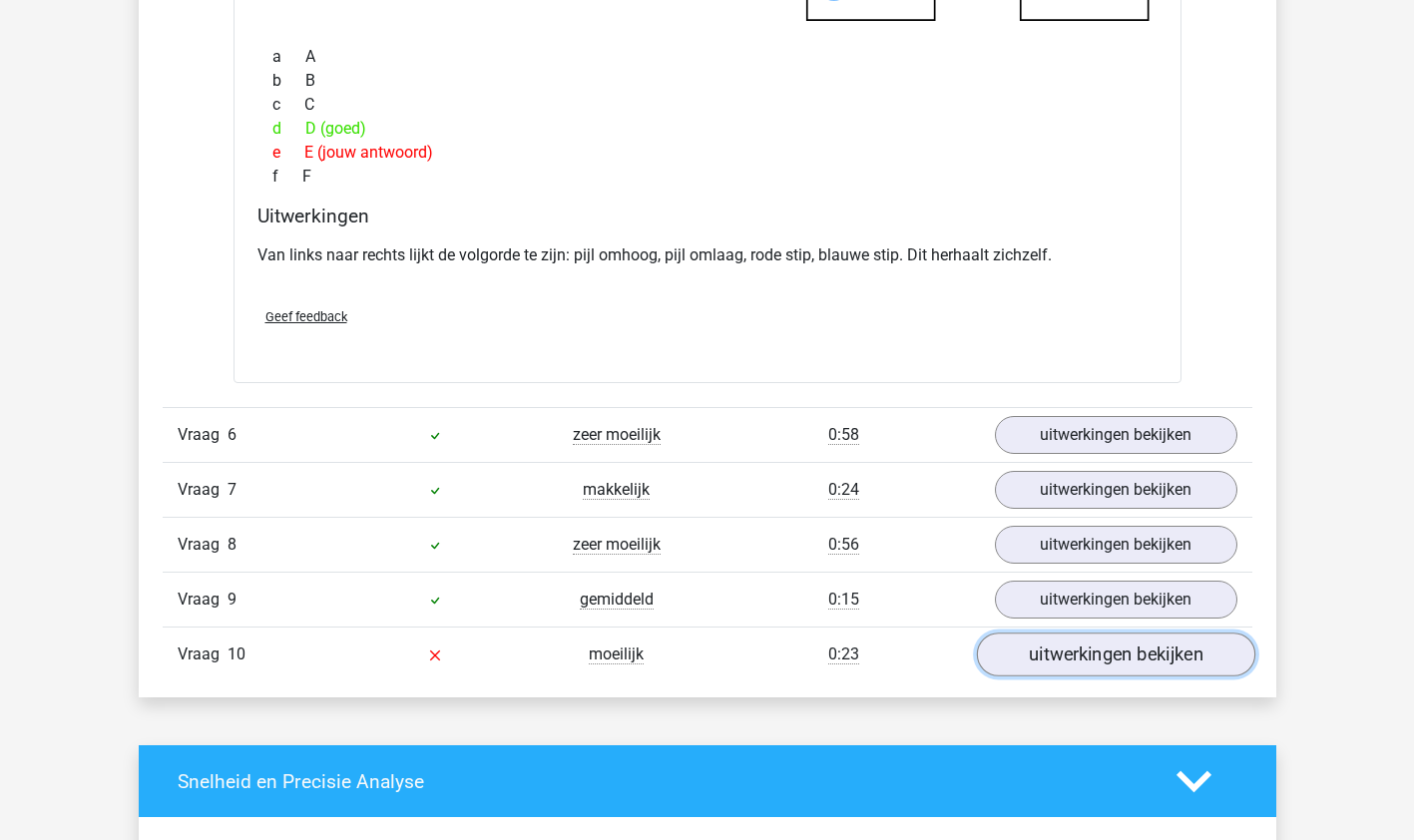 click on "uitwerkingen bekijken" at bounding box center (1115, 655) 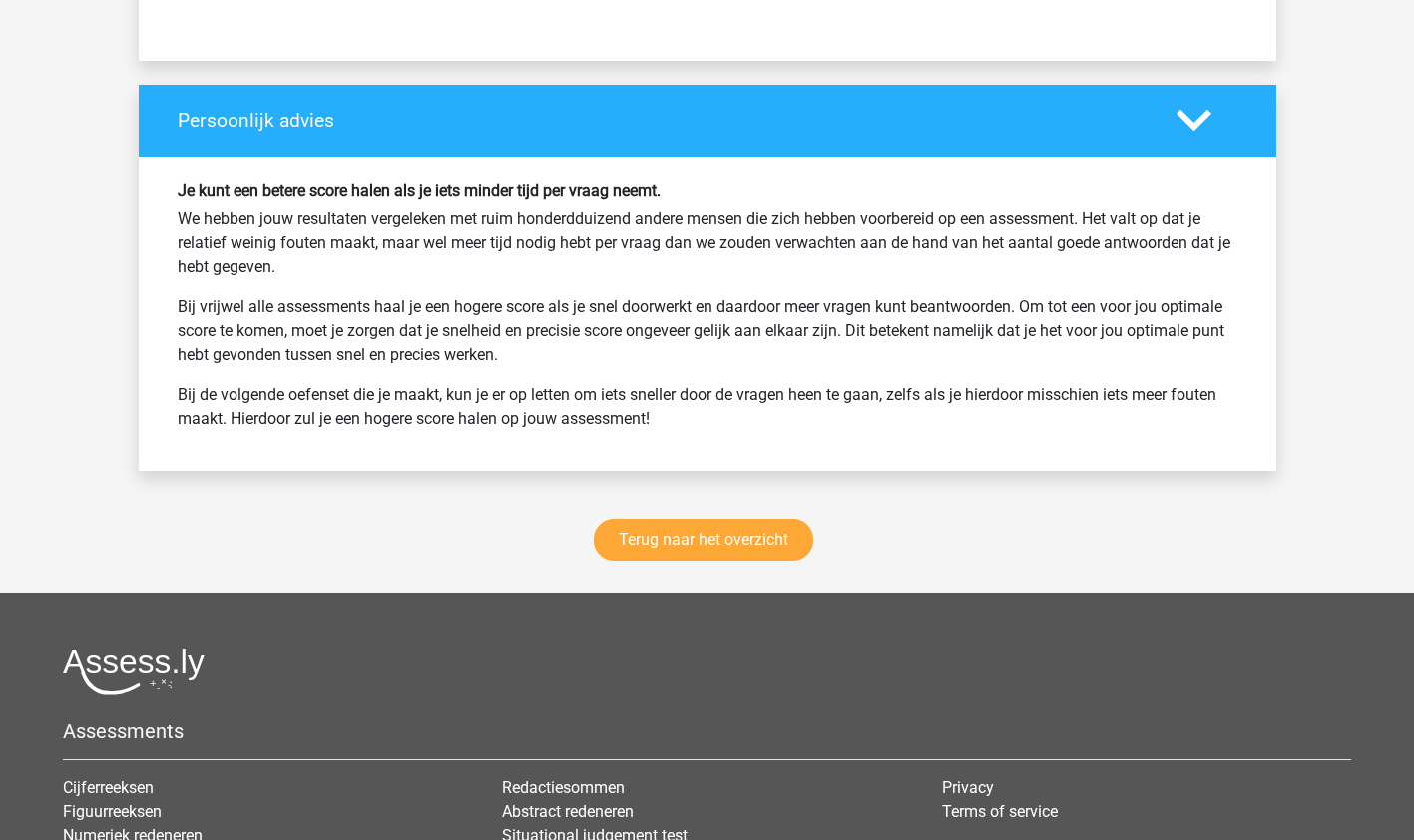 scroll, scrollTop: 6194, scrollLeft: 0, axis: vertical 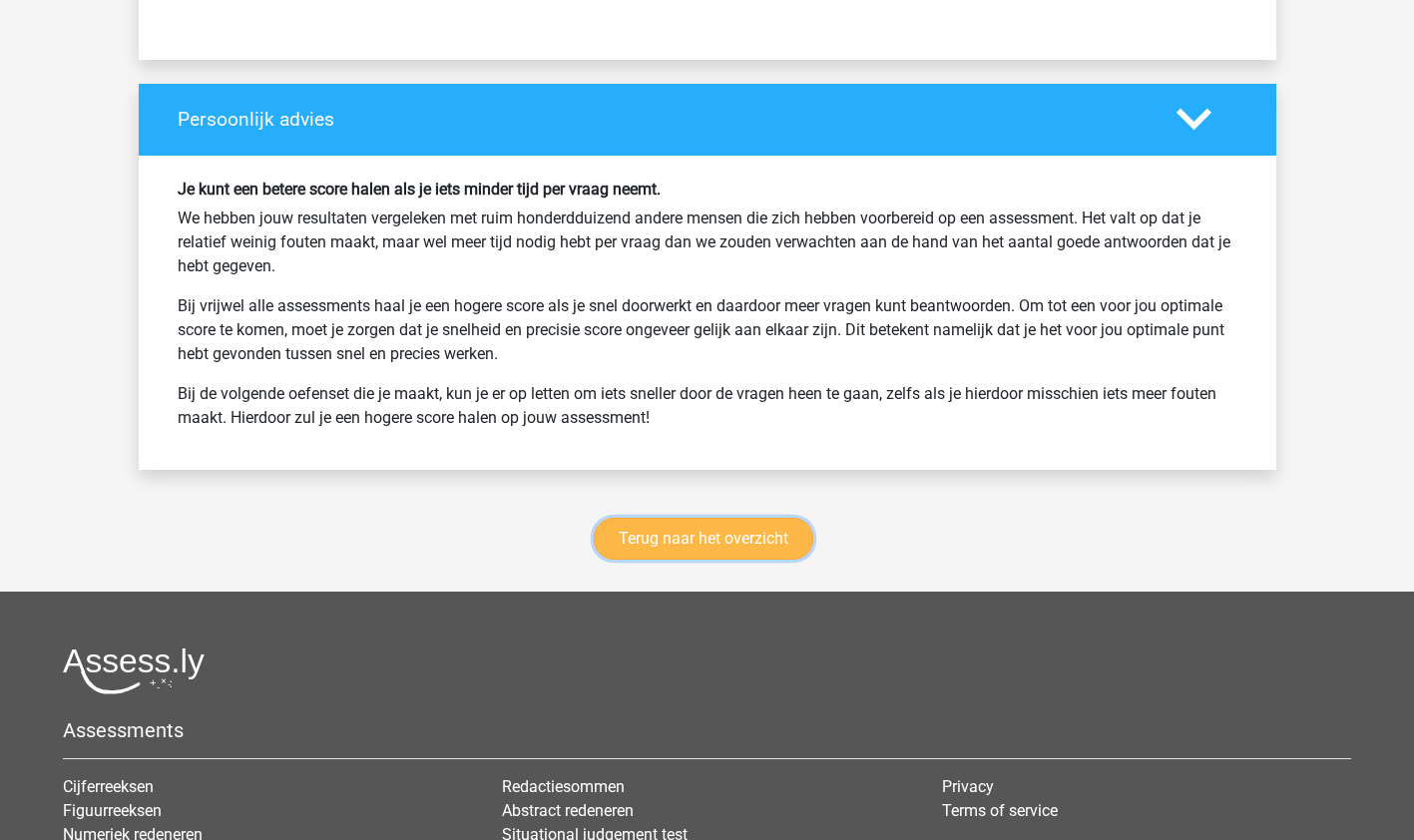 click on "Terug naar het overzicht" at bounding box center [704, 539] 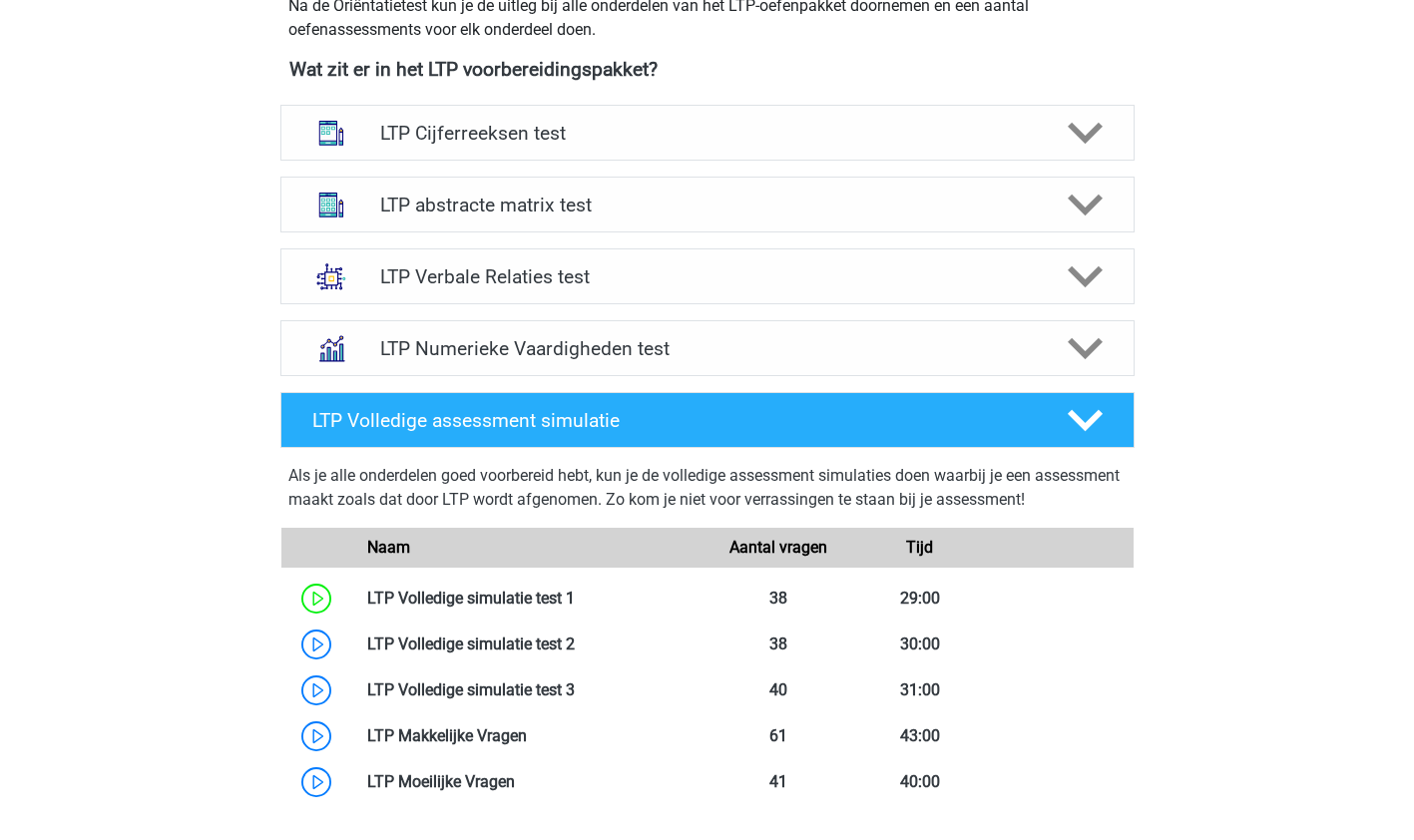 scroll, scrollTop: 744, scrollLeft: 0, axis: vertical 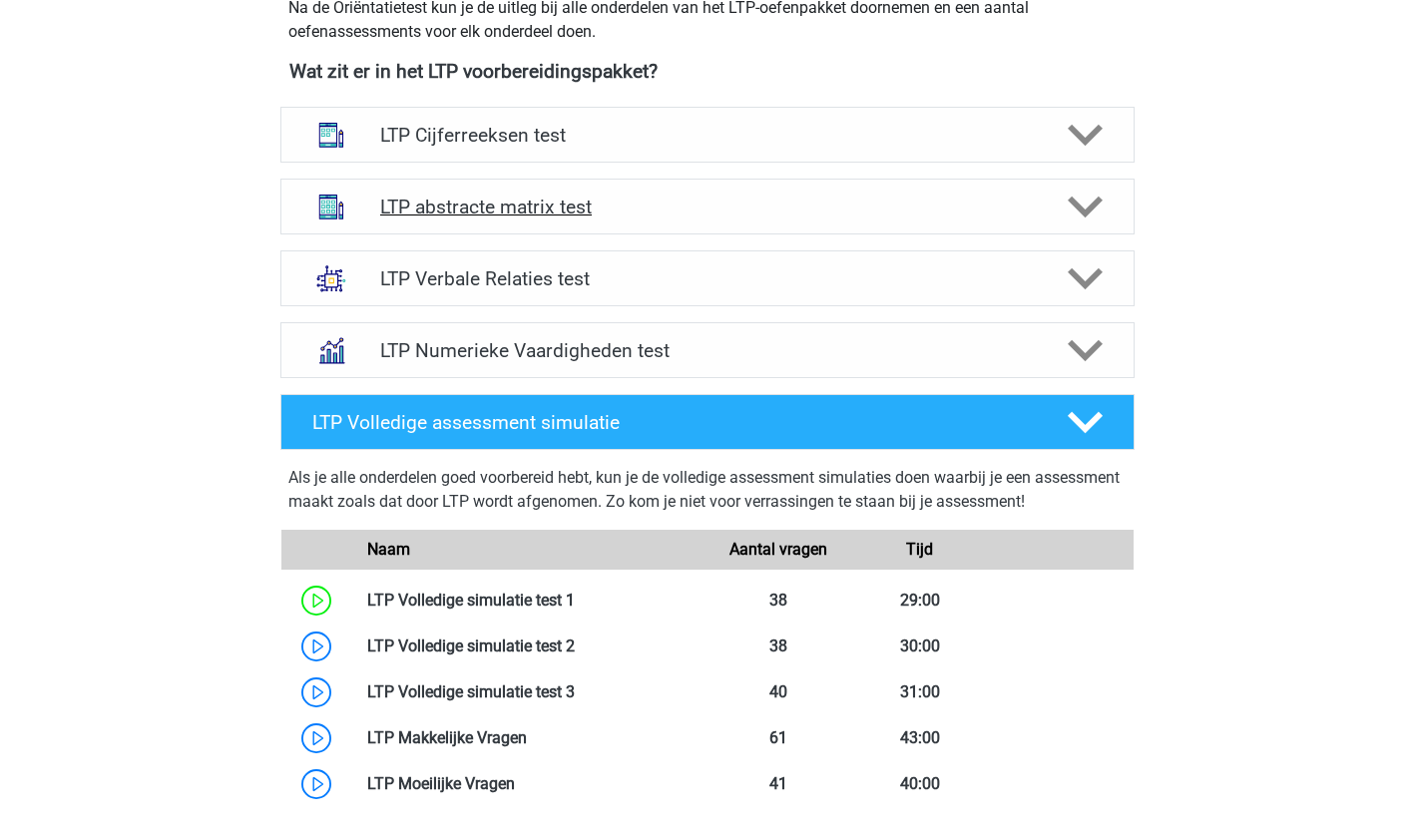 click on "LTP abstracte matrix test" at bounding box center (707, 207) 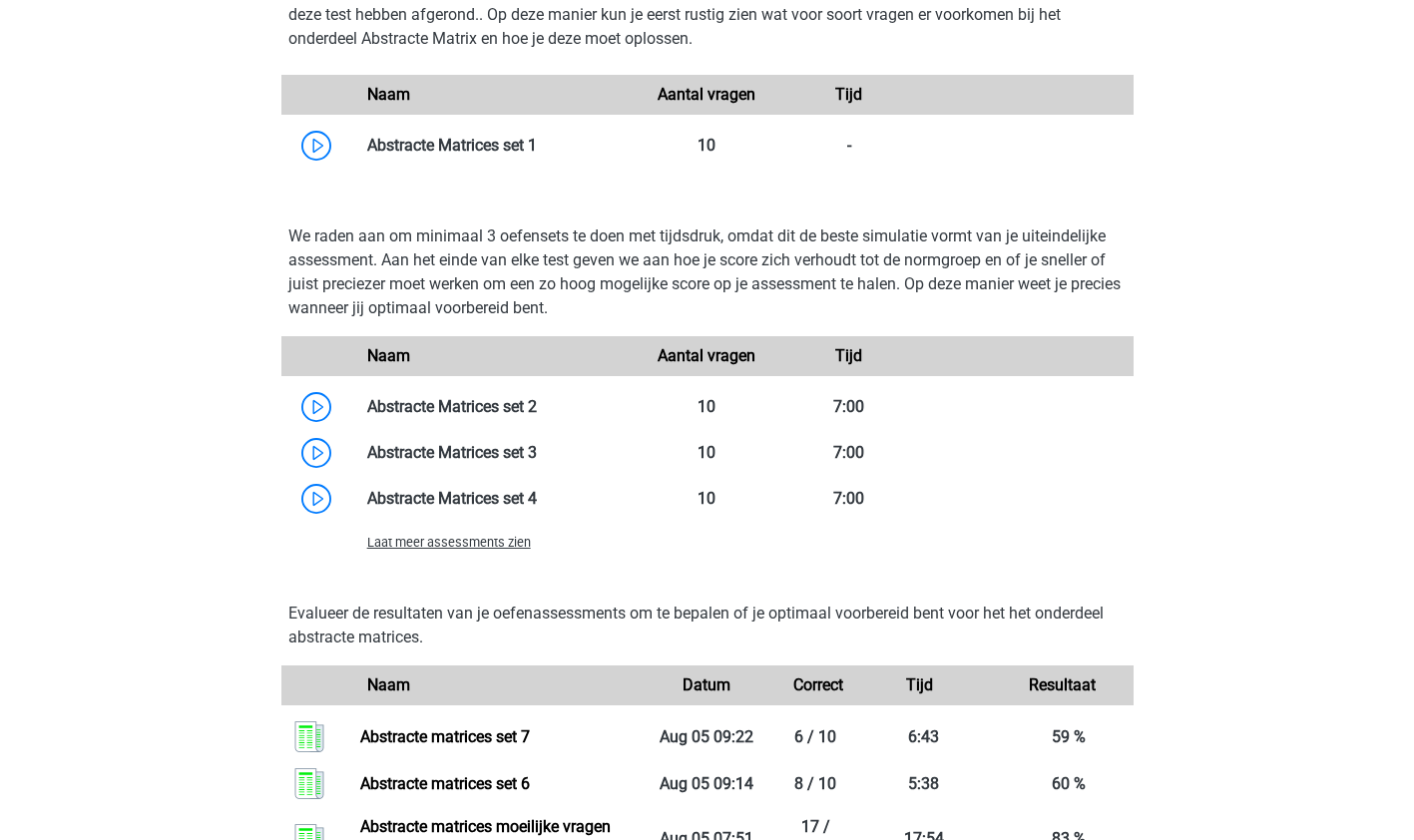 scroll, scrollTop: 1353, scrollLeft: 0, axis: vertical 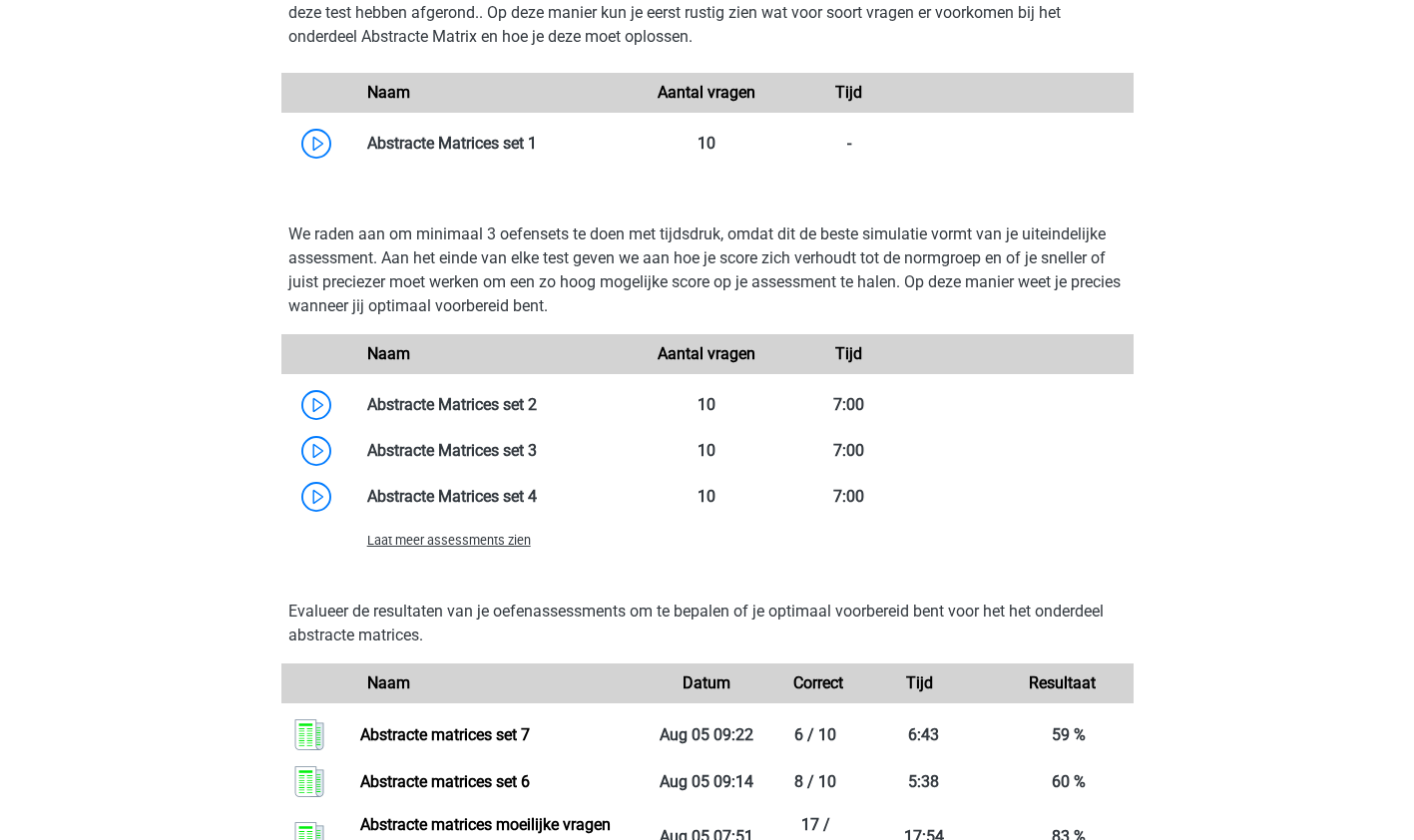 click on "Laat meer assessments zien" at bounding box center [449, 540] 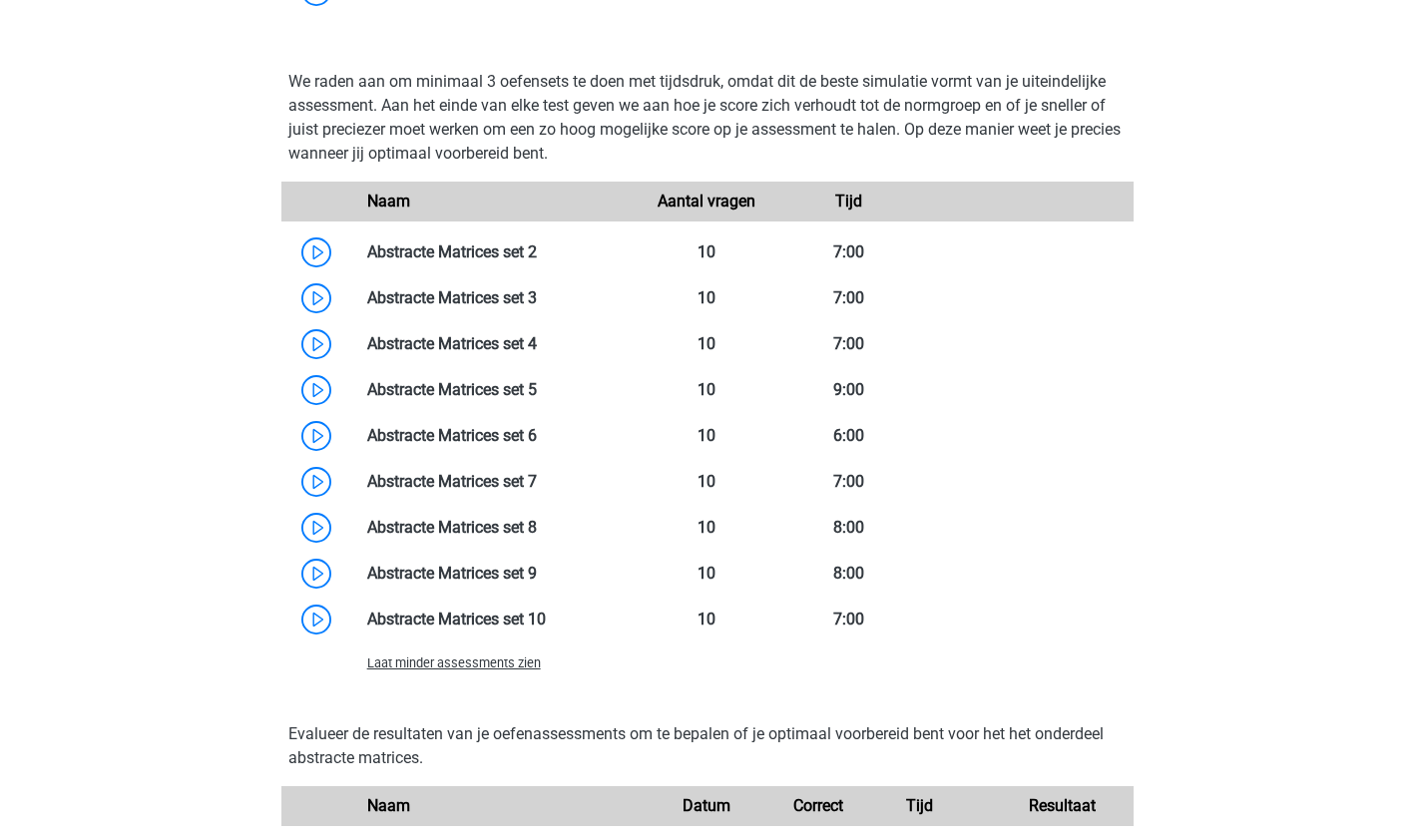 scroll, scrollTop: 1513, scrollLeft: 0, axis: vertical 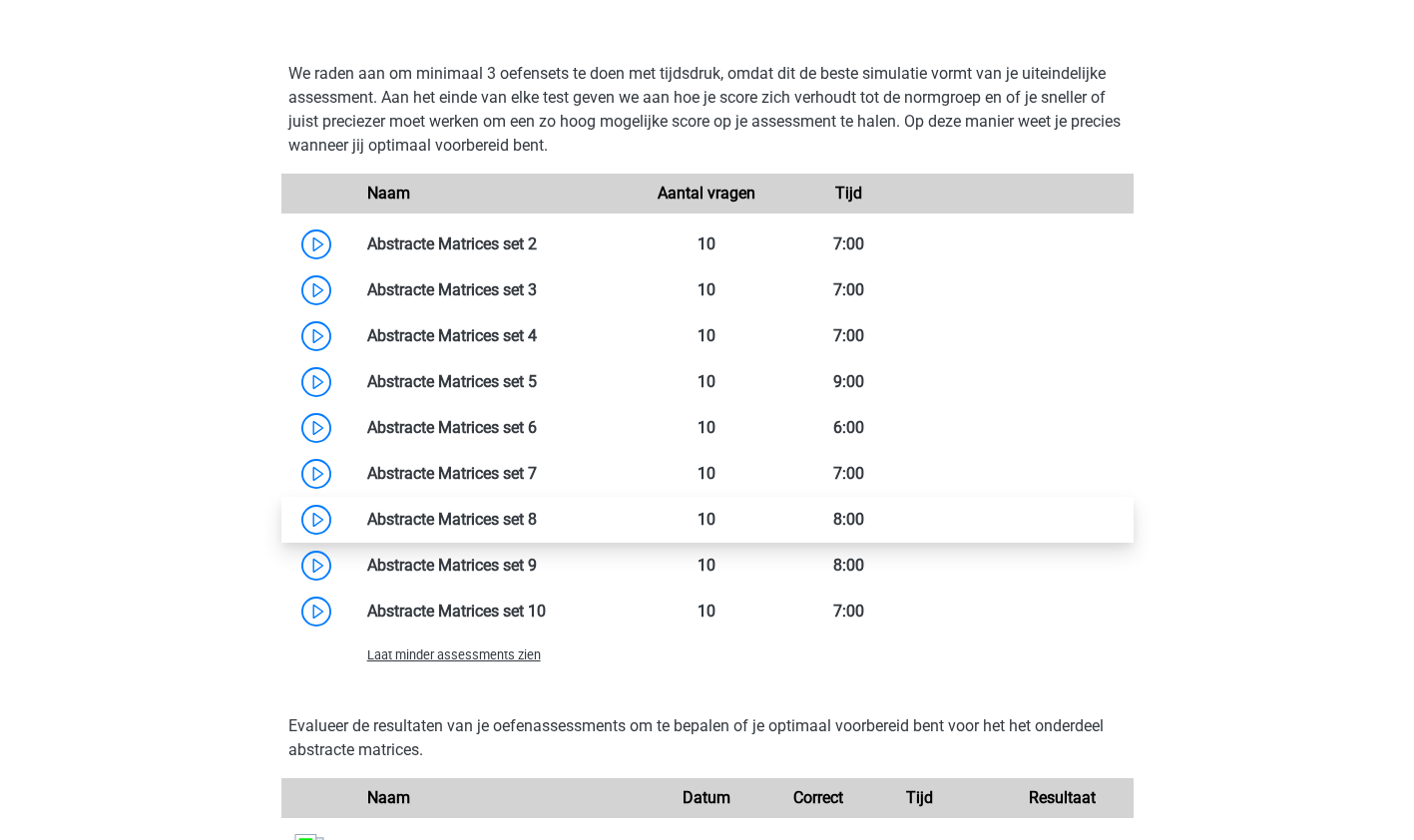 click at bounding box center (537, 519) 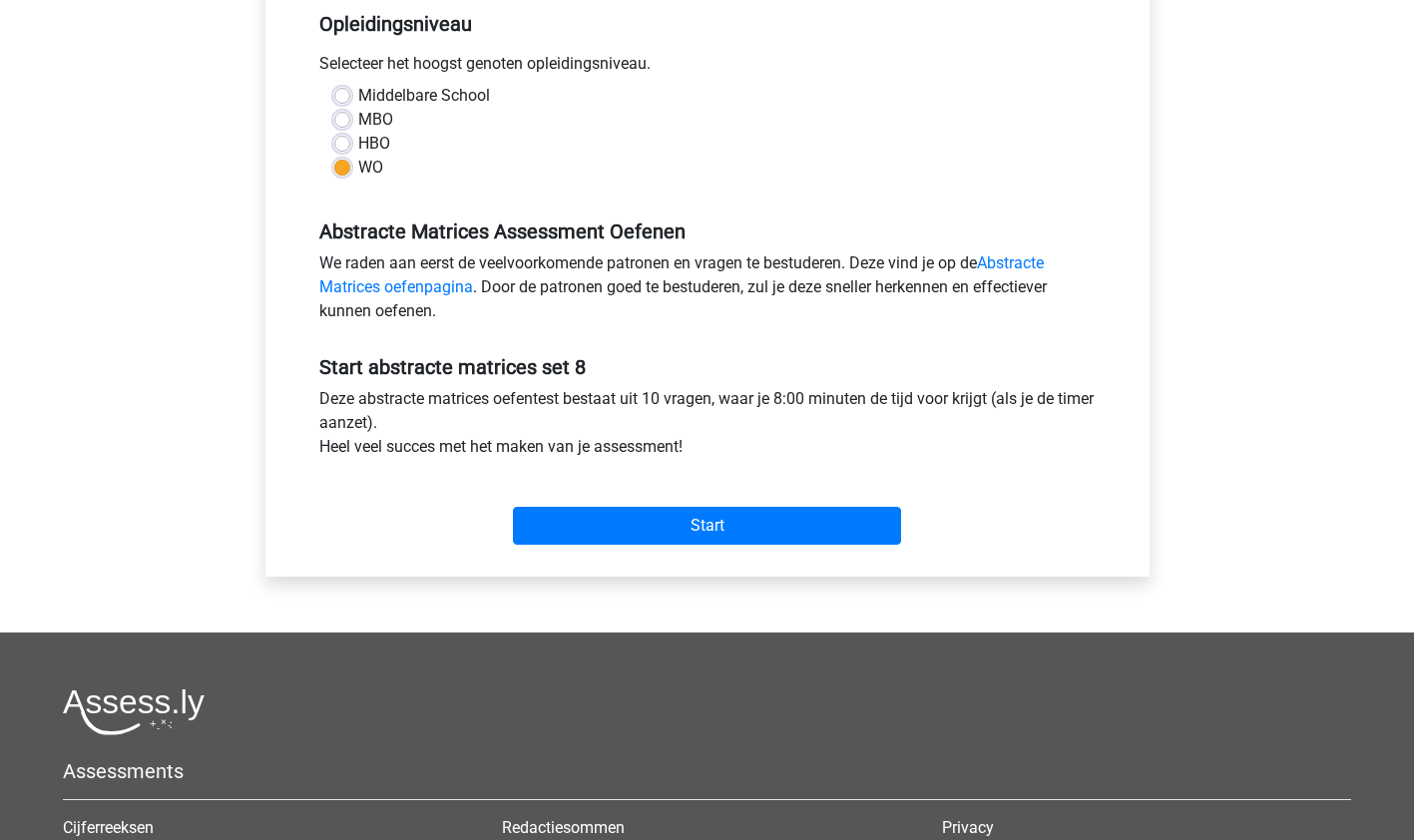 scroll, scrollTop: 418, scrollLeft: 0, axis: vertical 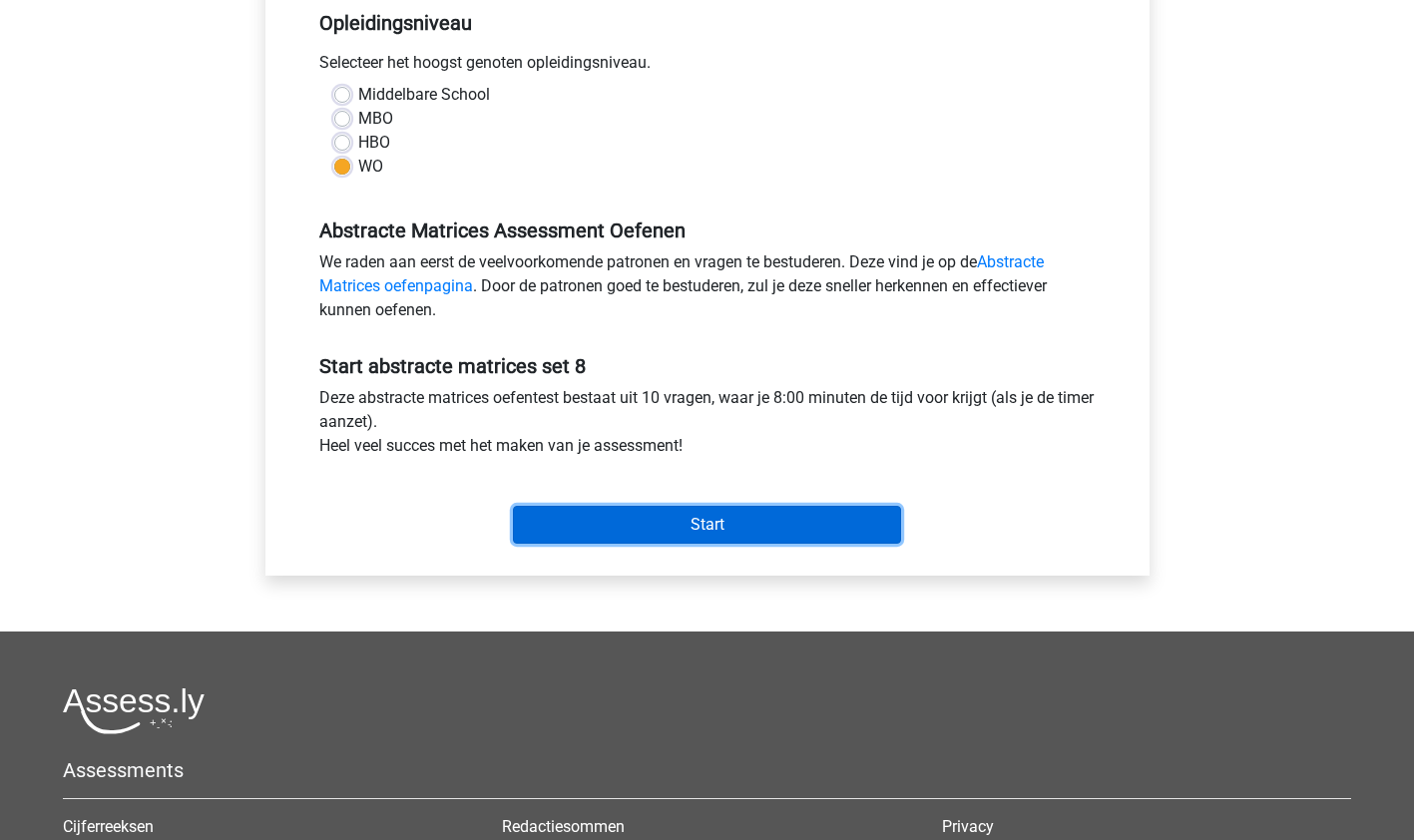 click on "Start" at bounding box center (707, 525) 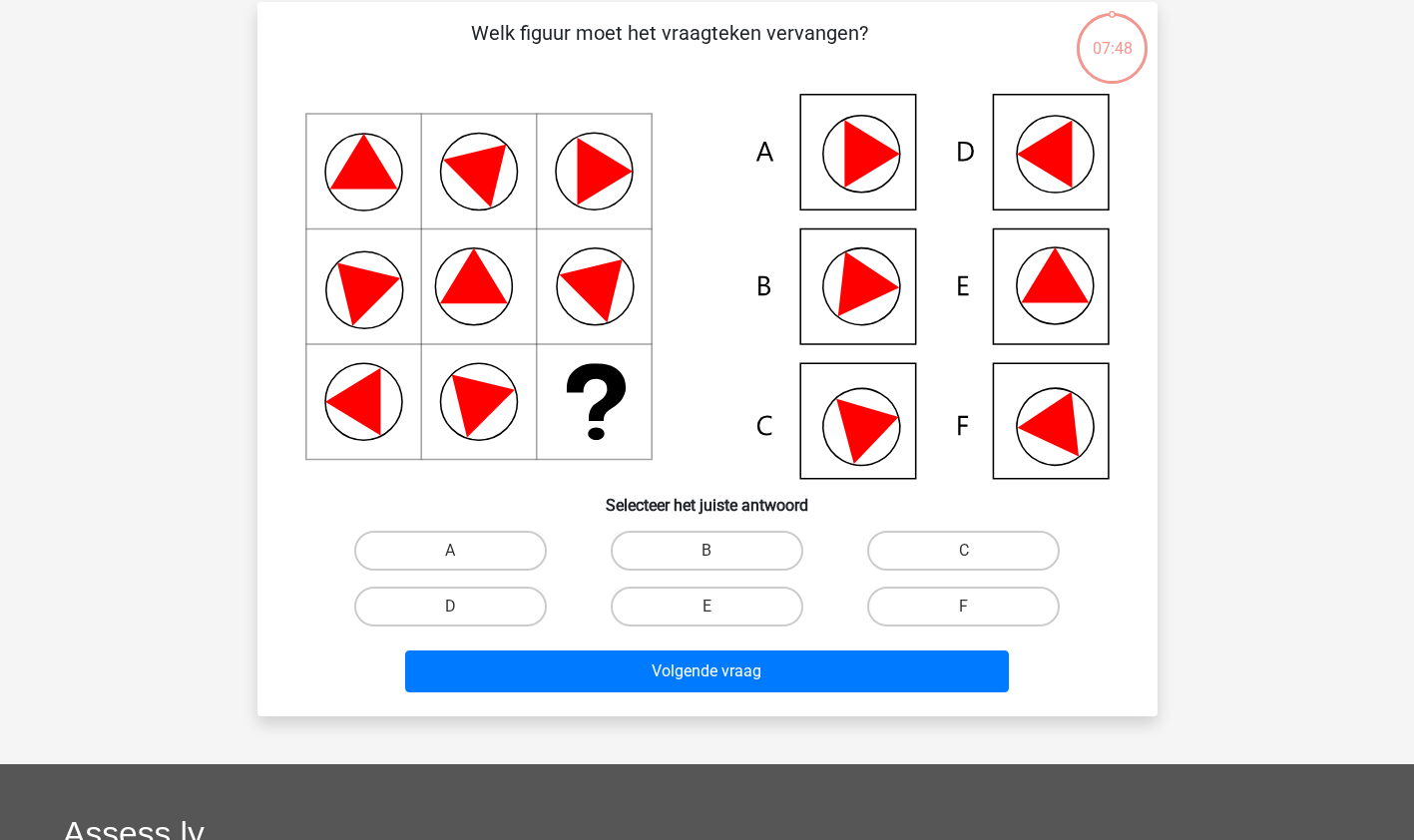 scroll, scrollTop: 140, scrollLeft: 0, axis: vertical 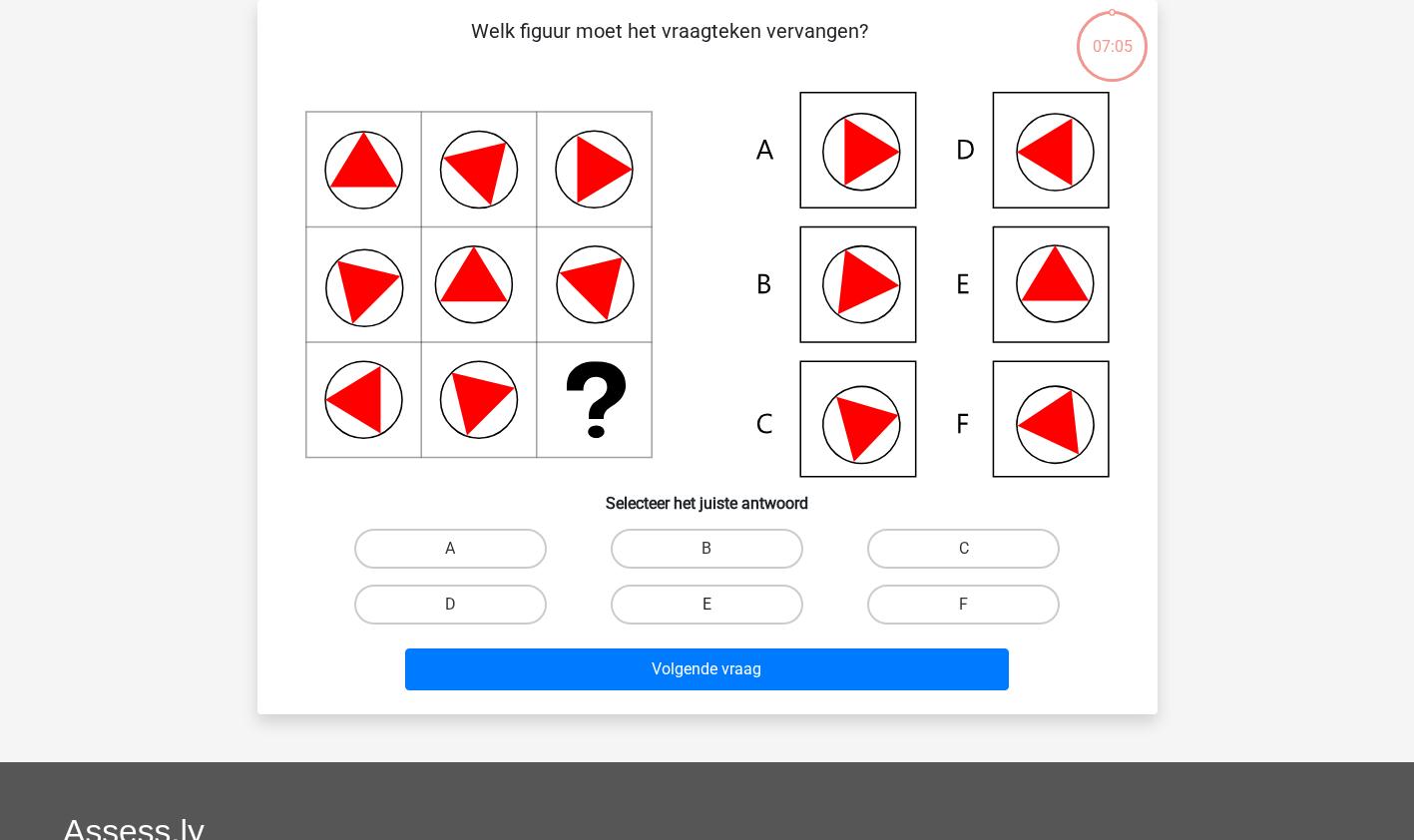 click on "E" at bounding box center [707, 605] 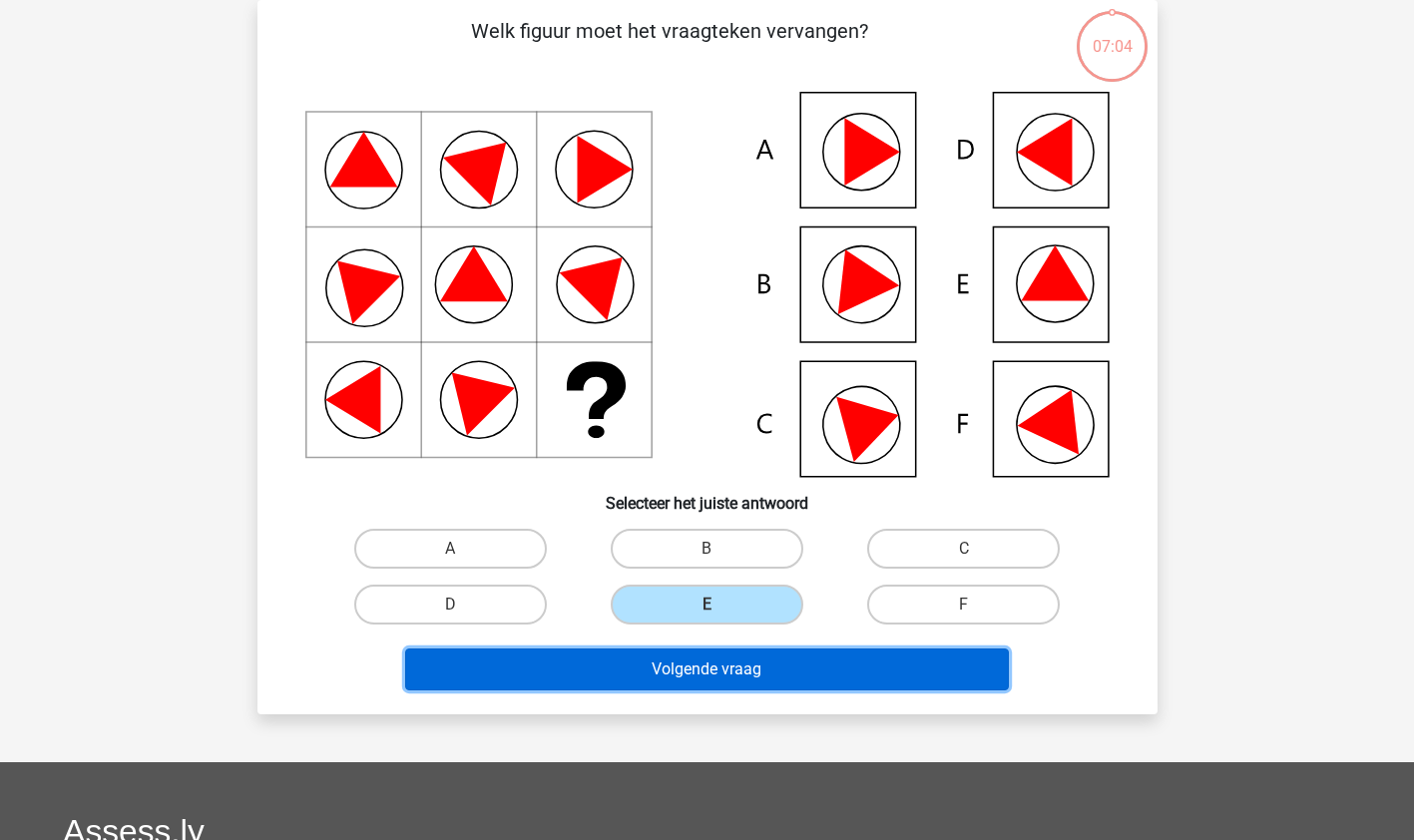 click on "Volgende vraag" at bounding box center (707, 669) 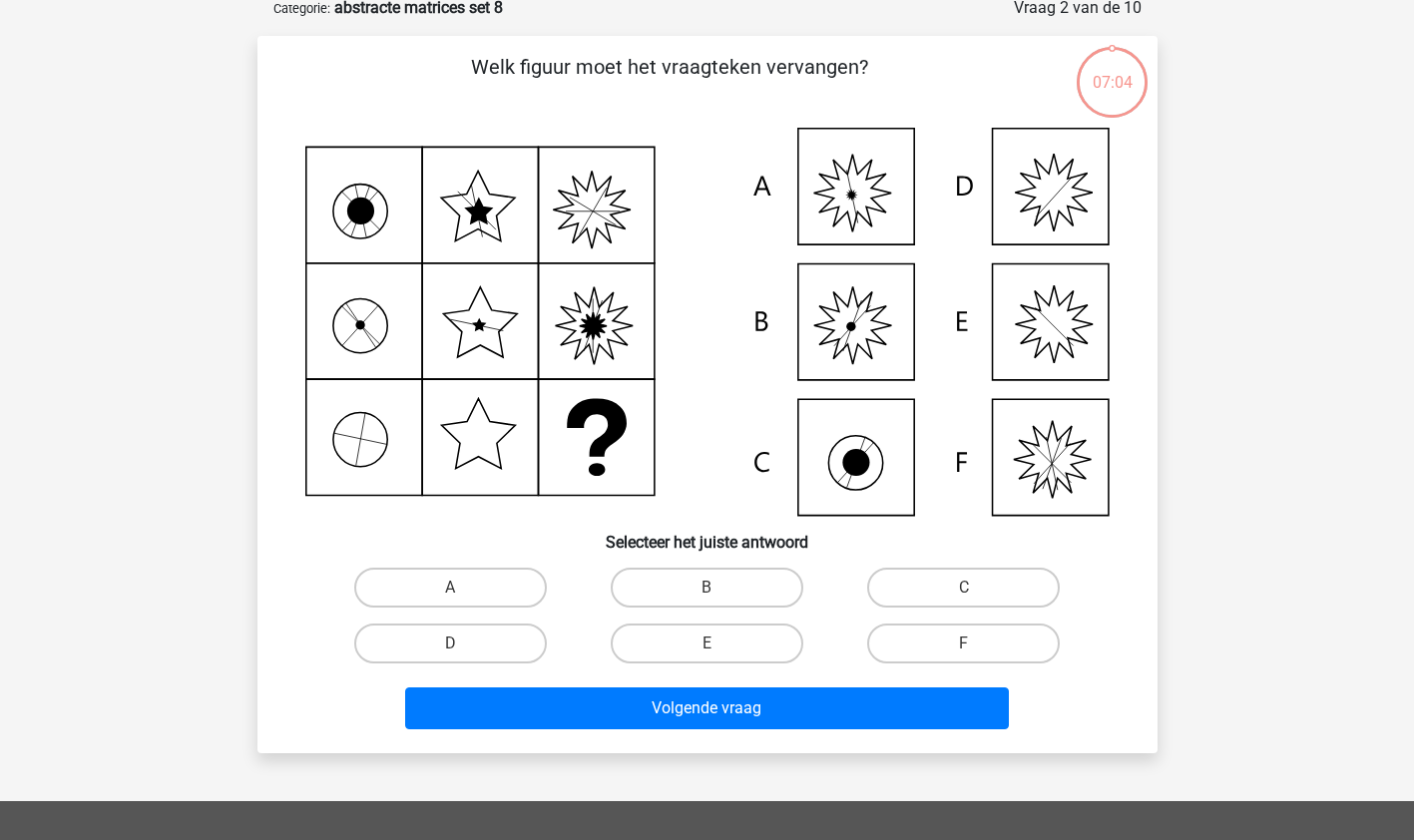 scroll, scrollTop: 100, scrollLeft: 0, axis: vertical 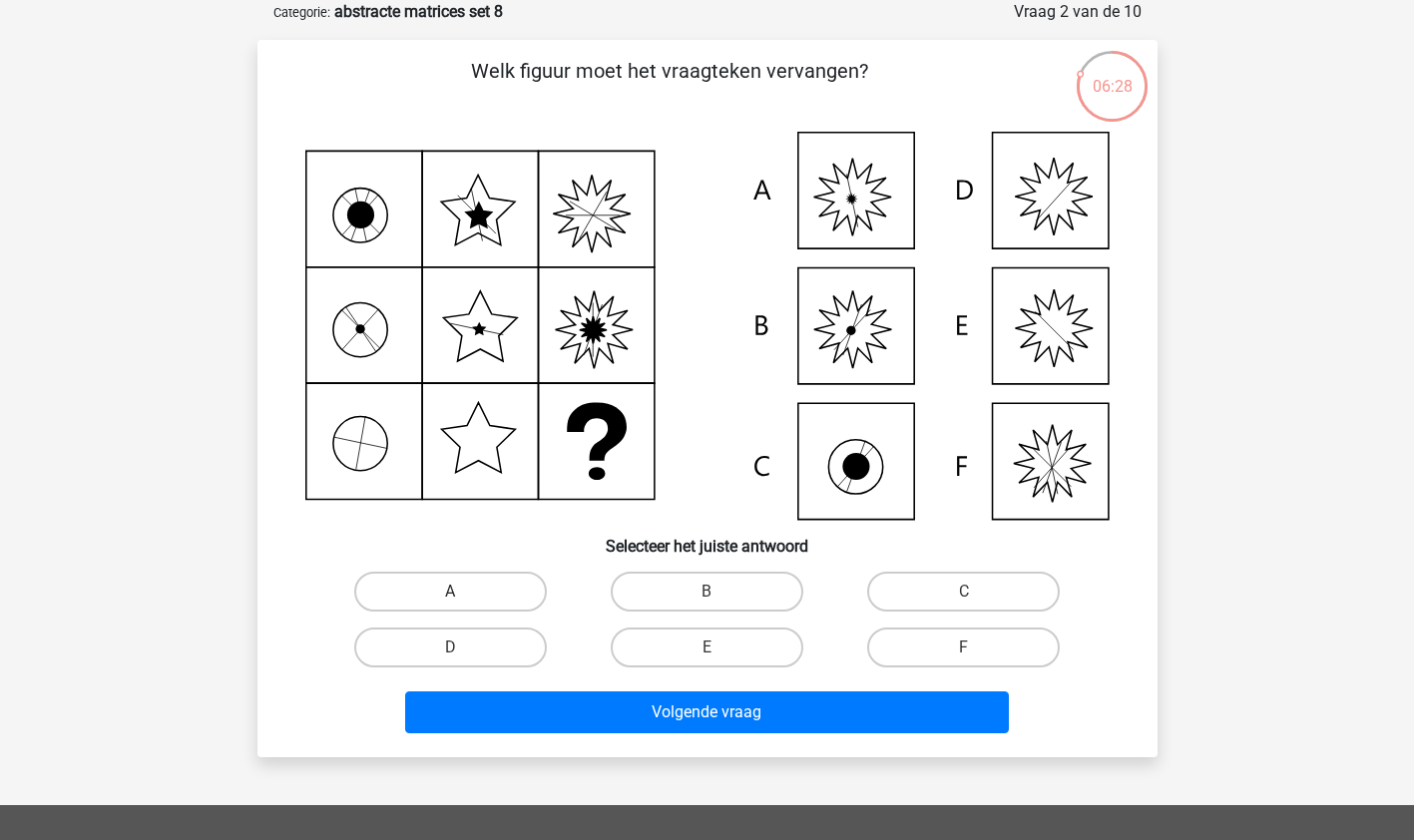 click on "A" at bounding box center (450, 592) 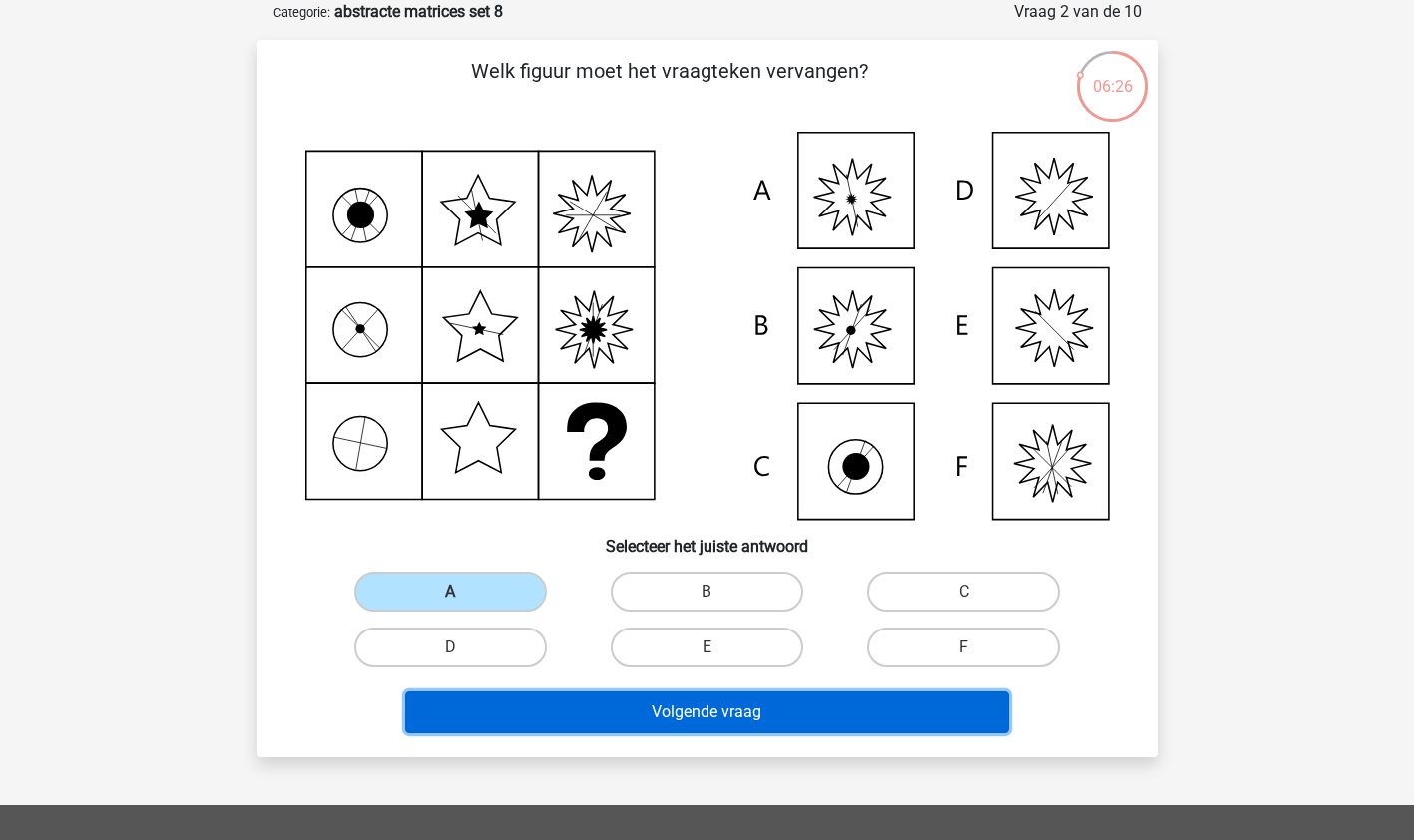 click on "Volgende vraag" at bounding box center [707, 712] 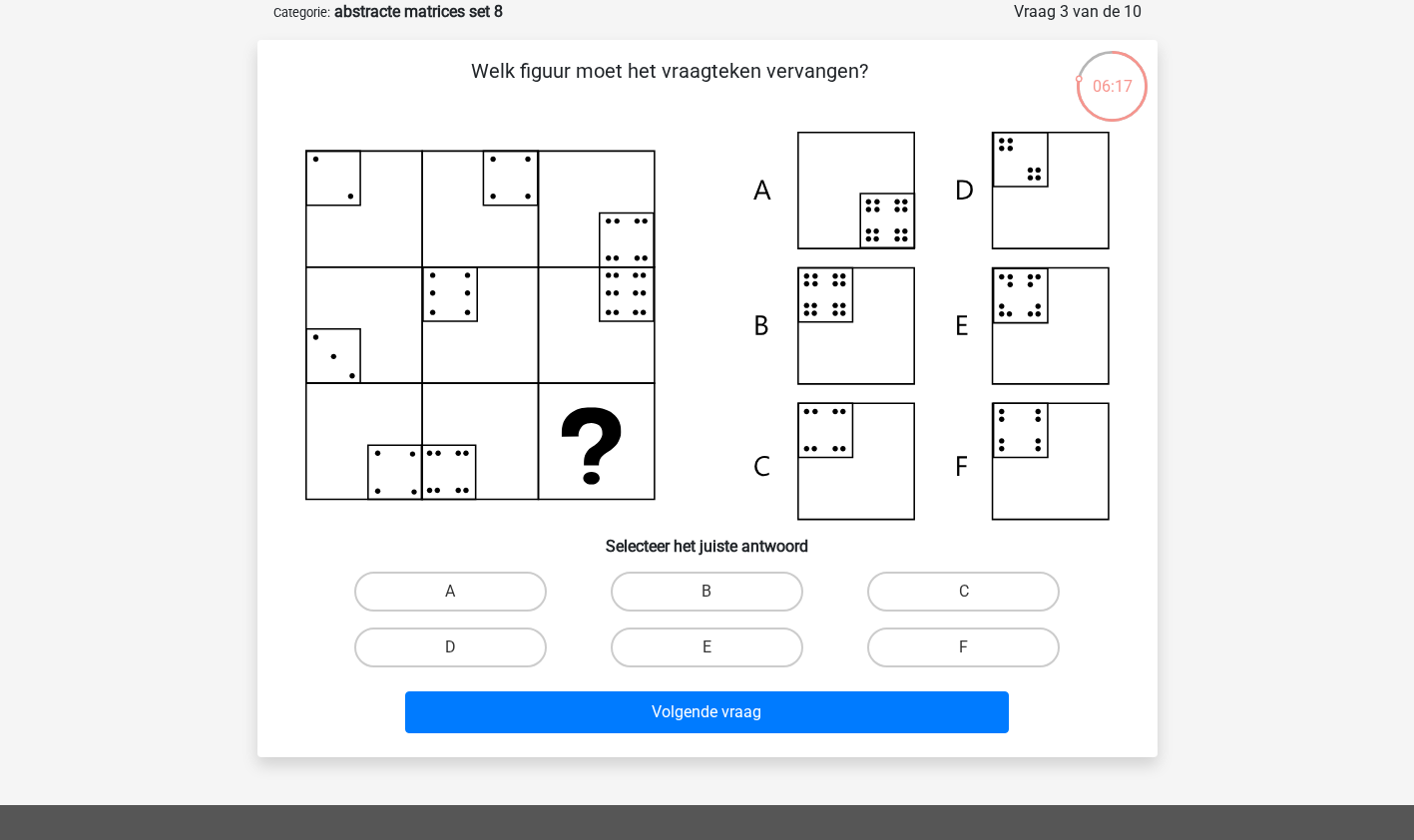 click on "B" at bounding box center [712, 598] 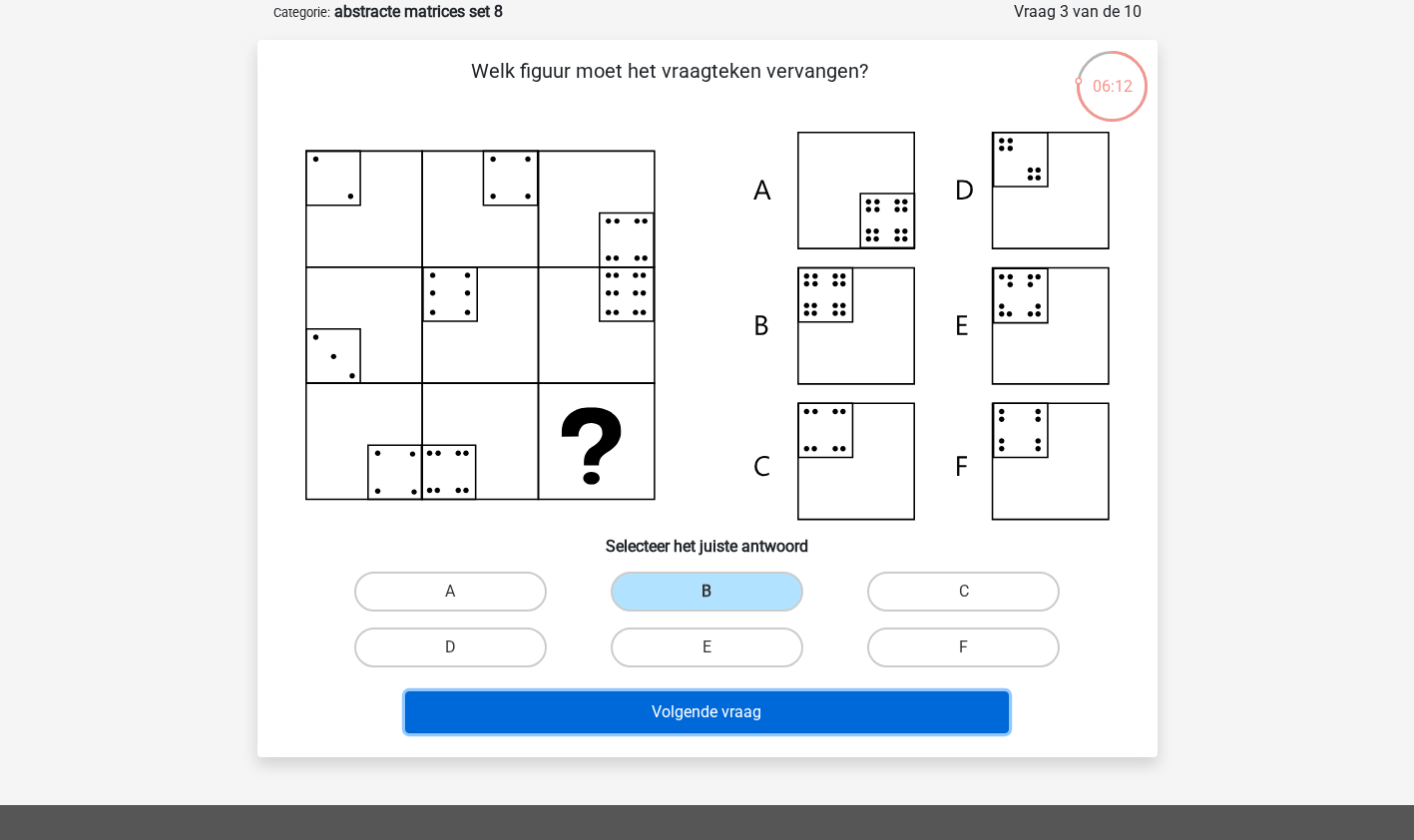 click on "Volgende vraag" at bounding box center [707, 712] 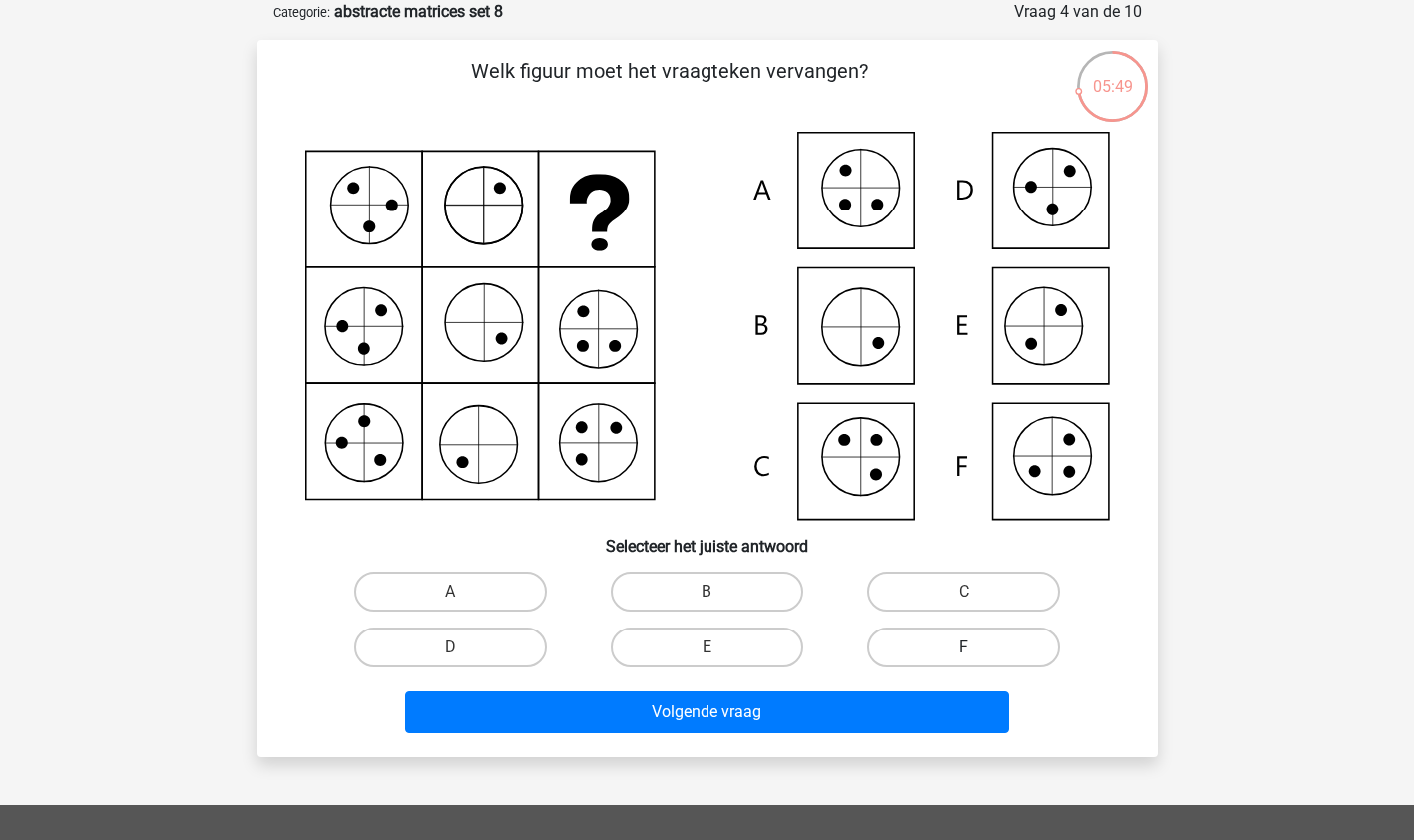 click on "F" at bounding box center (963, 647) 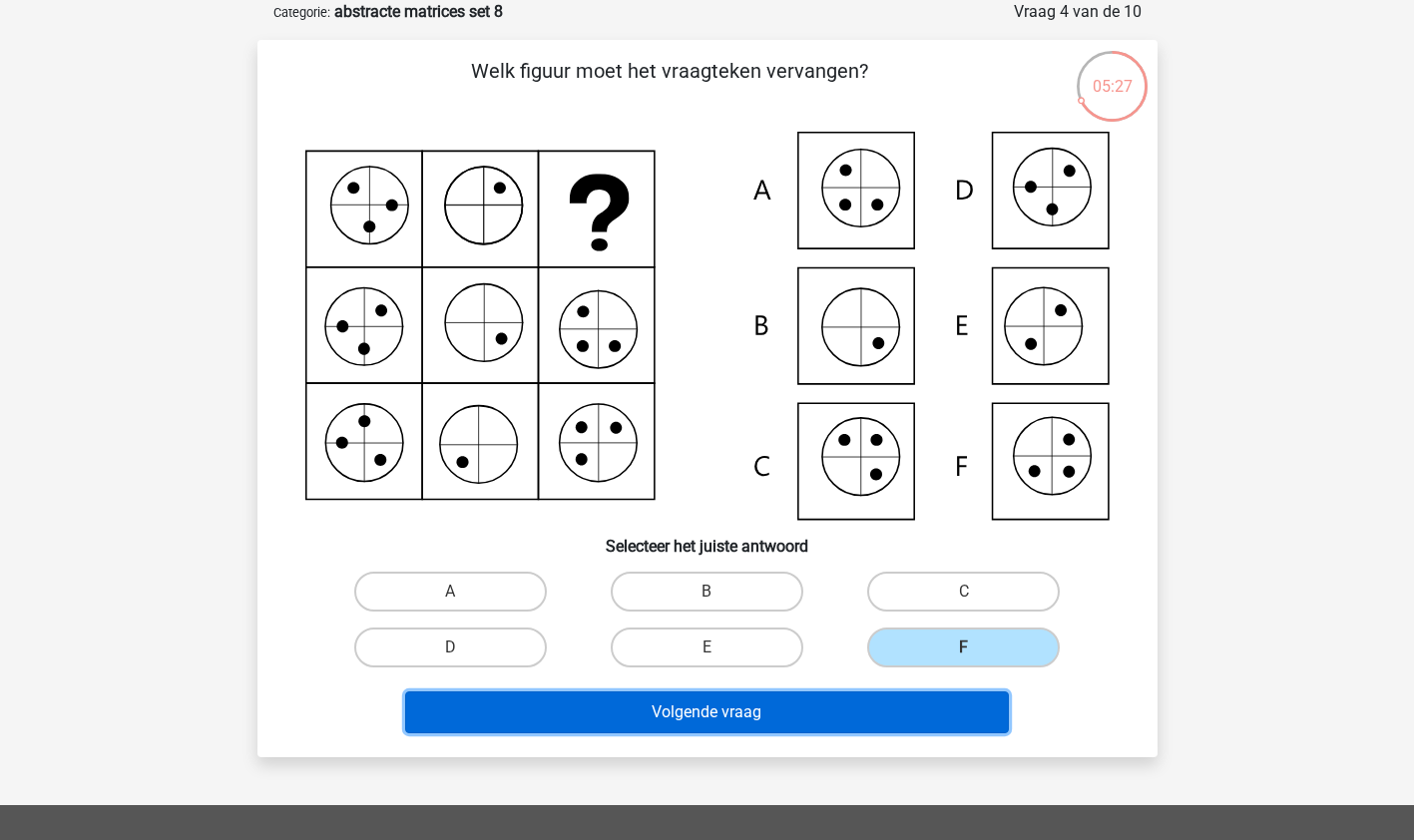 click on "Volgende vraag" at bounding box center [707, 712] 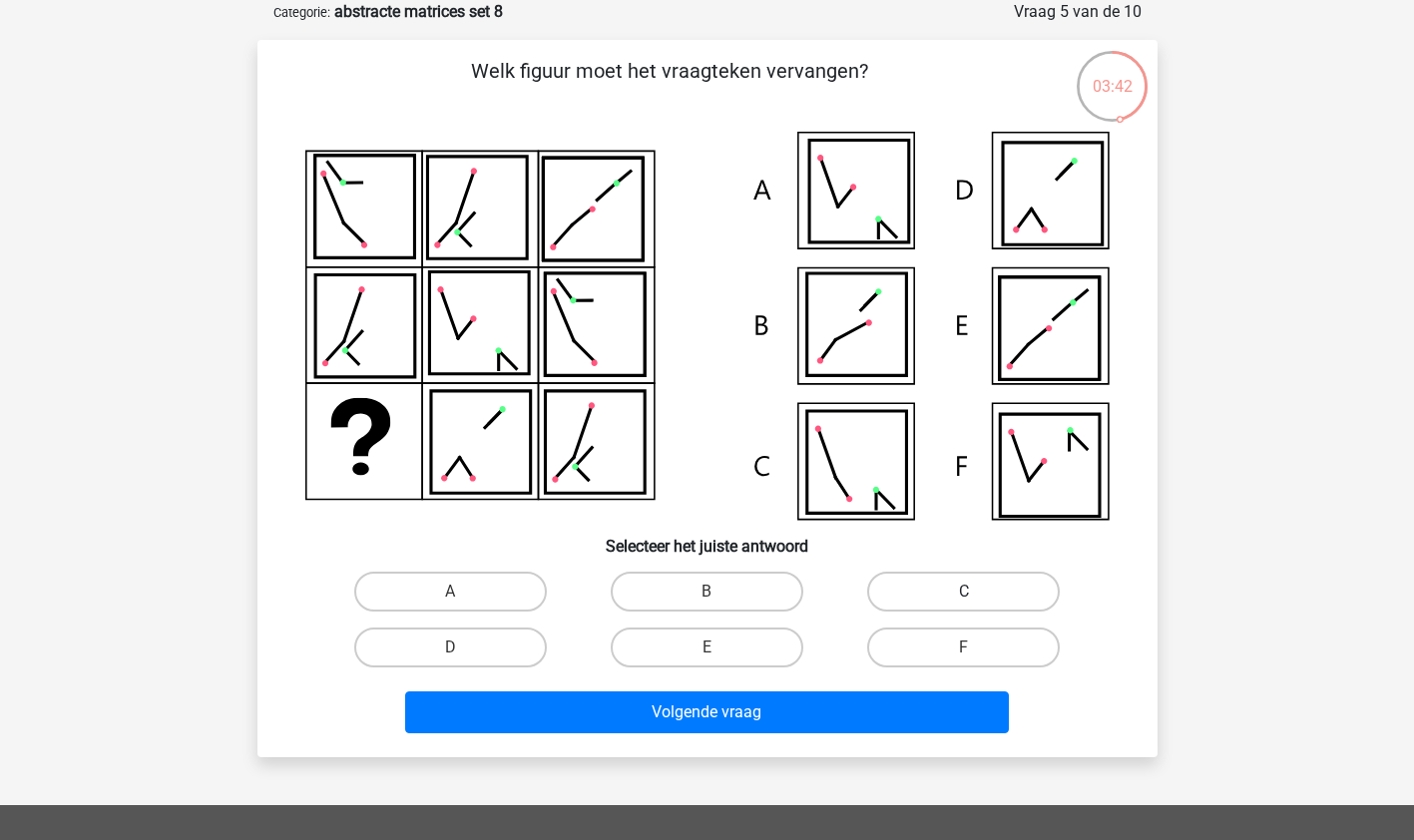click on "C" at bounding box center [963, 592] 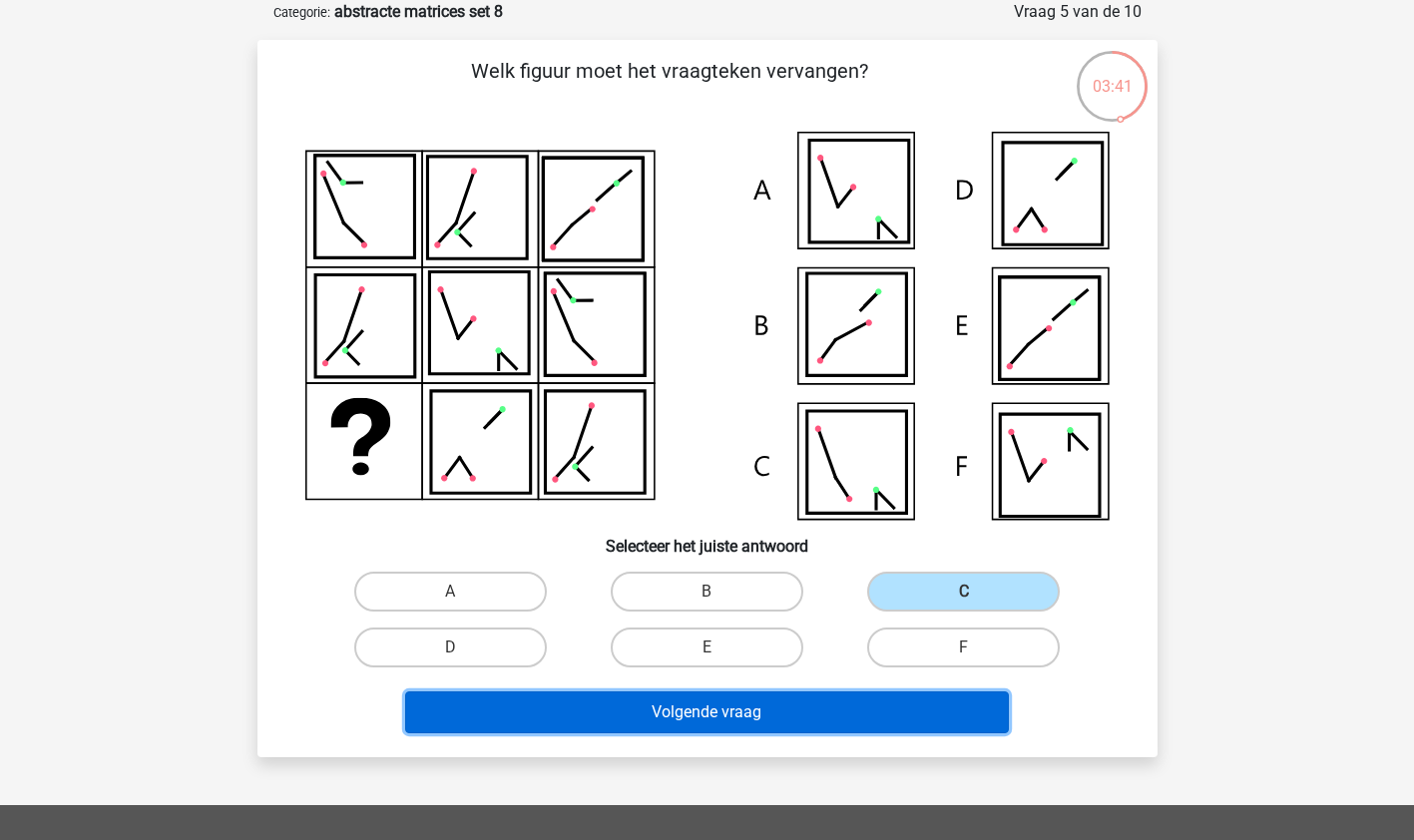 click on "Volgende vraag" at bounding box center [707, 712] 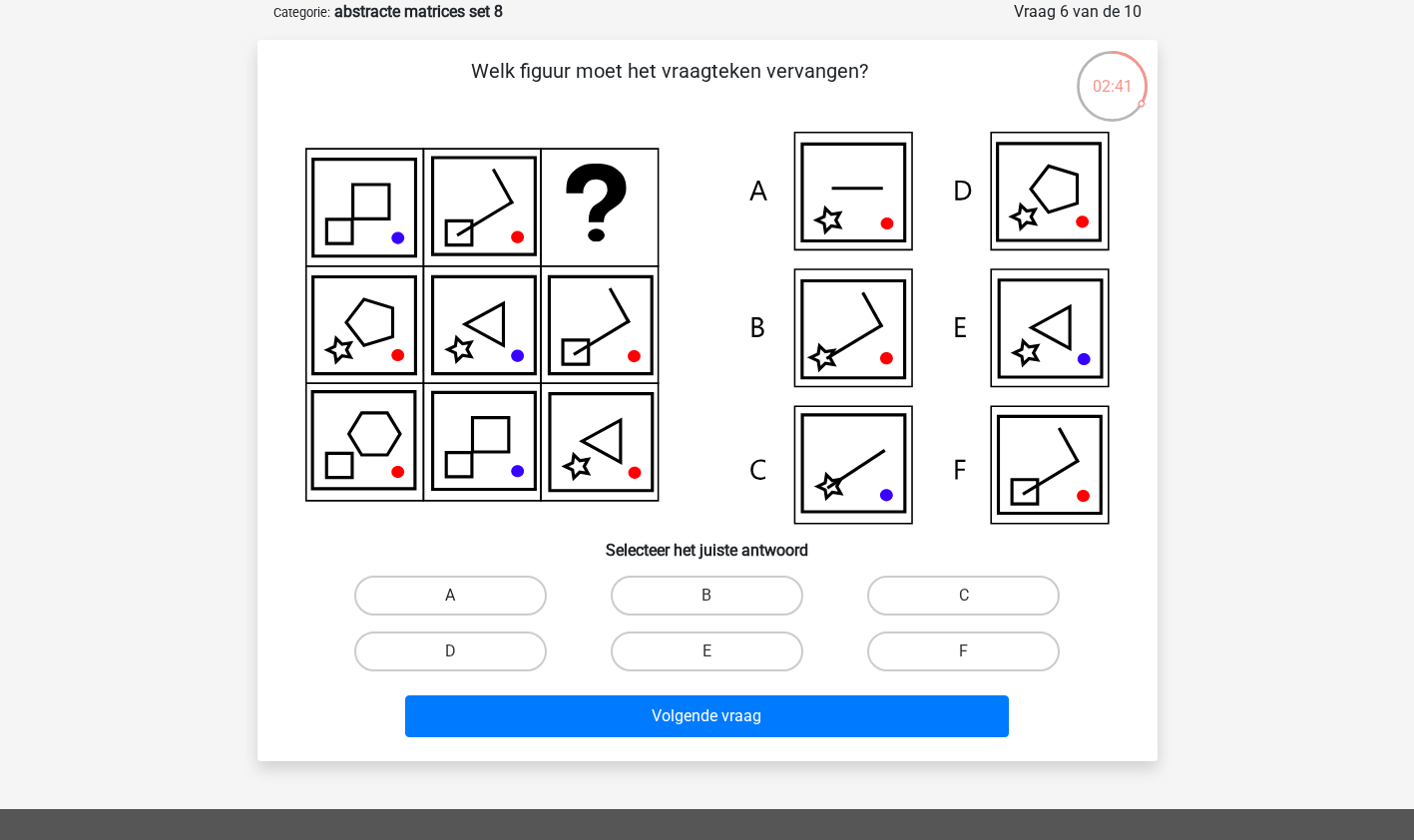 click on "A" at bounding box center (450, 596) 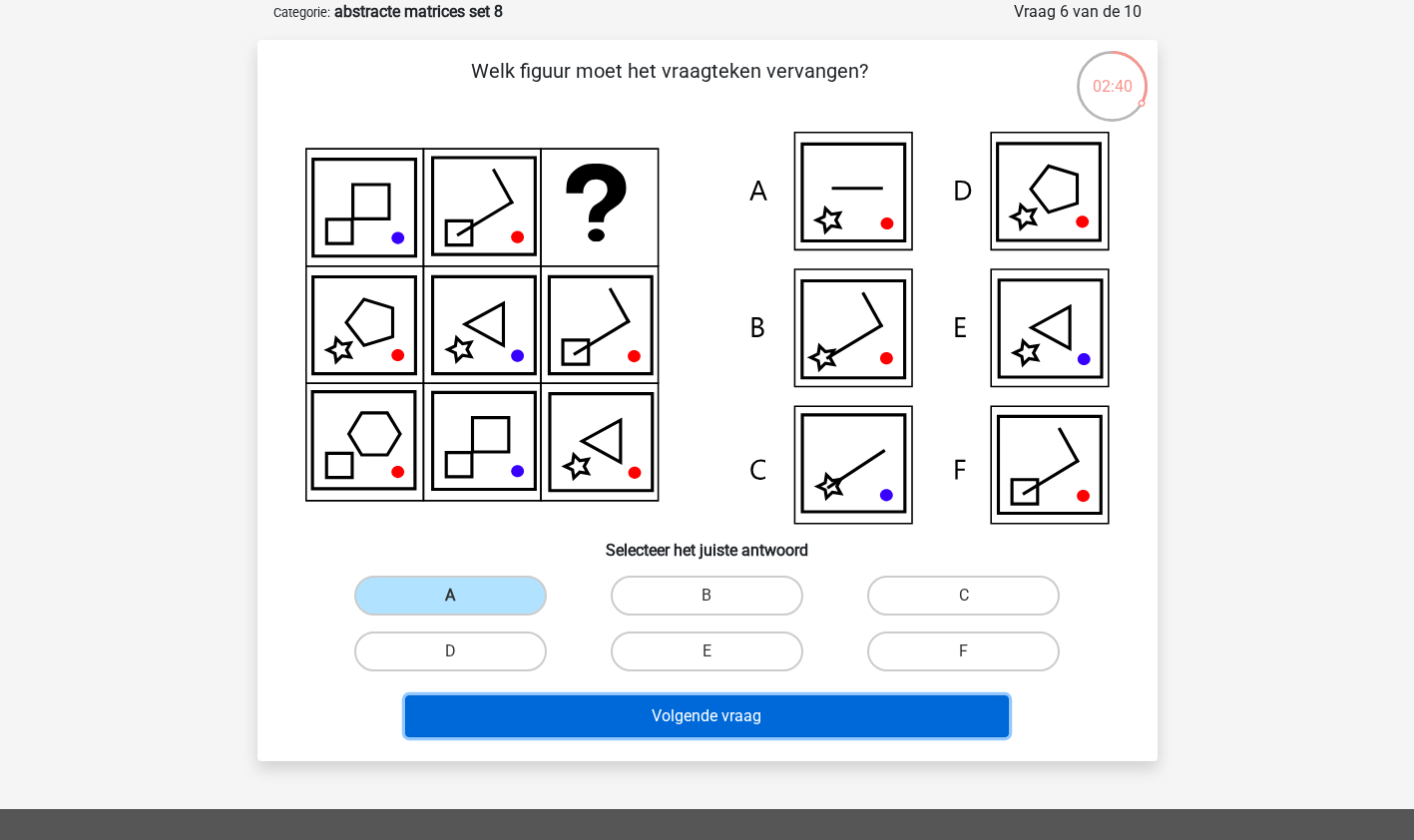 click on "Volgende vraag" at bounding box center [707, 716] 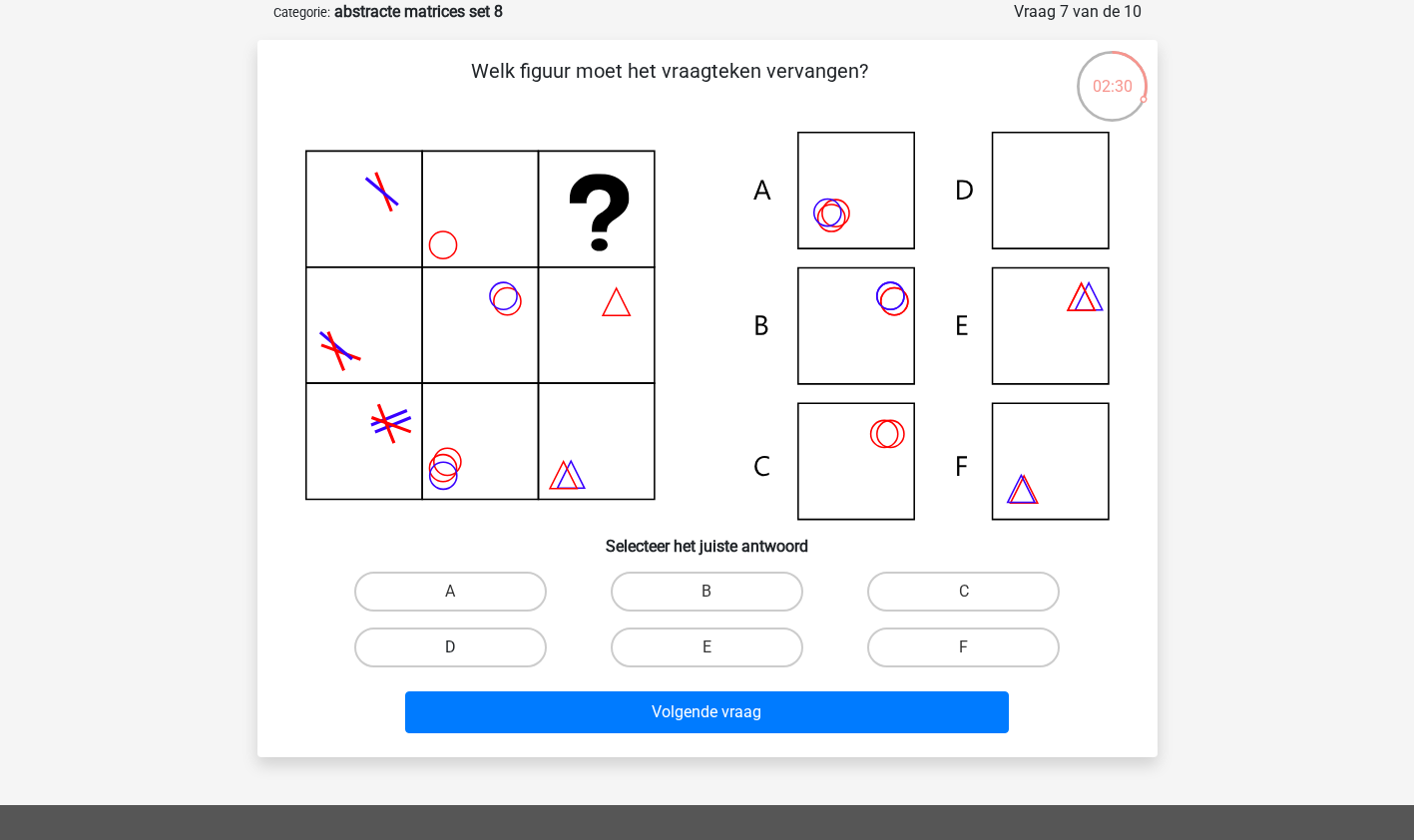 click on "D" at bounding box center (450, 647) 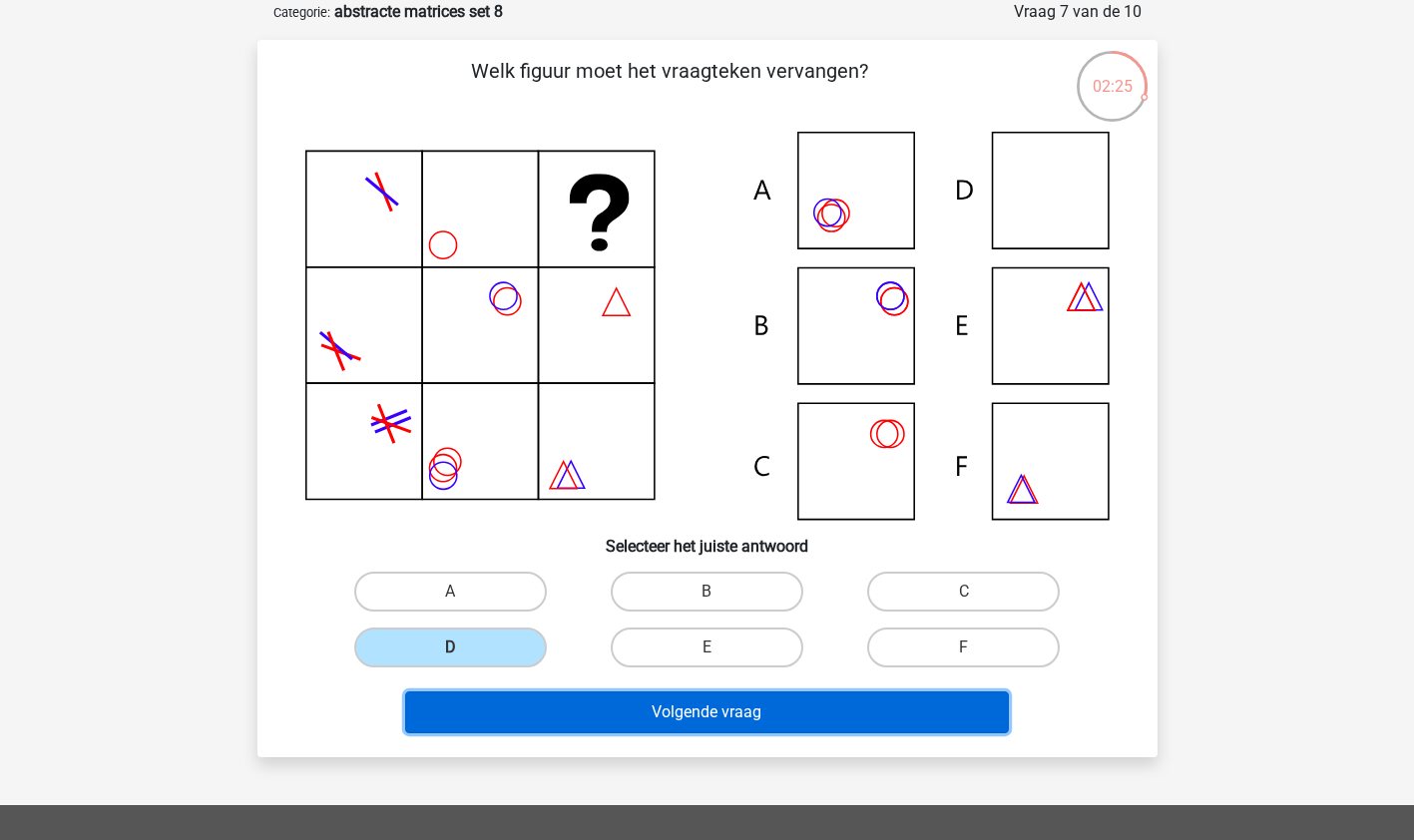 click on "Volgende vraag" at bounding box center [707, 712] 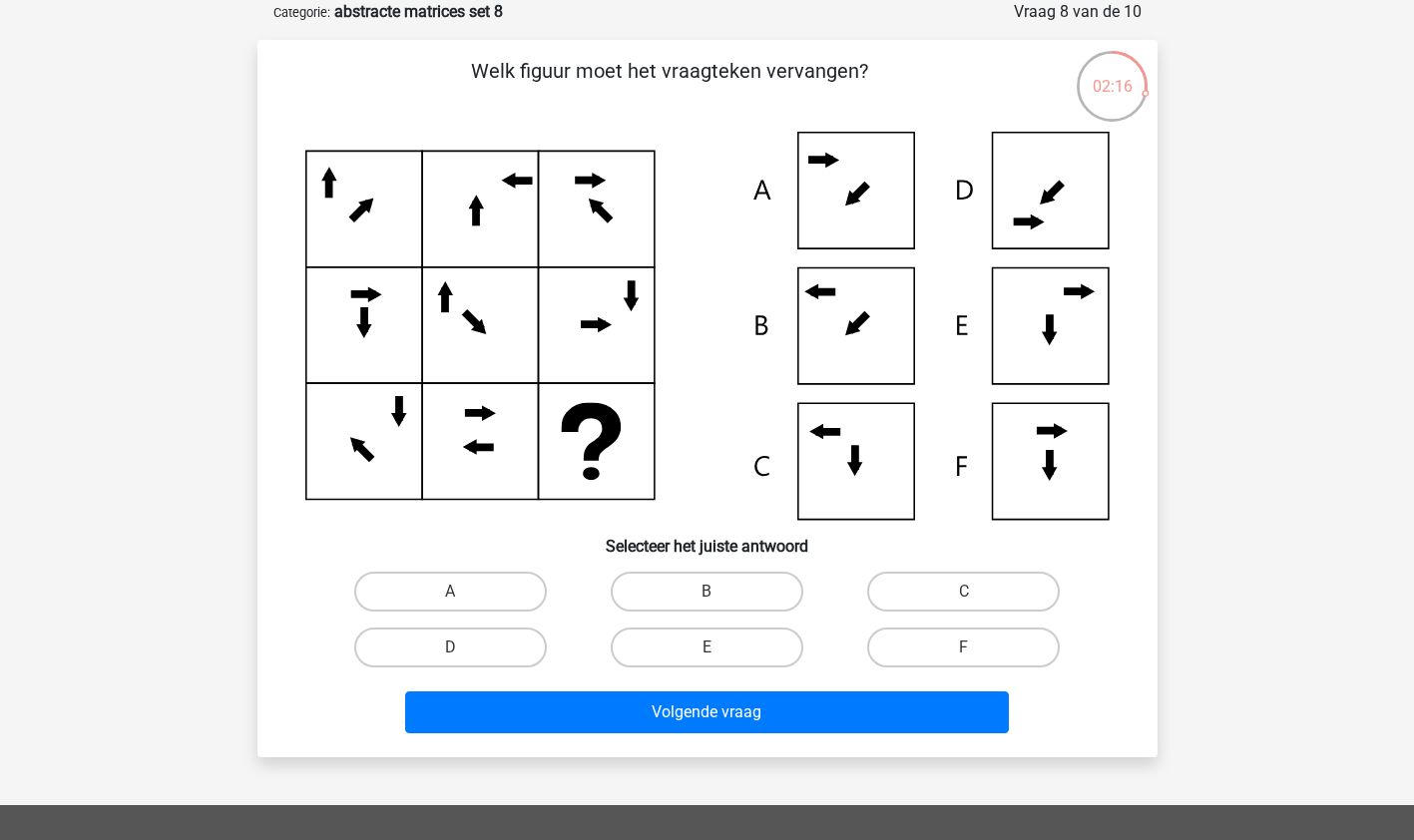 drag, startPoint x: 337, startPoint y: 166, endPoint x: 357, endPoint y: 167, distance: 20.024984 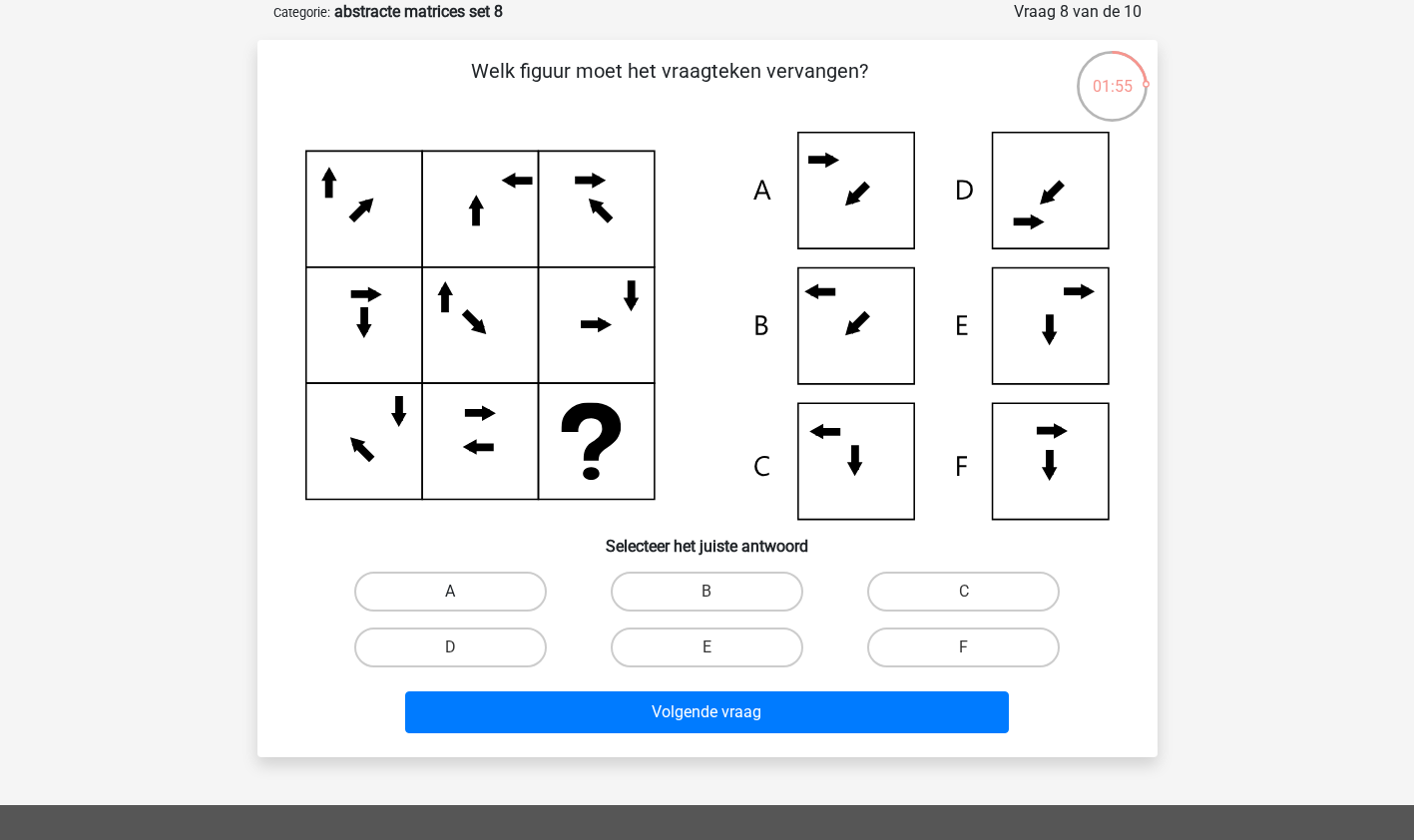click on "A" at bounding box center [450, 592] 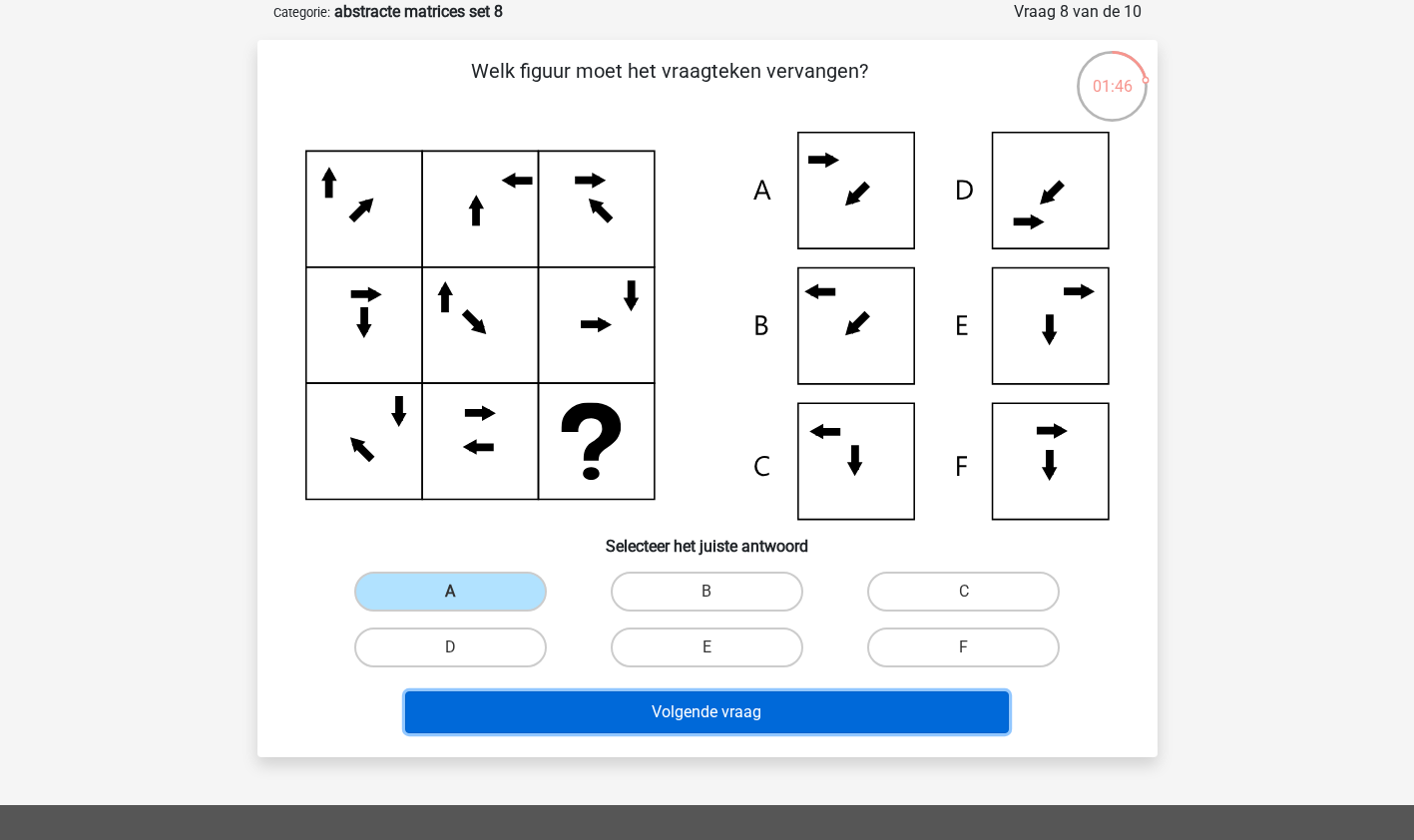 click on "Volgende vraag" at bounding box center [707, 712] 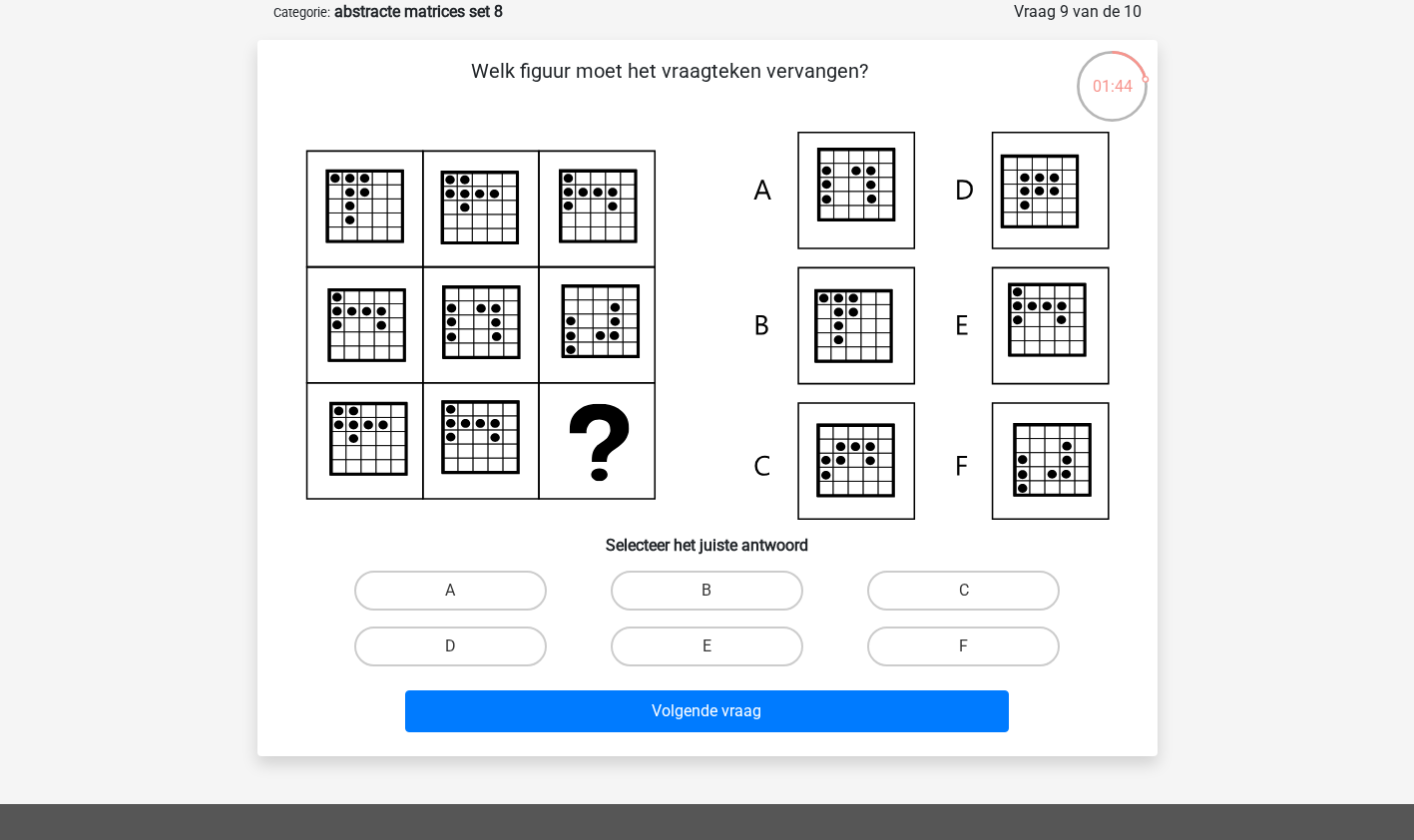 click 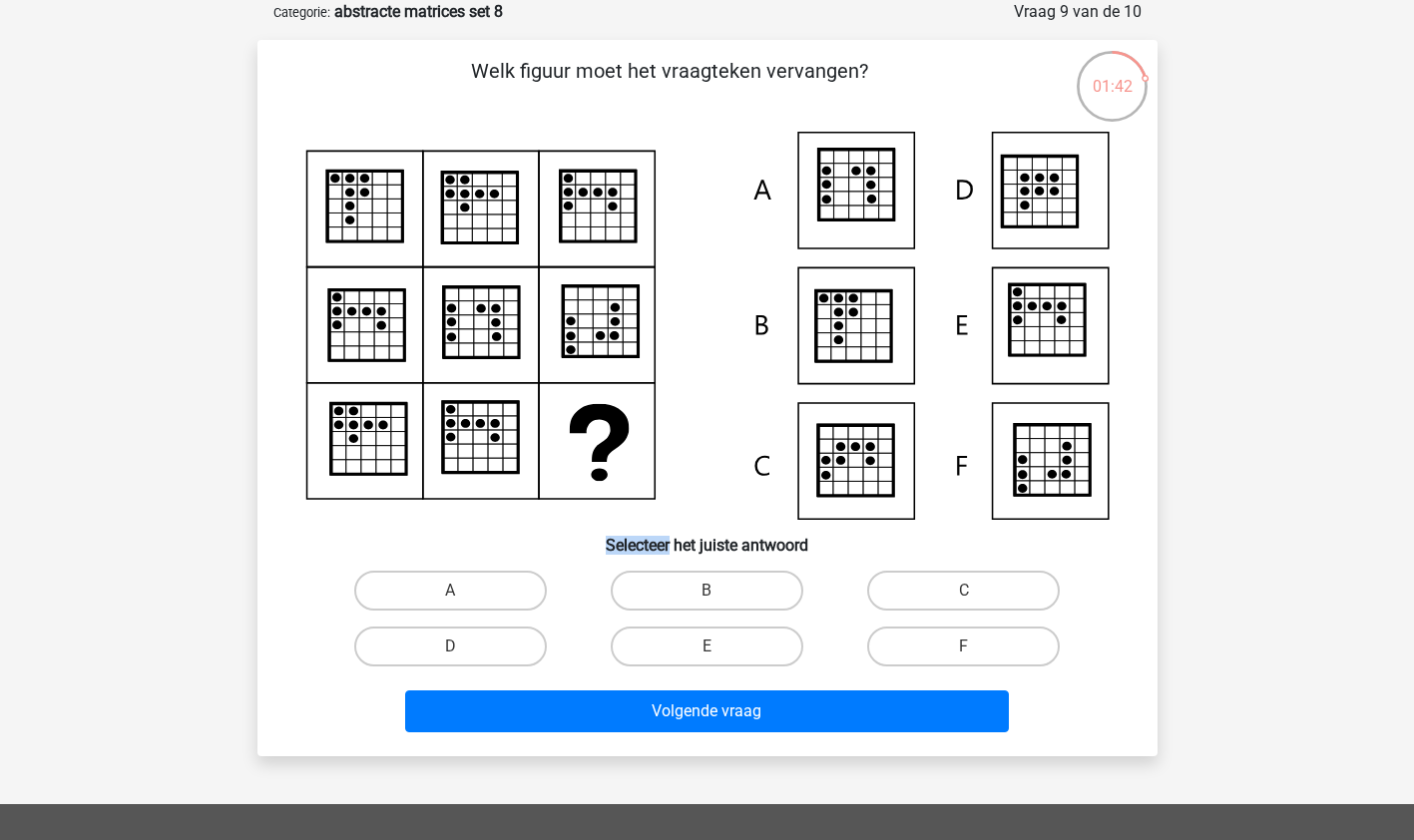 drag, startPoint x: 378, startPoint y: 202, endPoint x: 402, endPoint y: 250, distance: 53.66563 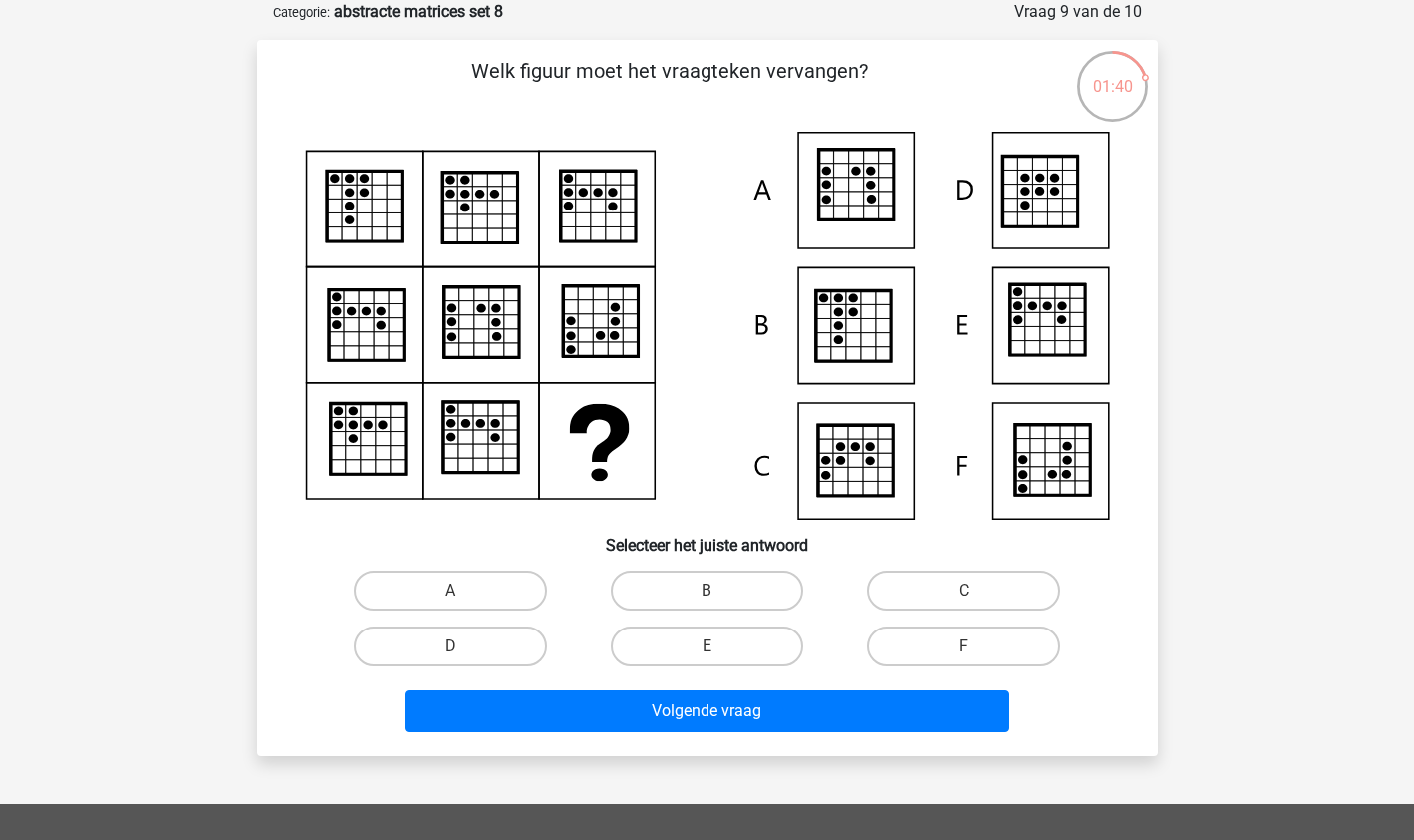drag, startPoint x: 402, startPoint y: 250, endPoint x: 269, endPoint y: 206, distance: 140.08926 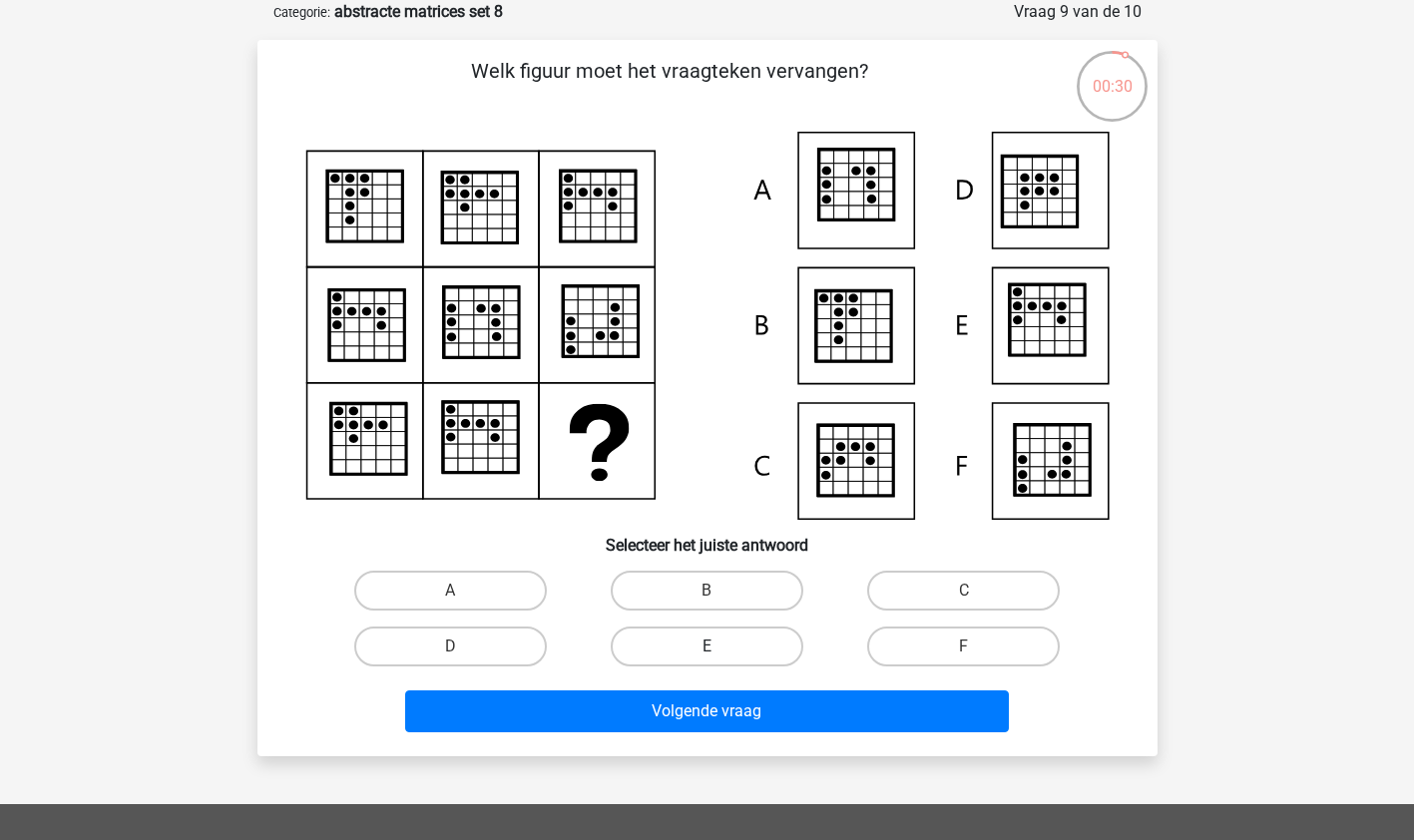 click on "E" at bounding box center (707, 646) 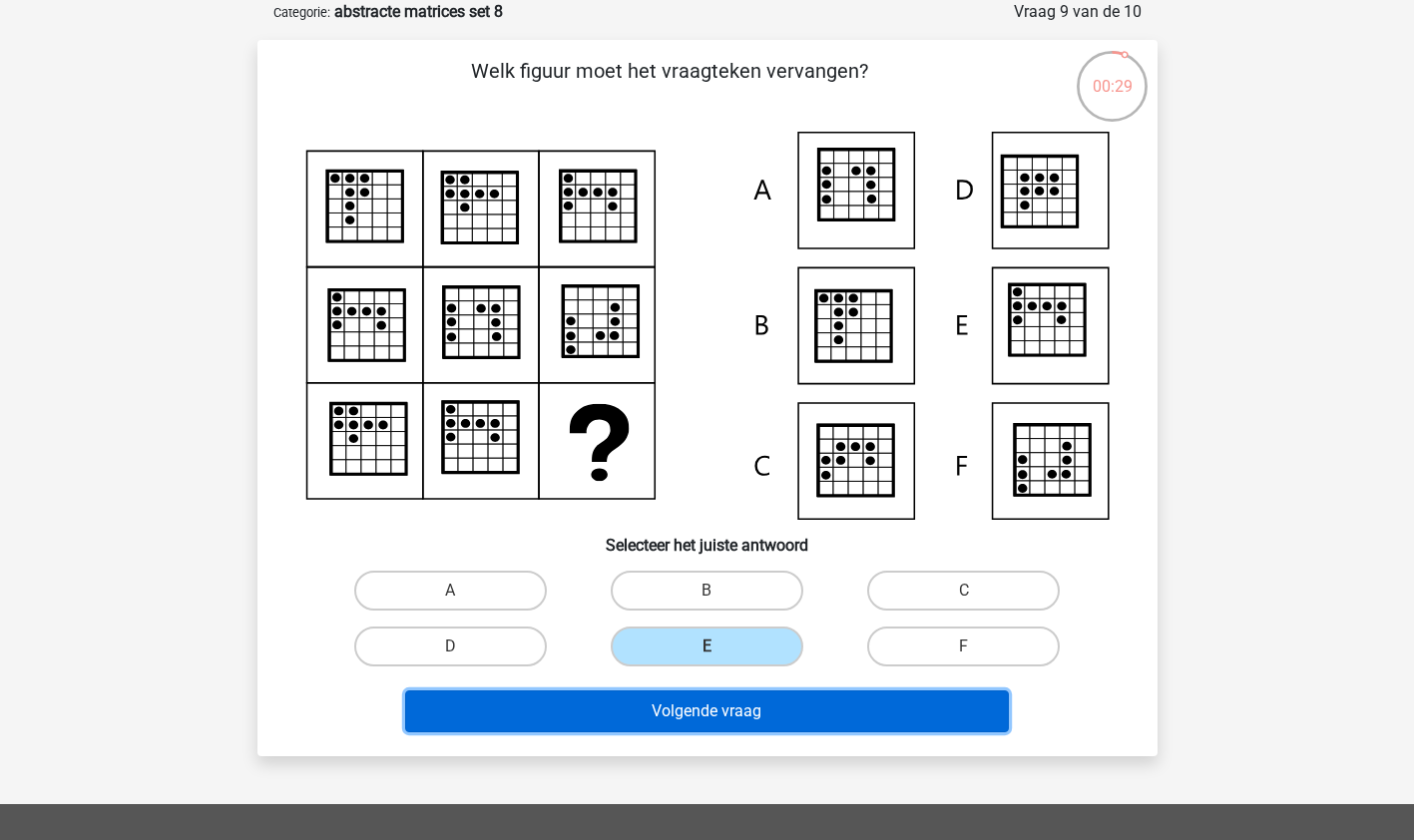 click on "Volgende vraag" at bounding box center [707, 711] 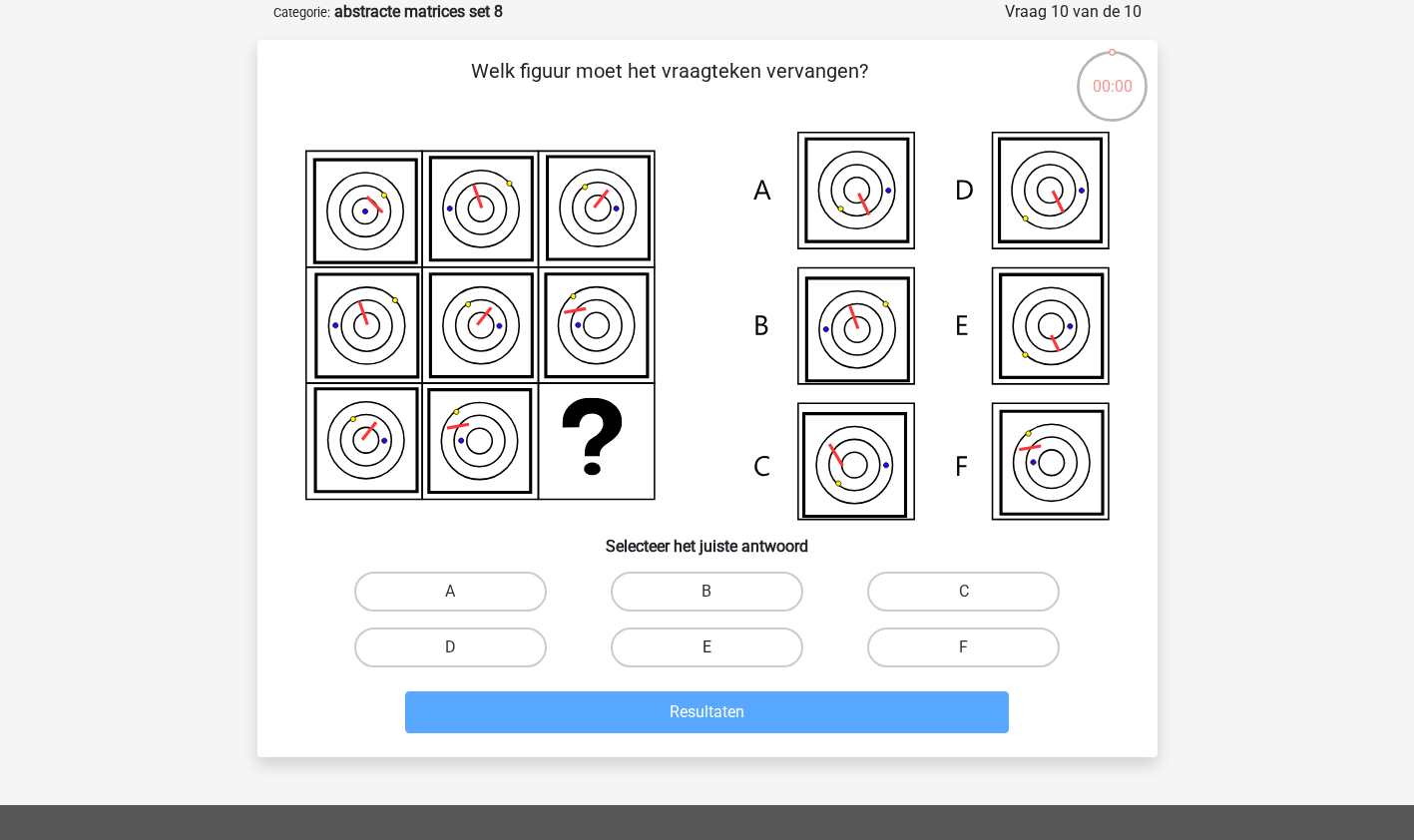 click on "E" at bounding box center (707, 647) 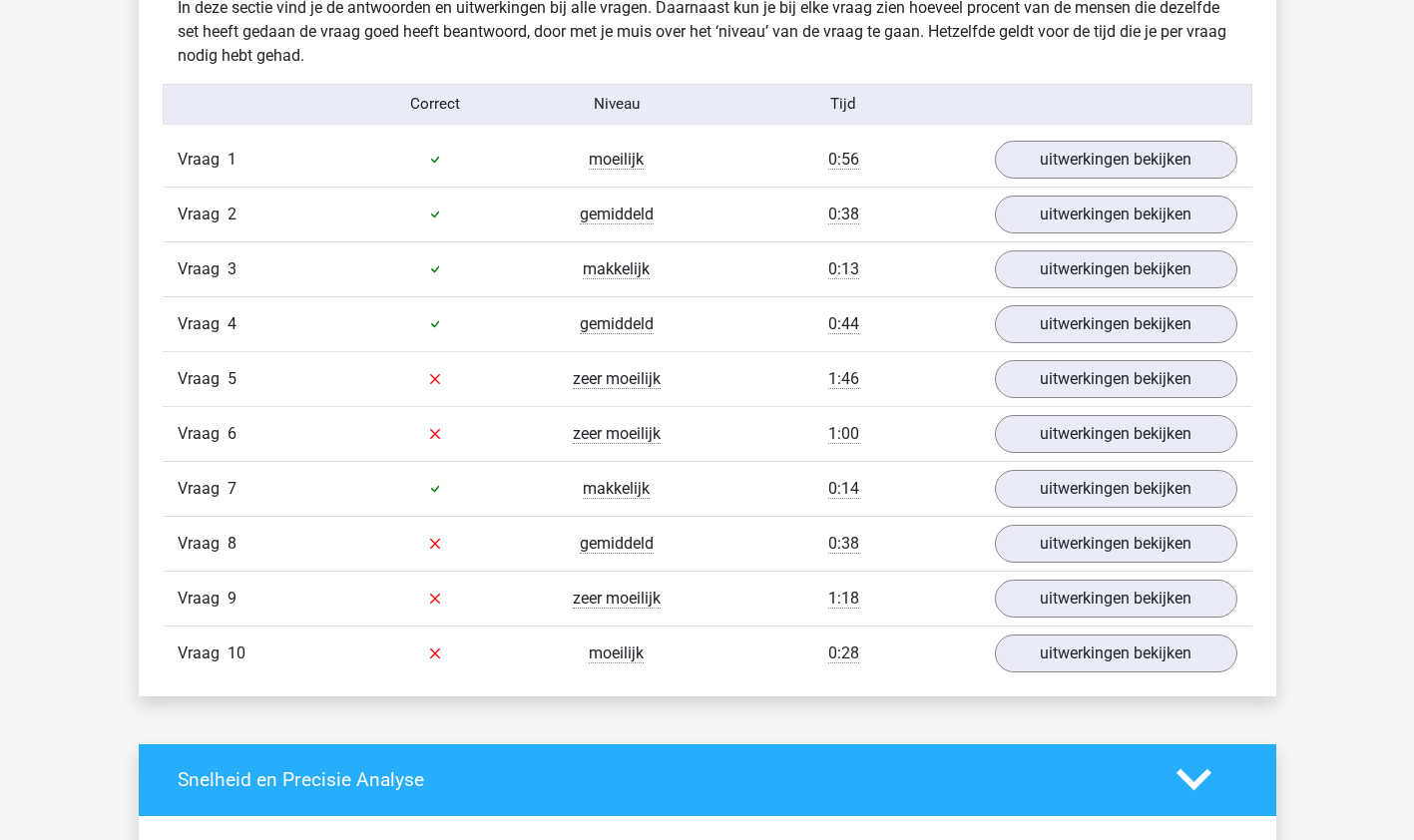 scroll, scrollTop: 1193, scrollLeft: 0, axis: vertical 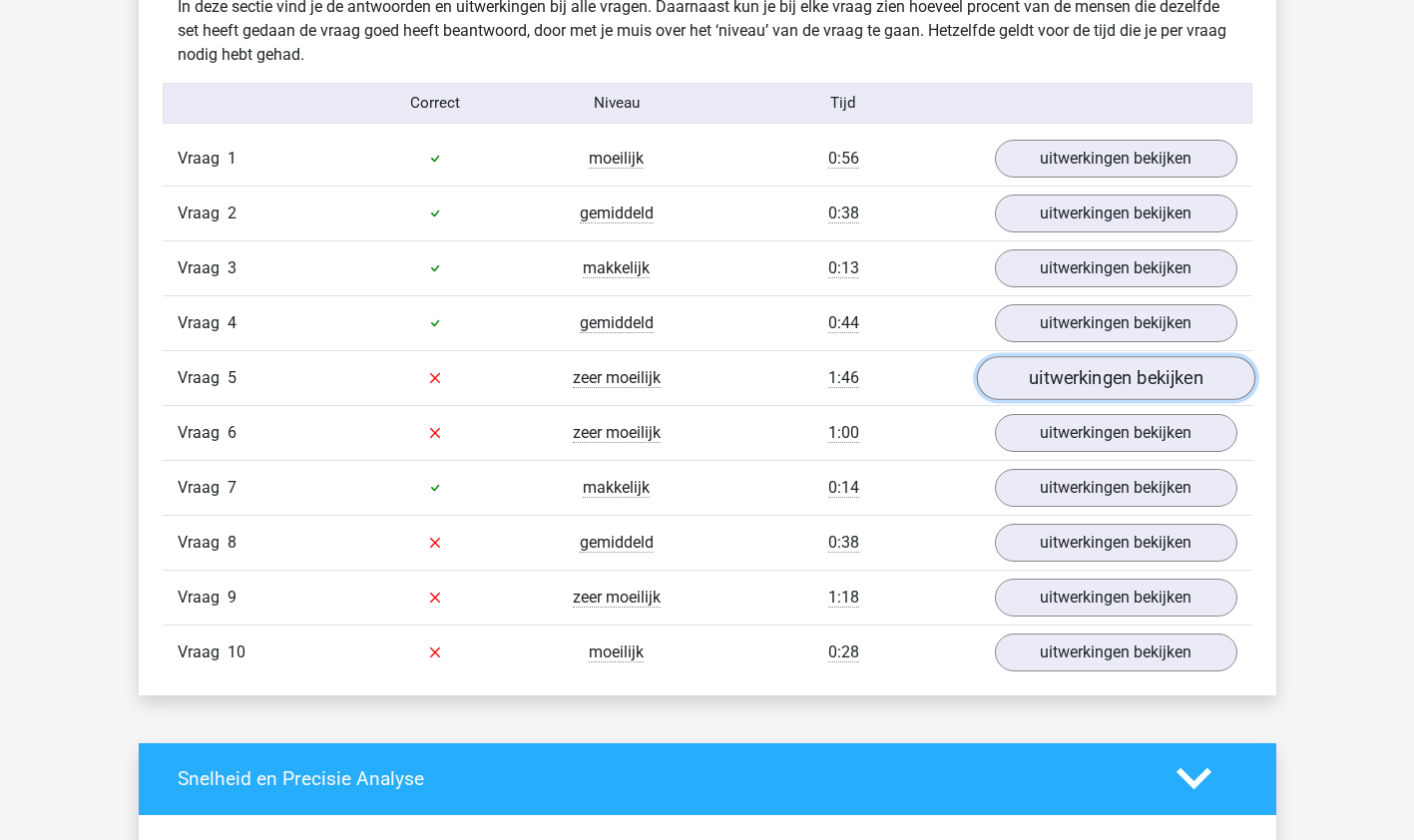 click on "uitwerkingen bekijken" at bounding box center (1115, 378) 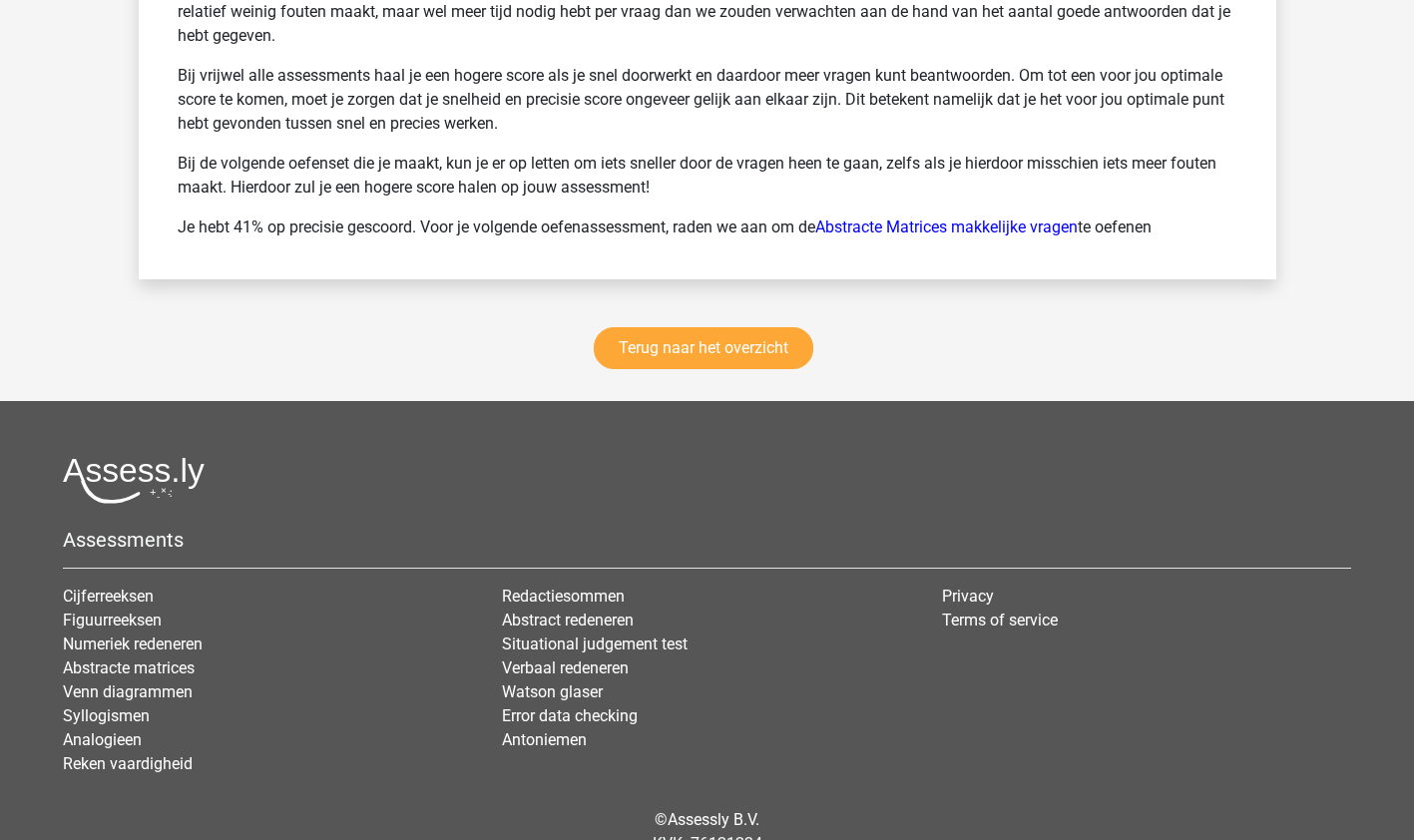 scroll, scrollTop: 3763, scrollLeft: 0, axis: vertical 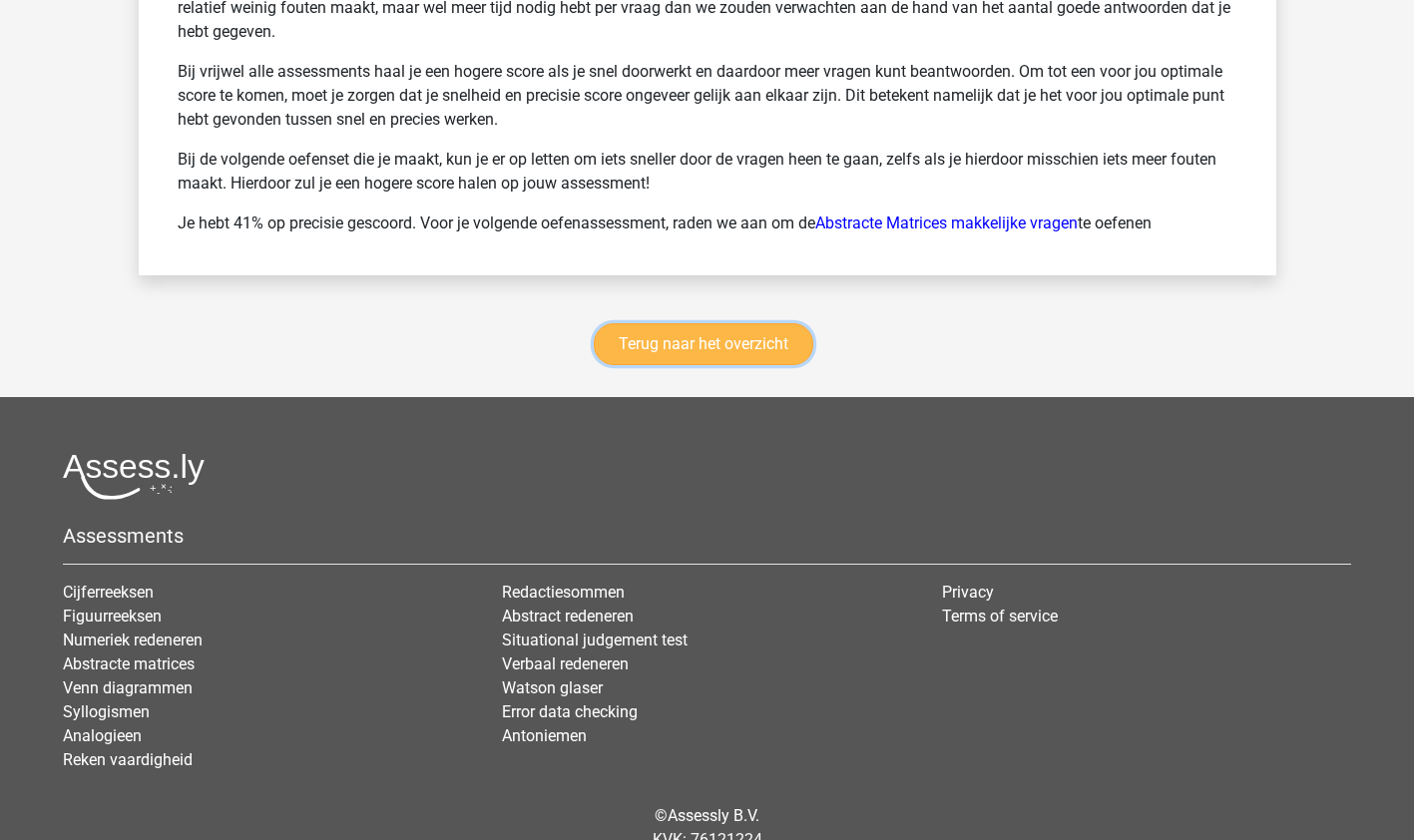 click on "Terug naar het overzicht" at bounding box center [704, 344] 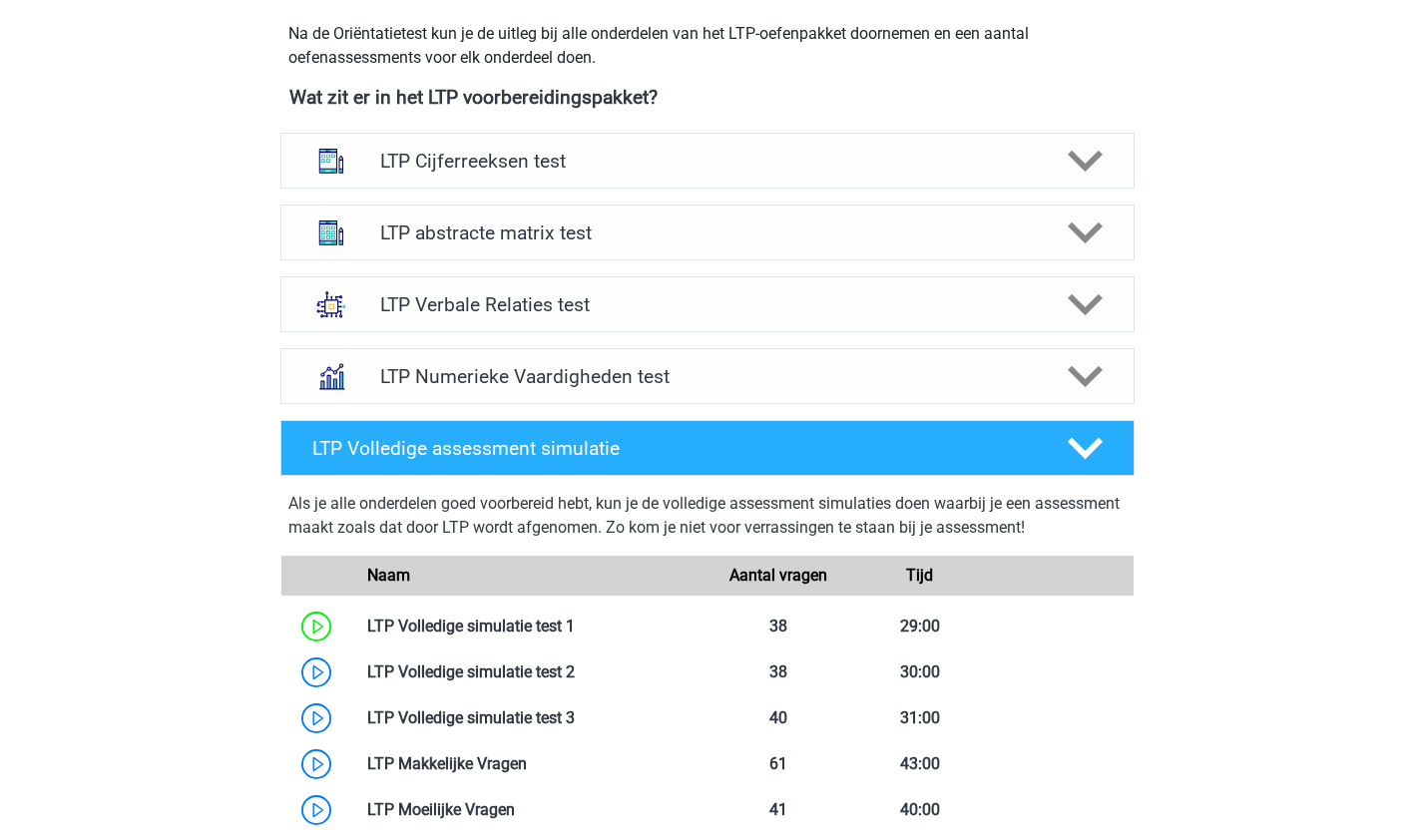 scroll, scrollTop: 705, scrollLeft: 0, axis: vertical 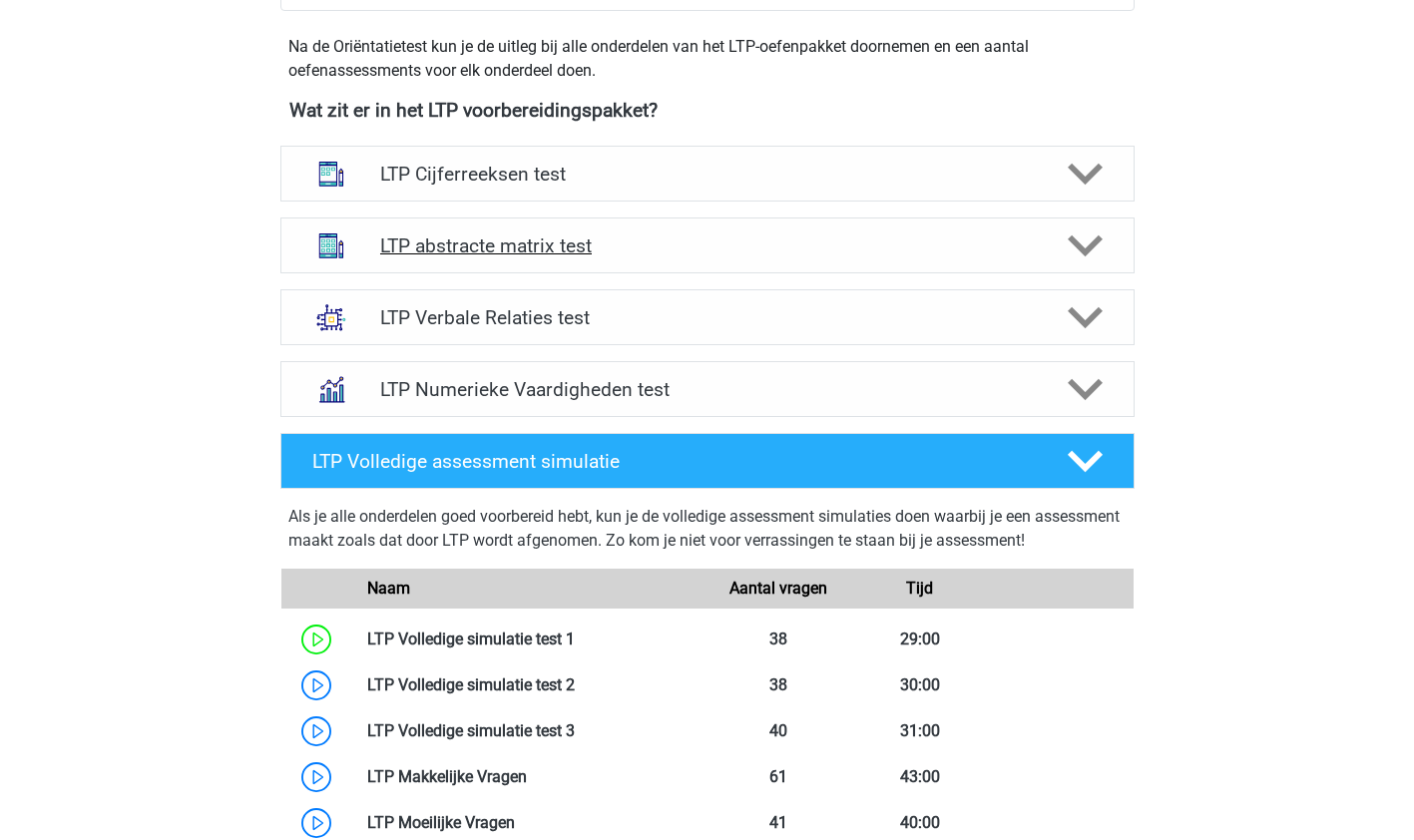 click on "LTP abstracte matrix test" at bounding box center (707, 245) 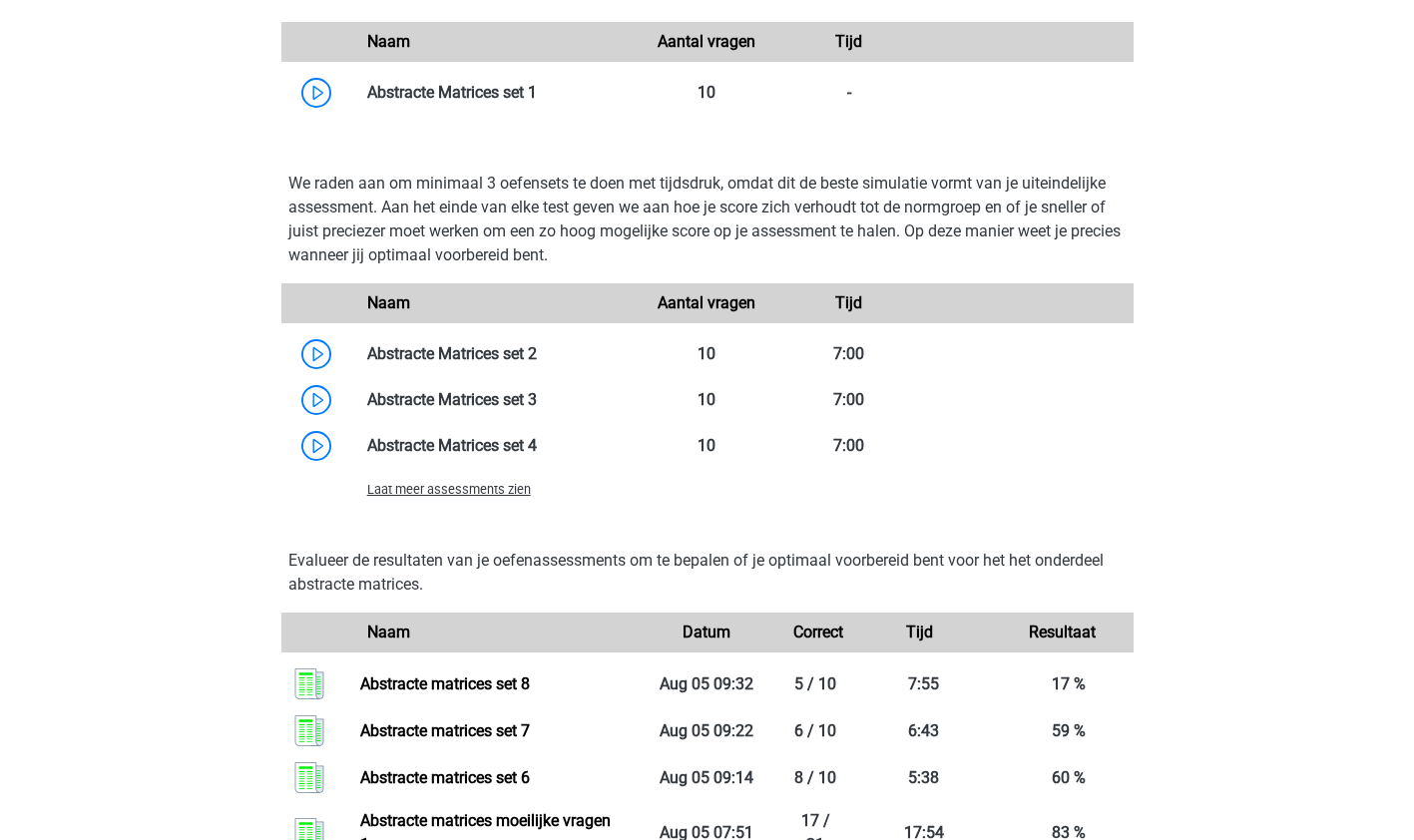 scroll, scrollTop: 1405, scrollLeft: 0, axis: vertical 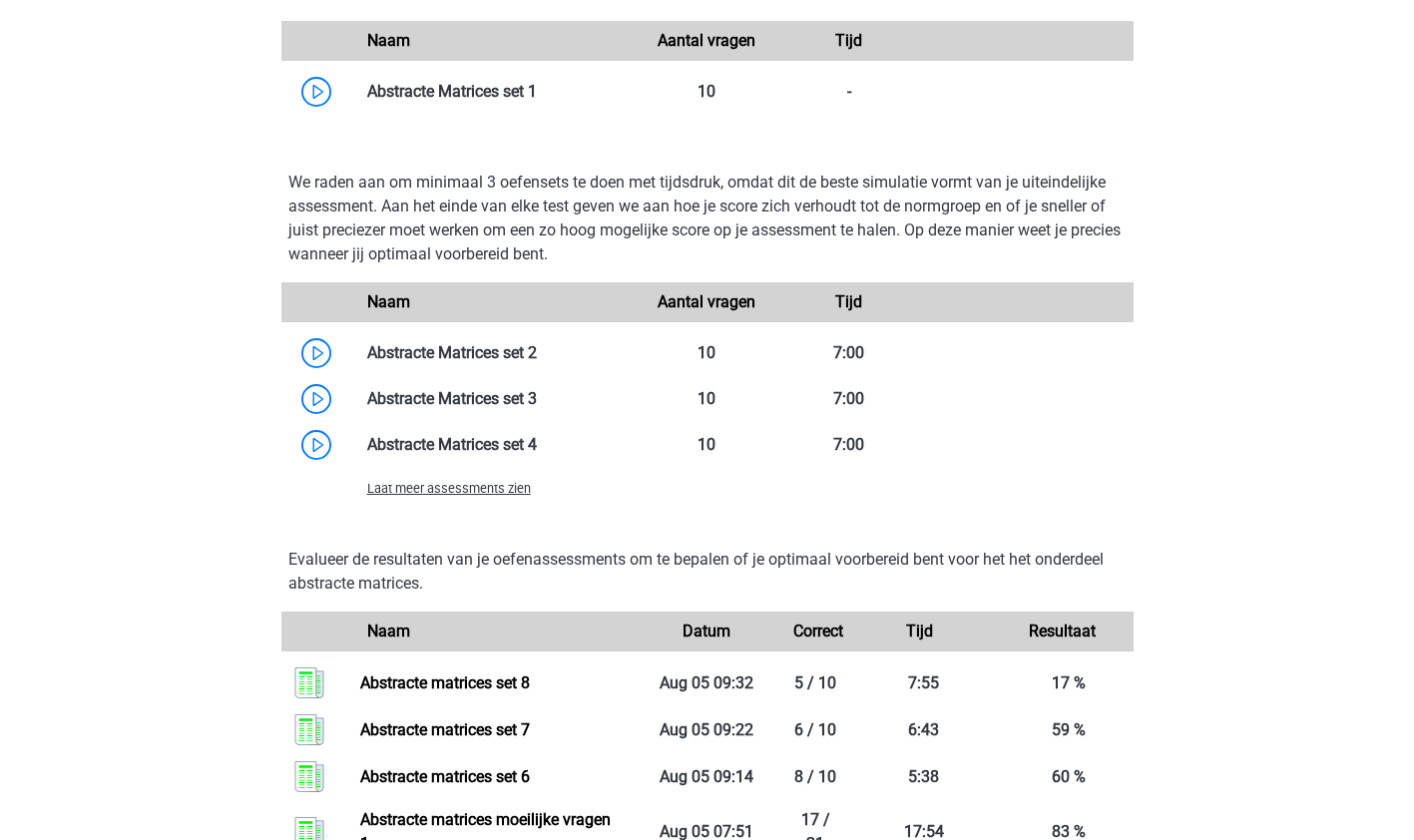 click on "Laat meer assessments zien" at bounding box center (707, 488) 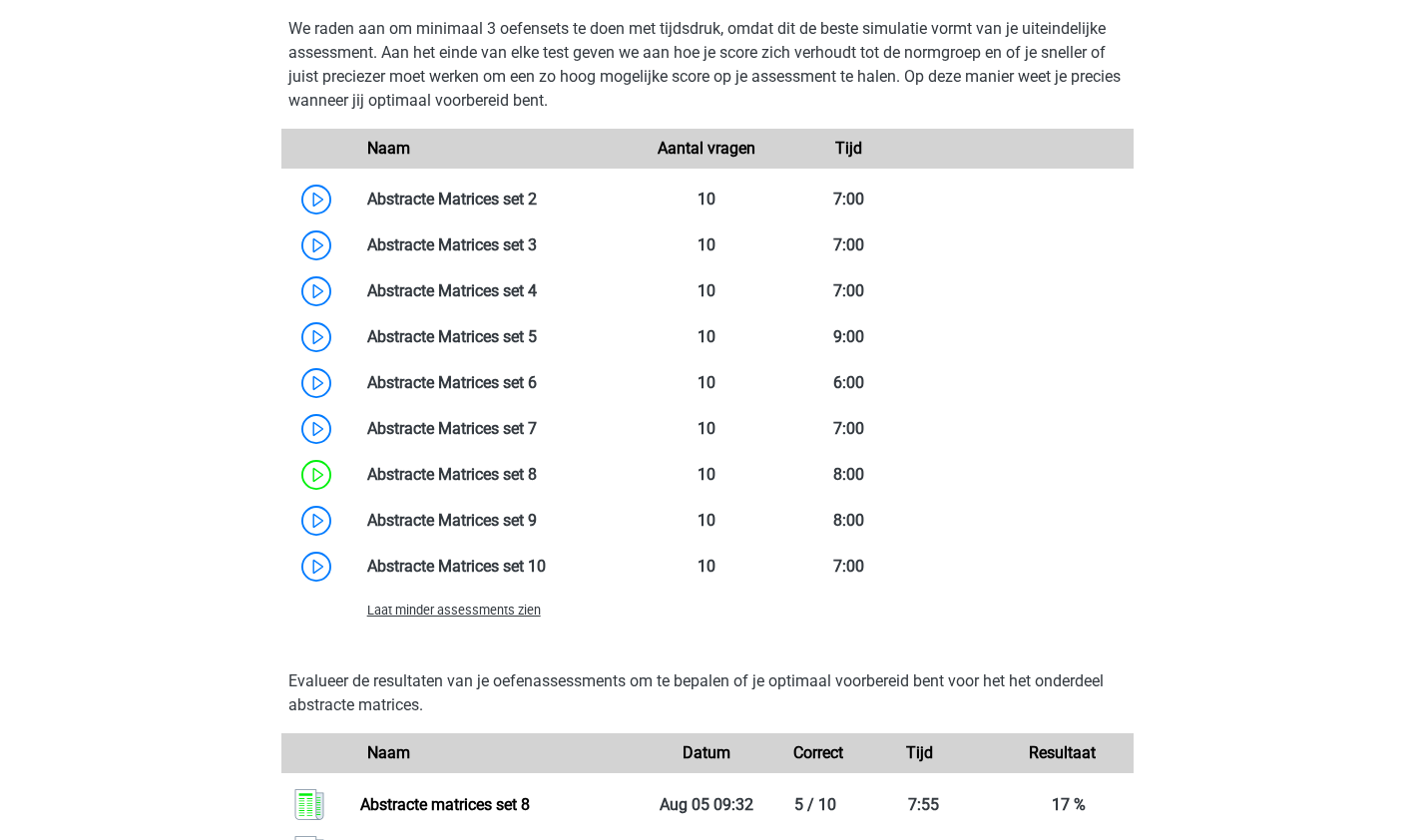 scroll, scrollTop: 1559, scrollLeft: 0, axis: vertical 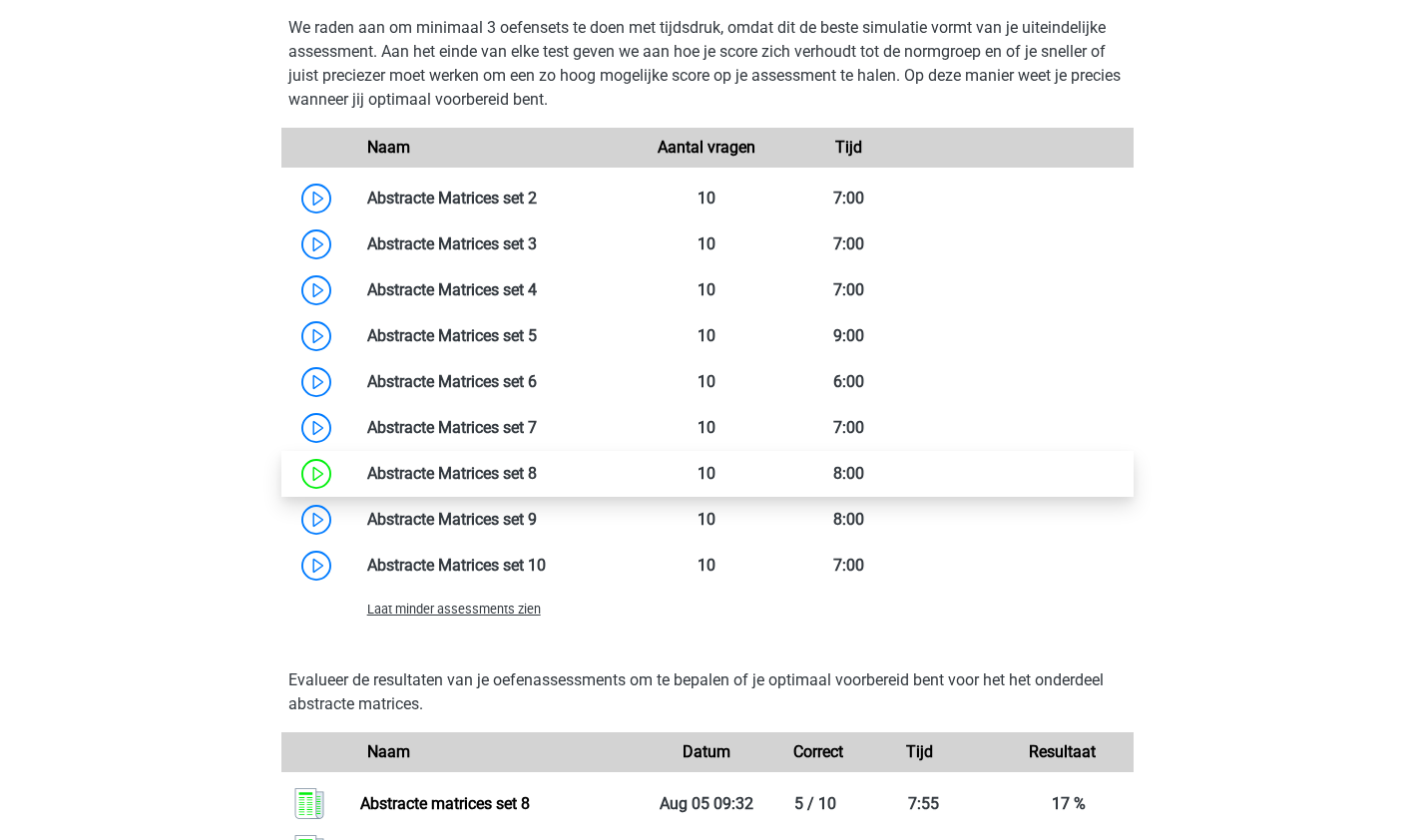 click at bounding box center [537, 473] 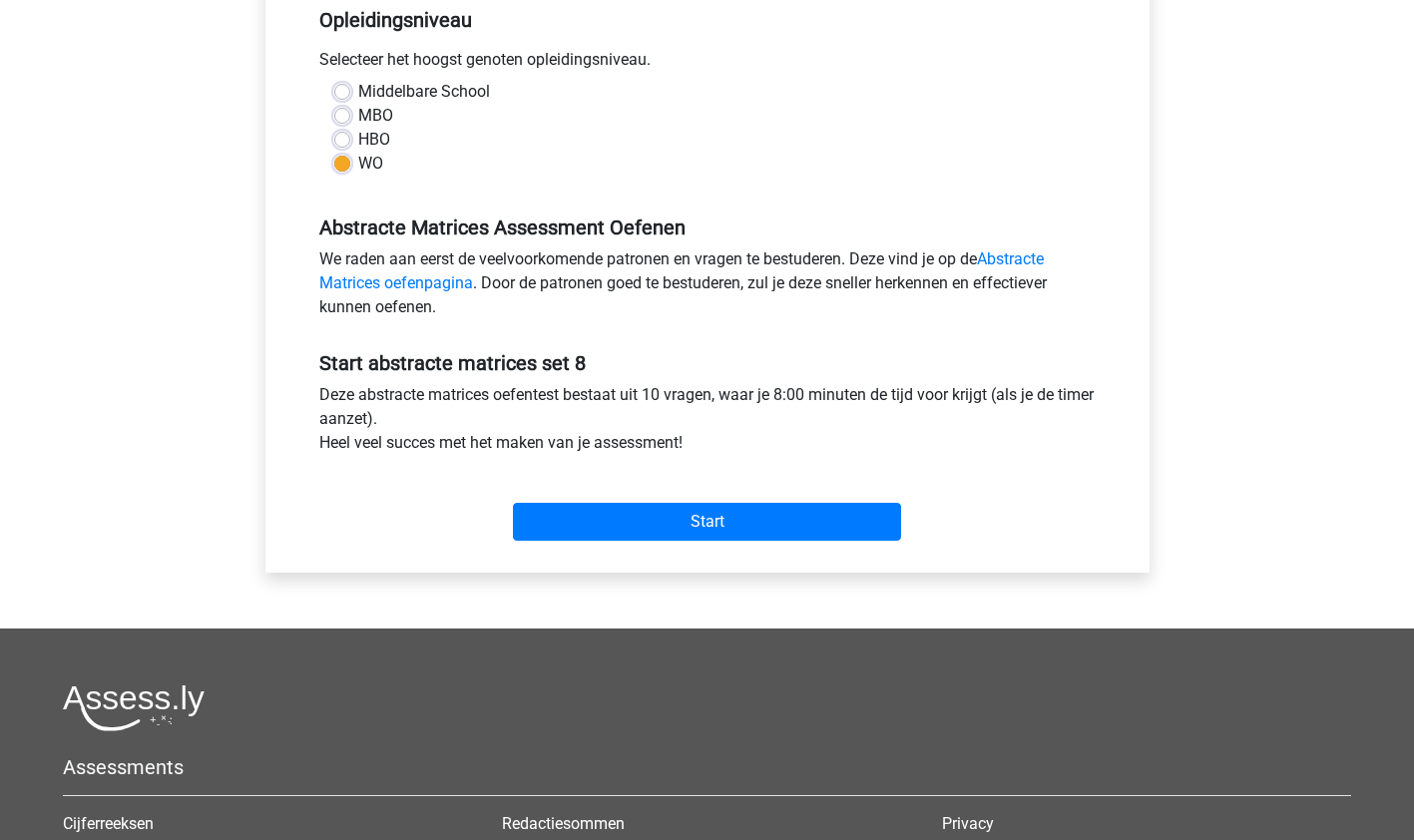 scroll, scrollTop: 423, scrollLeft: 0, axis: vertical 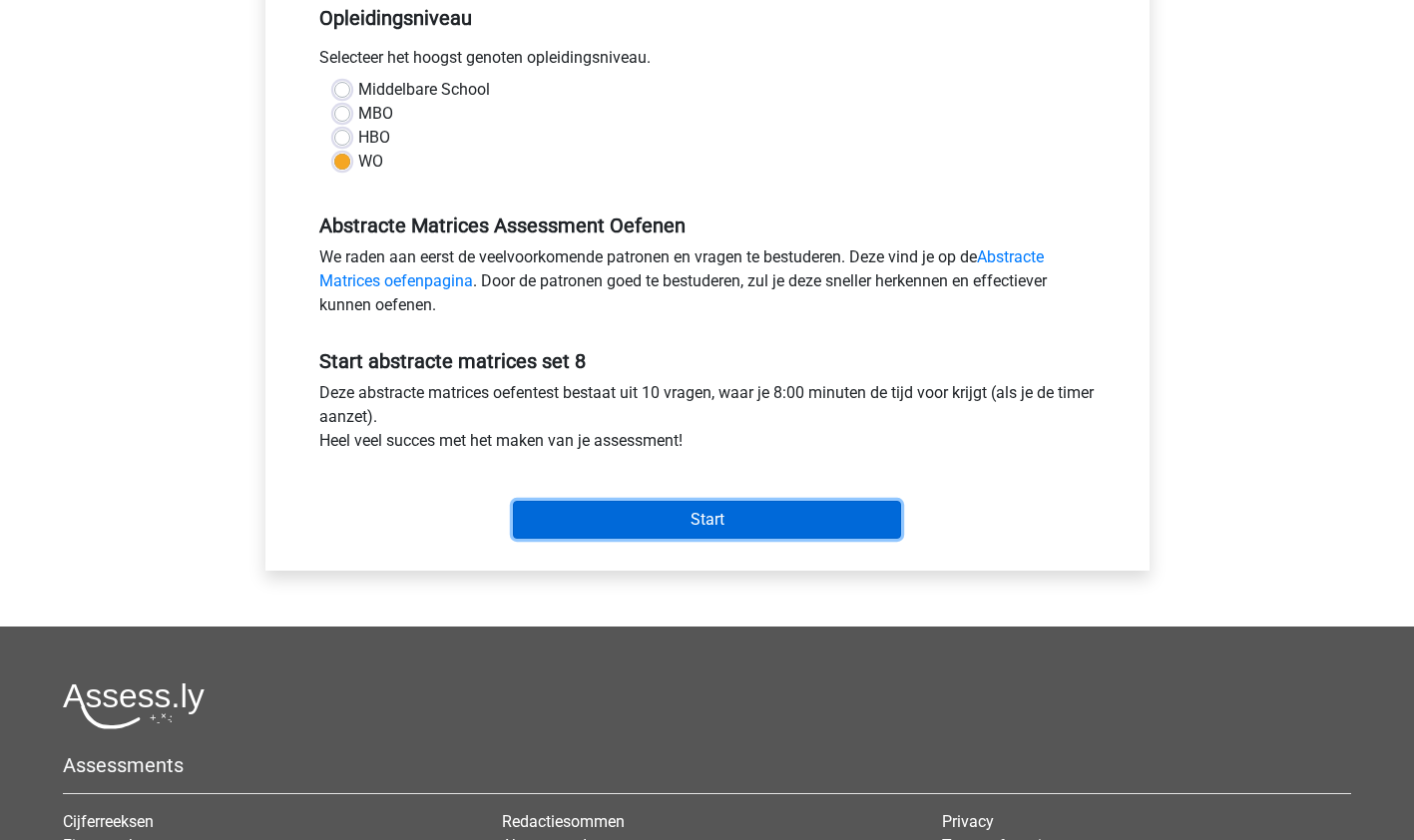 click on "Start" at bounding box center [707, 520] 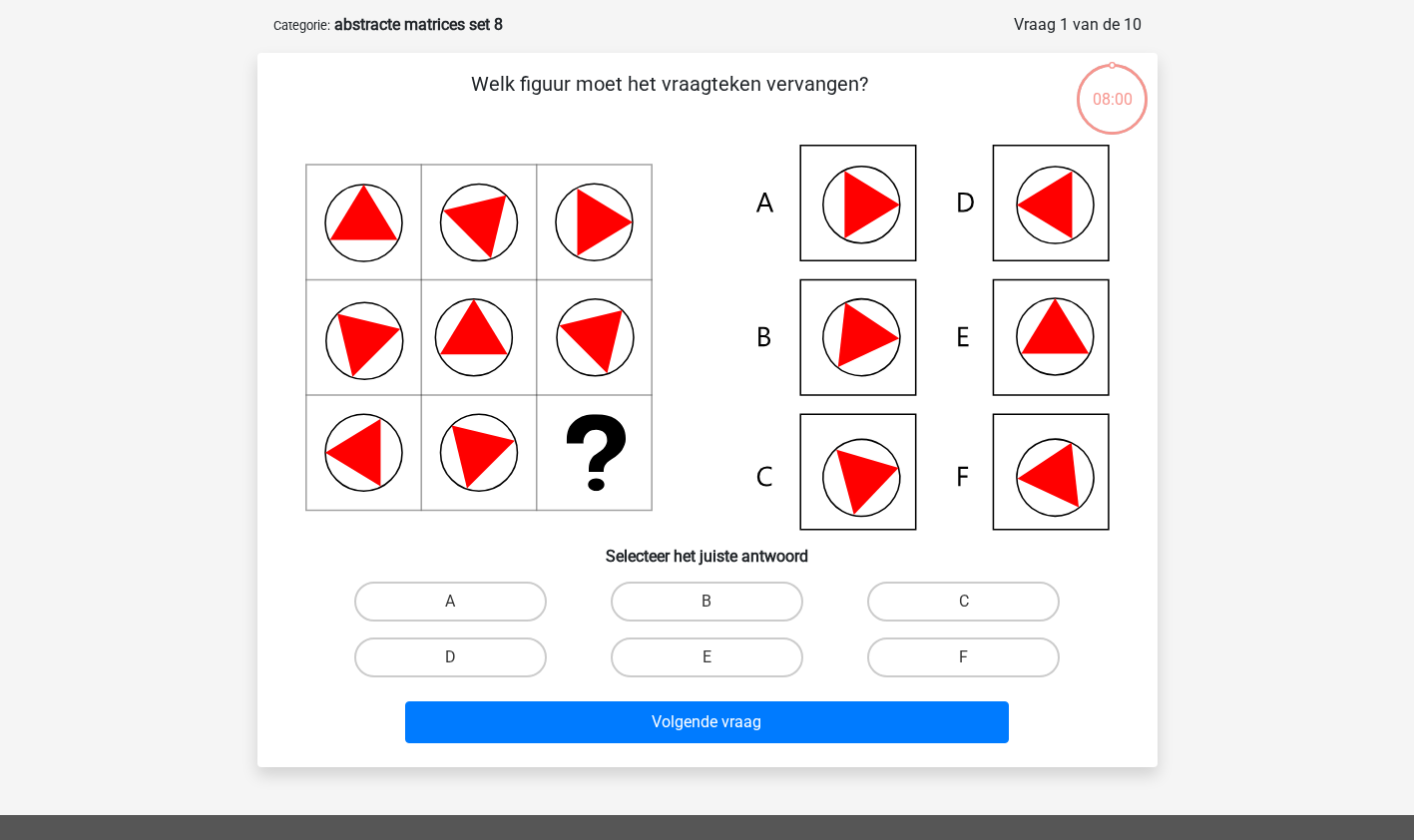 scroll, scrollTop: 93, scrollLeft: 0, axis: vertical 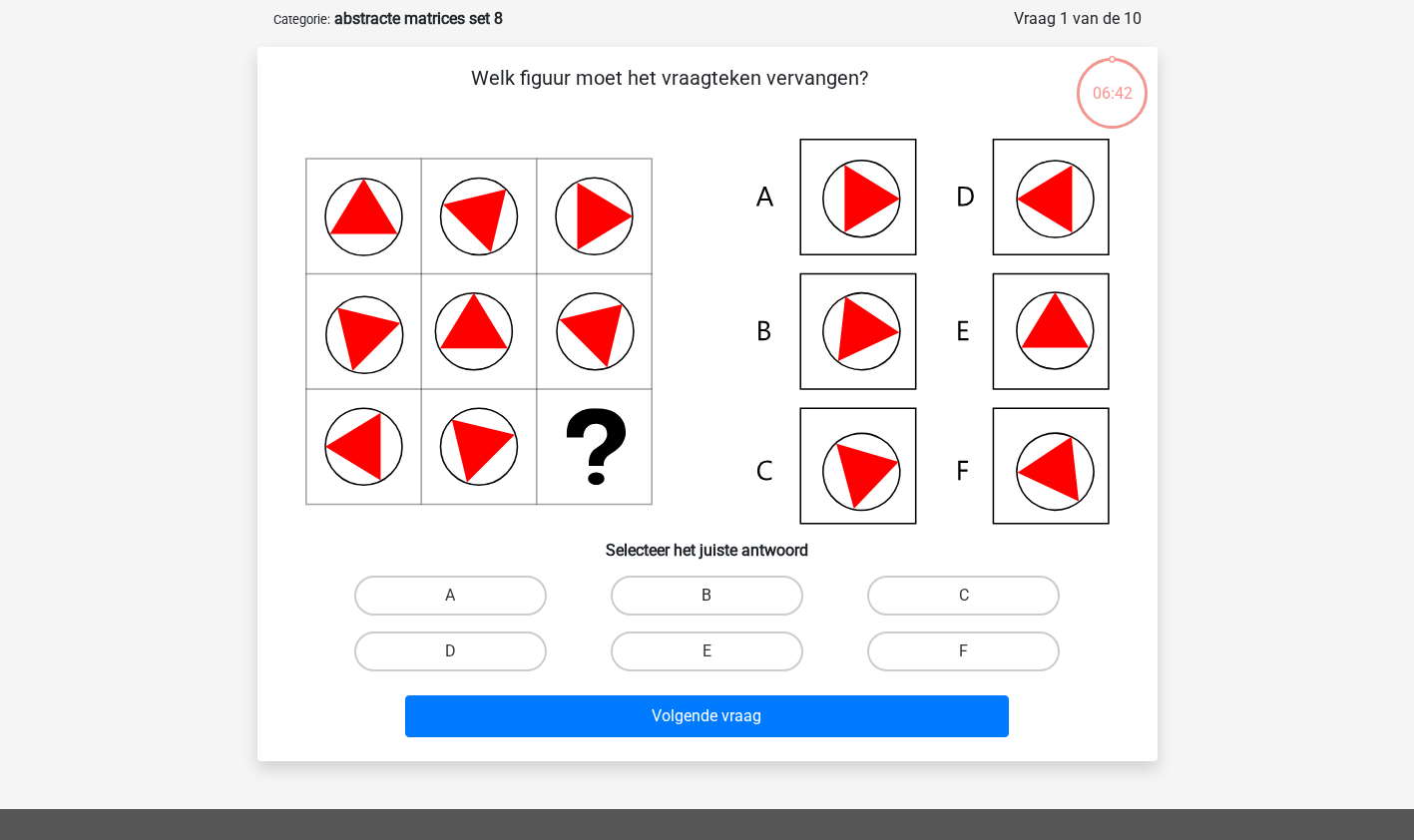 click on "B" at bounding box center (707, 596) 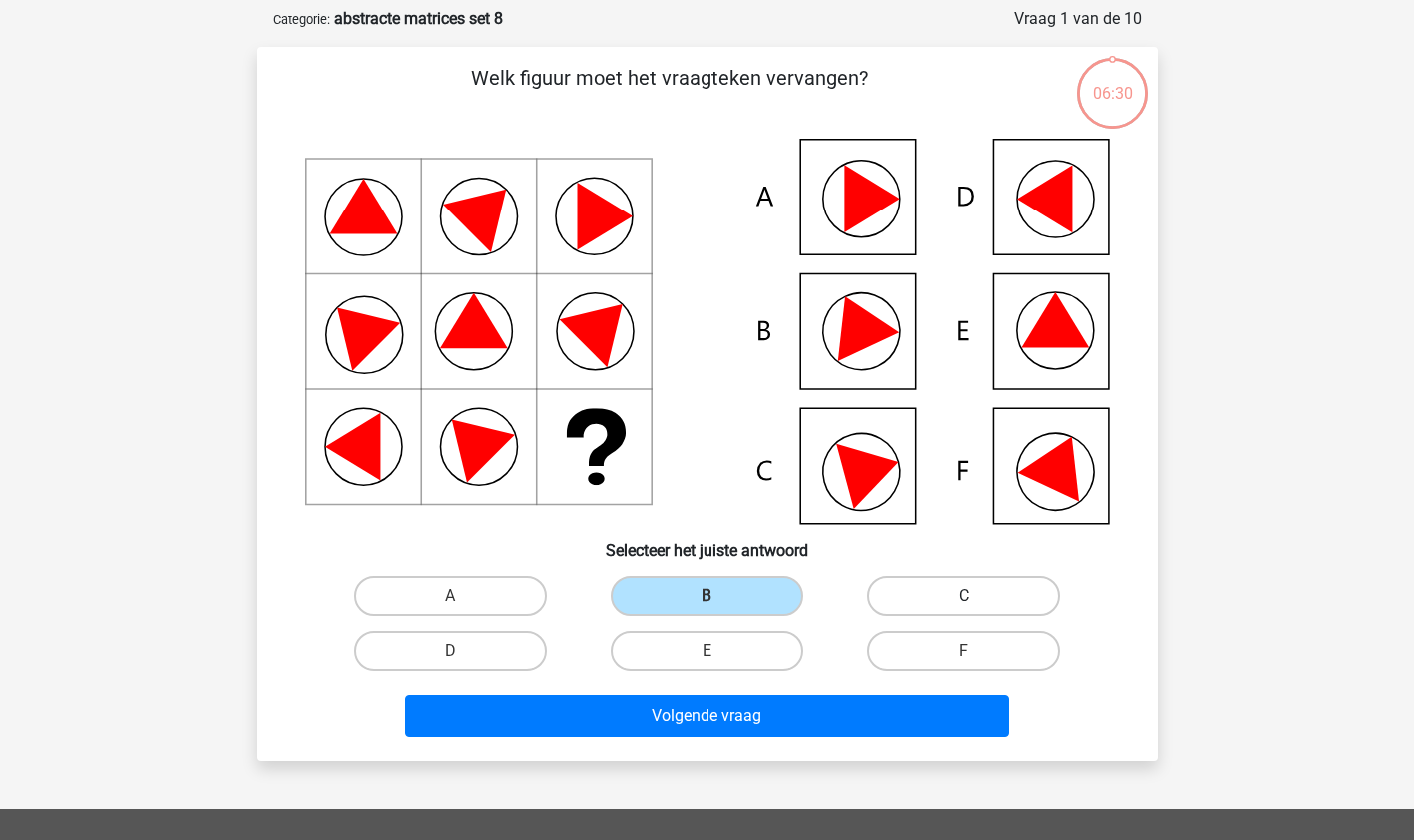 click on "C" at bounding box center [963, 596] 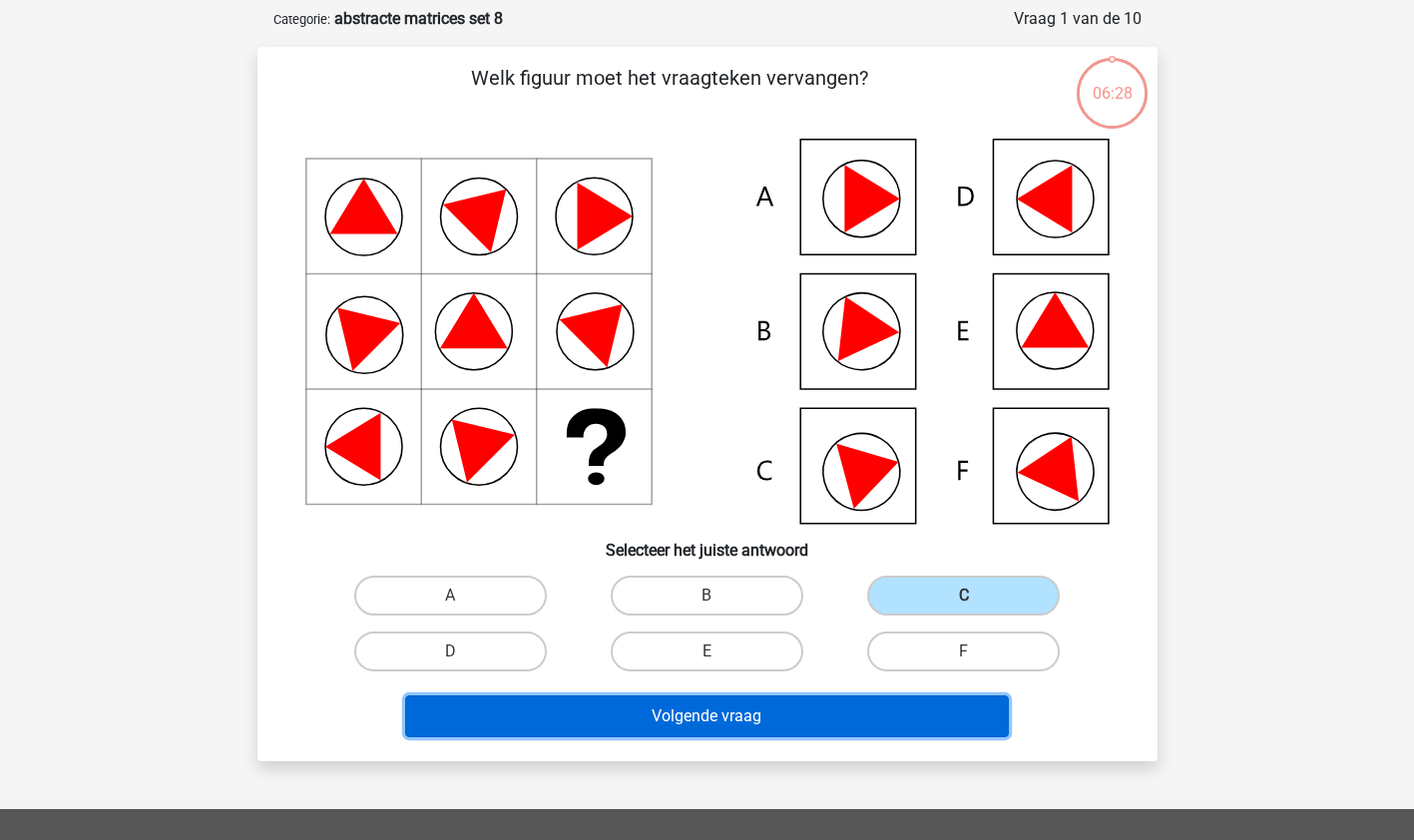 click on "Volgende vraag" at bounding box center (707, 716) 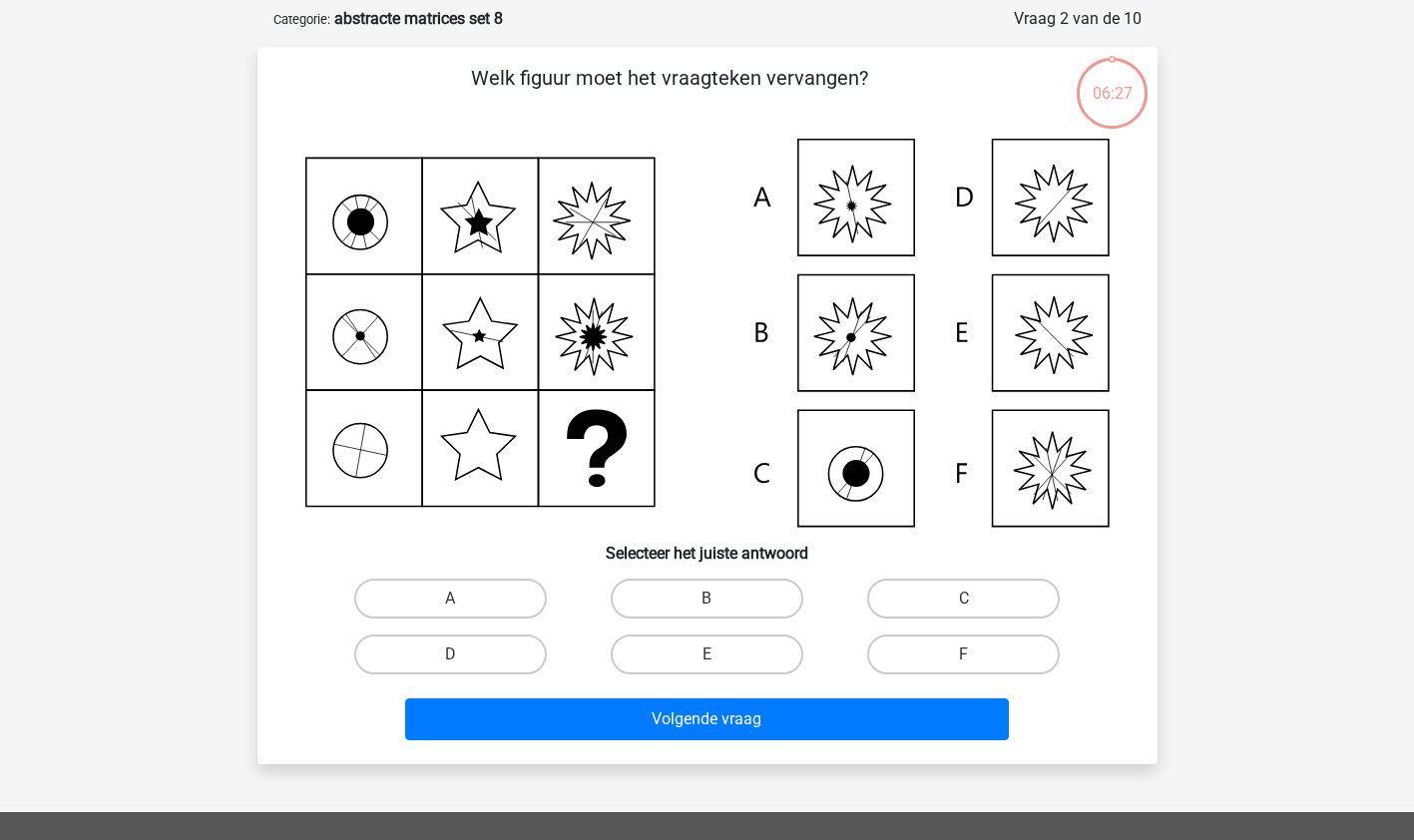 scroll, scrollTop: 100, scrollLeft: 0, axis: vertical 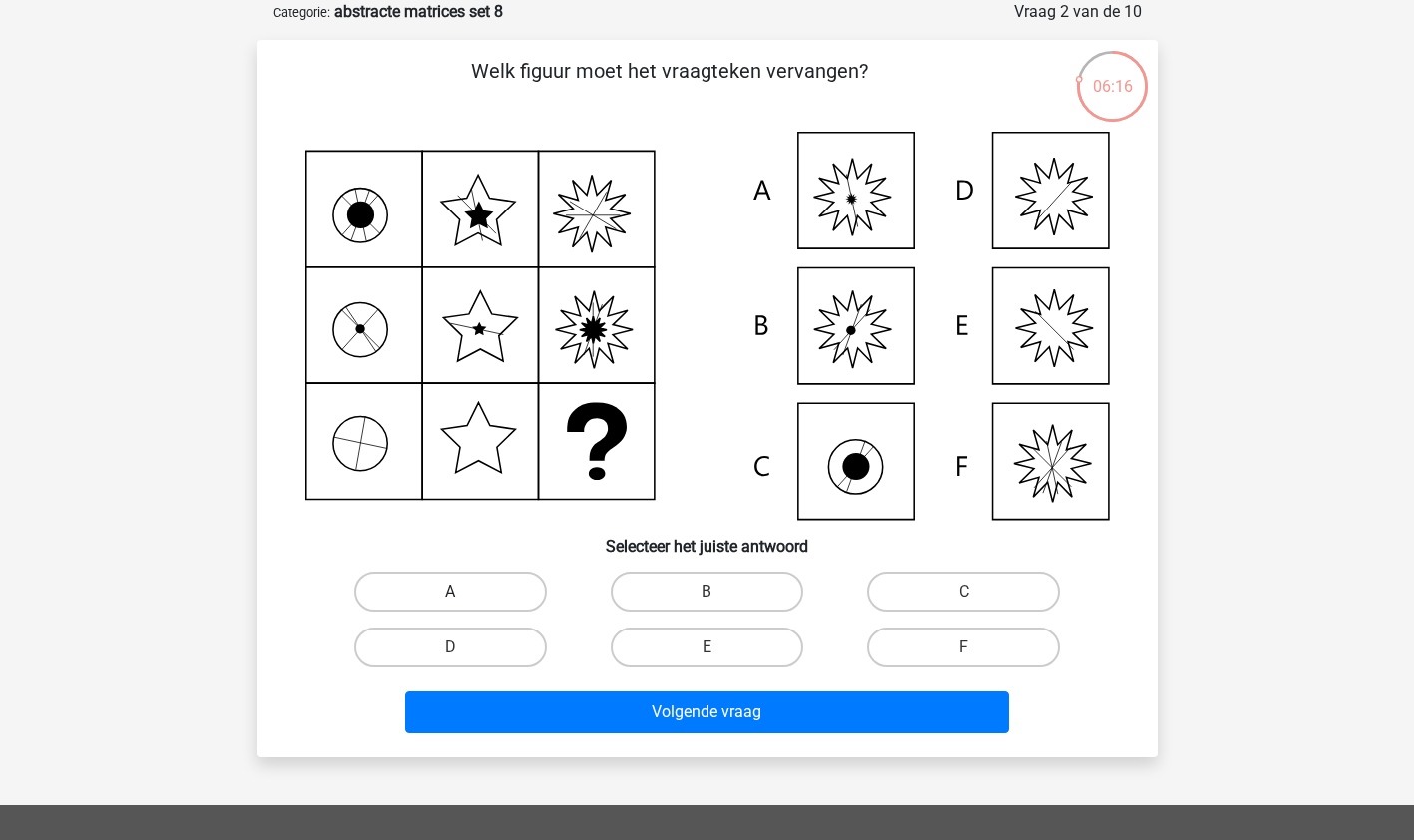click on "A" at bounding box center [450, 592] 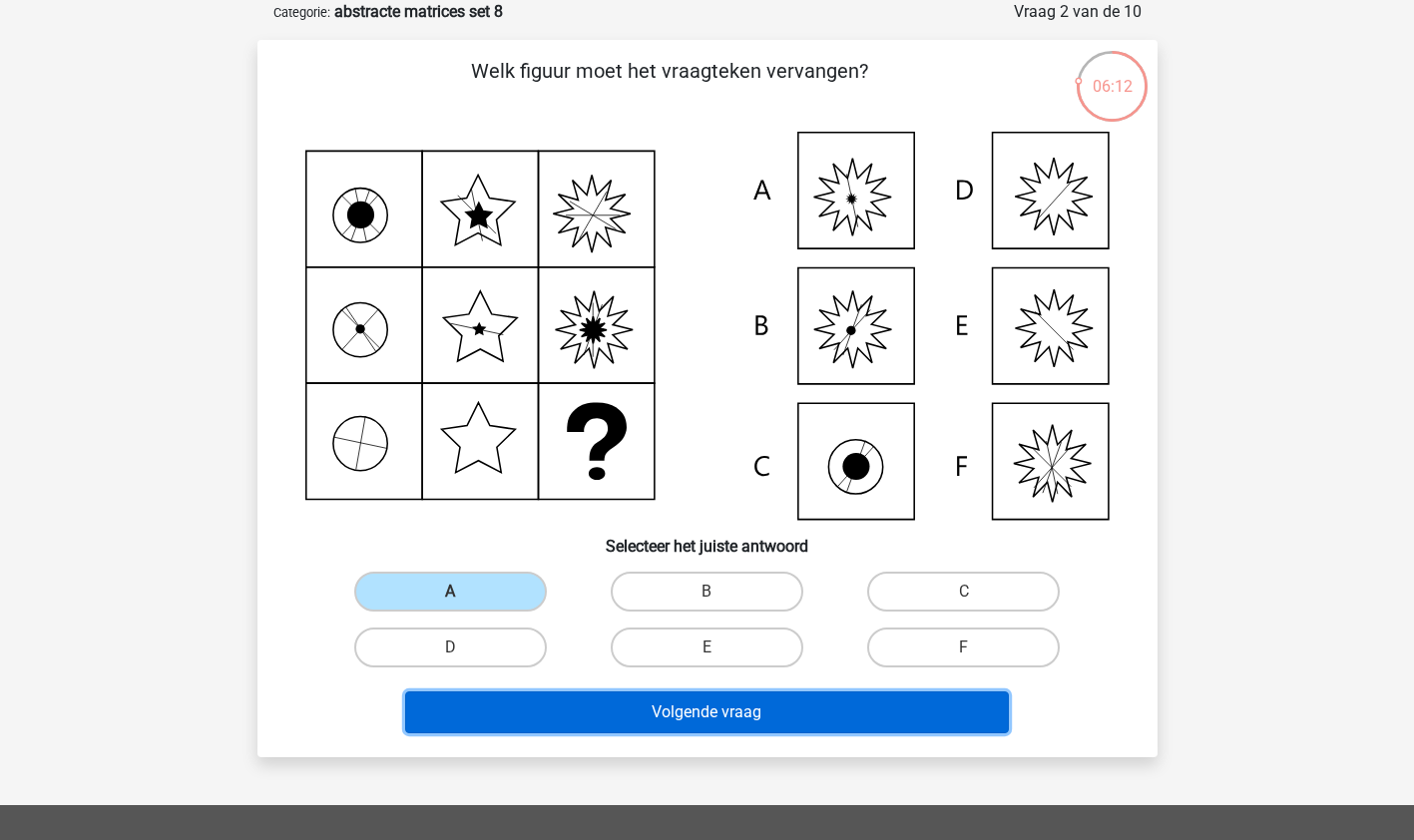 click on "Volgende vraag" at bounding box center (707, 712) 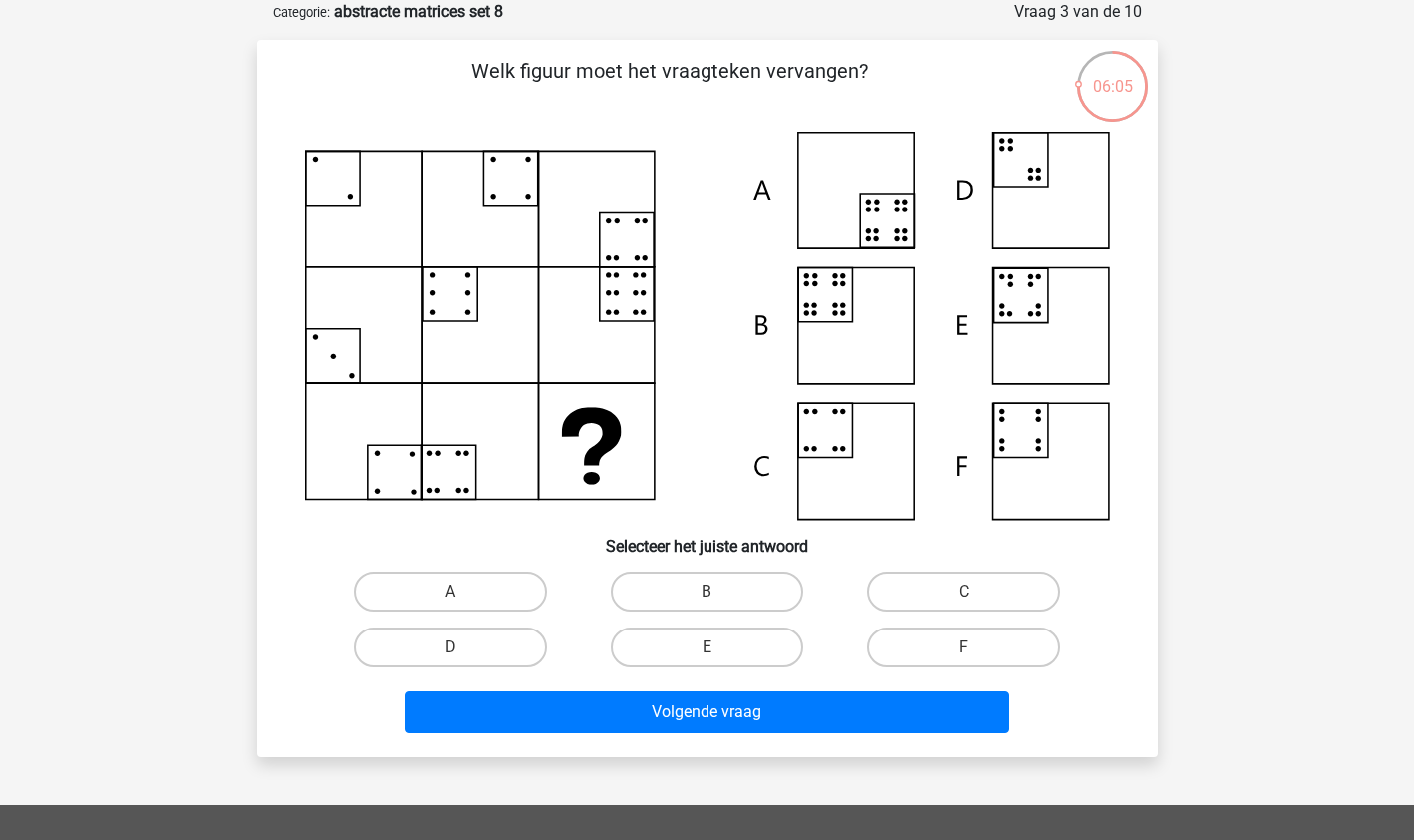 click on "B" at bounding box center [712, 598] 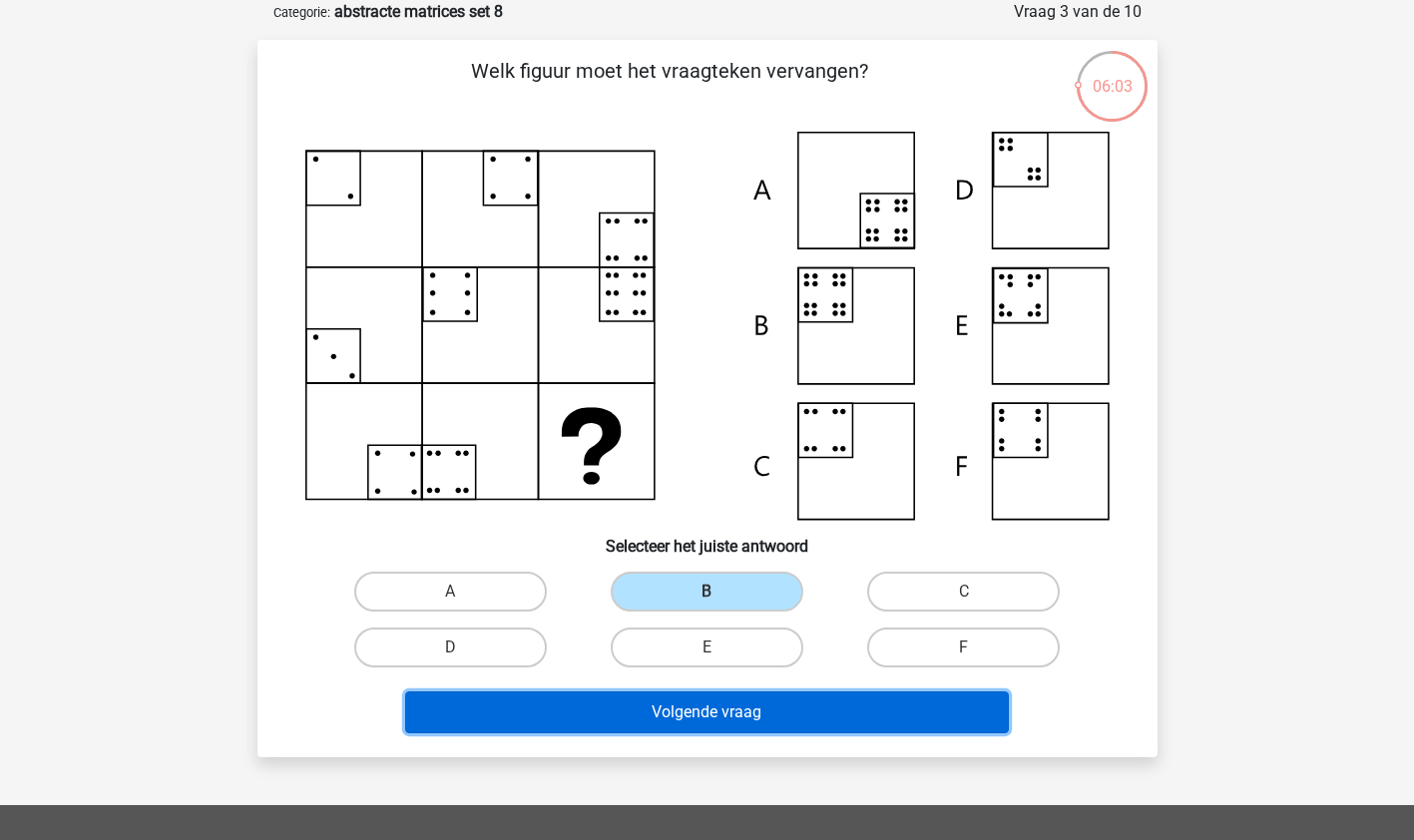 click on "Volgende vraag" at bounding box center [707, 712] 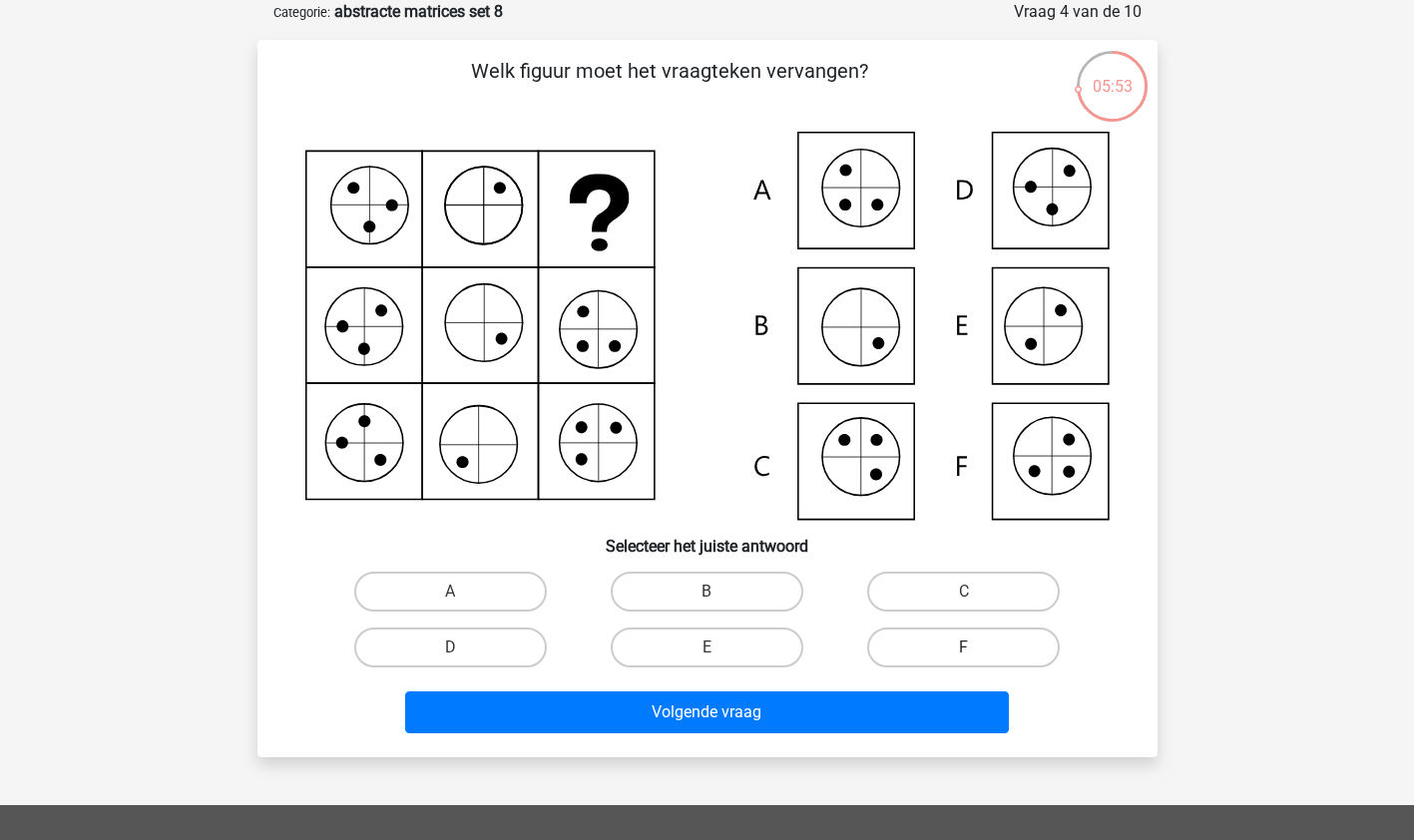 click on "F" at bounding box center (963, 647) 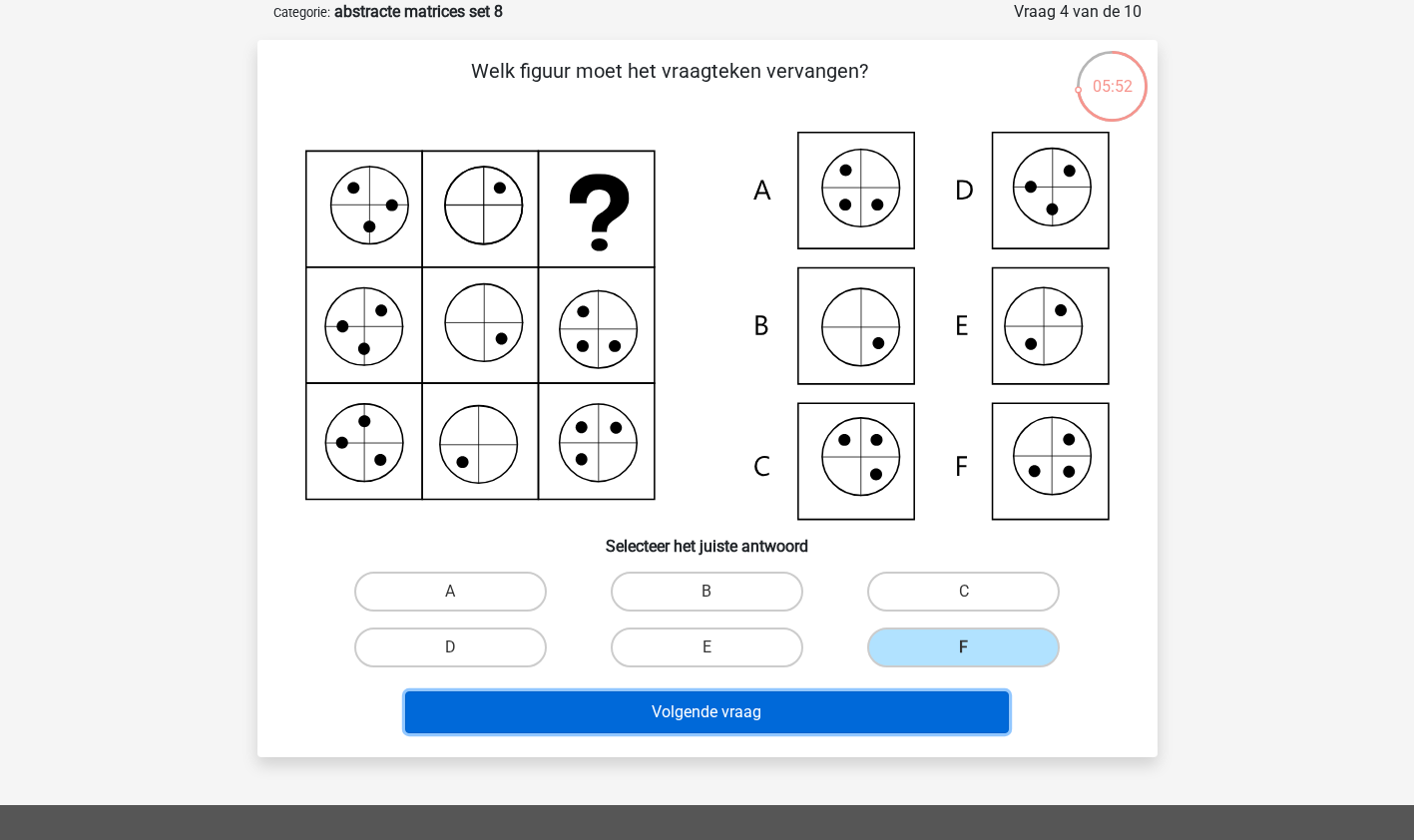 click on "Volgende vraag" at bounding box center [707, 712] 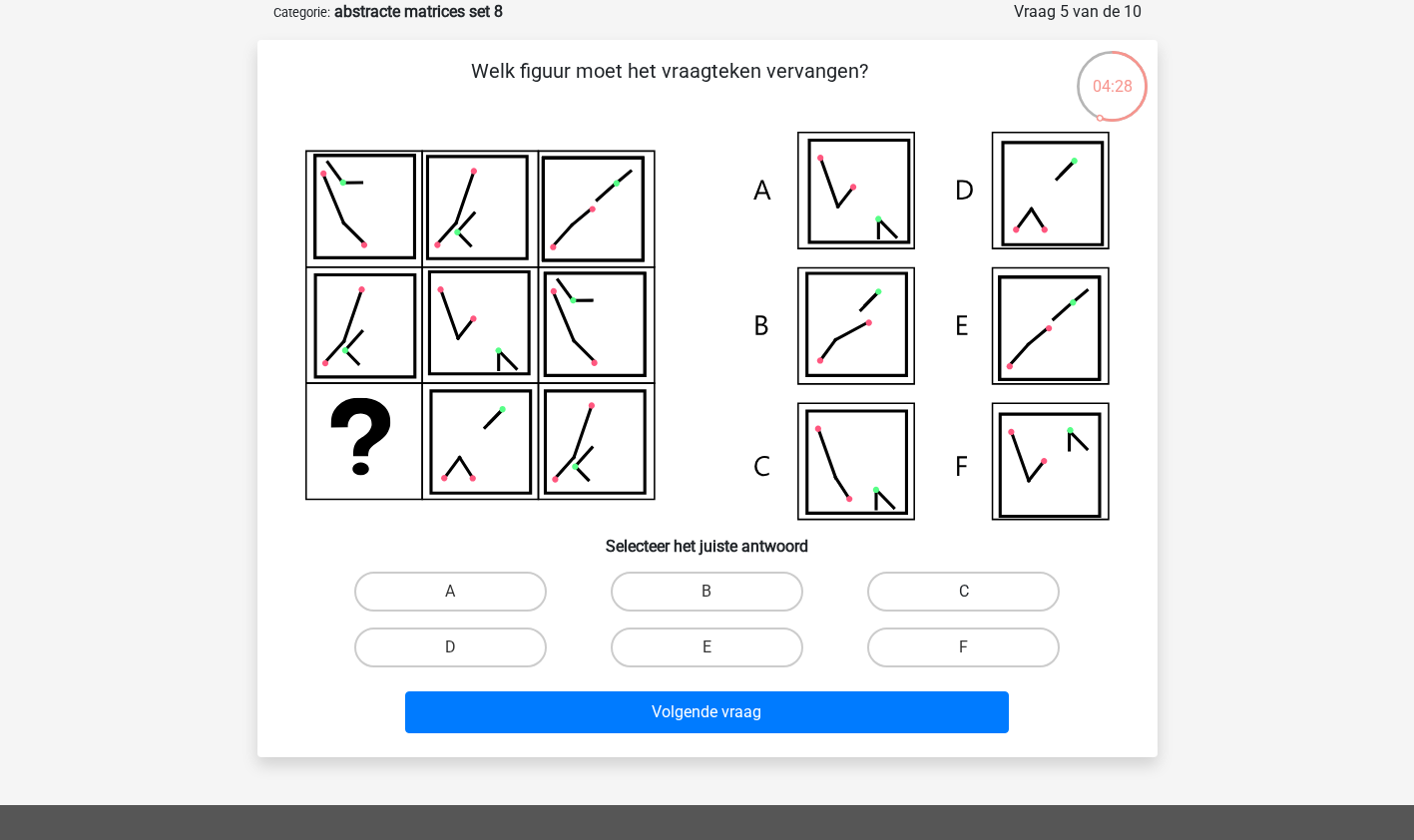click on "C" at bounding box center (963, 592) 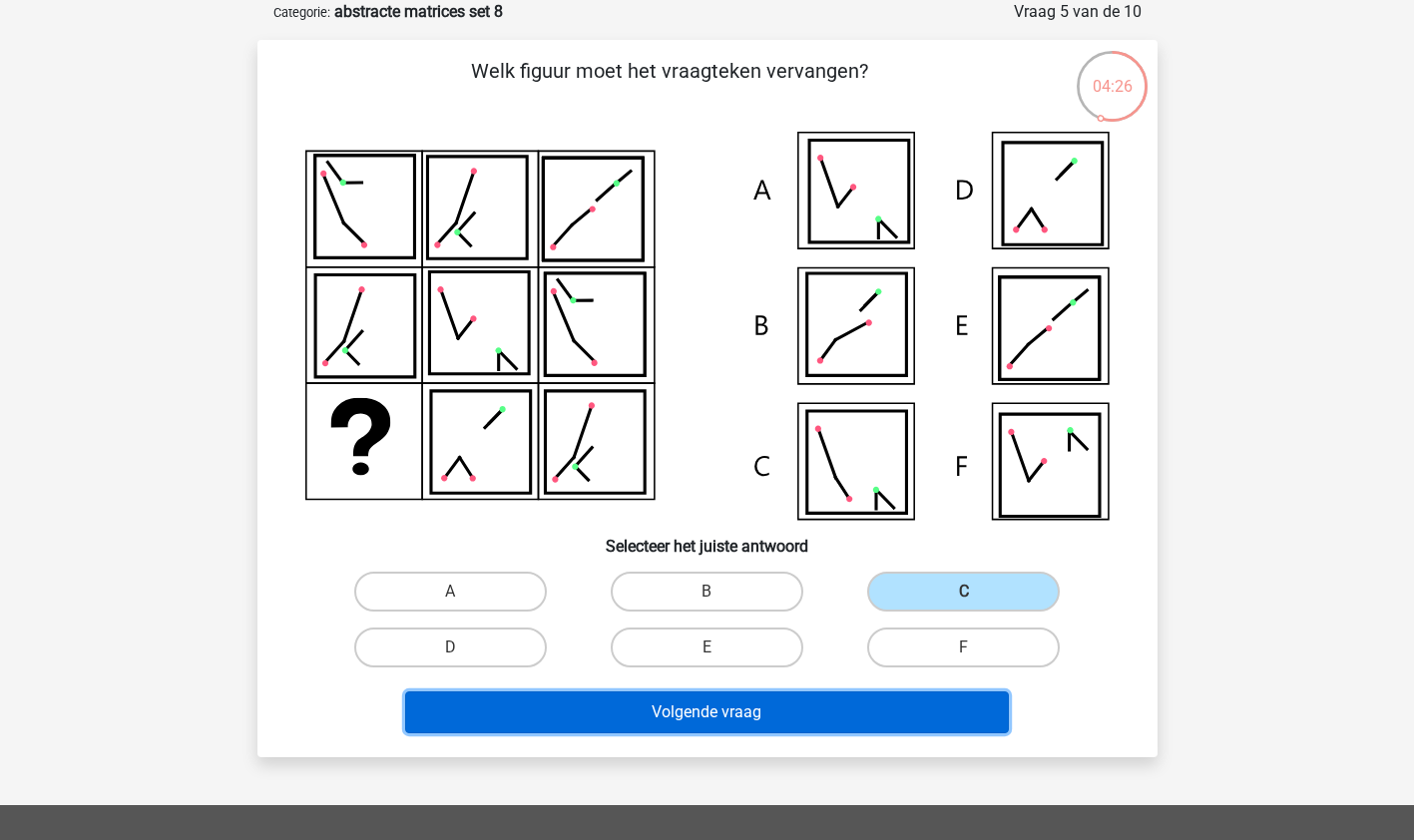 click on "Volgende vraag" at bounding box center [707, 712] 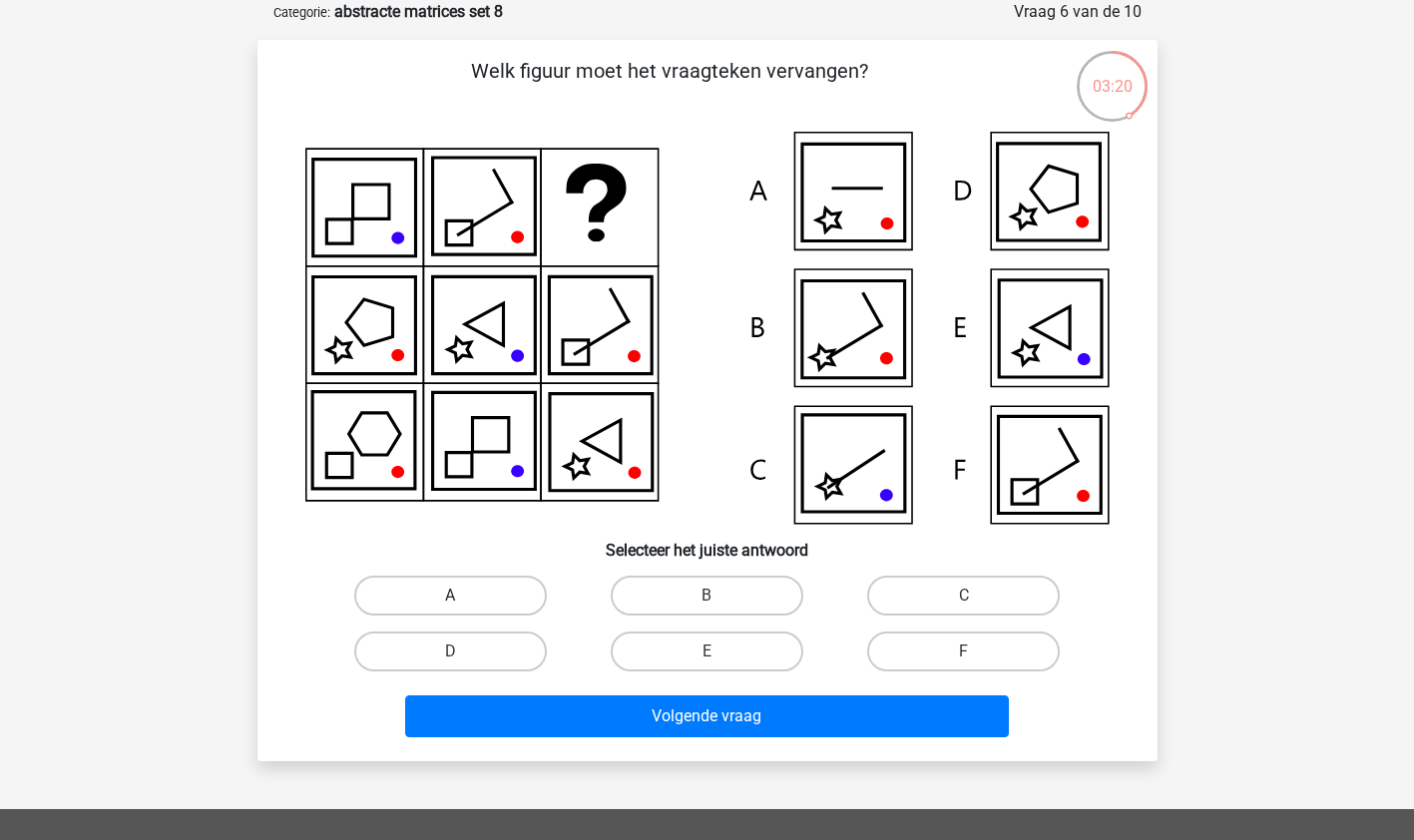 click on "A" at bounding box center (450, 596) 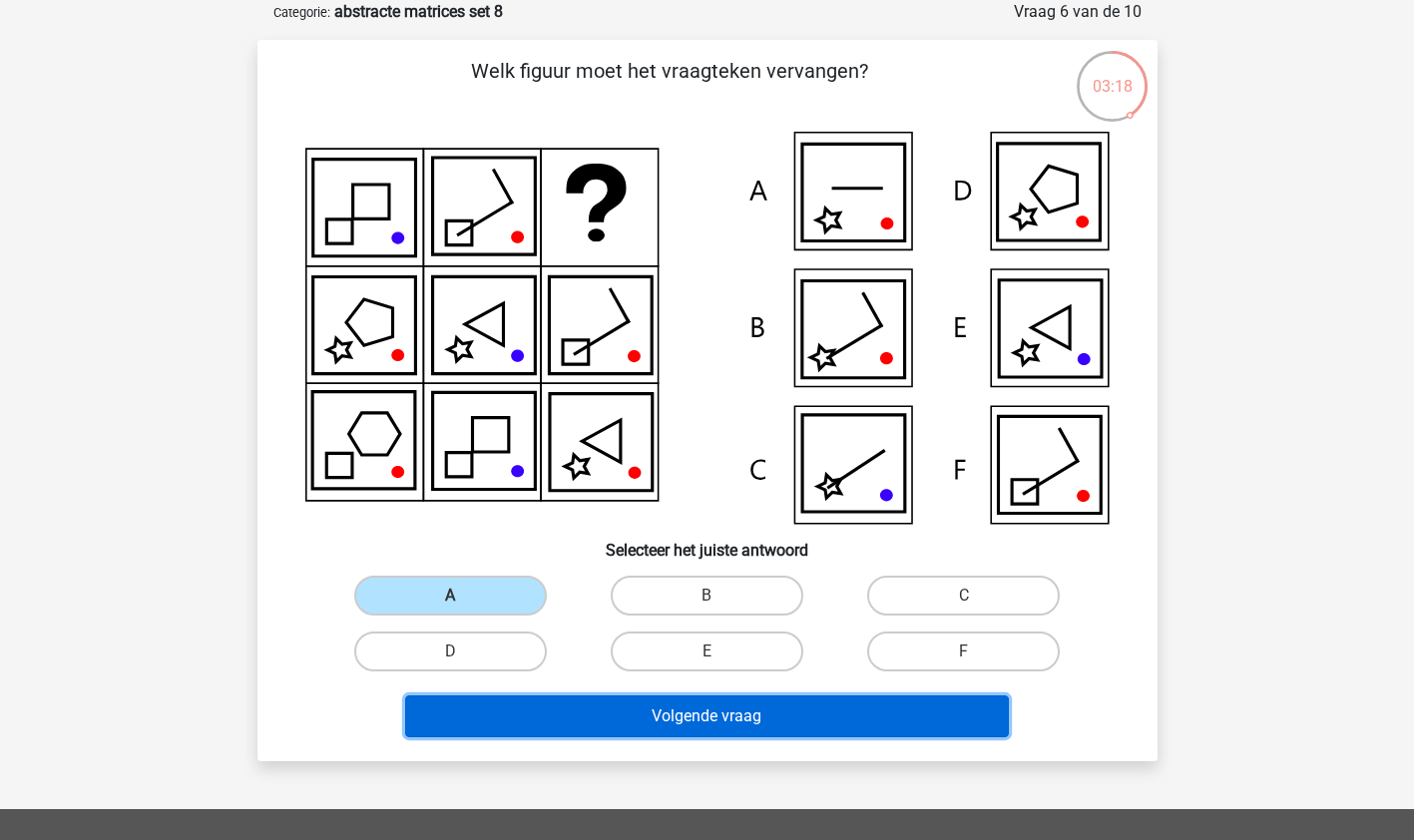 click on "Volgende vraag" at bounding box center (707, 716) 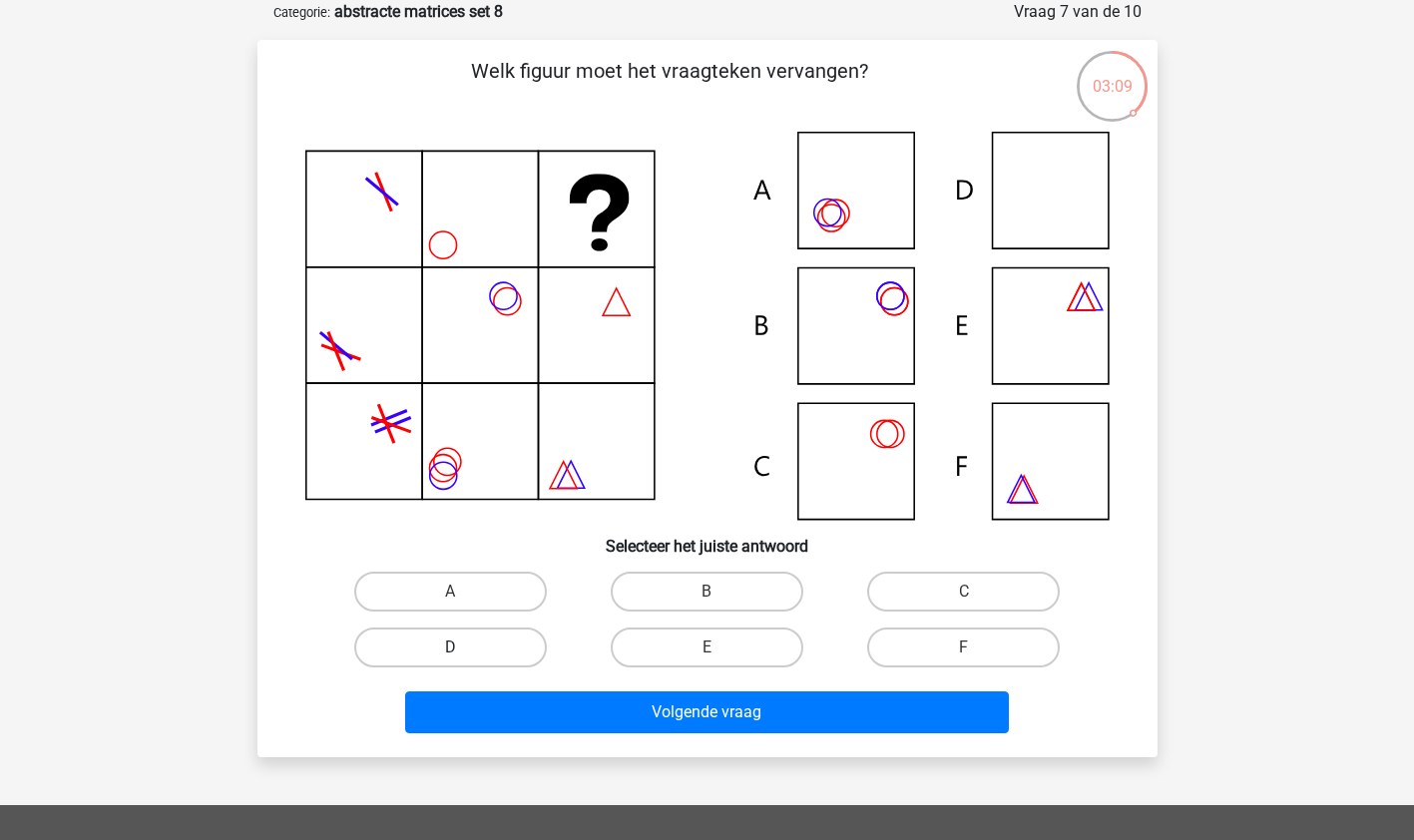 click on "D" at bounding box center (450, 647) 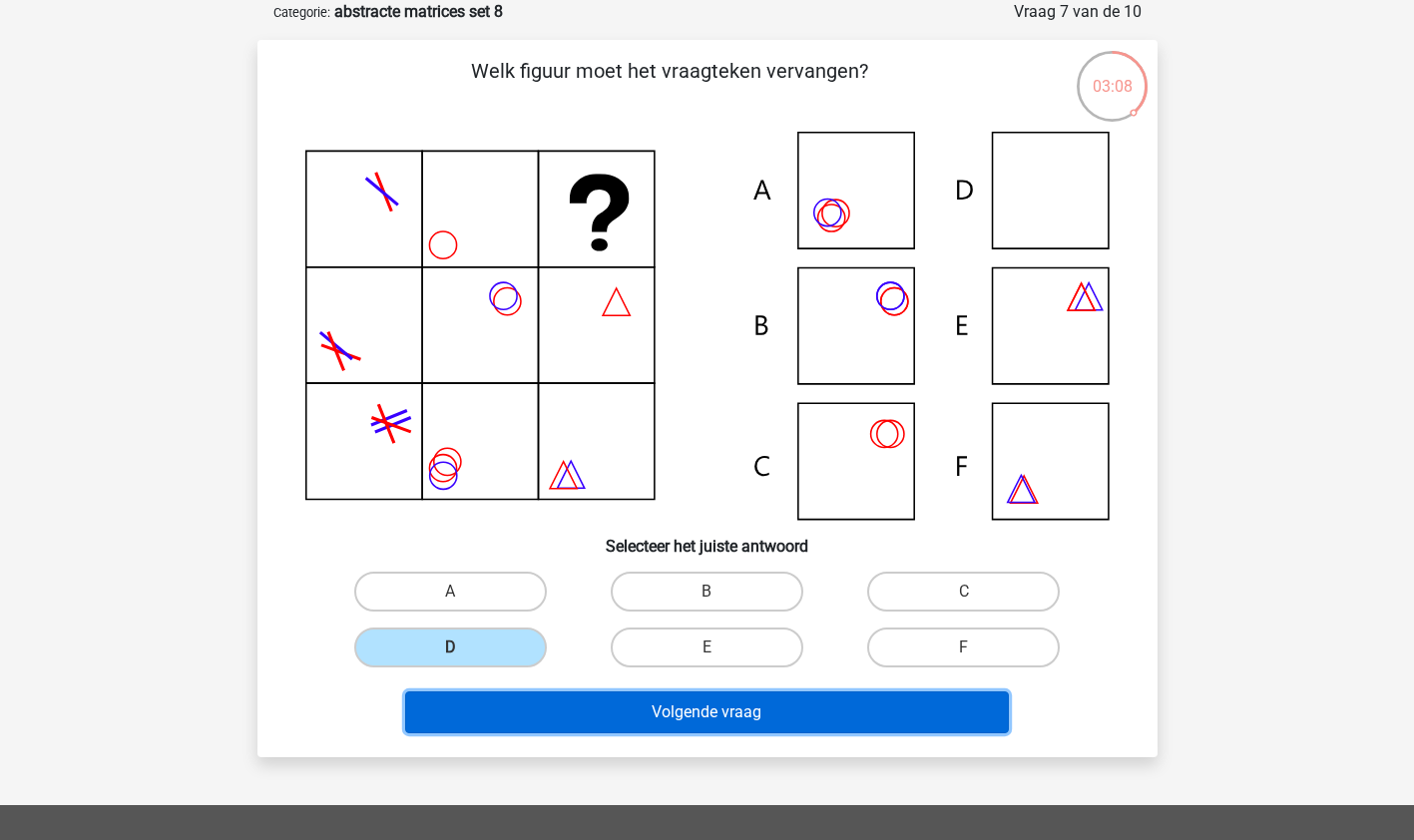click on "Volgende vraag" at bounding box center [707, 712] 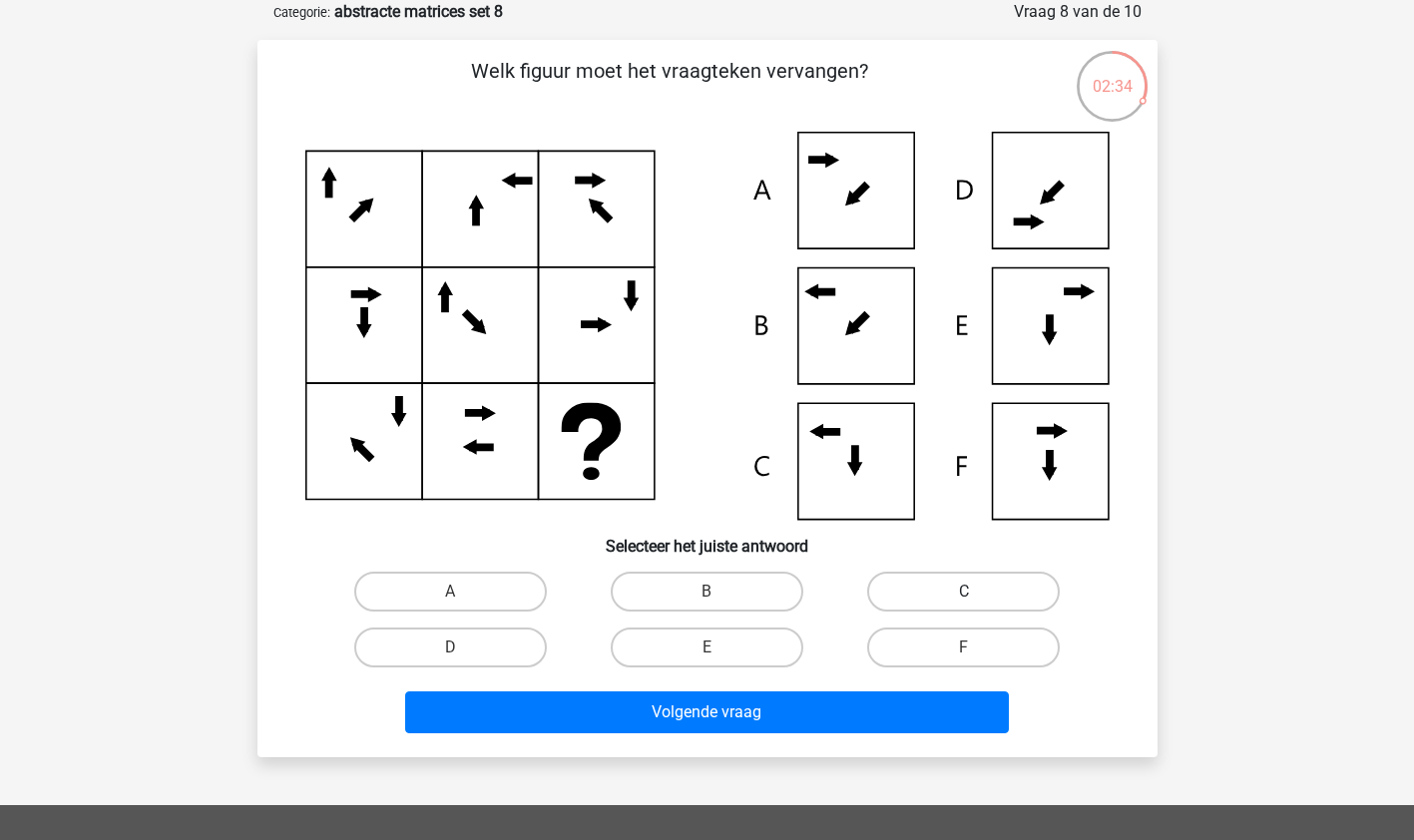 click on "C" at bounding box center [963, 592] 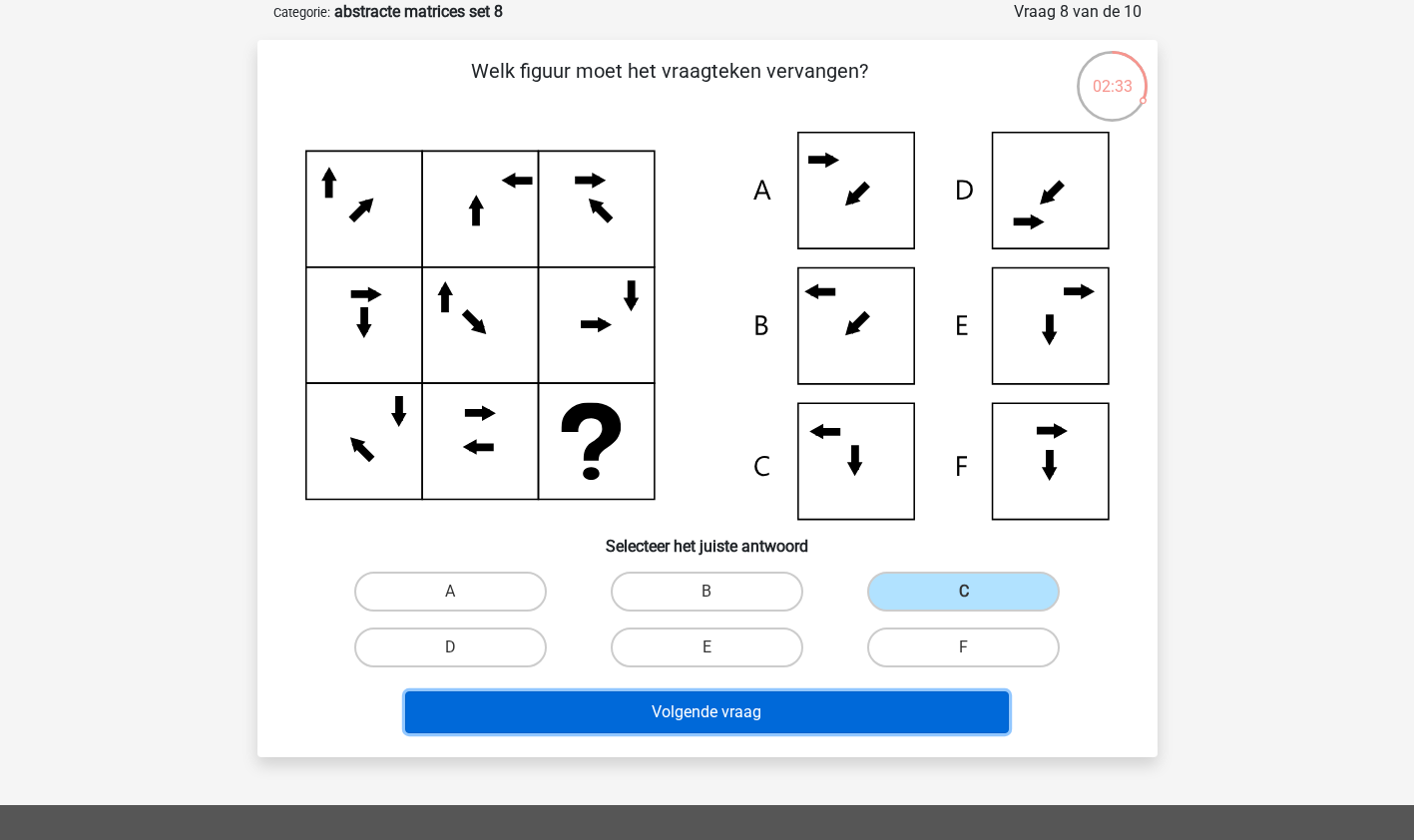 click on "Volgende vraag" at bounding box center (707, 712) 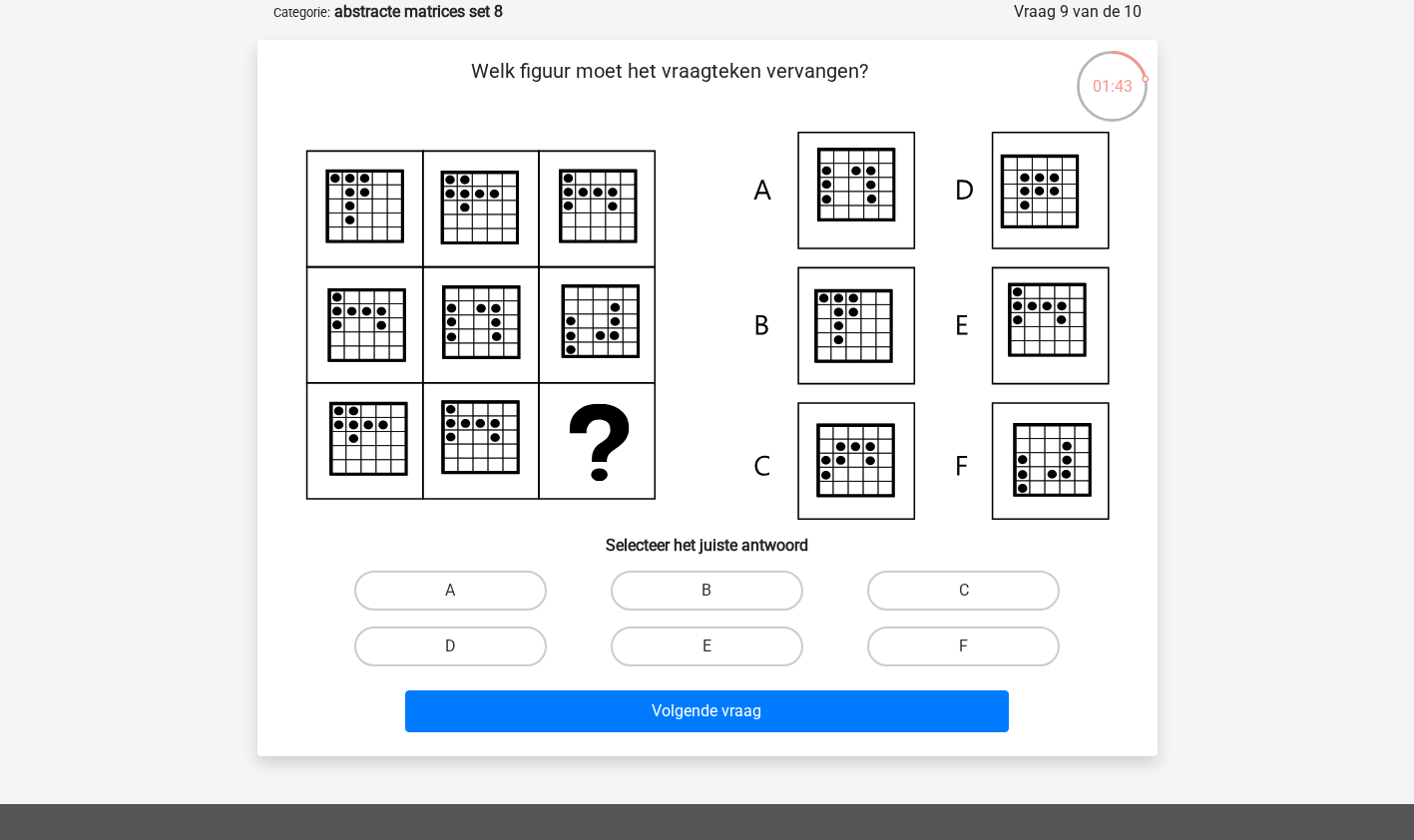 click 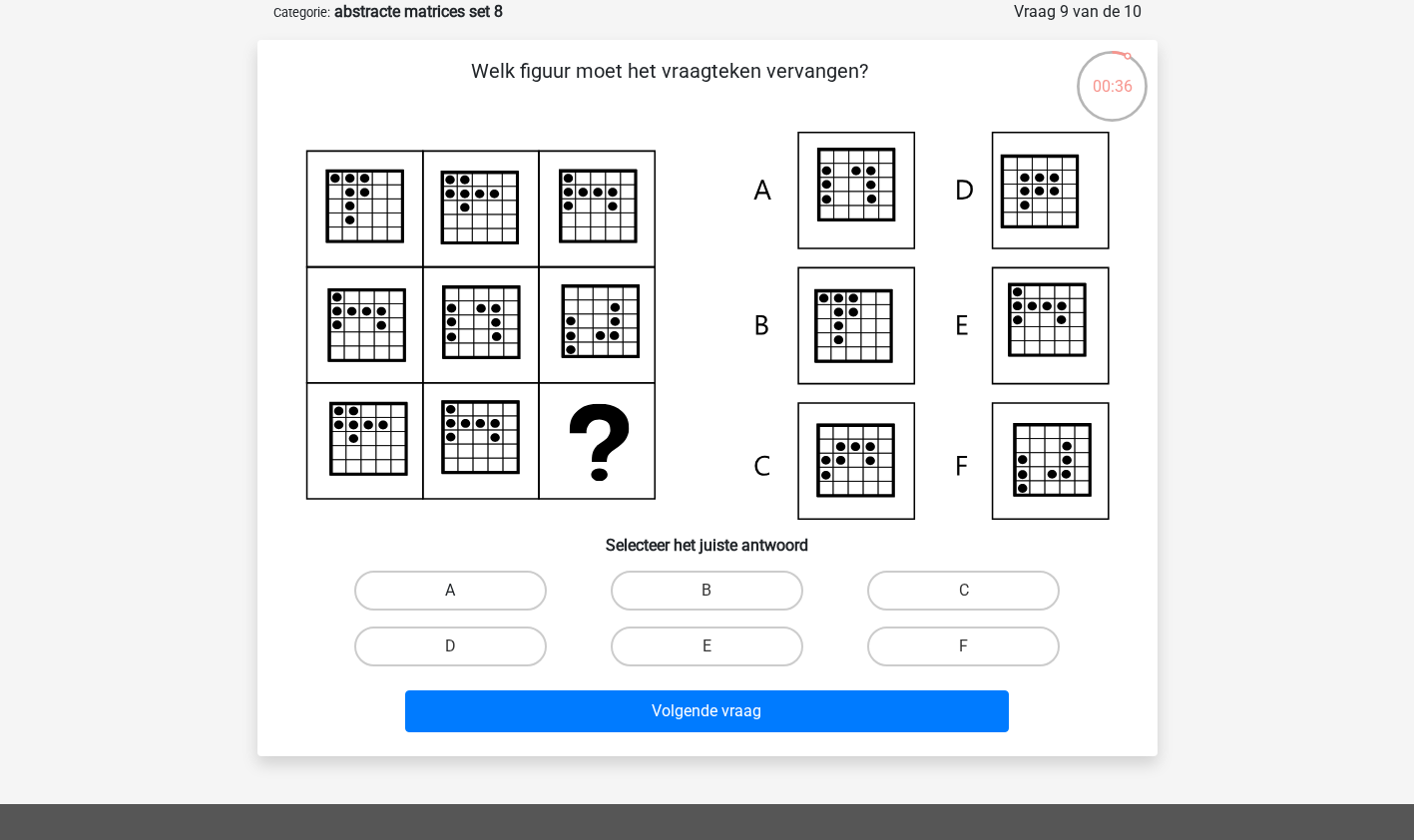 click on "A" at bounding box center [450, 591] 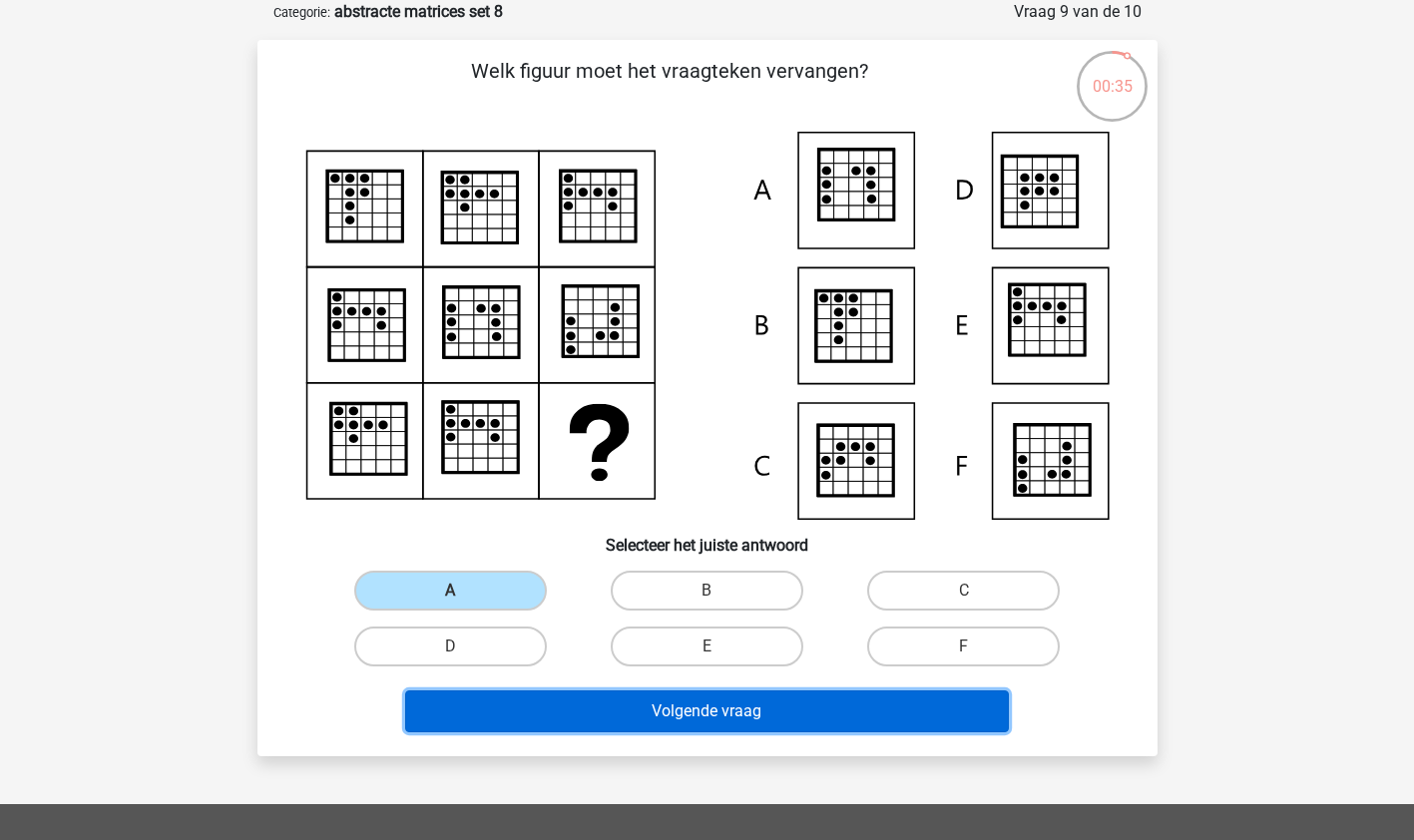 click on "Volgende vraag" at bounding box center (707, 711) 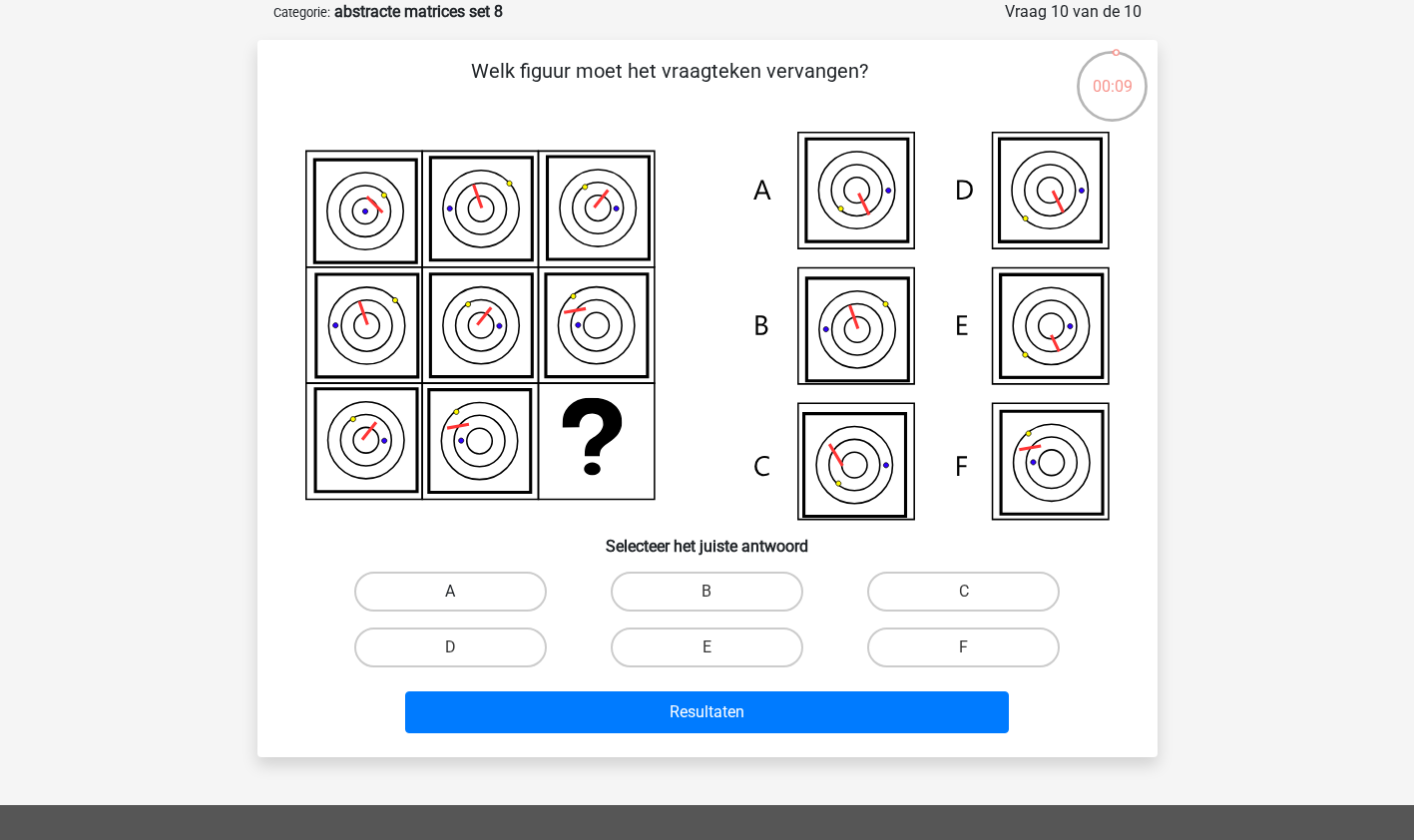 click on "A" at bounding box center [450, 592] 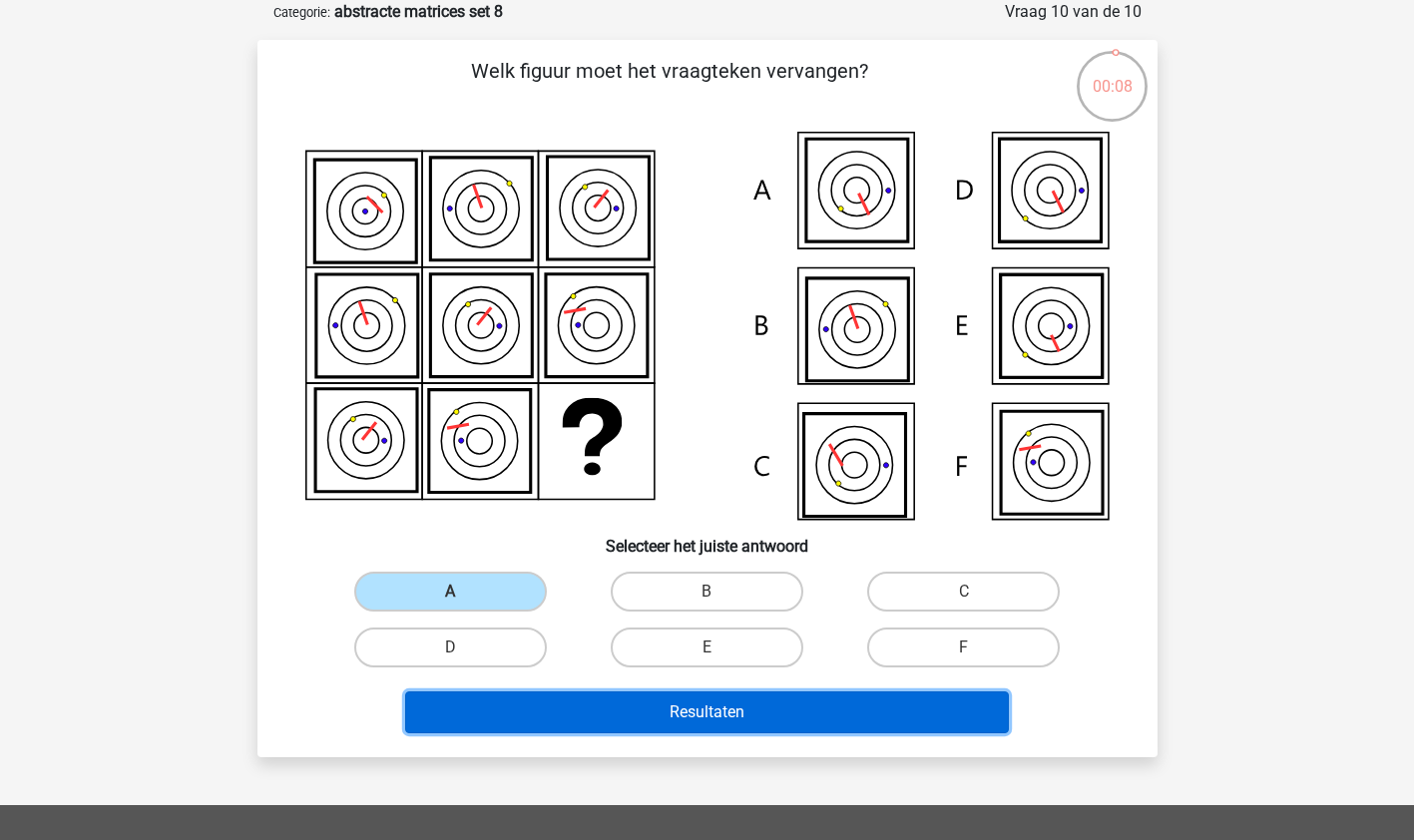 click on "Resultaten" at bounding box center [707, 712] 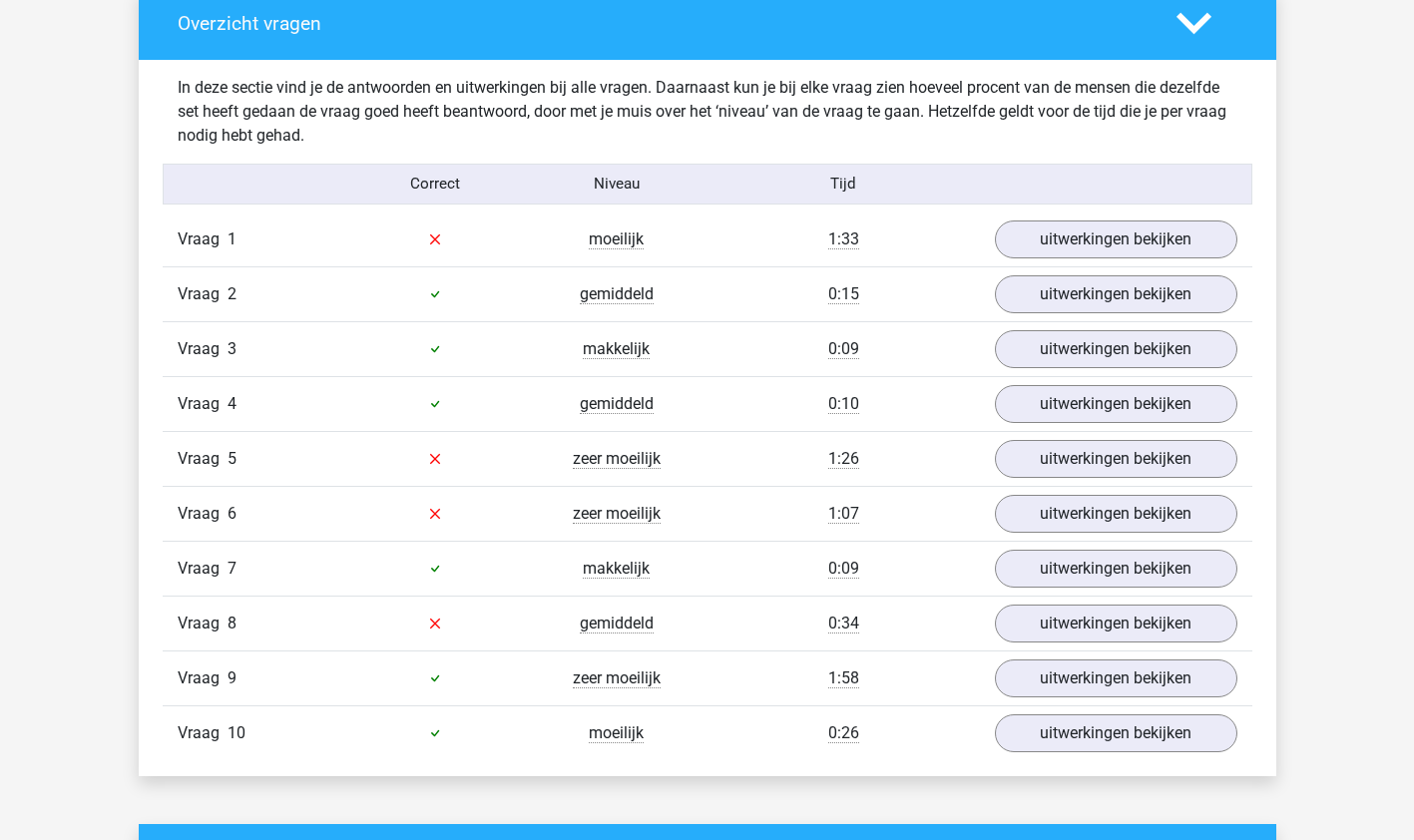 scroll, scrollTop: 1140, scrollLeft: 0, axis: vertical 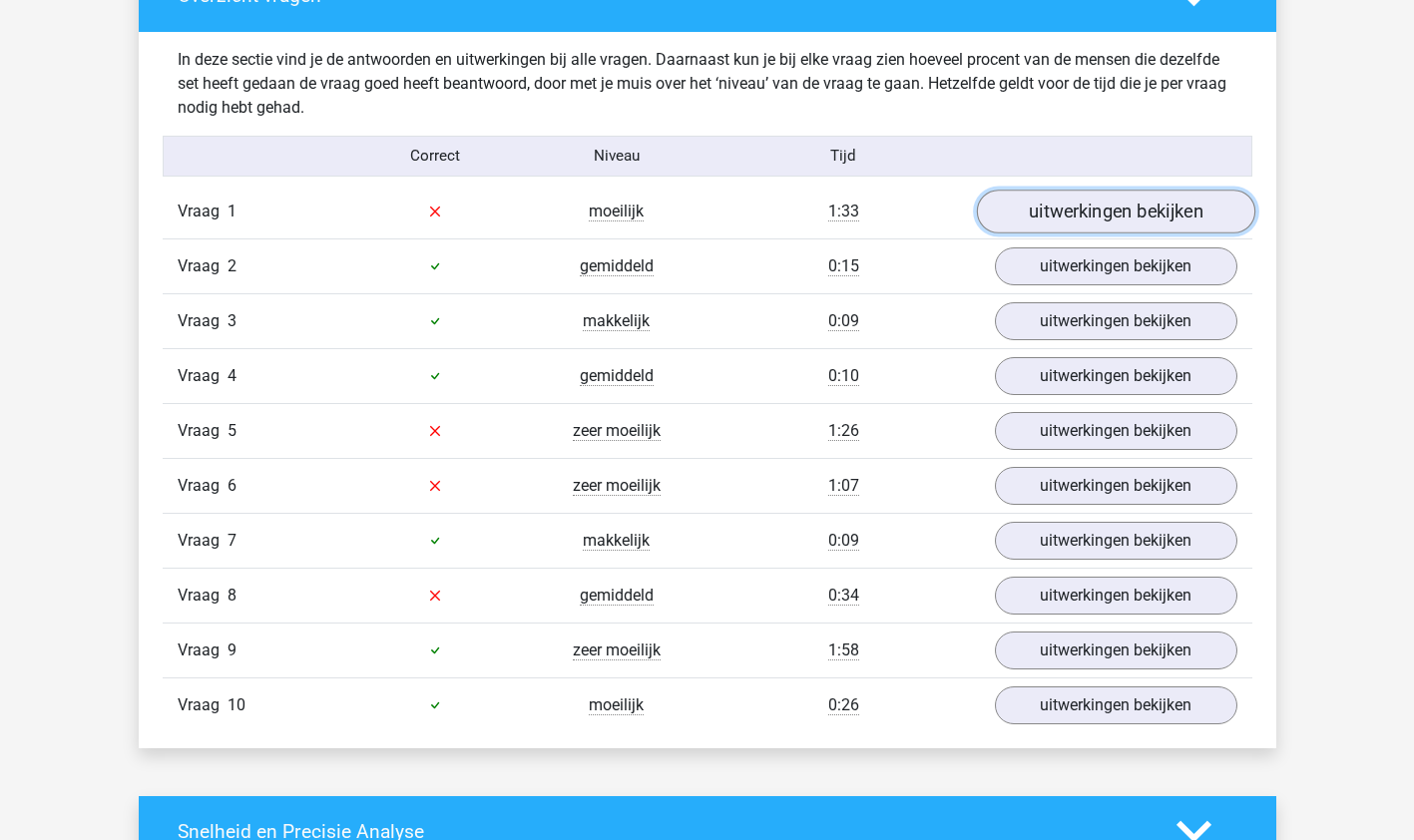 click on "uitwerkingen bekijken" at bounding box center [1115, 211] 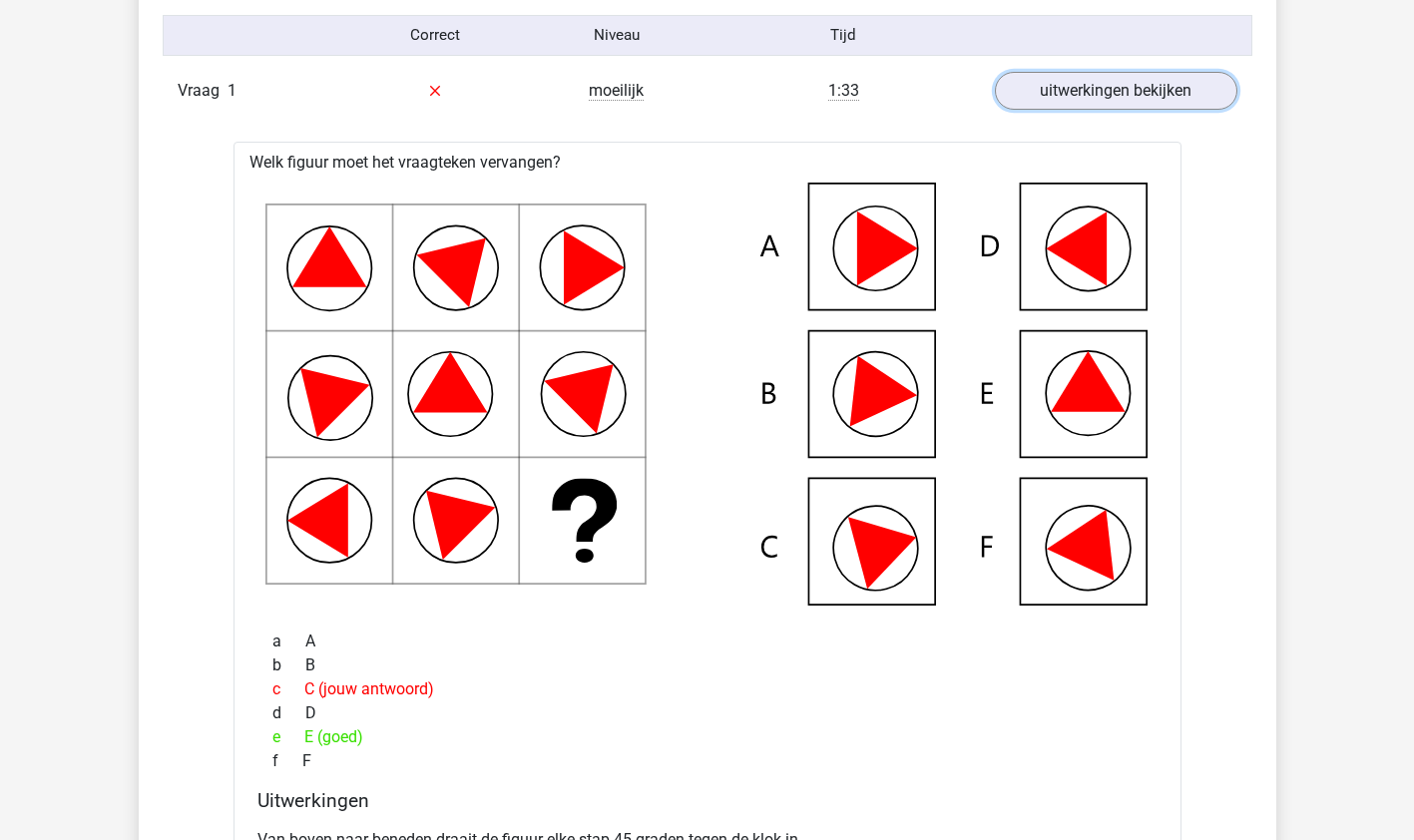 scroll, scrollTop: 1260, scrollLeft: 0, axis: vertical 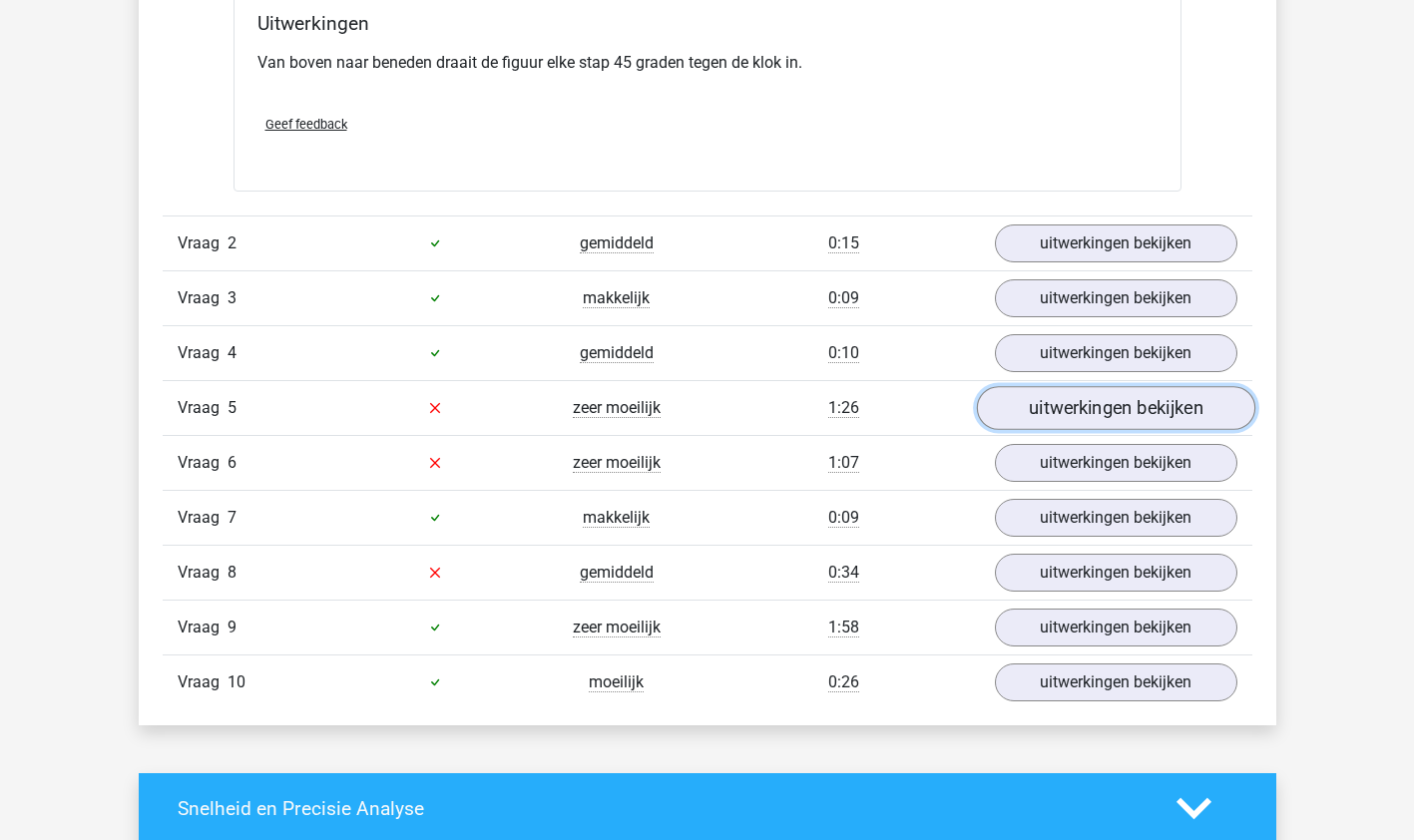 click on "uitwerkingen bekijken" at bounding box center (1115, 408) 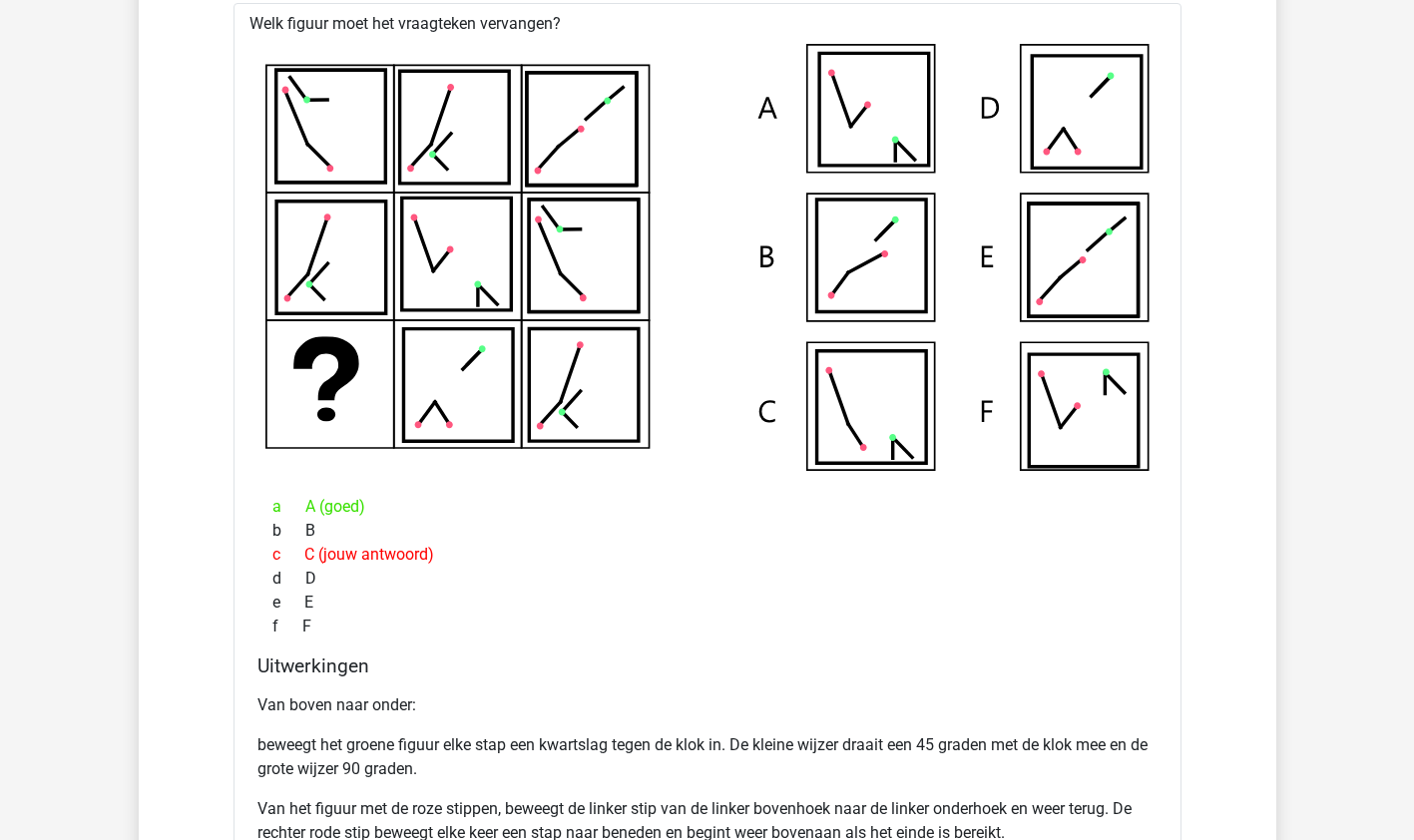 scroll, scrollTop: 2495, scrollLeft: 0, axis: vertical 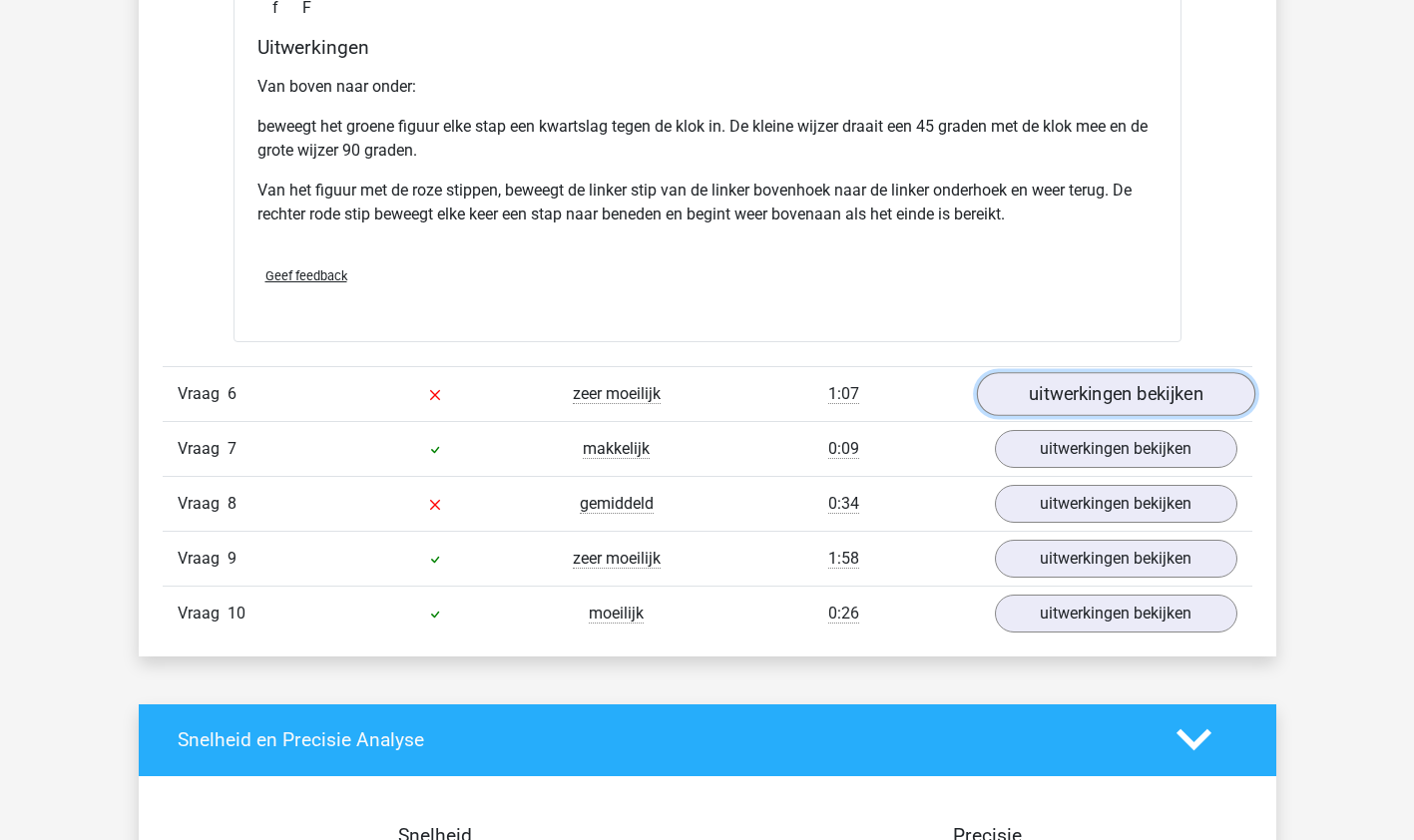 click on "uitwerkingen bekijken" at bounding box center [1115, 394] 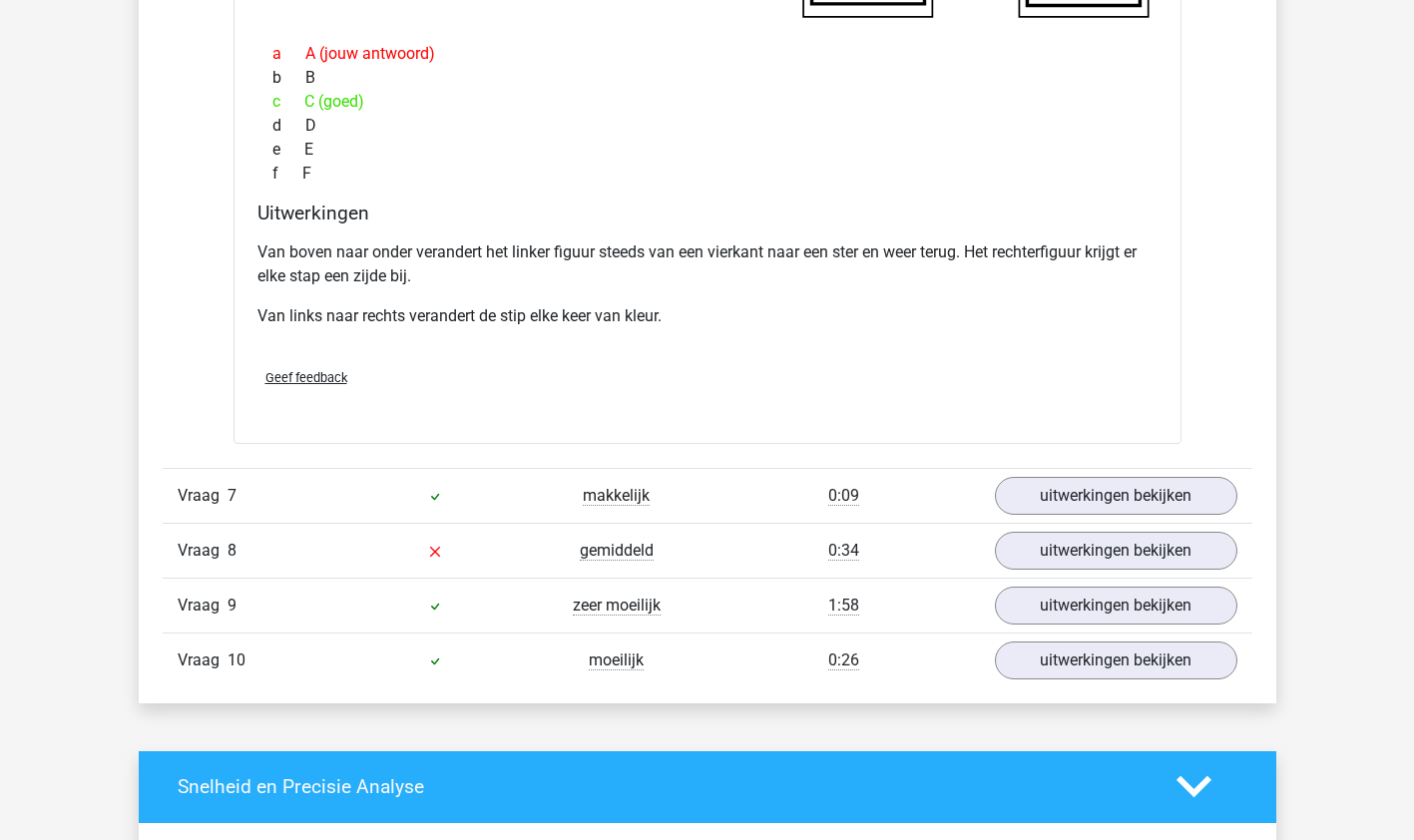 scroll, scrollTop: 4013, scrollLeft: 0, axis: vertical 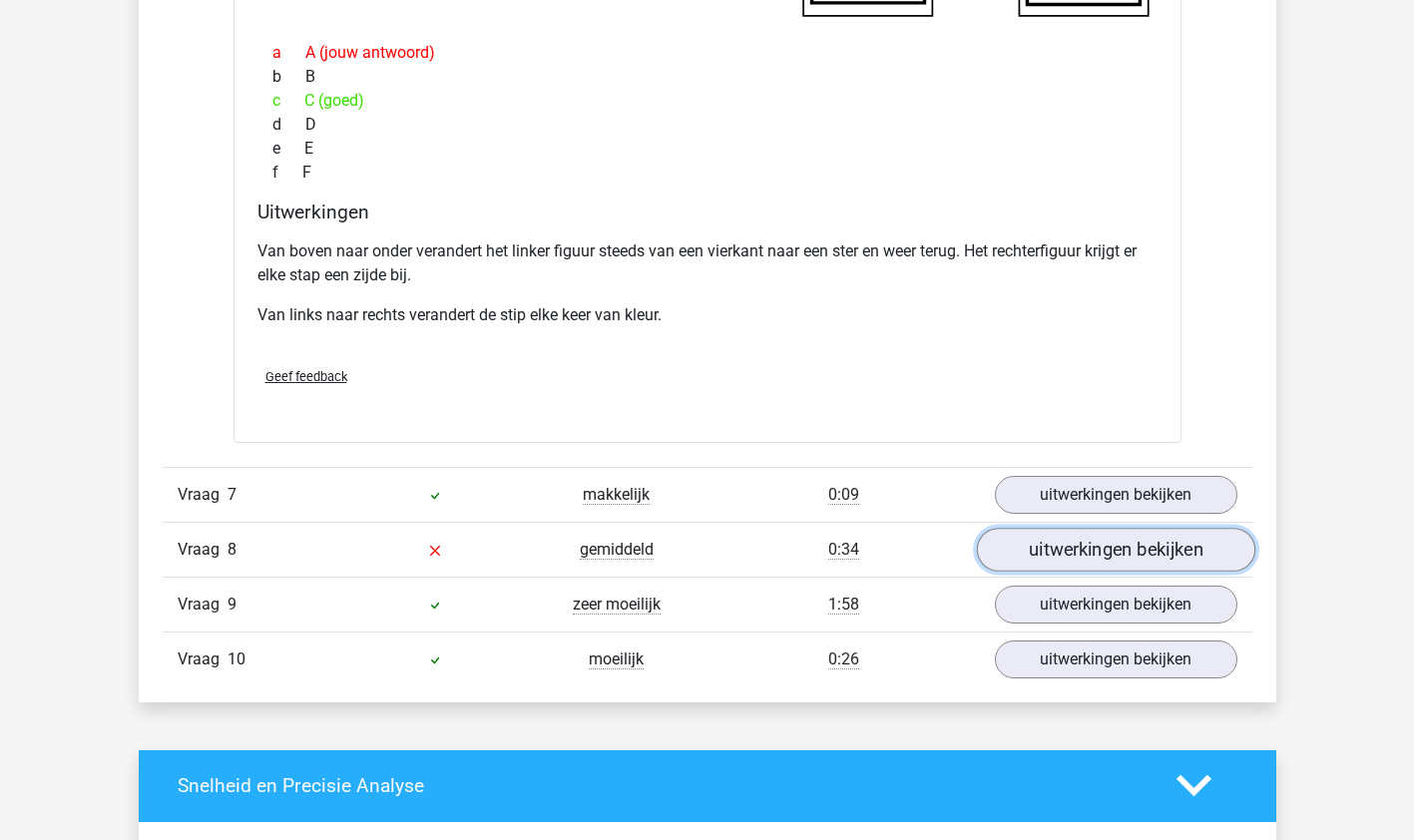 click on "uitwerkingen bekijken" at bounding box center (1115, 550) 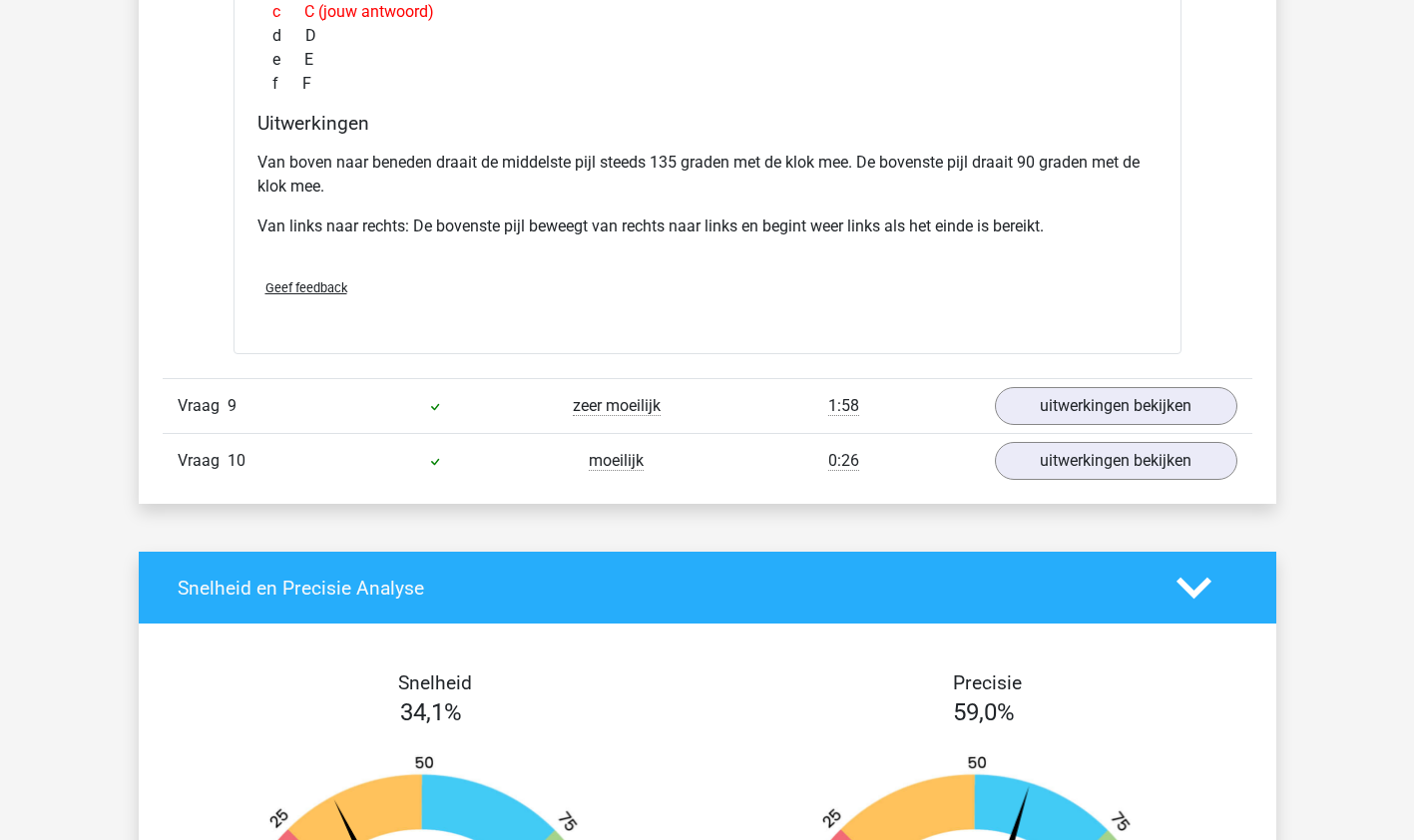 scroll, scrollTop: 5155, scrollLeft: 0, axis: vertical 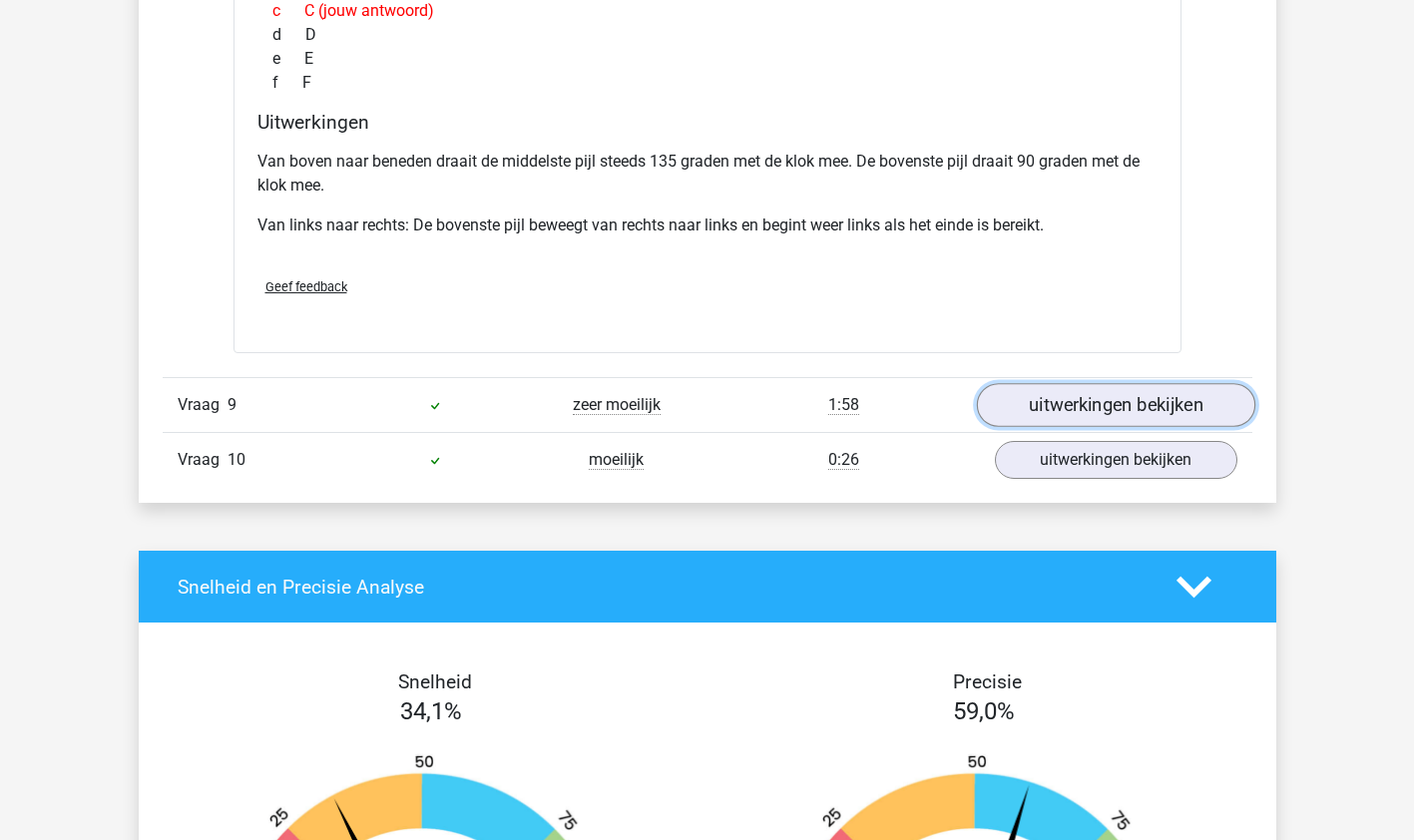 click on "uitwerkingen bekijken" at bounding box center (1115, 405) 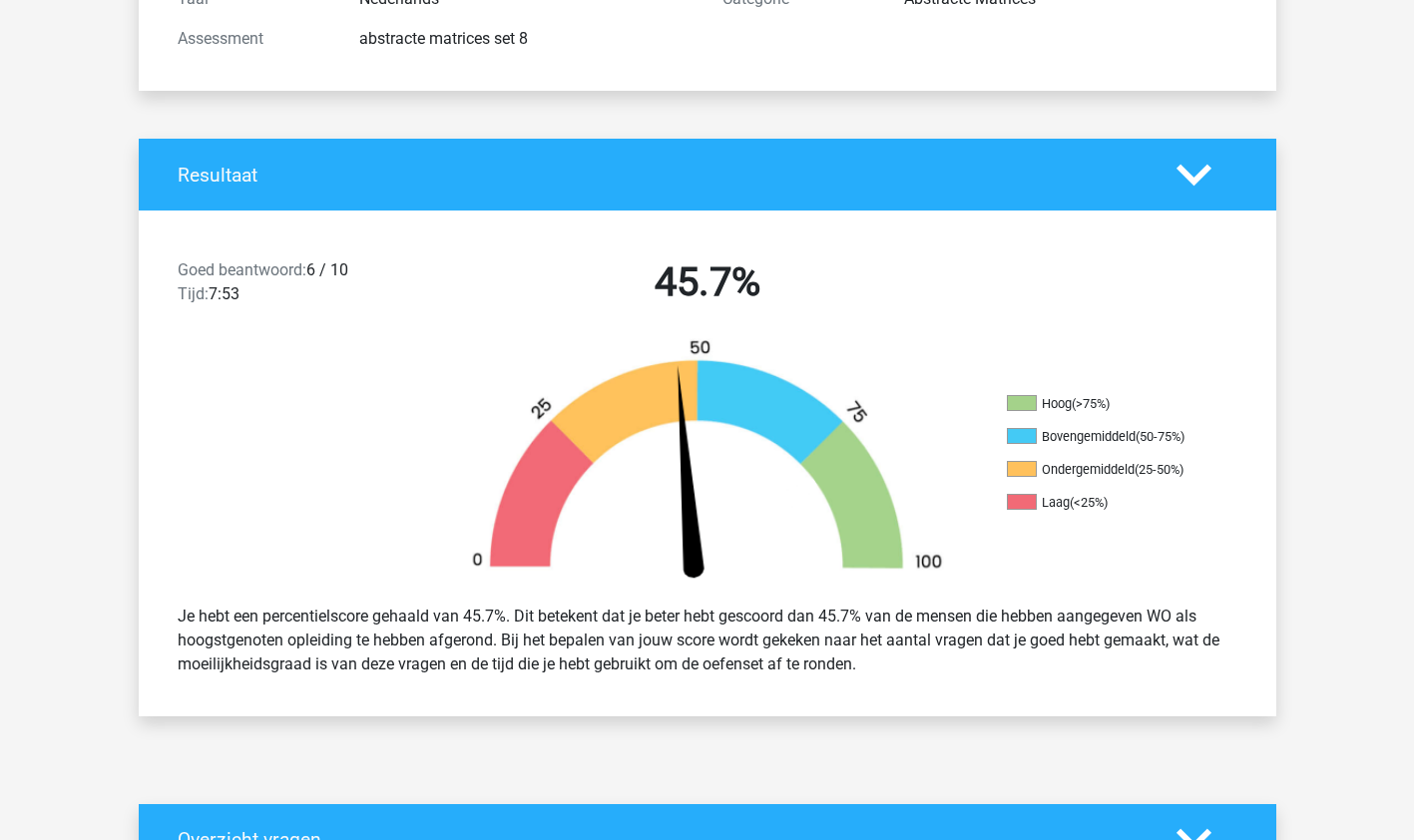 scroll, scrollTop: 0, scrollLeft: 0, axis: both 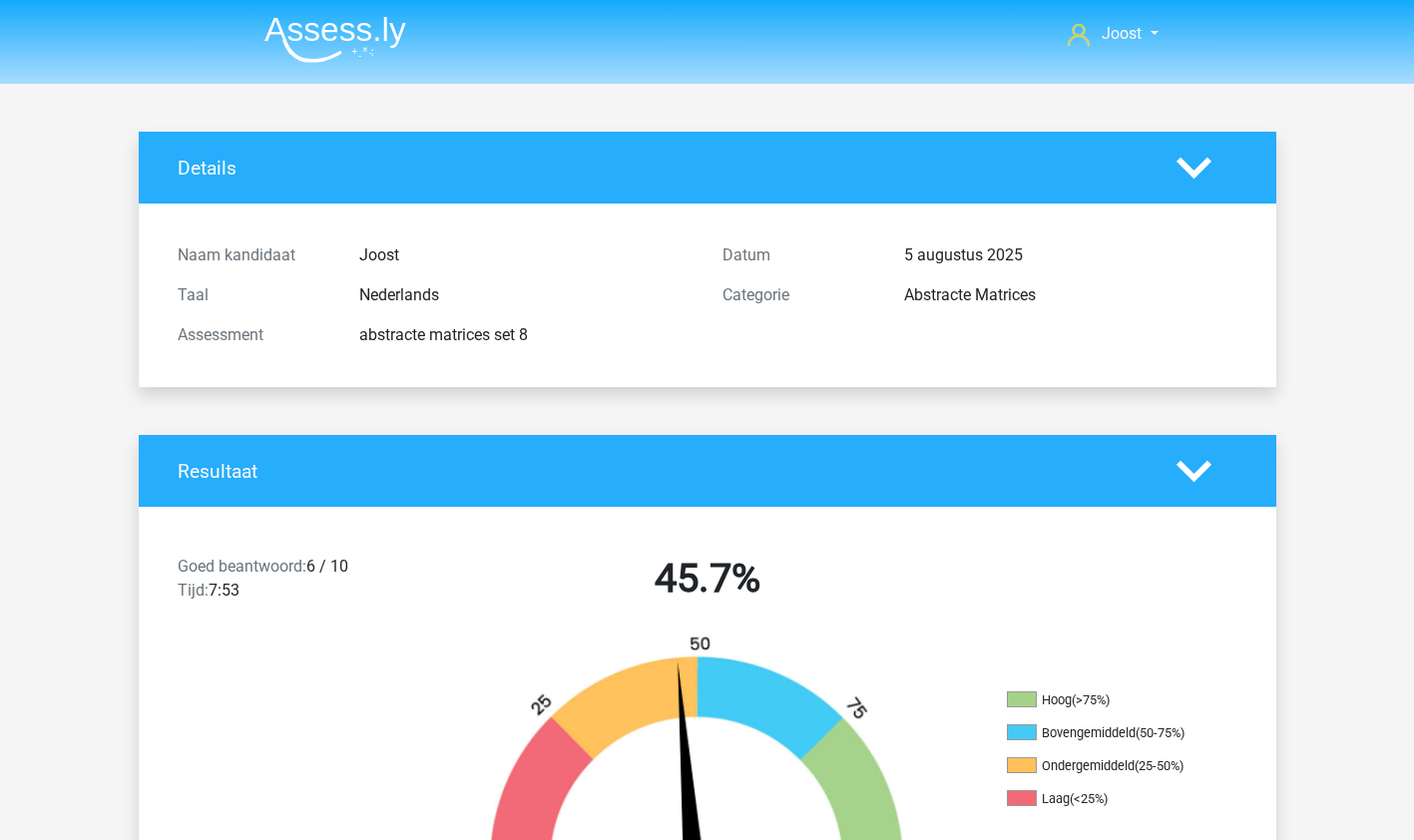 click 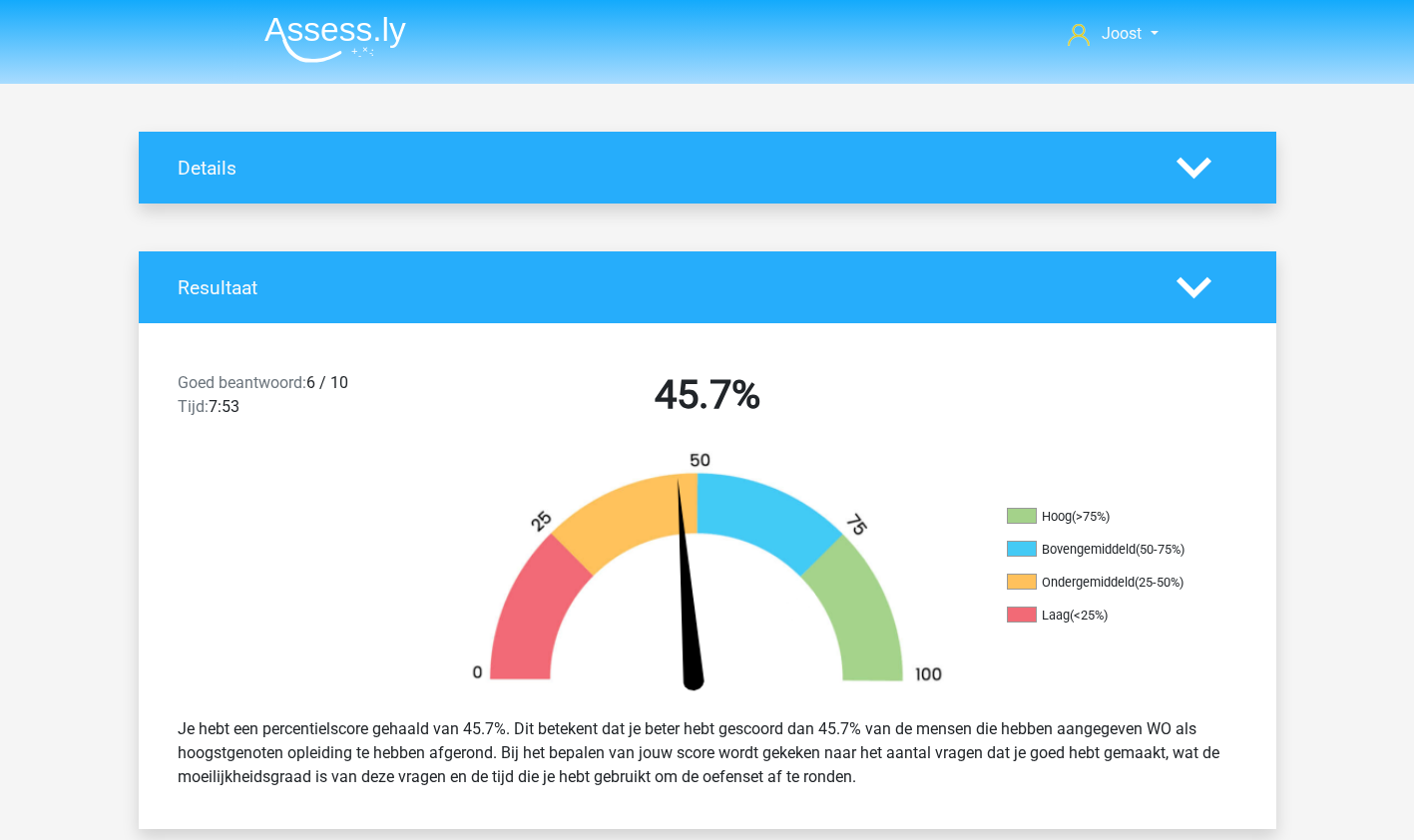 click 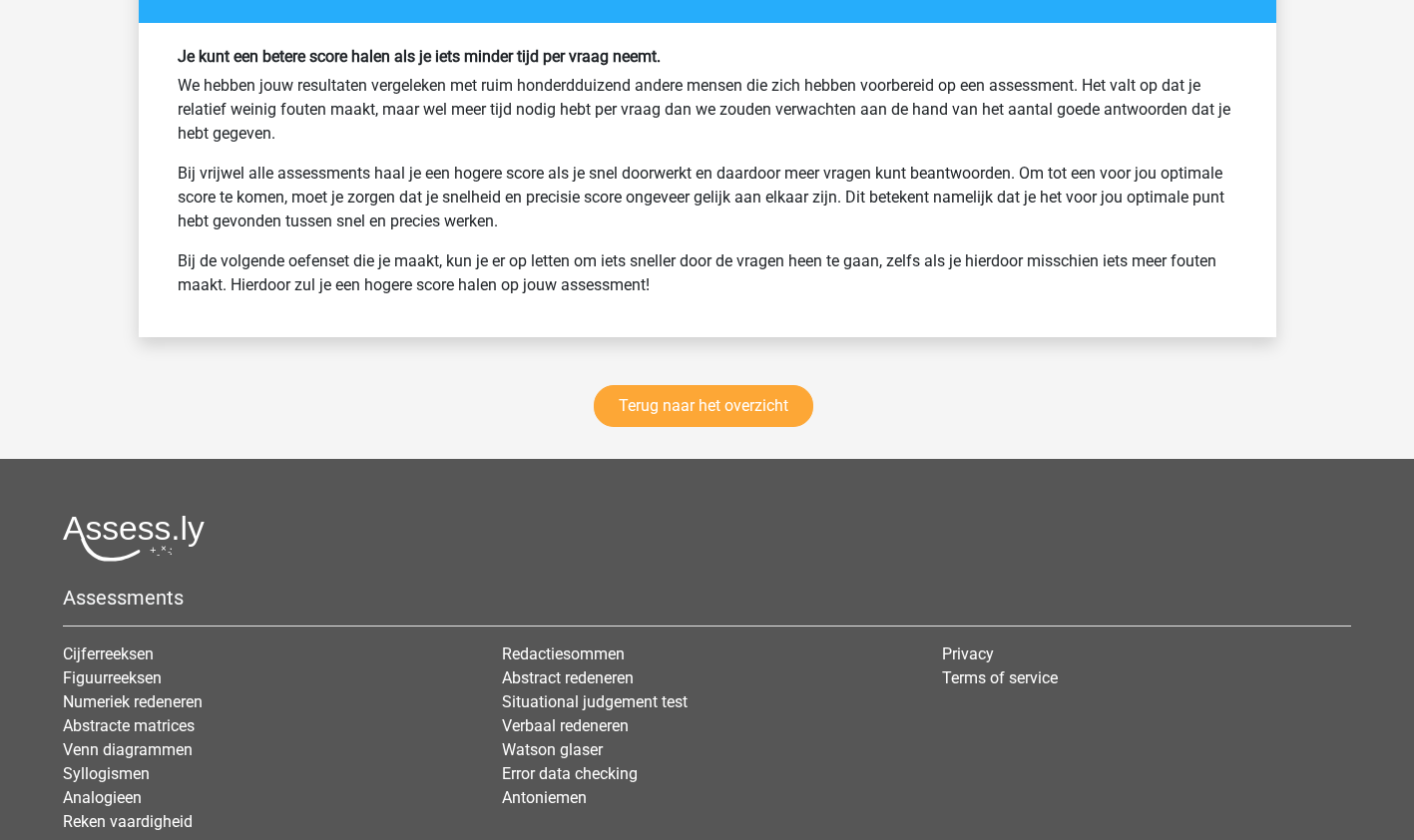 scroll, scrollTop: 7432, scrollLeft: 0, axis: vertical 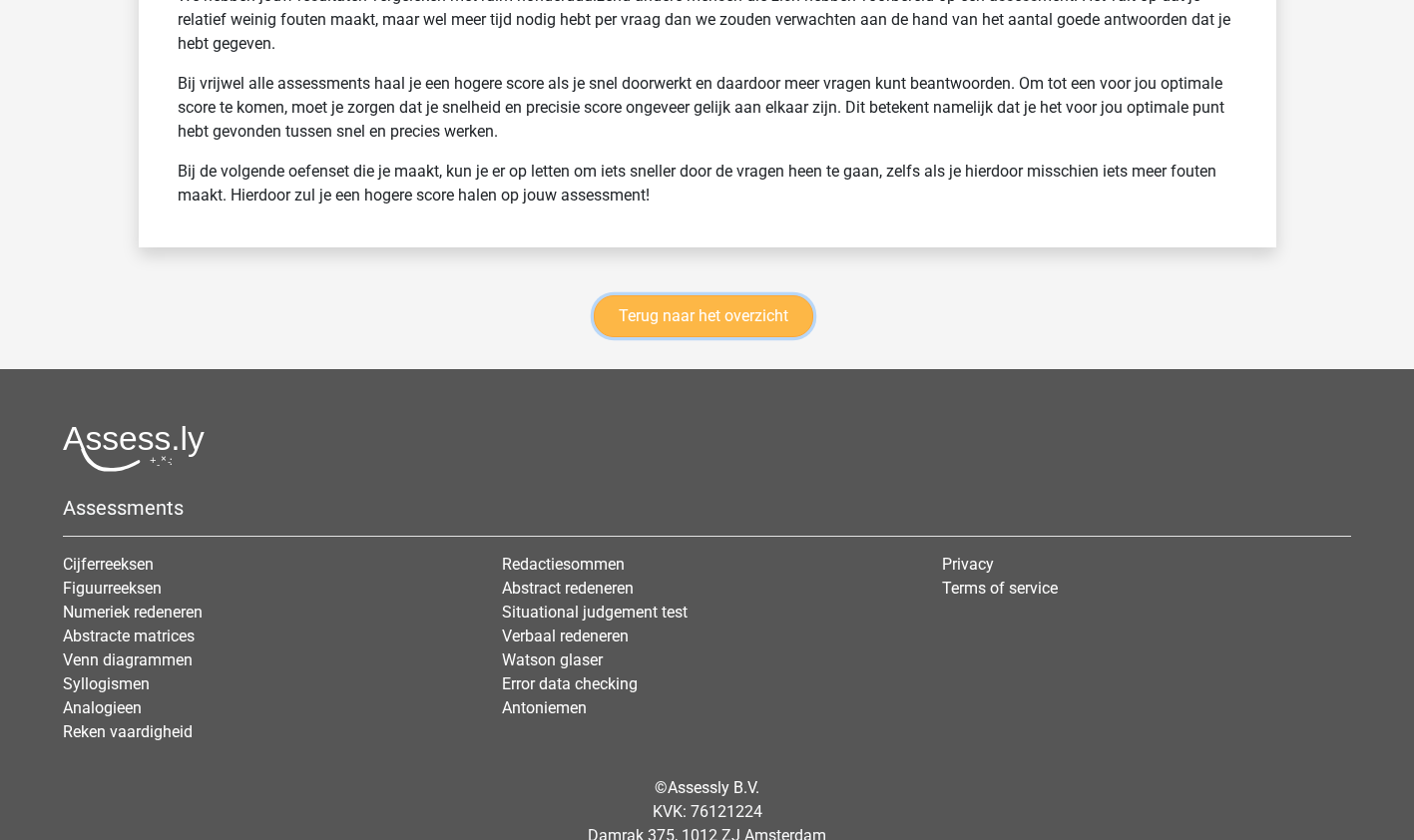 click on "Terug naar het overzicht" at bounding box center (704, 316) 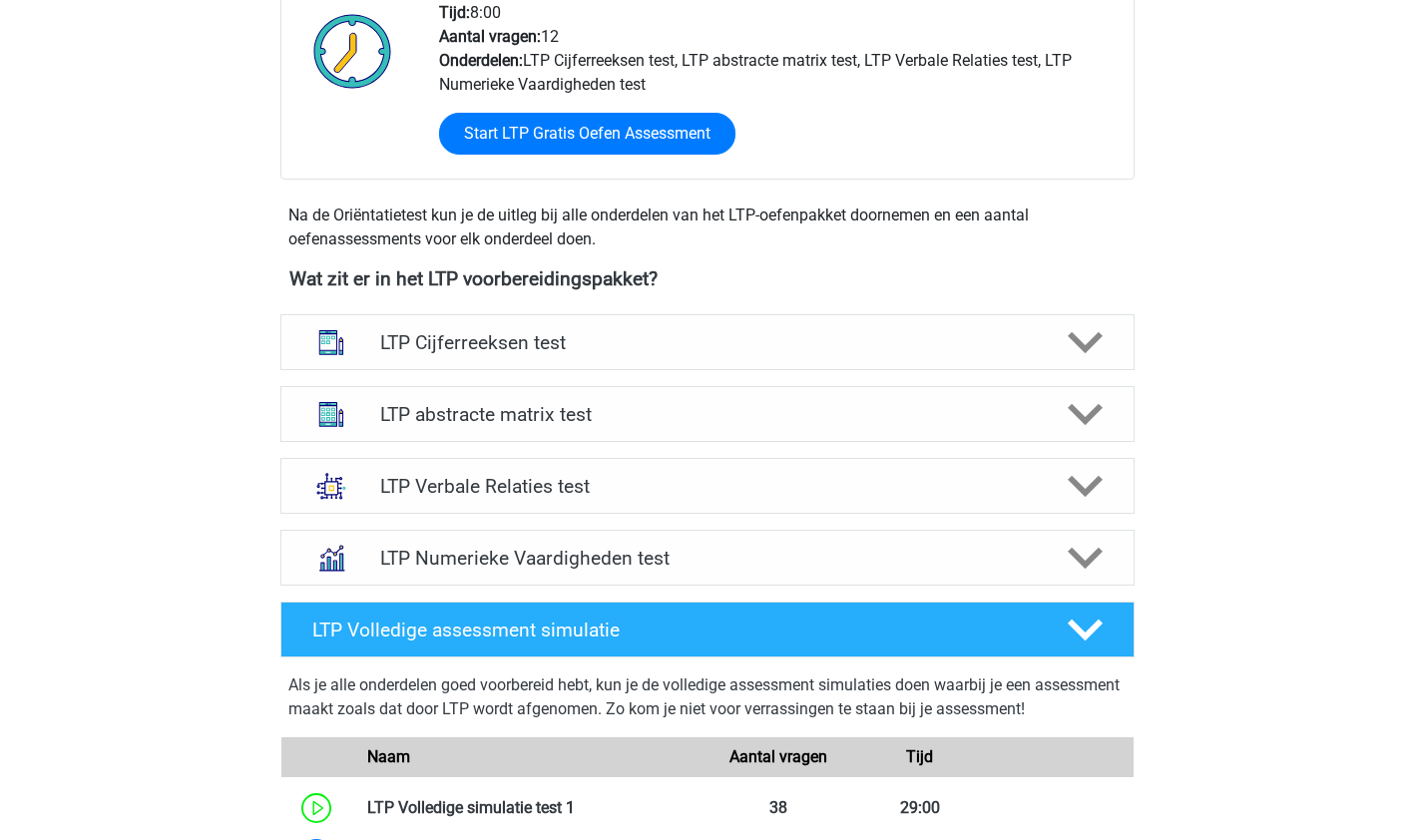 scroll, scrollTop: 538, scrollLeft: 0, axis: vertical 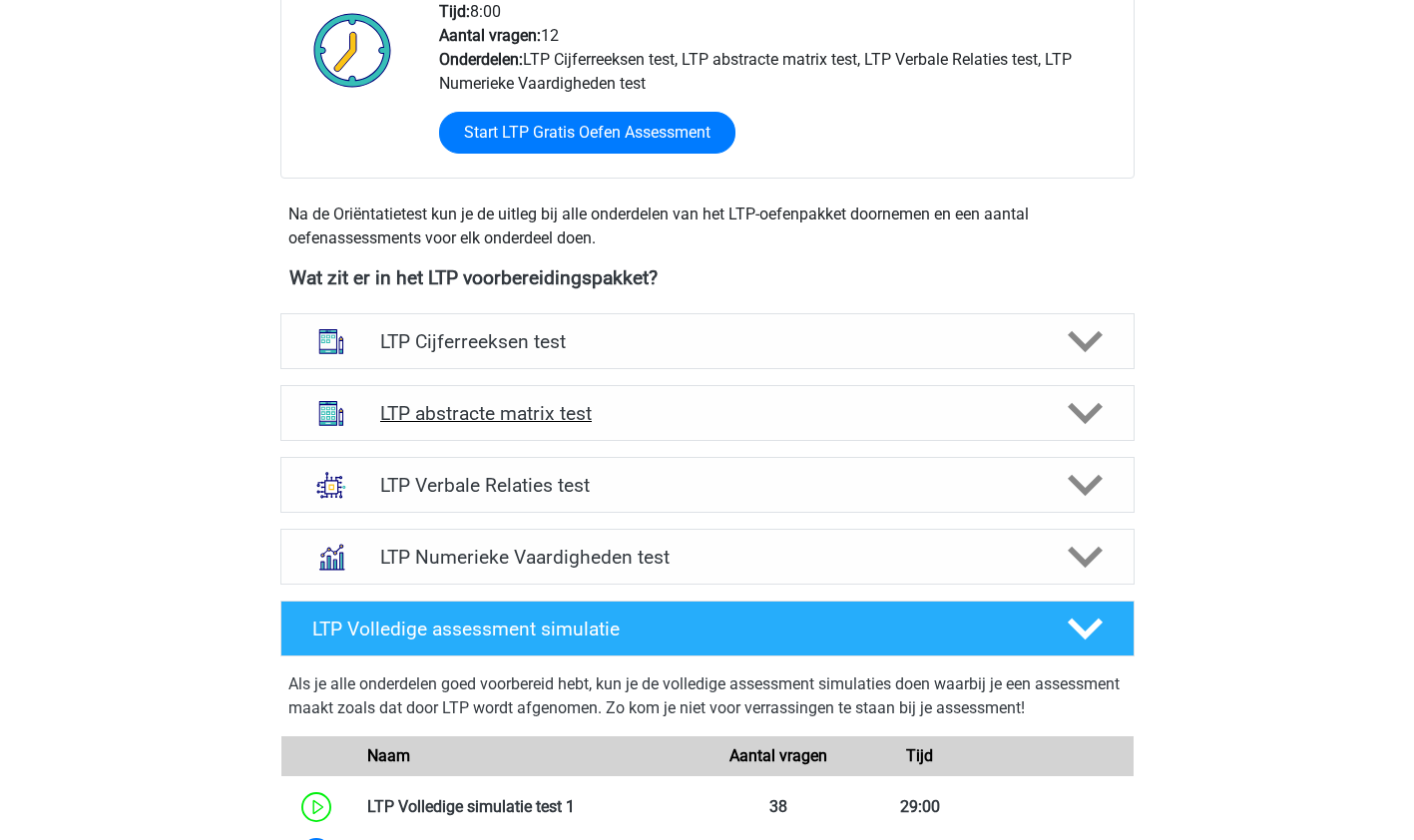 click on "LTP abstracte matrix test" at bounding box center [707, 413] 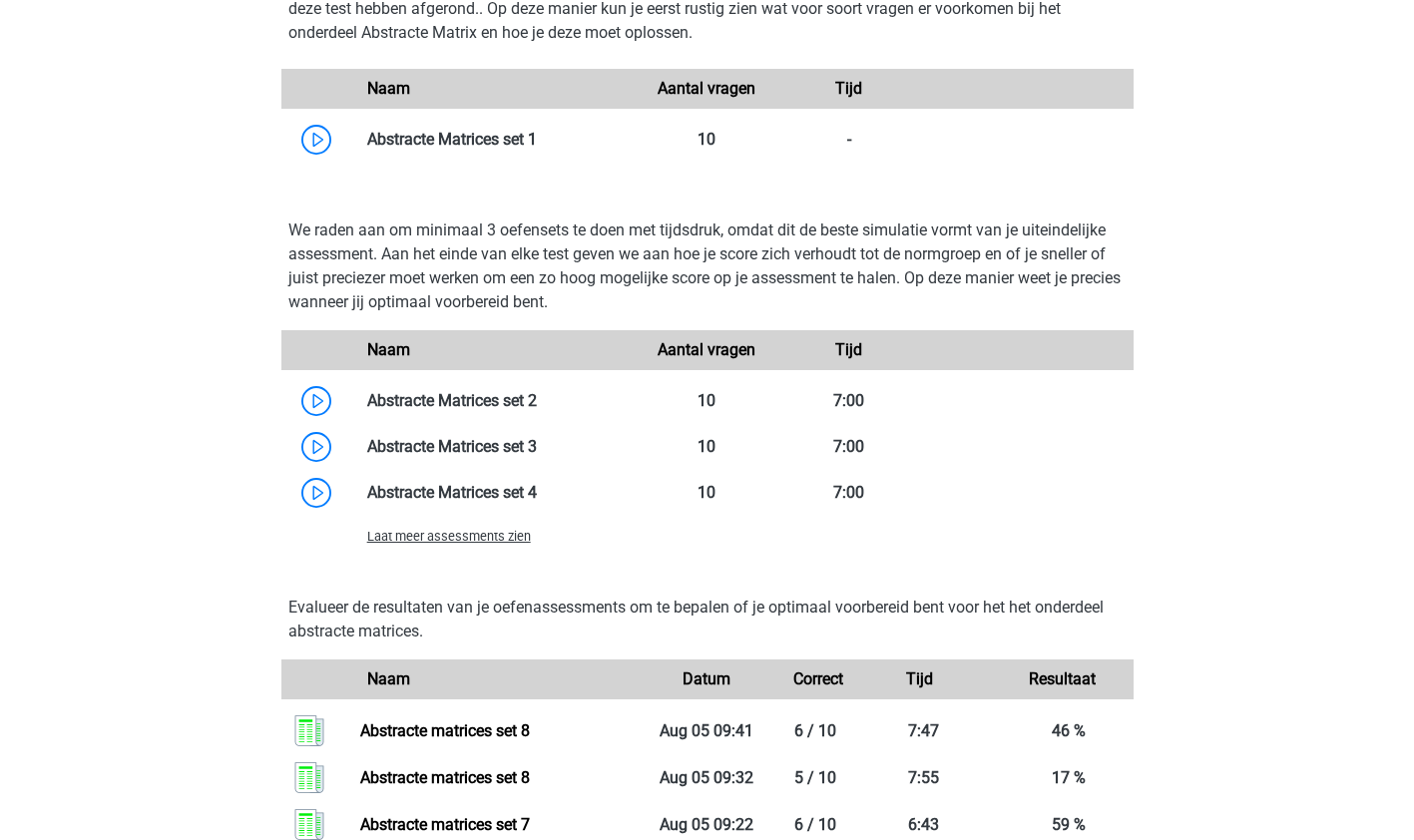 scroll, scrollTop: 1363, scrollLeft: 0, axis: vertical 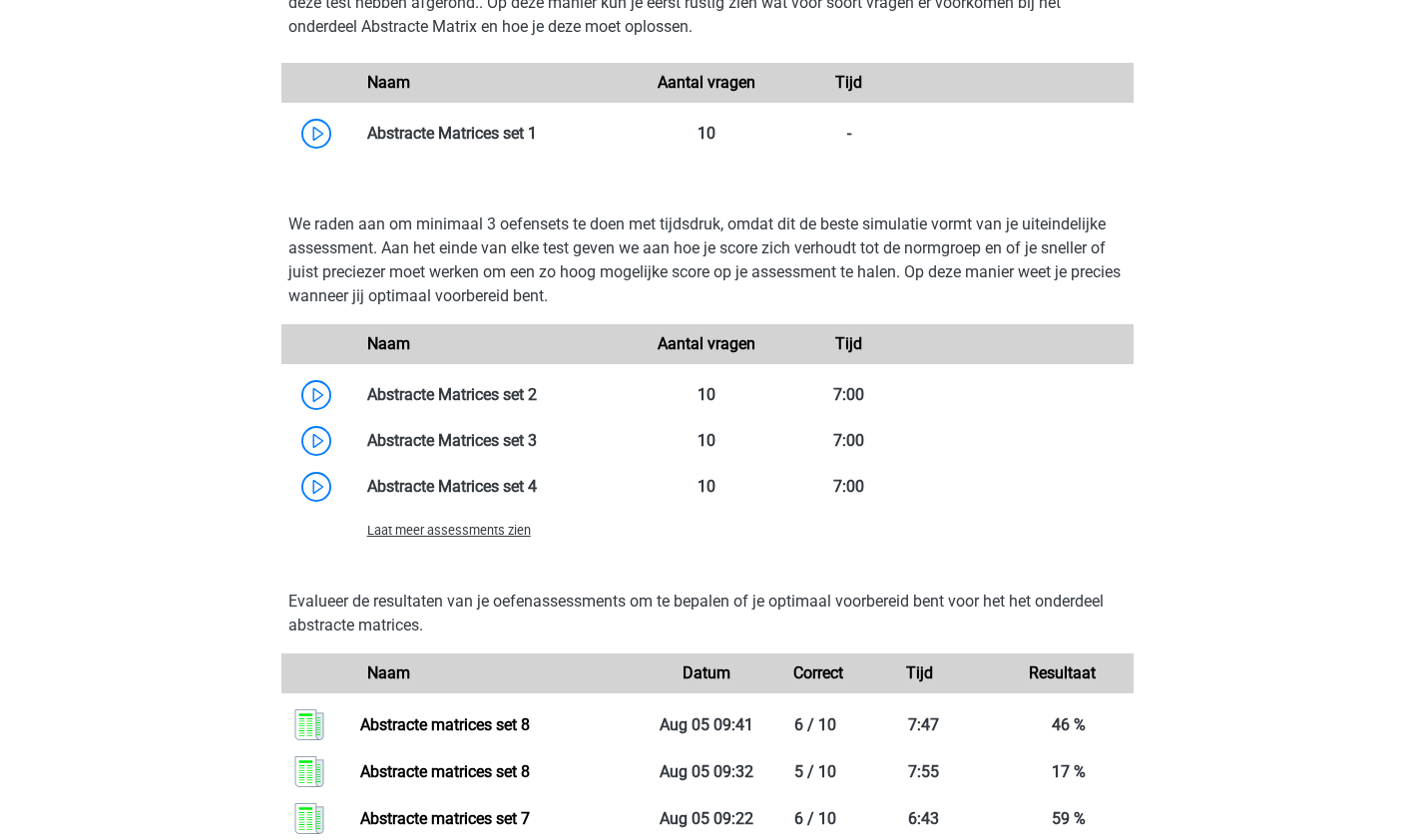 click on "Laat meer assessments zien" at bounding box center (449, 530) 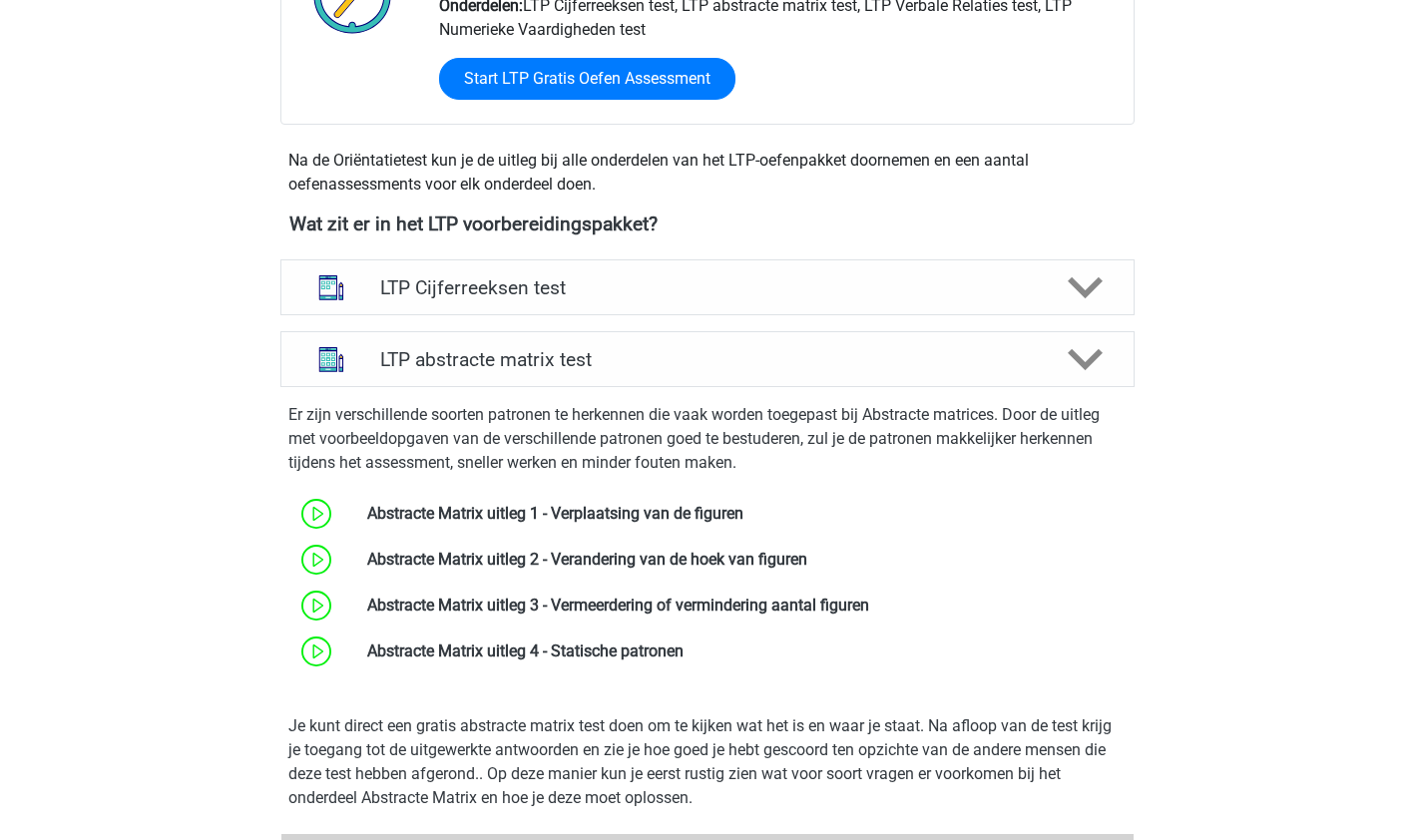 scroll, scrollTop: 590, scrollLeft: 0, axis: vertical 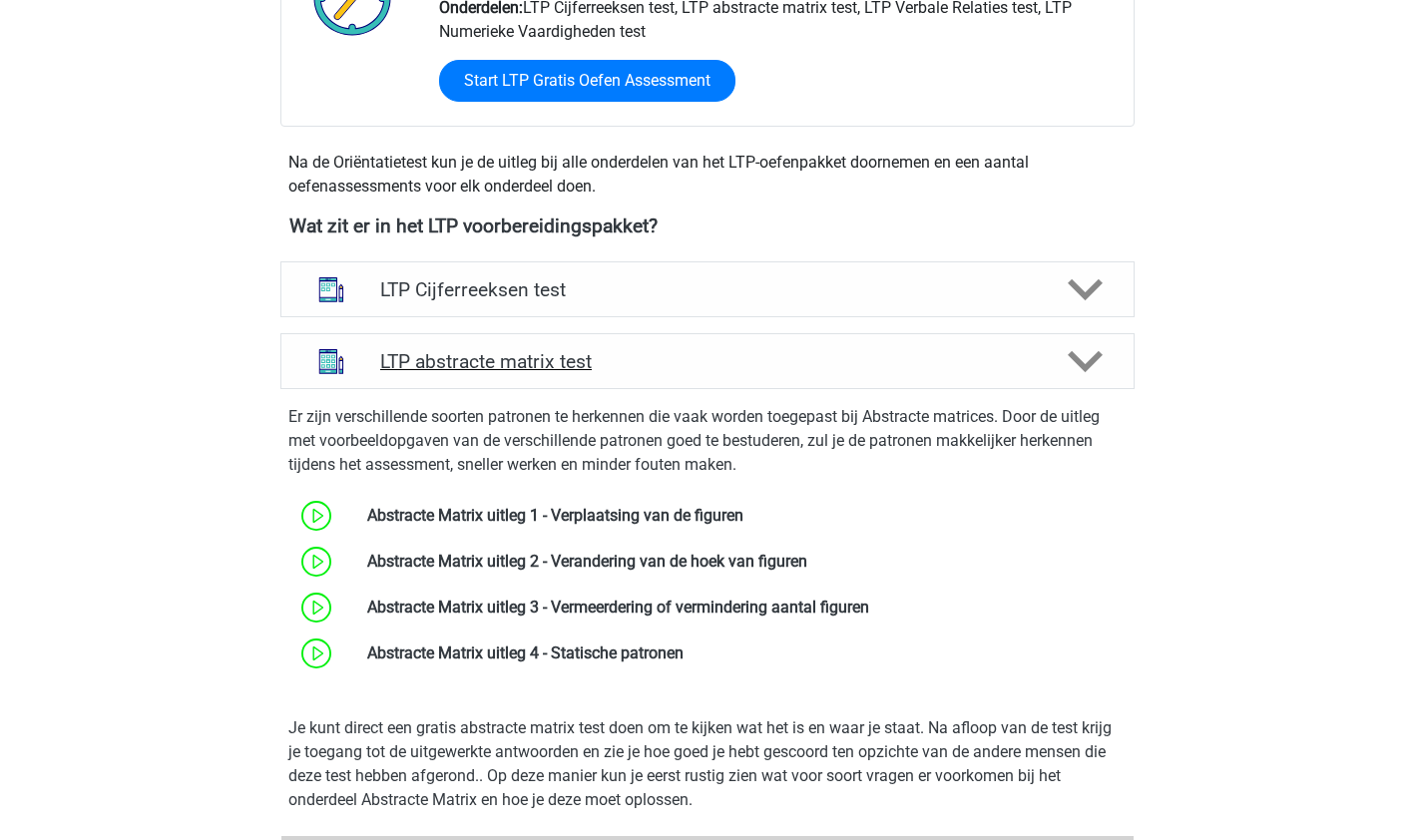 click 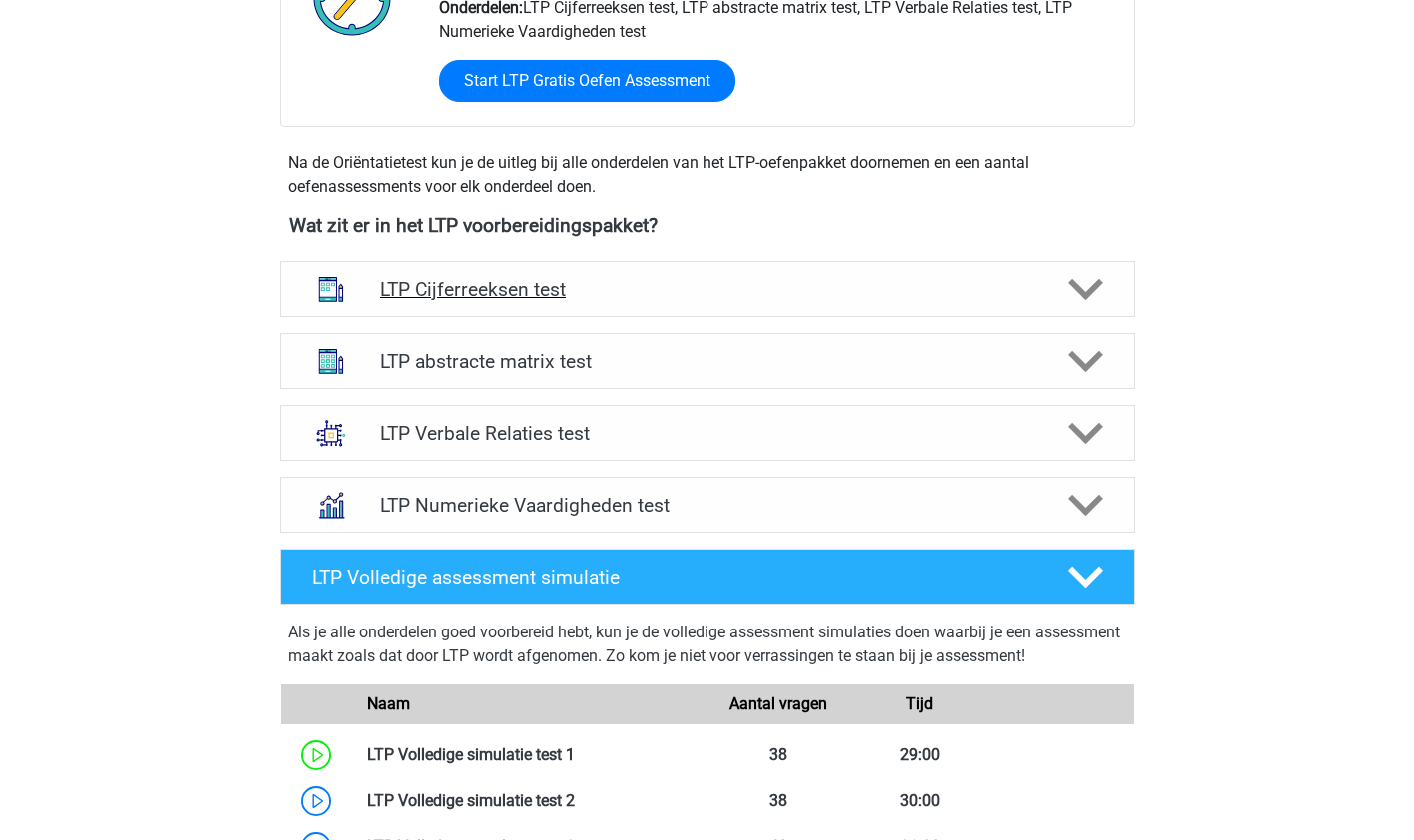 click 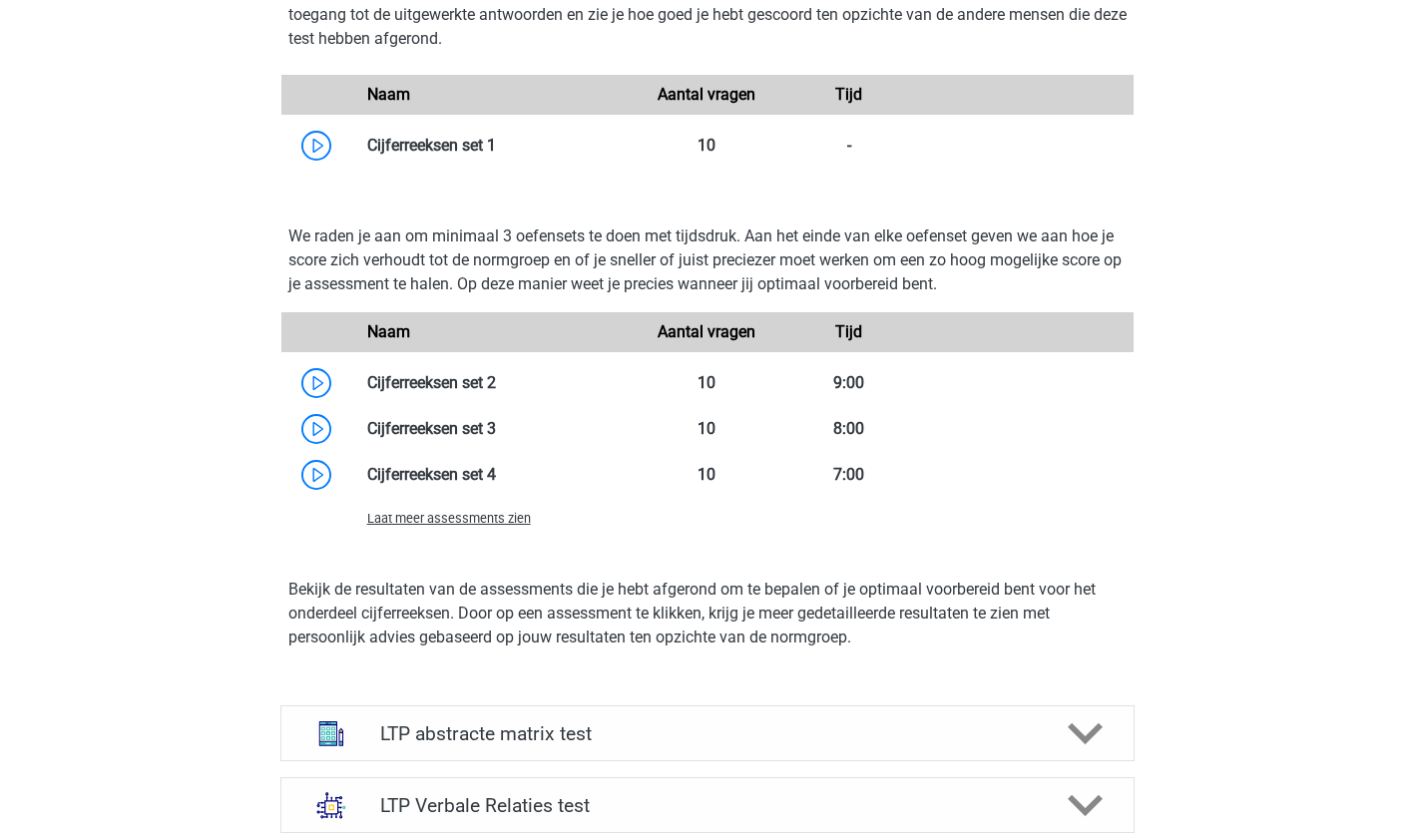 scroll, scrollTop: 1353, scrollLeft: 0, axis: vertical 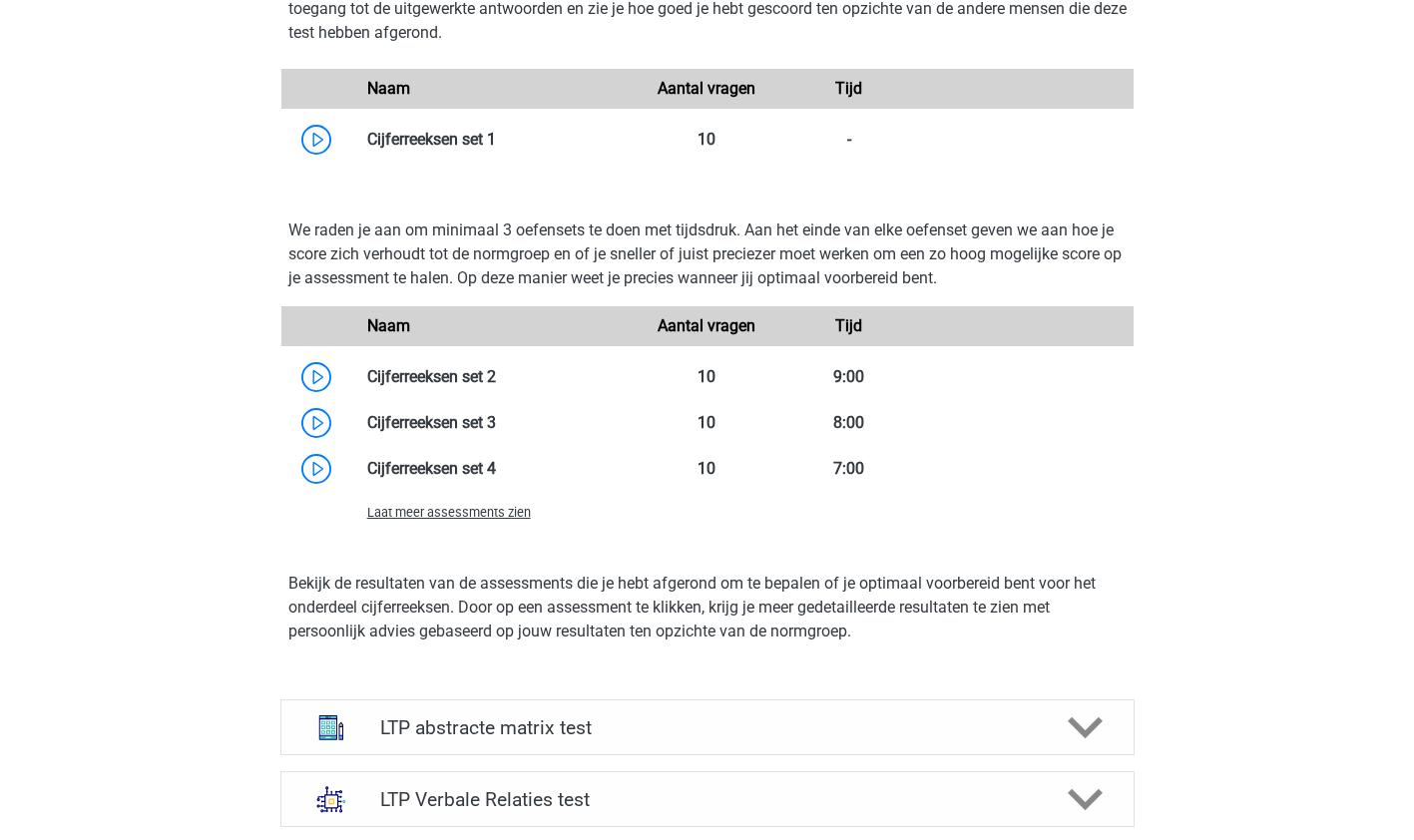 click on "Laat meer assessments zien" at bounding box center (449, 512) 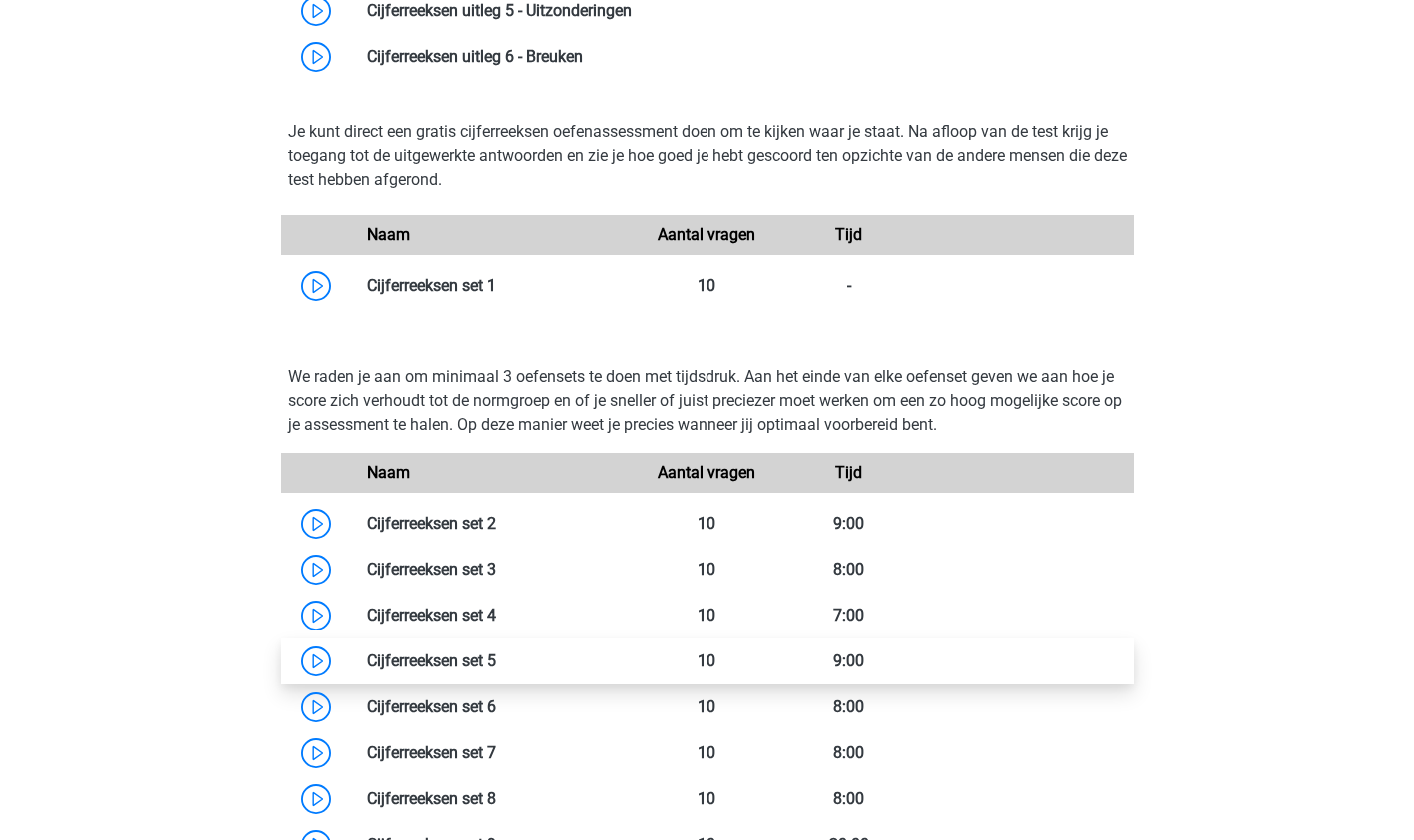 scroll, scrollTop: 1205, scrollLeft: 0, axis: vertical 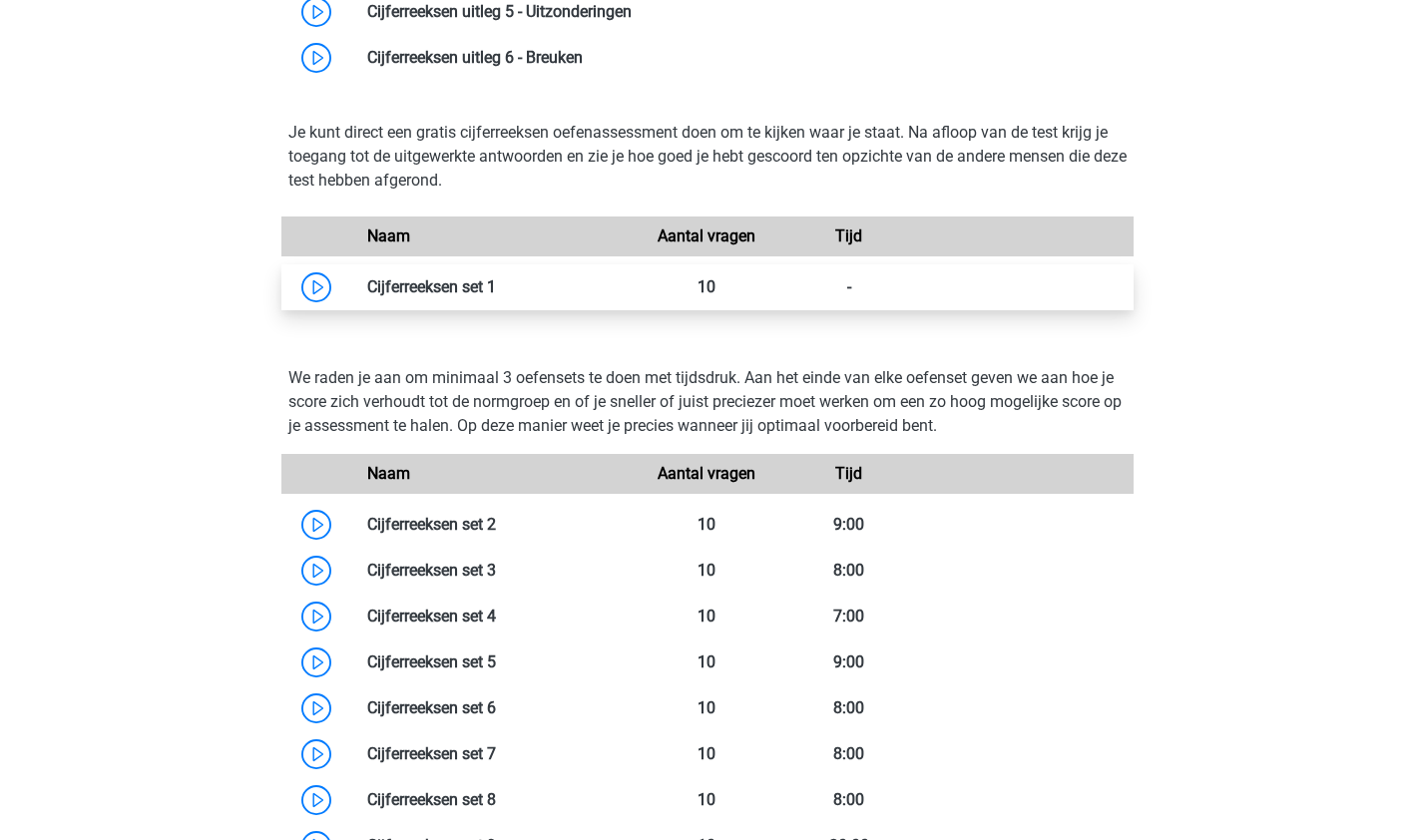 click at bounding box center (496, 286) 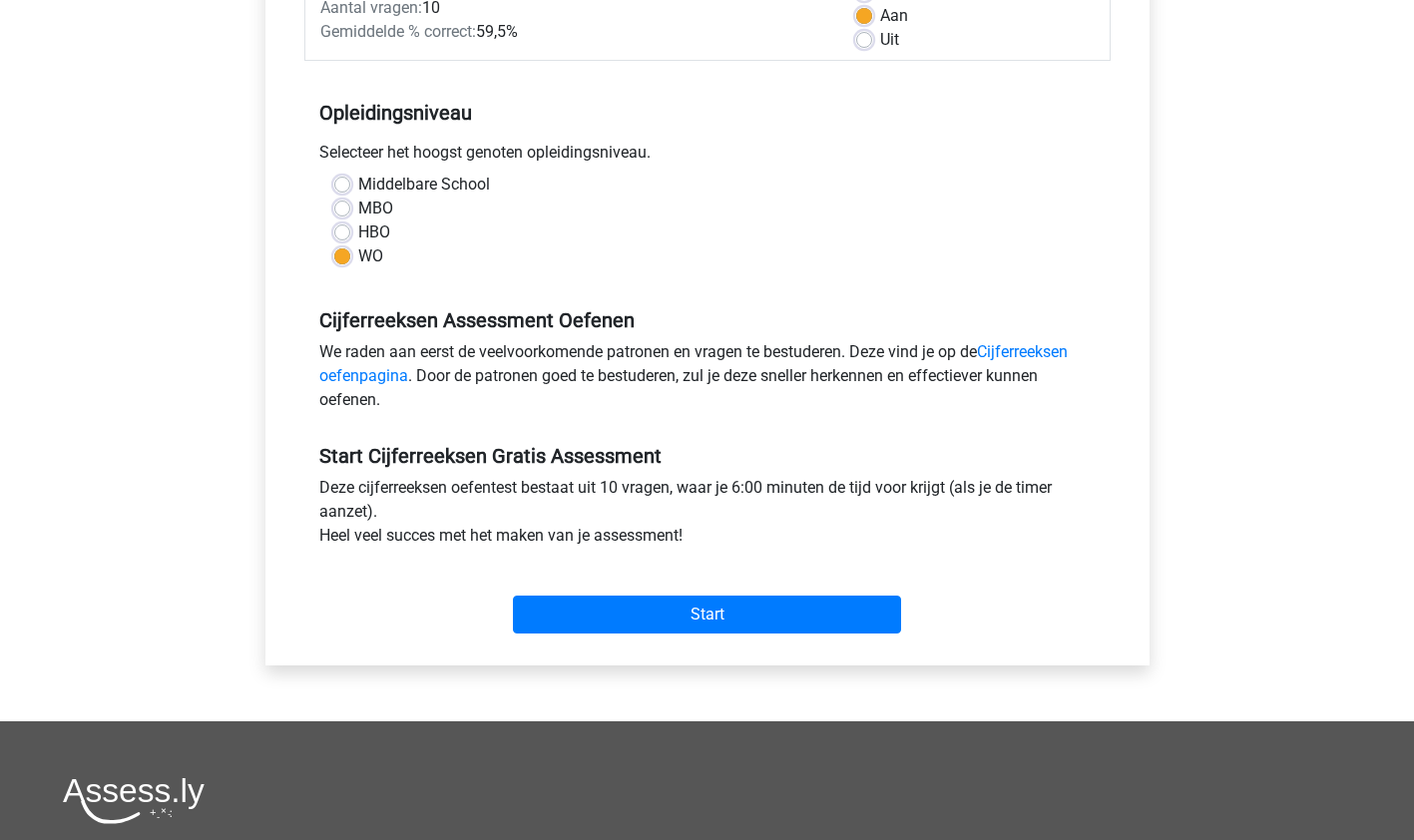 scroll, scrollTop: 333, scrollLeft: 0, axis: vertical 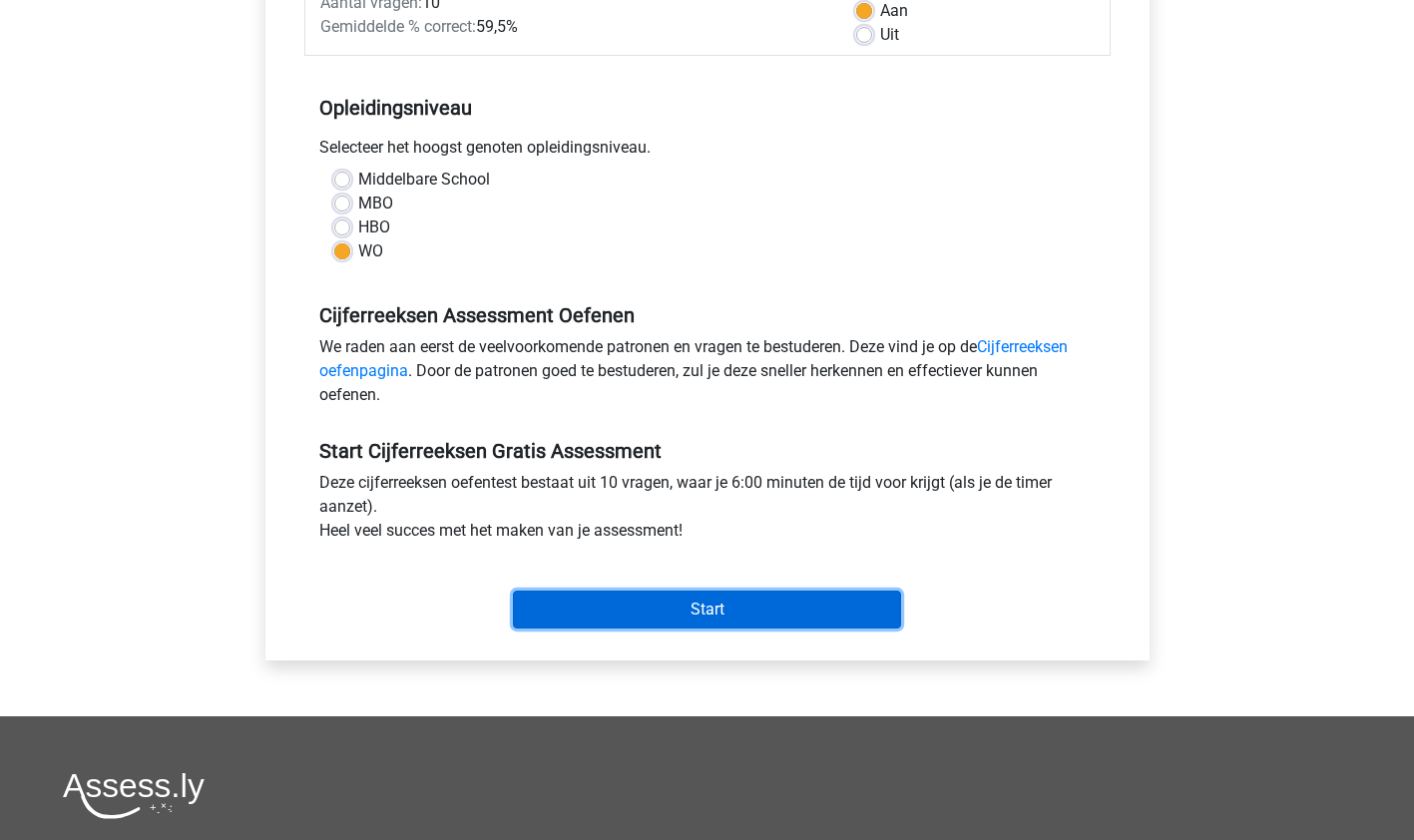 click on "Start" at bounding box center (707, 610) 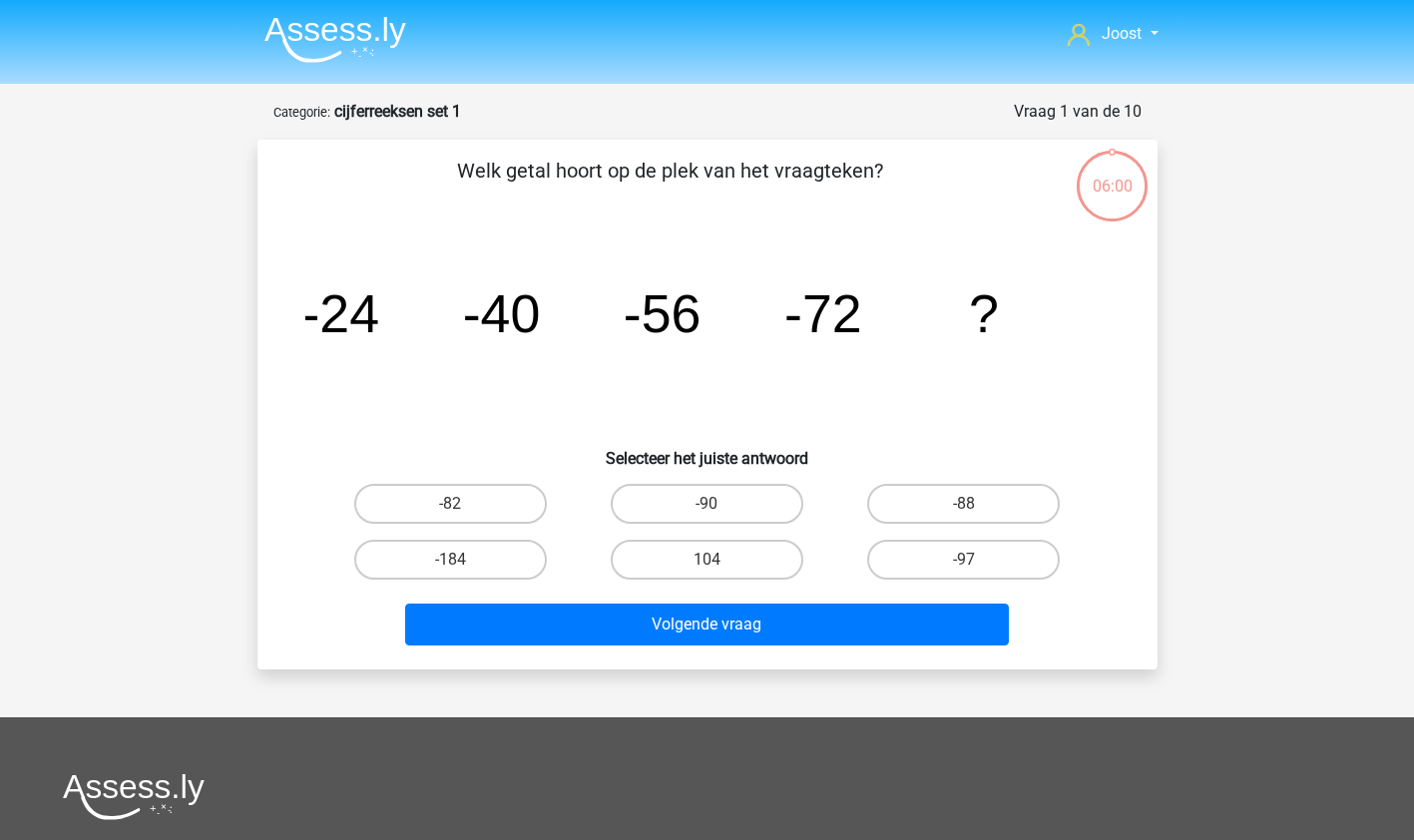 scroll, scrollTop: 0, scrollLeft: 0, axis: both 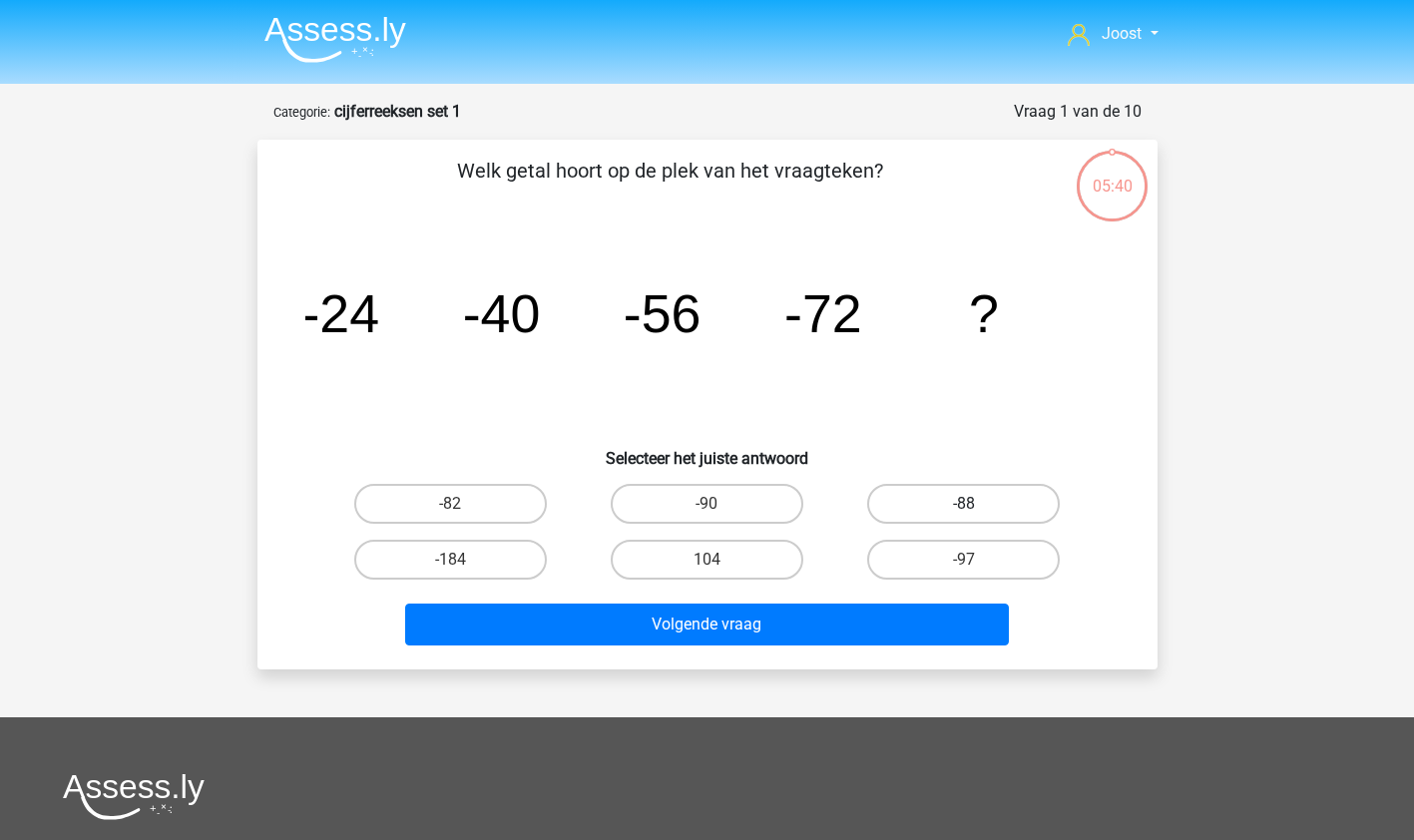 click on "-88" at bounding box center [963, 504] 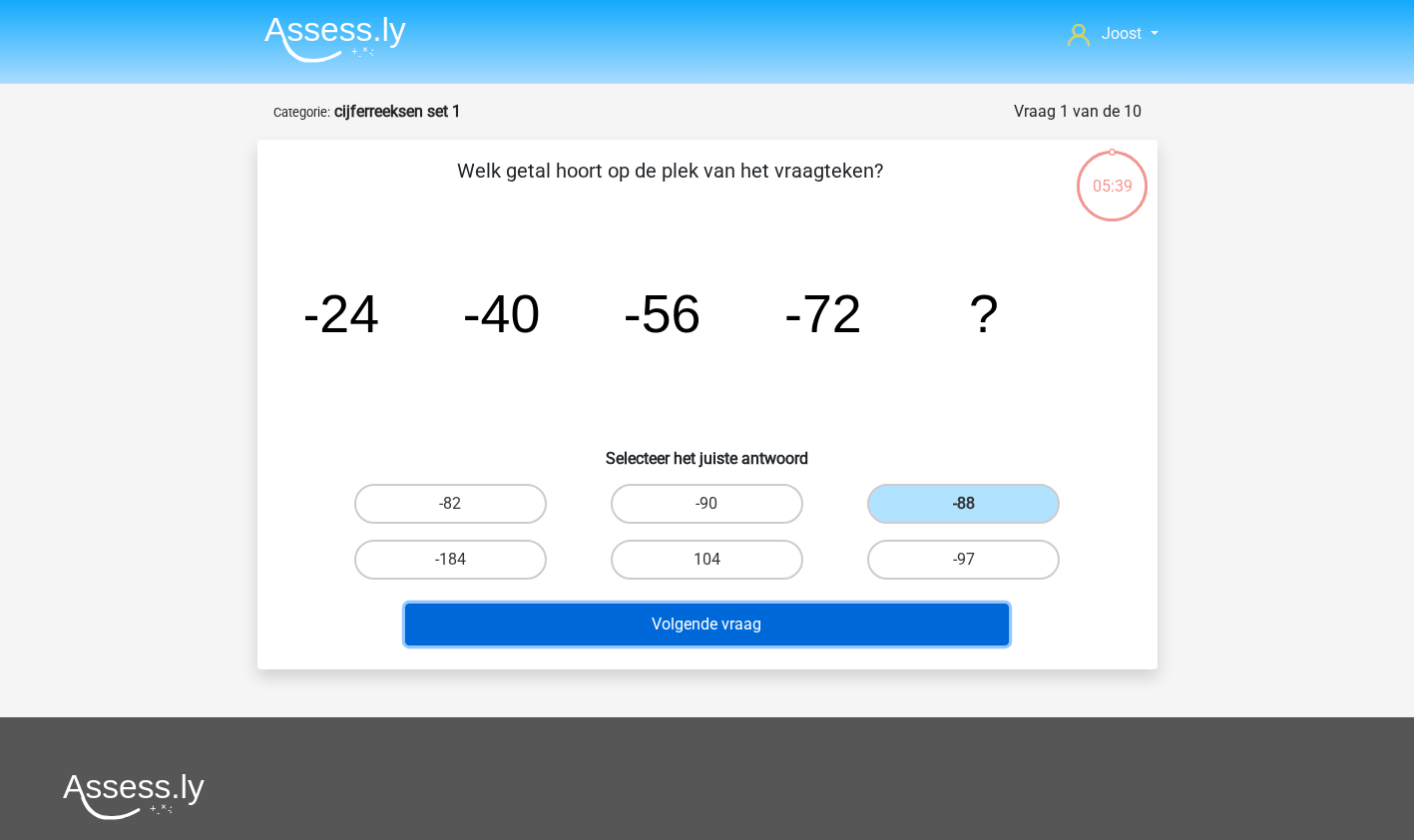 click on "Volgende vraag" at bounding box center [707, 625] 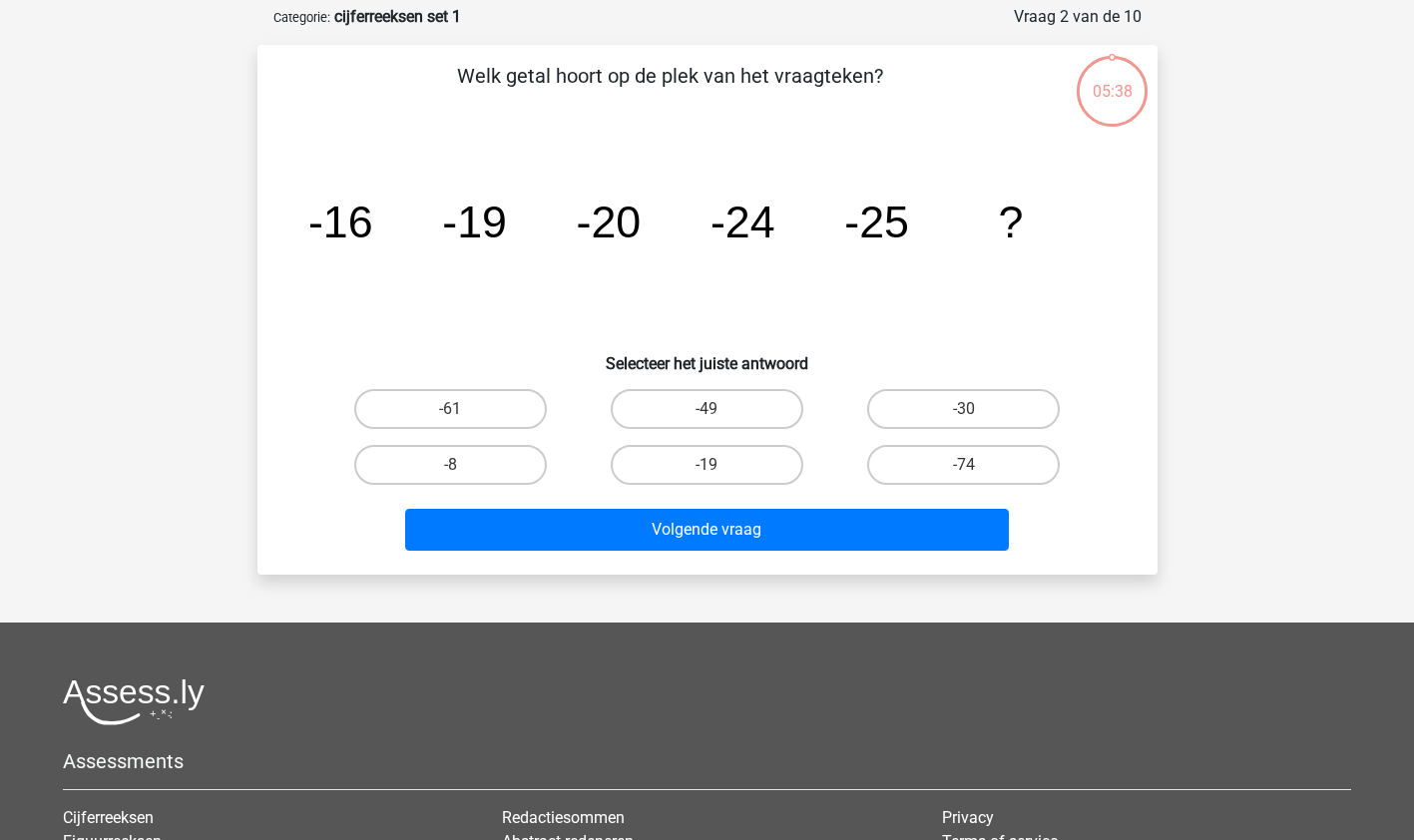 scroll, scrollTop: 100, scrollLeft: 0, axis: vertical 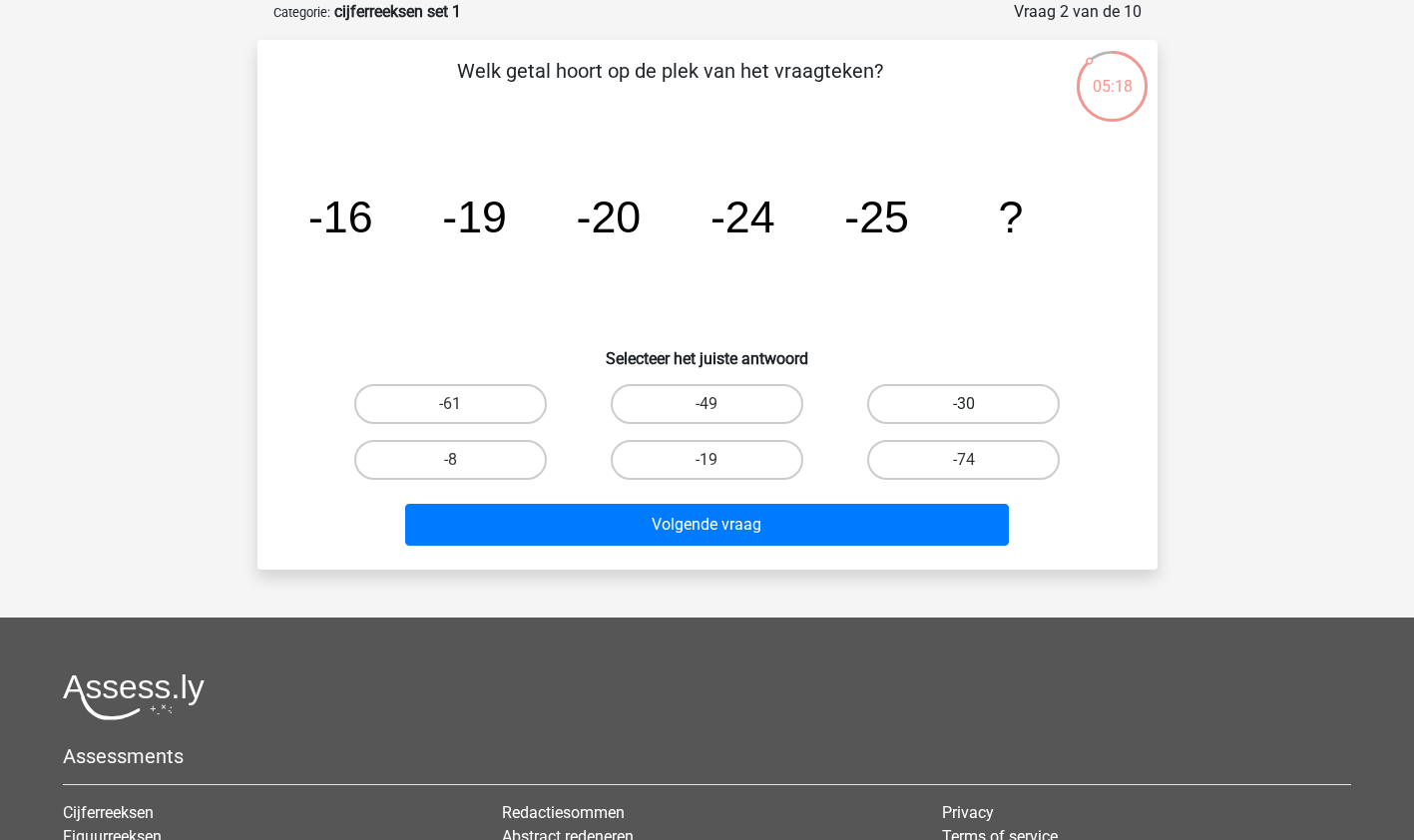 click on "-30" at bounding box center [963, 404] 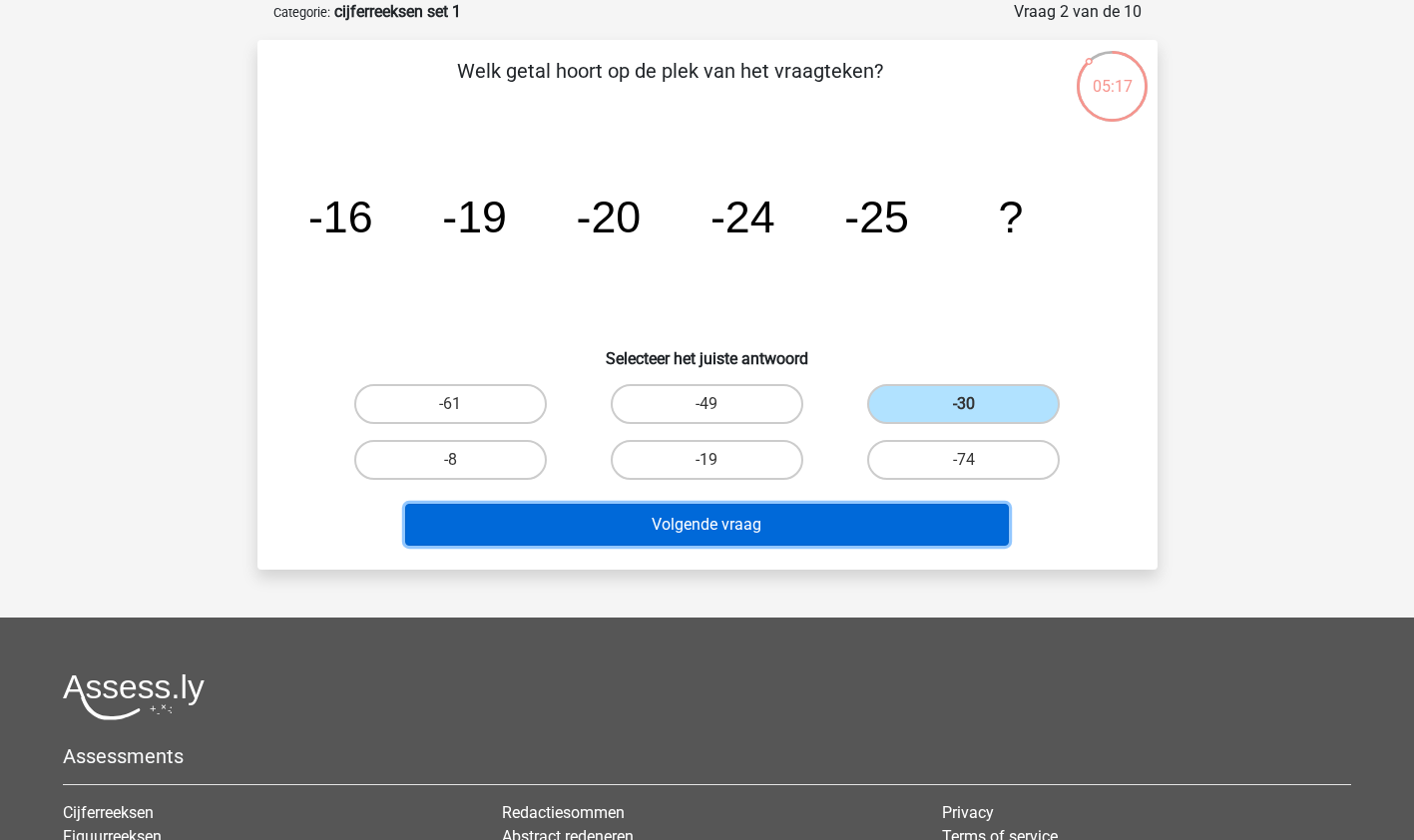 click on "Volgende vraag" at bounding box center [707, 525] 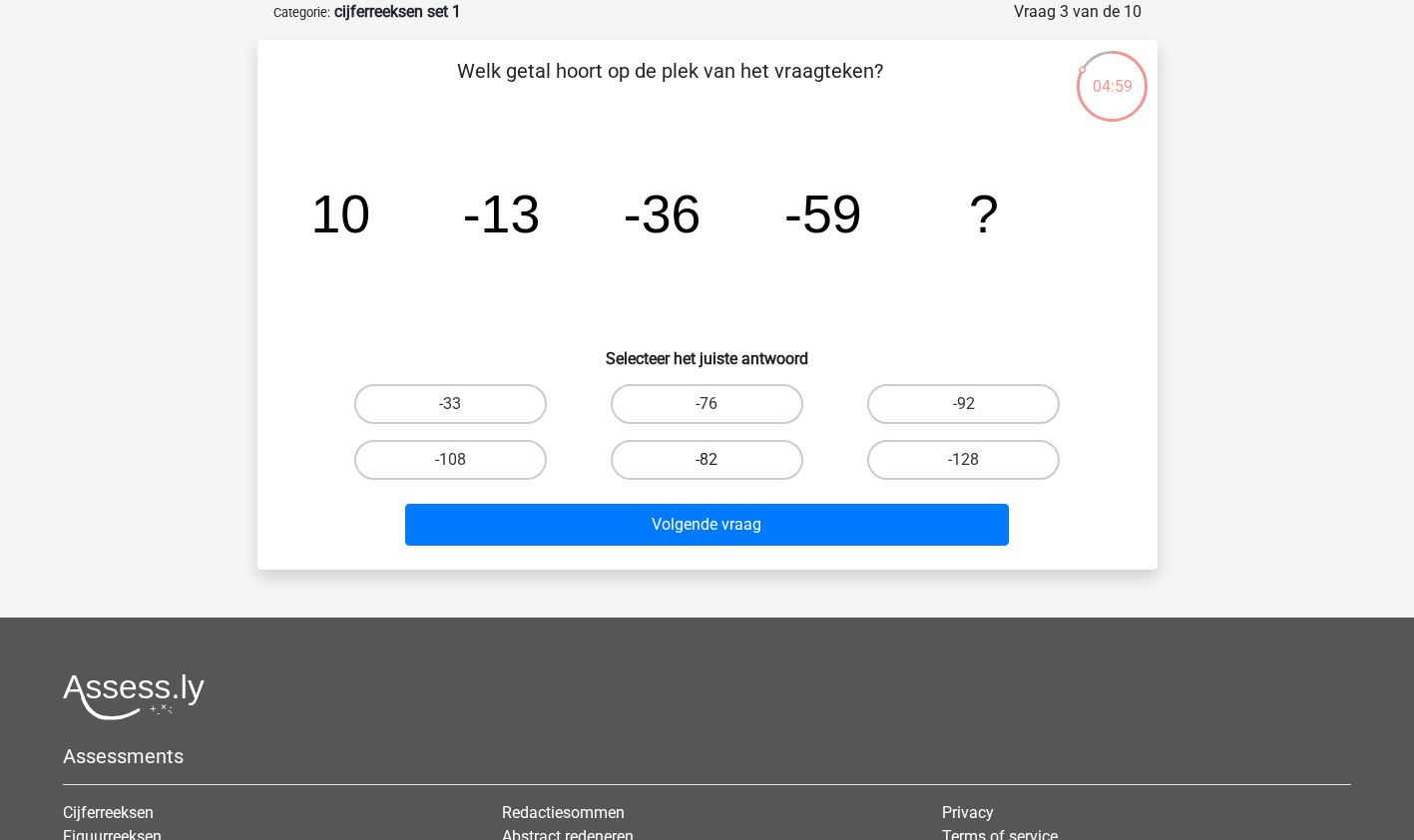 click on "-82" at bounding box center [707, 460] 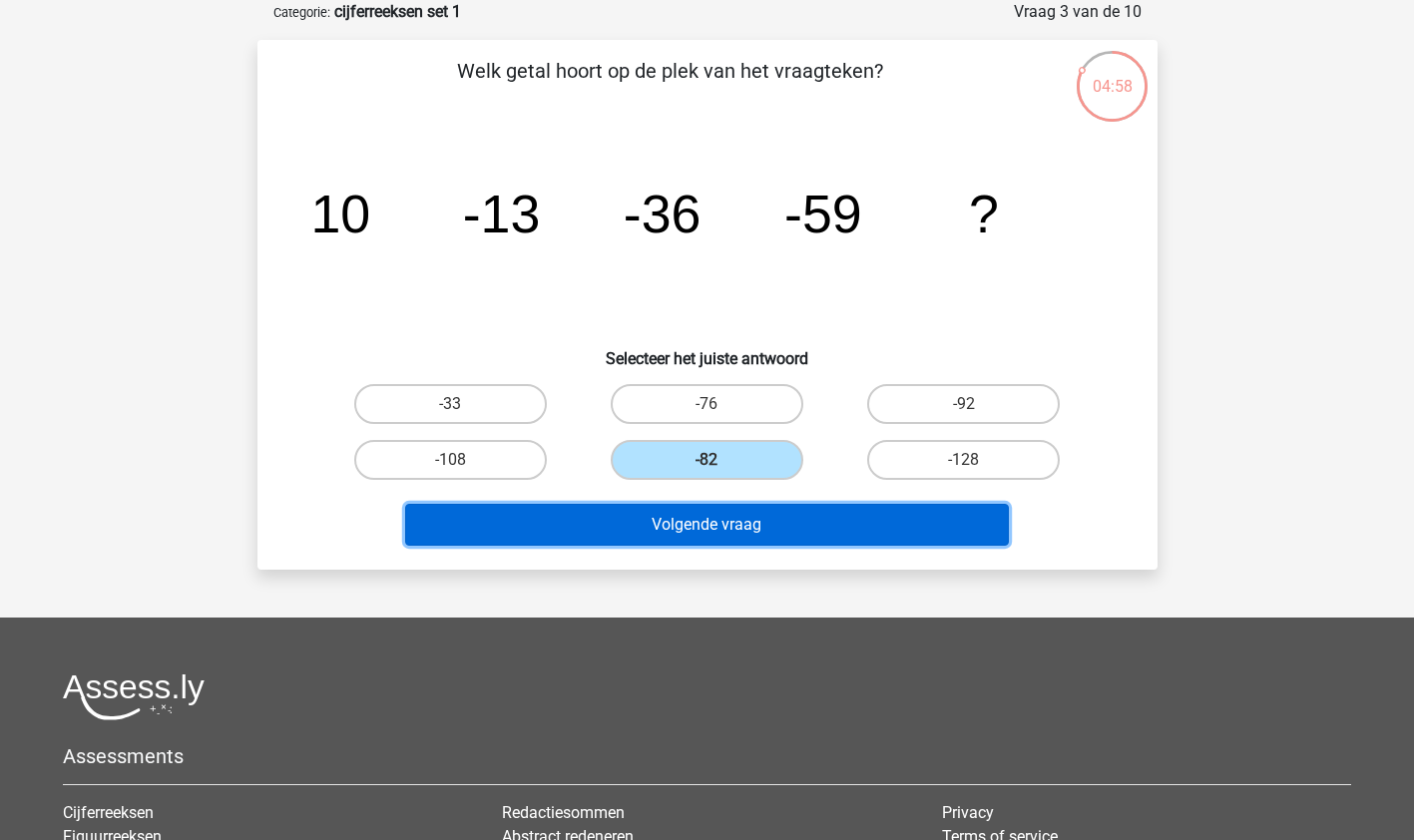 click on "Volgende vraag" at bounding box center (707, 525) 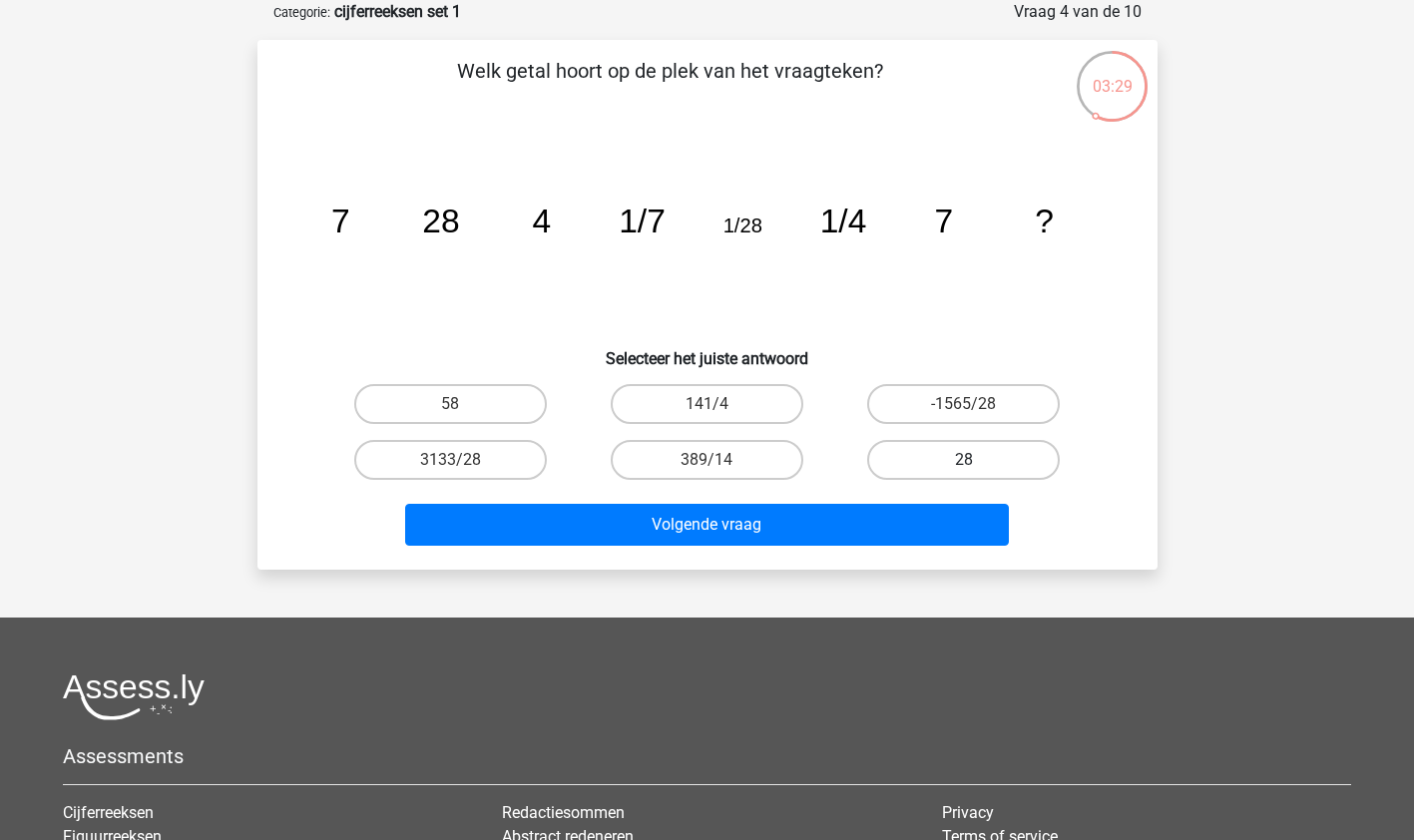 click on "28" at bounding box center [963, 460] 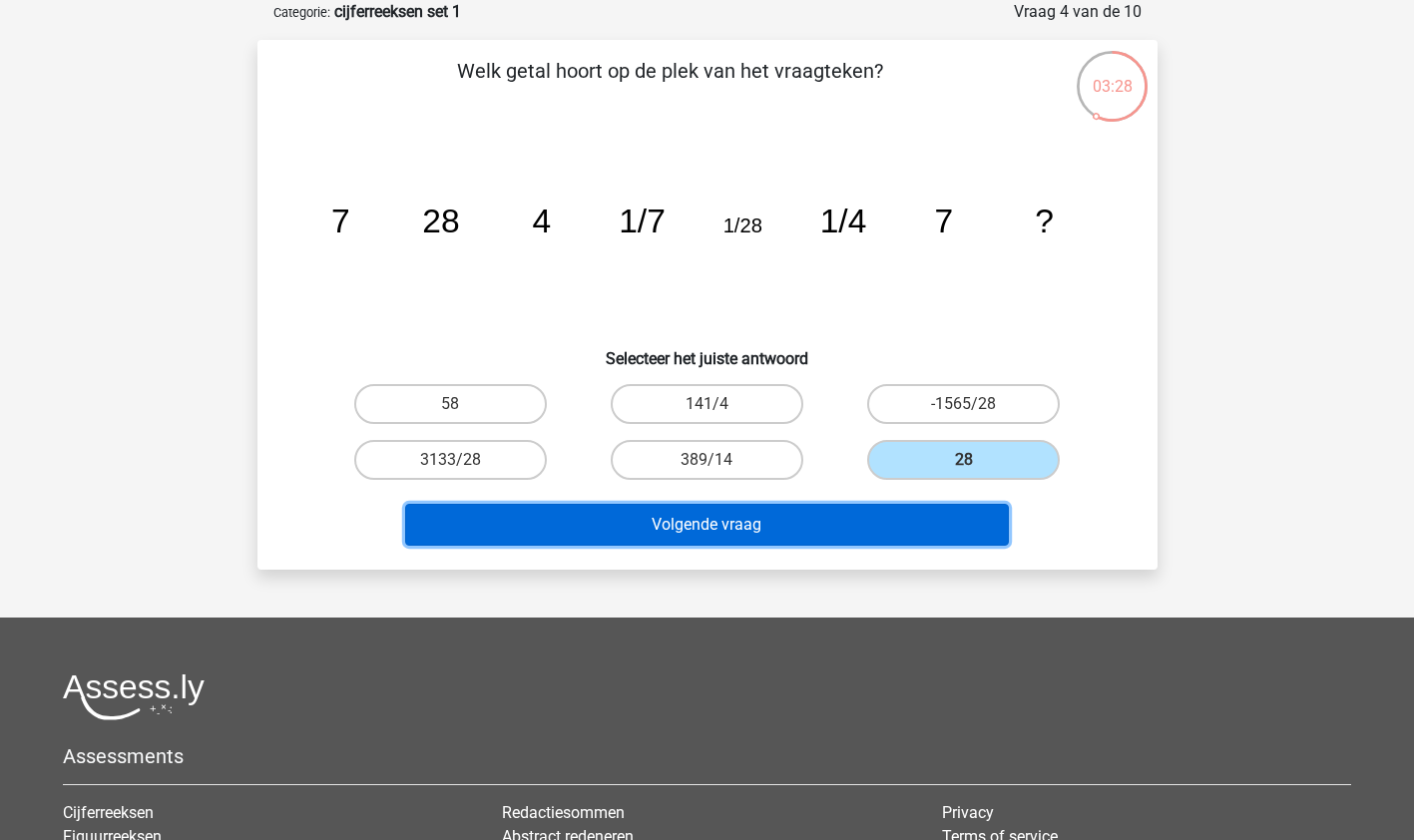 click on "Volgende vraag" at bounding box center (707, 525) 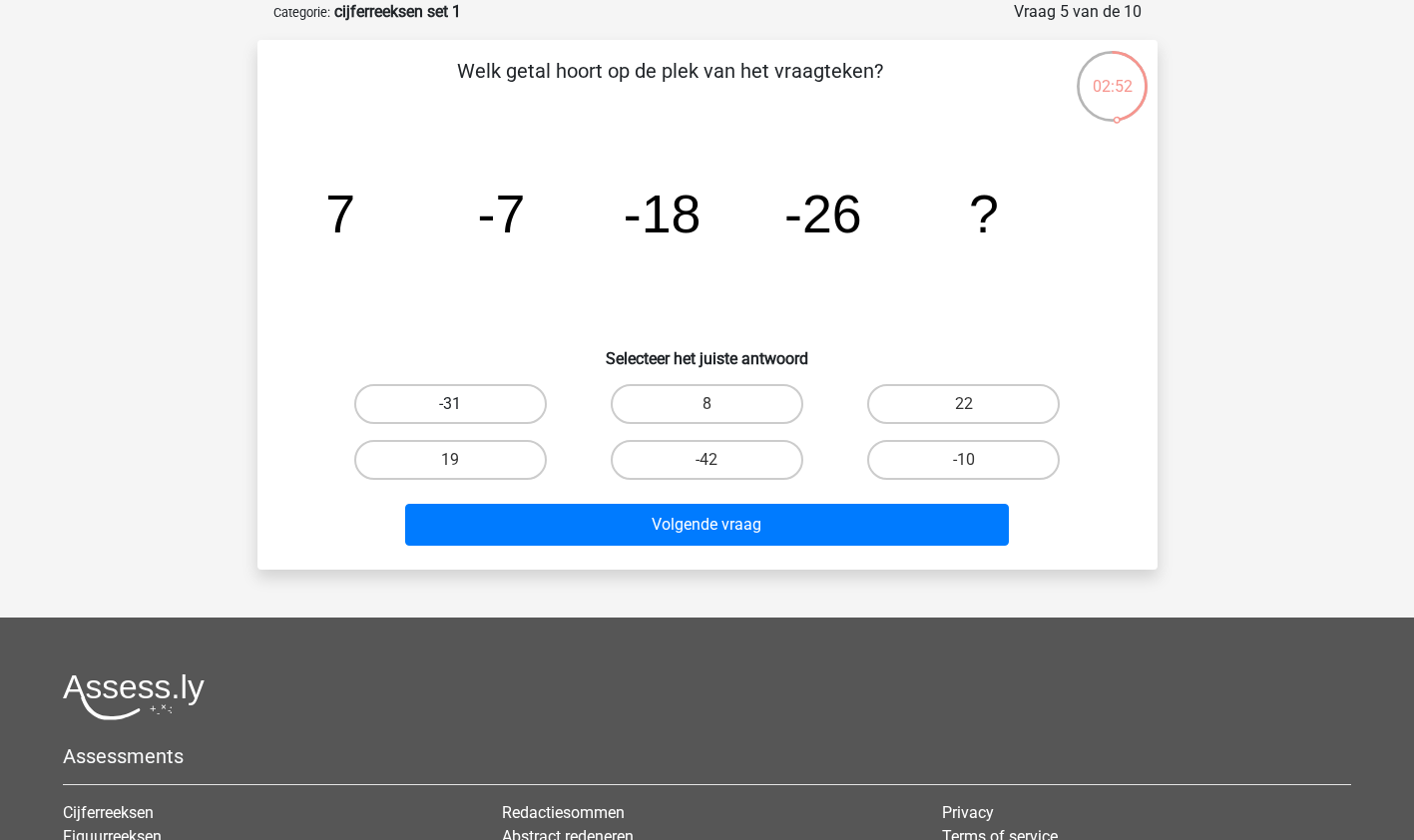 click on "-31" at bounding box center [450, 404] 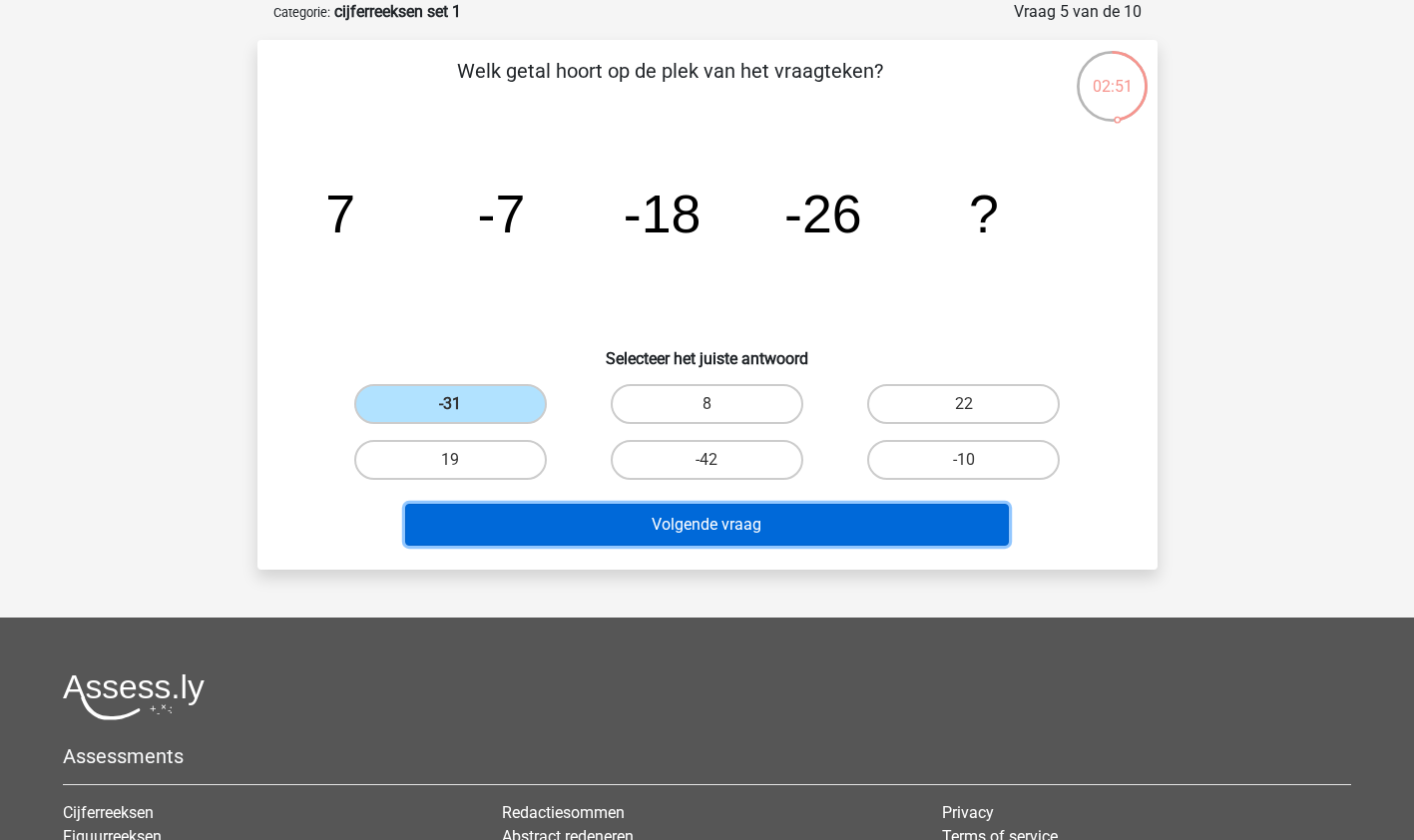 click on "Volgende vraag" at bounding box center [707, 525] 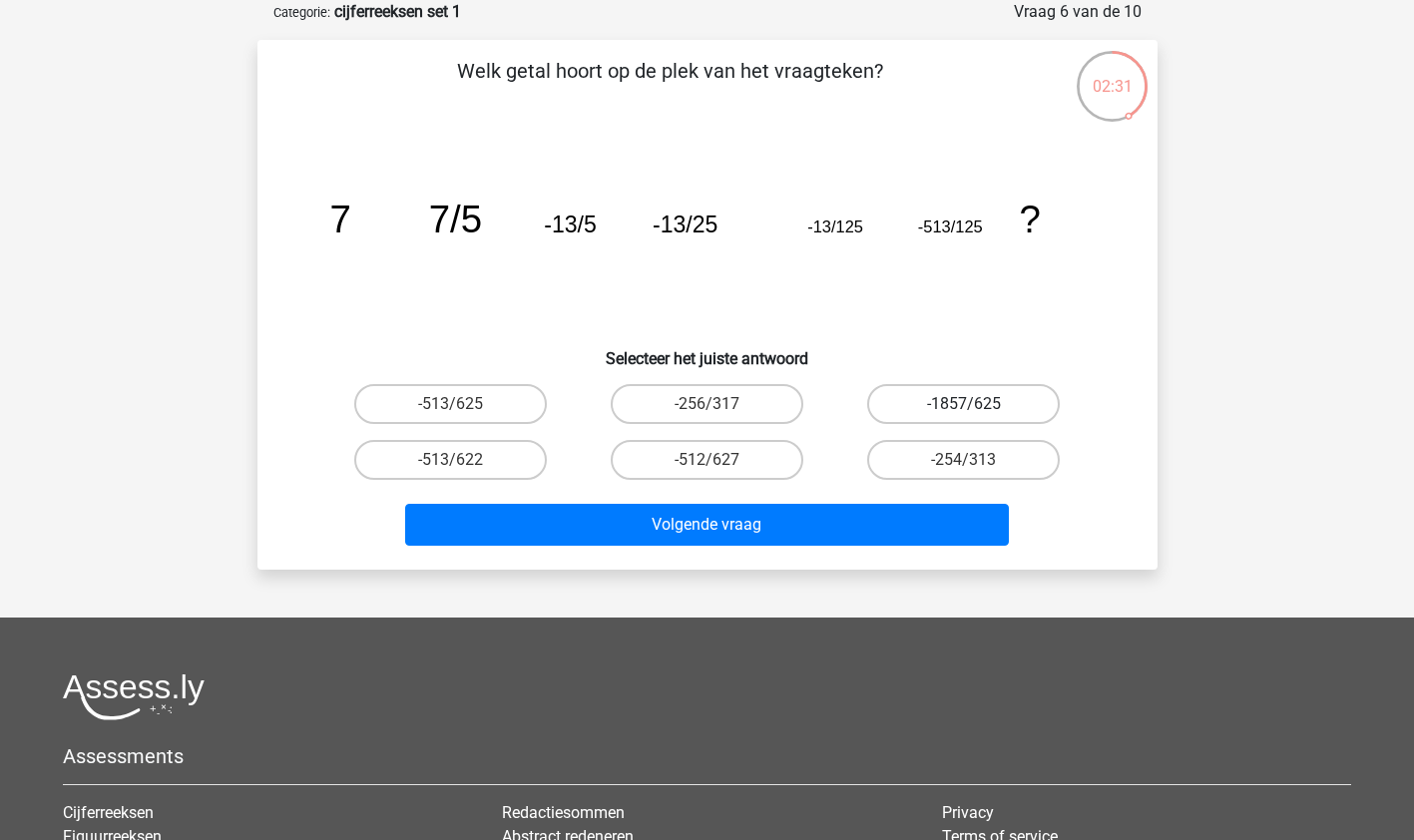 click on "-1857/625" at bounding box center [963, 404] 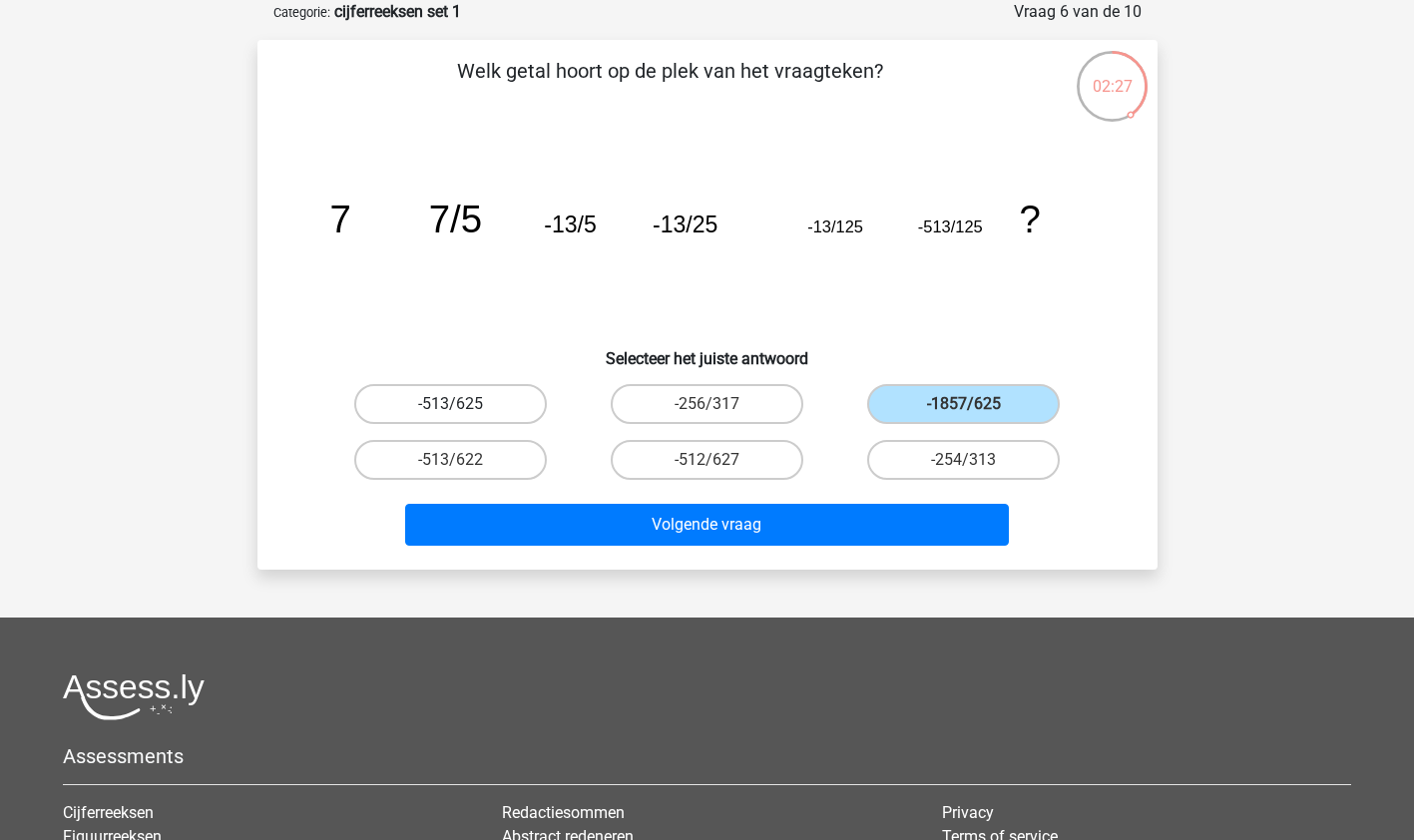 click on "-513/625" at bounding box center [450, 404] 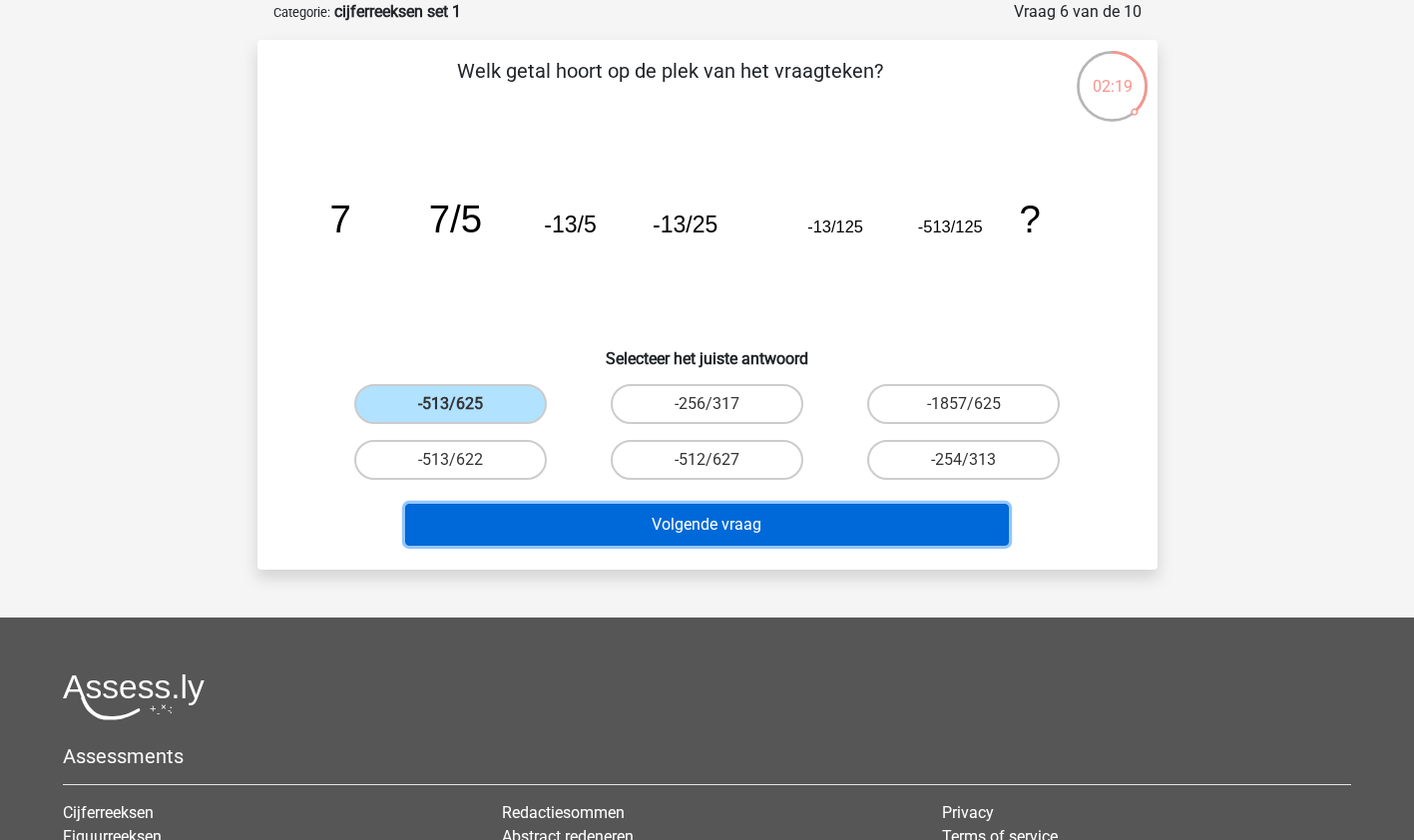 click on "Volgende vraag" at bounding box center (707, 525) 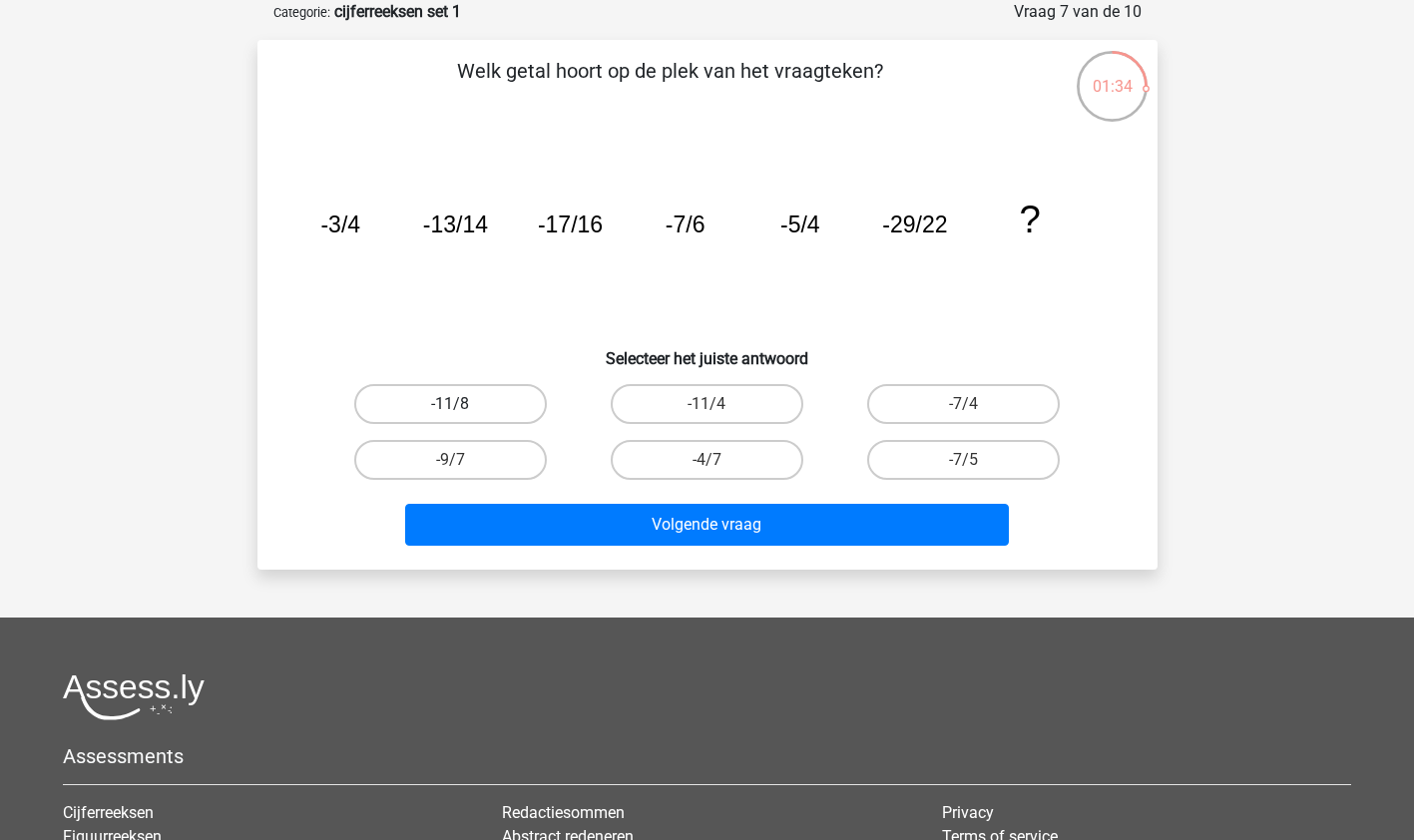 click on "-11/8" at bounding box center (450, 404) 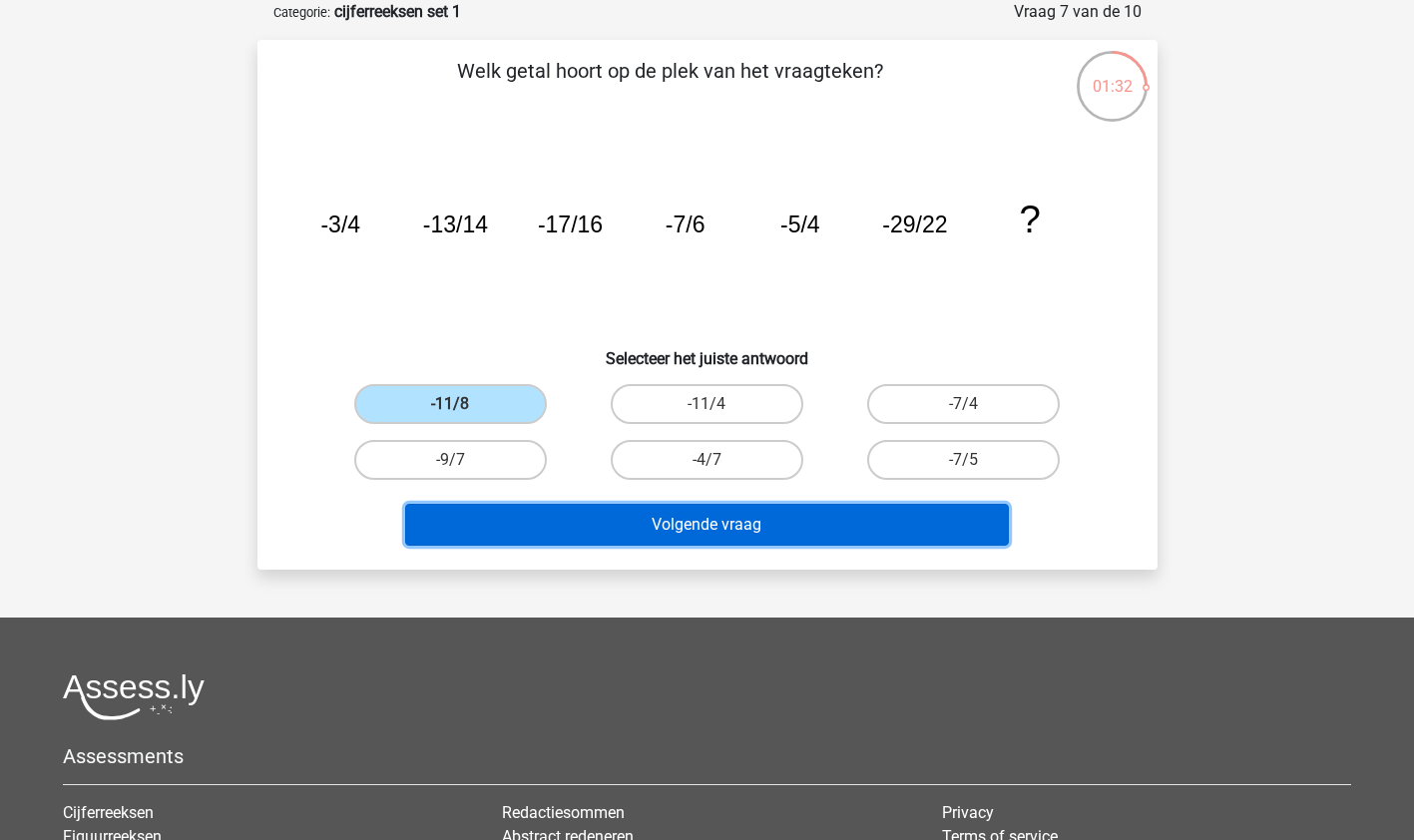 click on "Volgende vraag" at bounding box center [707, 525] 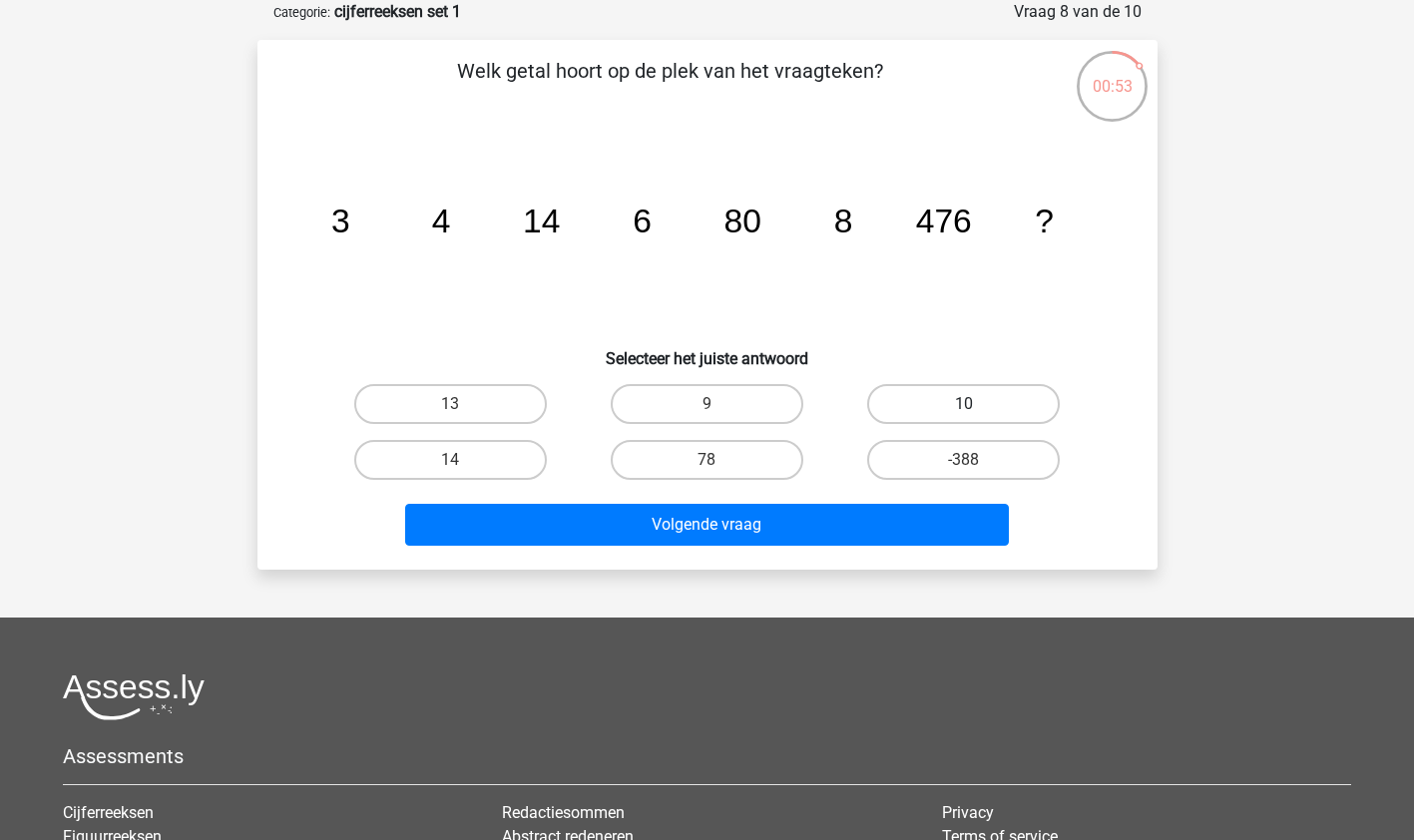 click on "10" at bounding box center (963, 404) 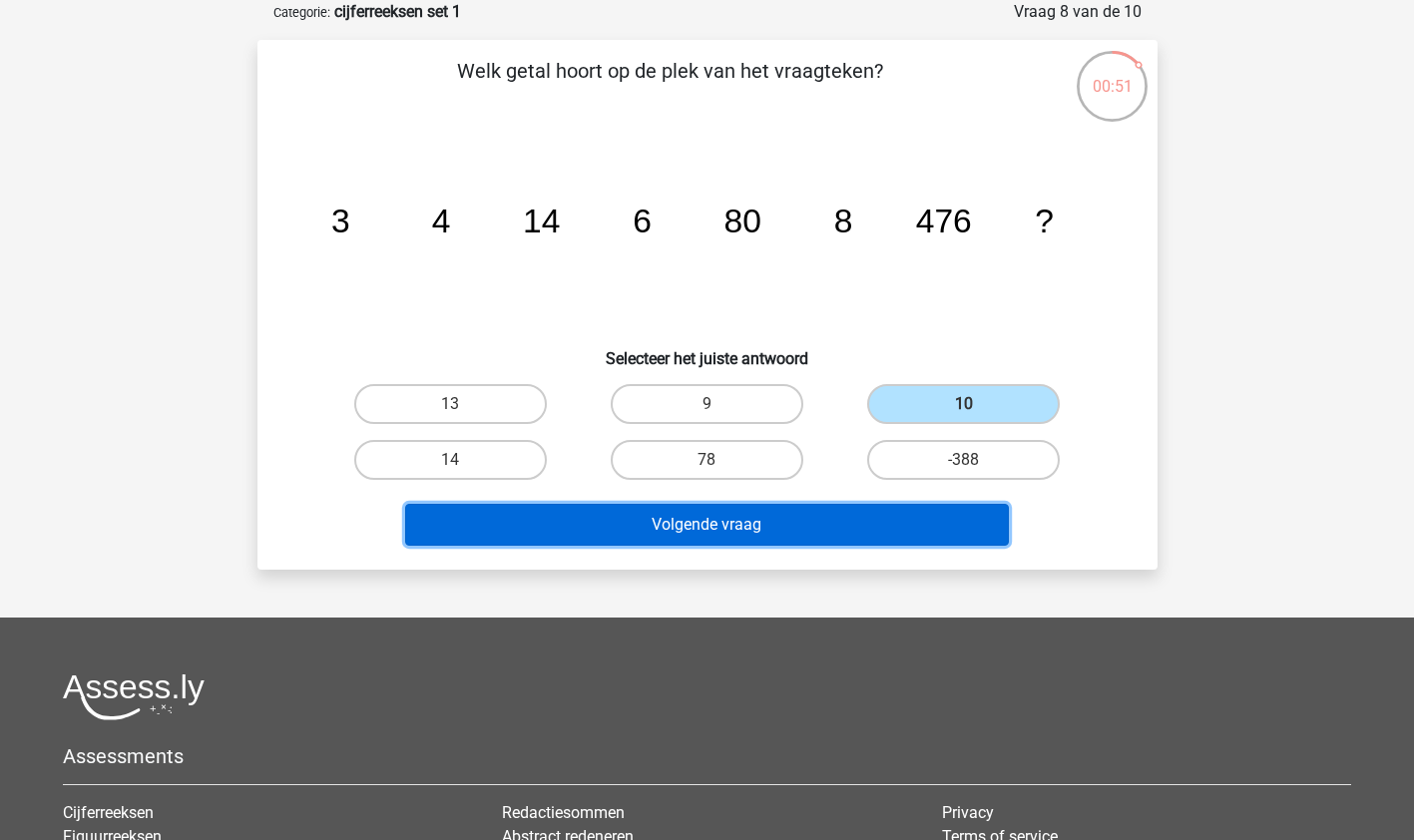 click on "Volgende vraag" at bounding box center (707, 525) 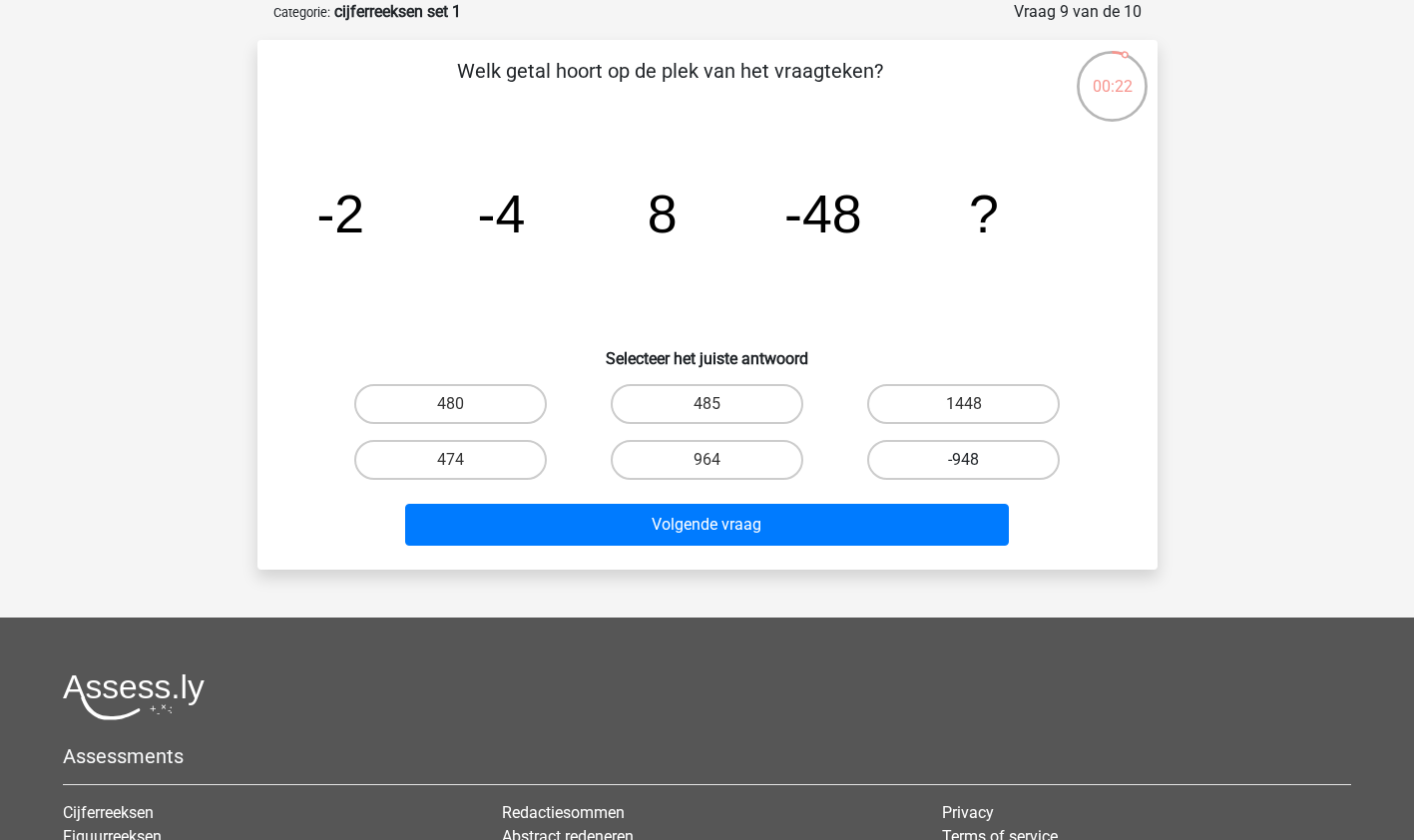 click on "-948" at bounding box center [963, 460] 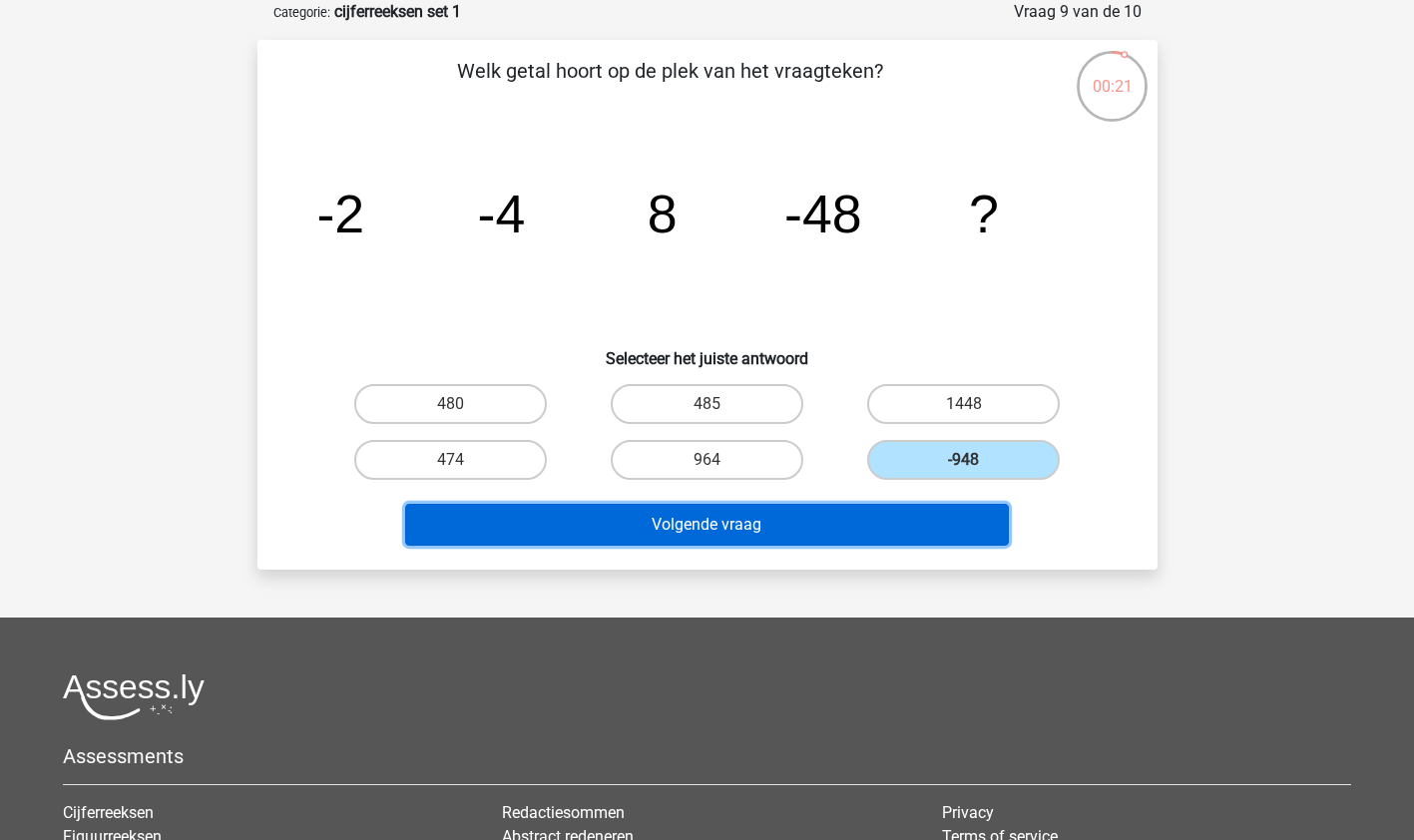 click on "Volgende vraag" at bounding box center (707, 525) 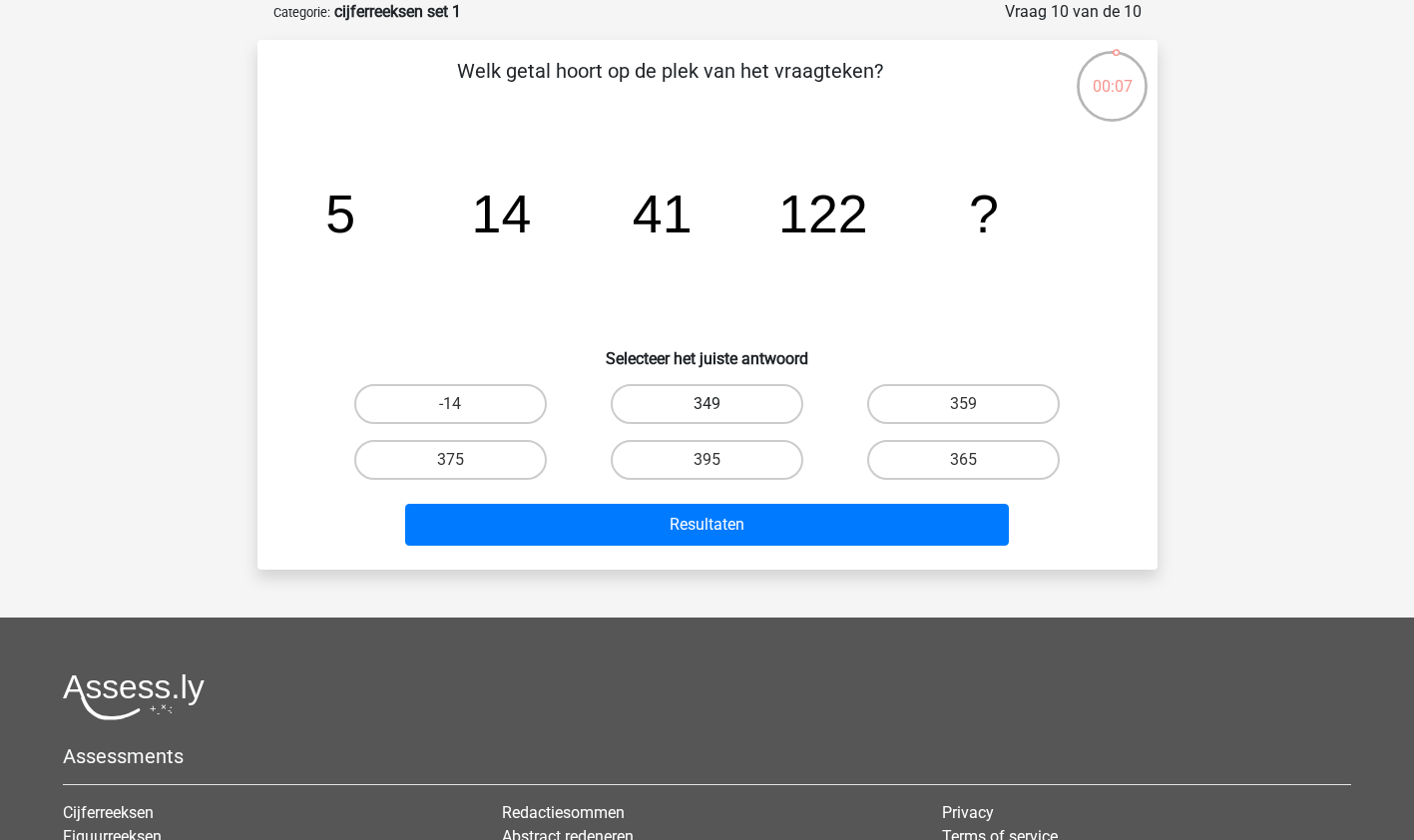 click on "349" at bounding box center [707, 404] 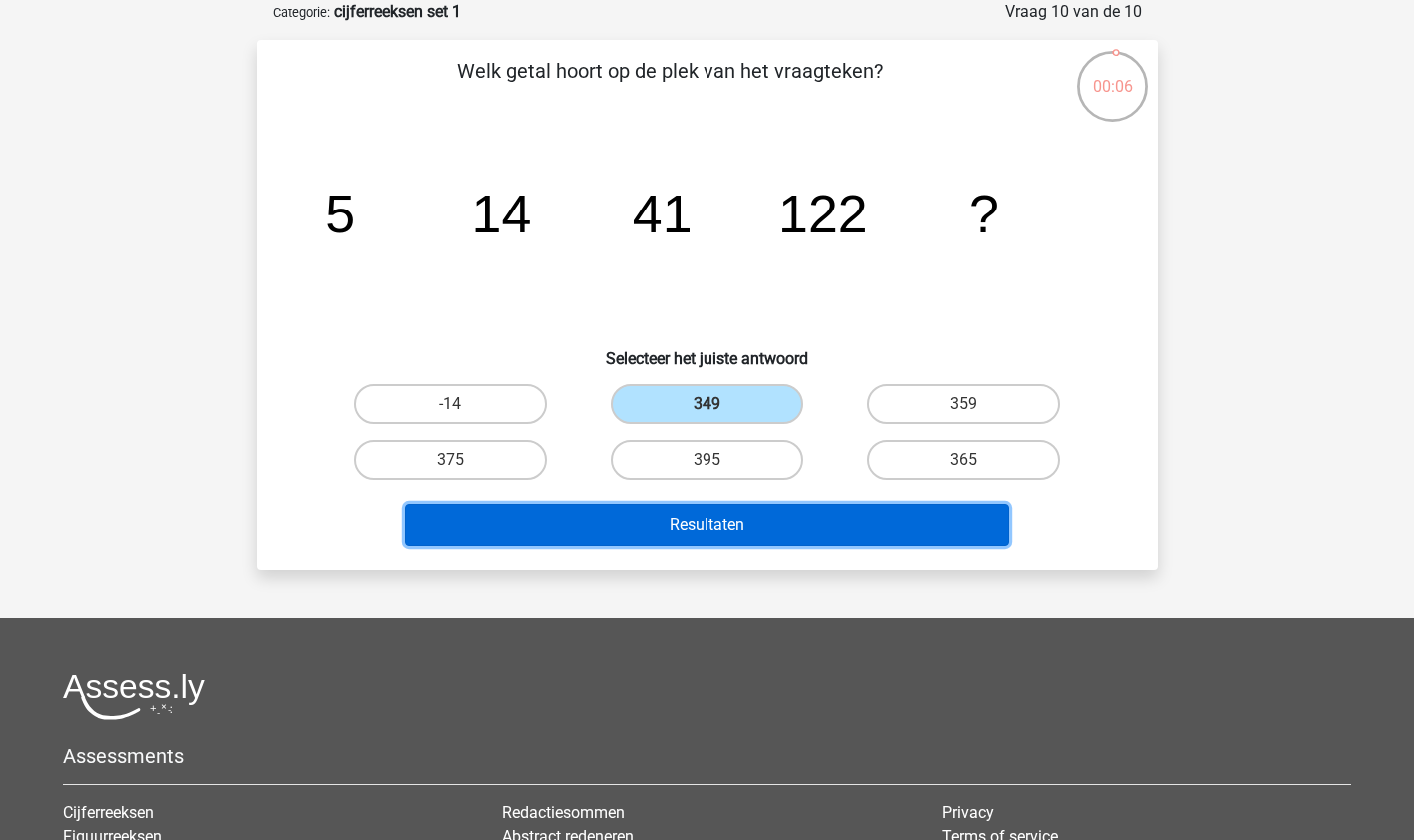 click on "Resultaten" at bounding box center (707, 525) 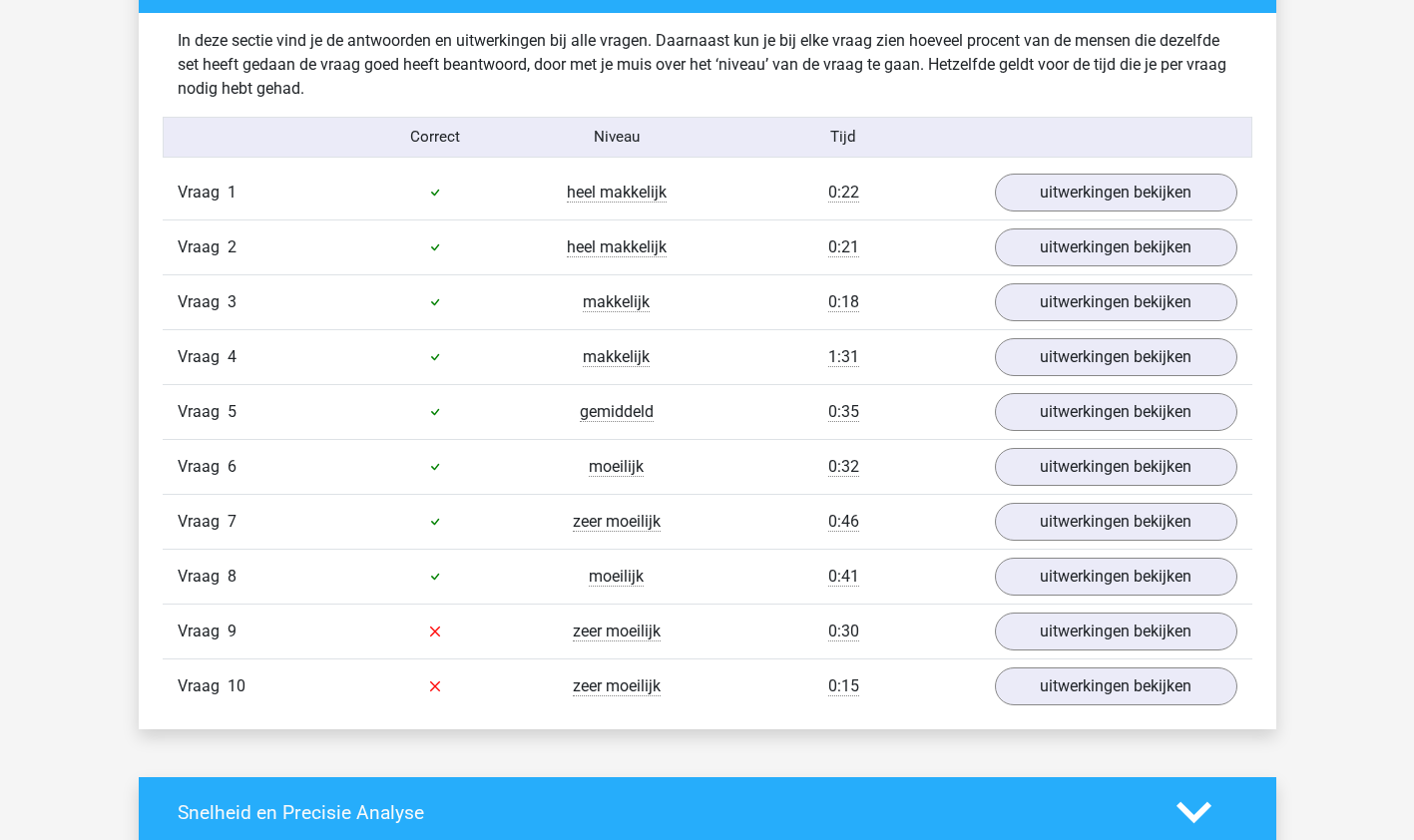 scroll, scrollTop: 1213, scrollLeft: 0, axis: vertical 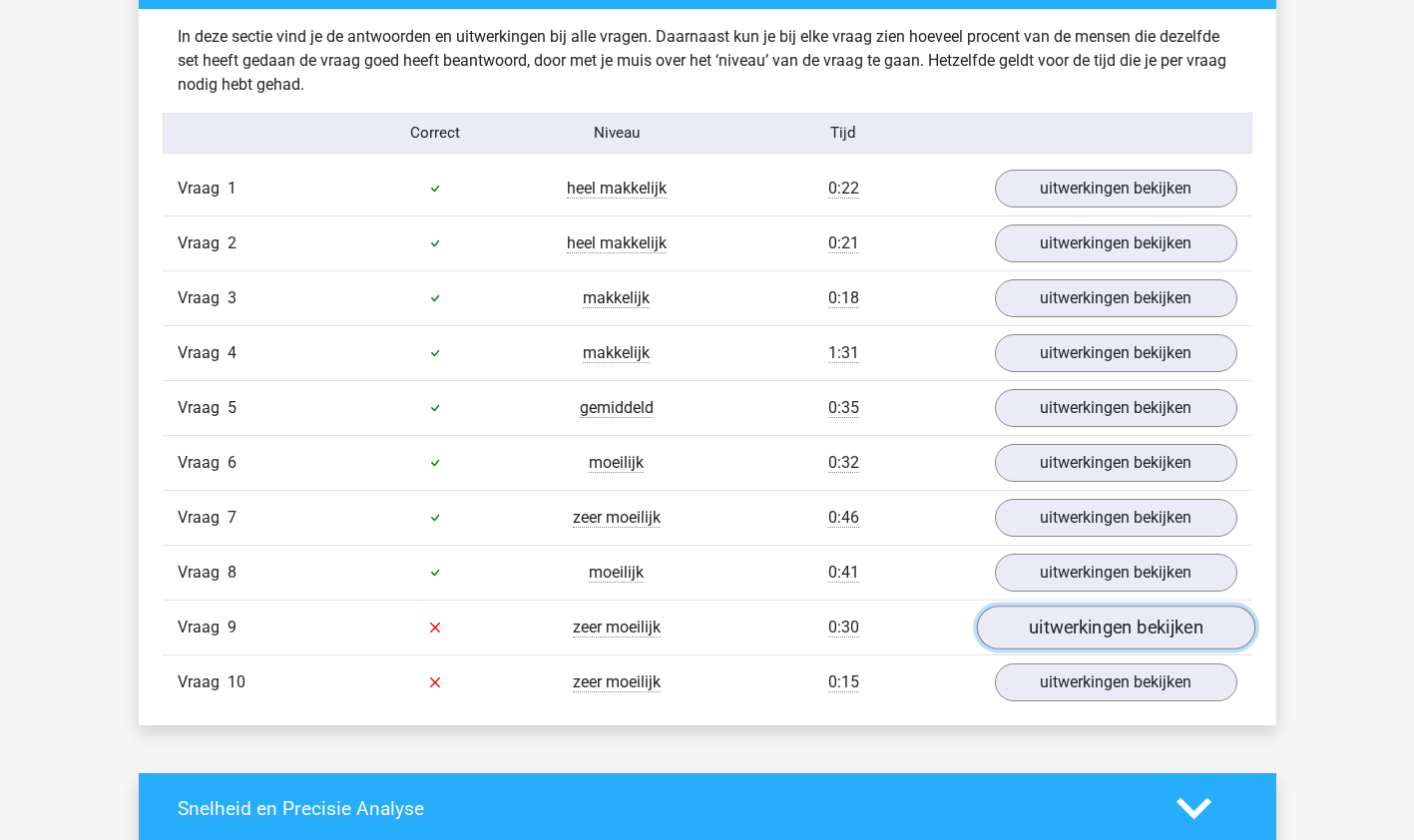 click on "uitwerkingen bekijken" at bounding box center [1115, 628] 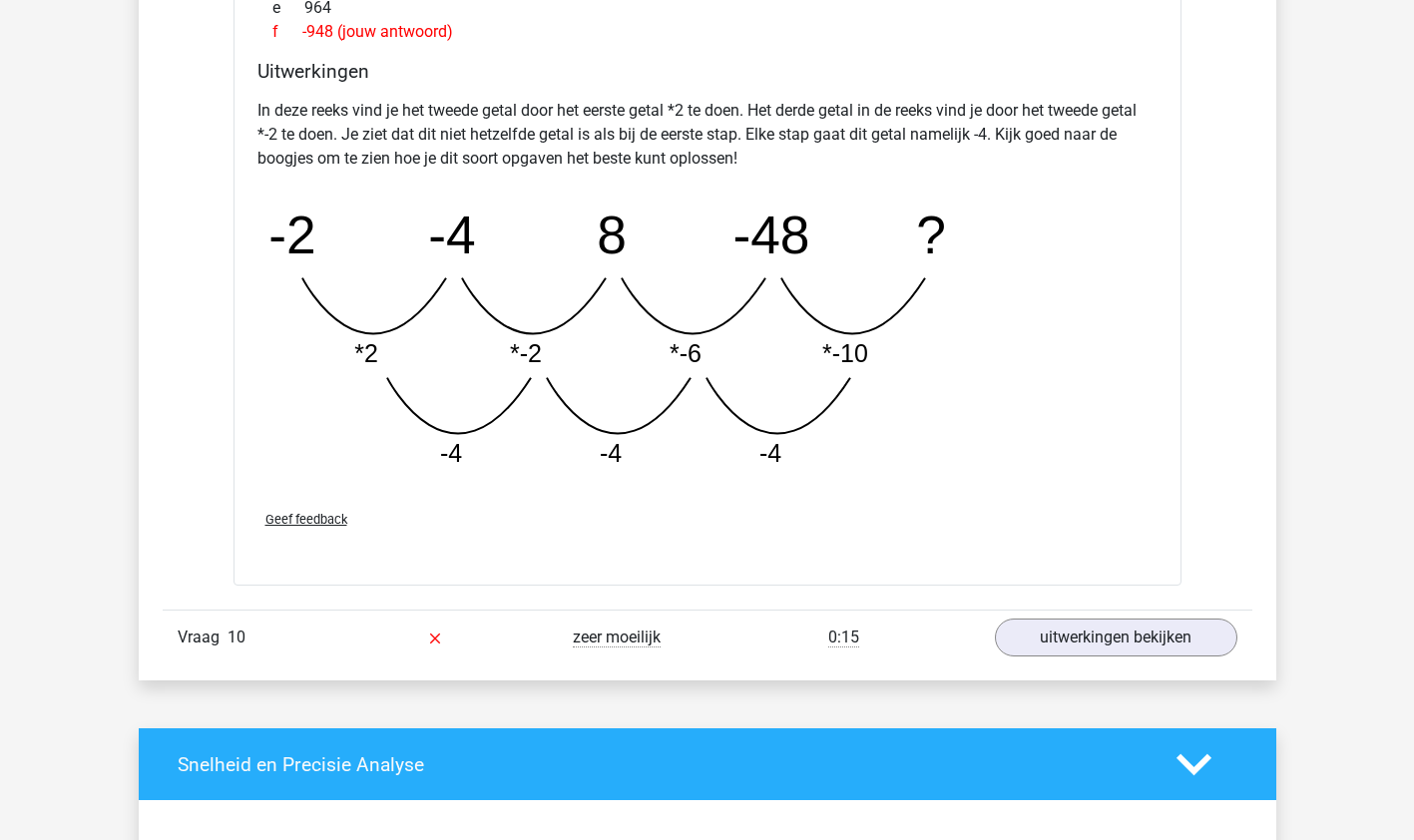 scroll, scrollTop: 2278, scrollLeft: 0, axis: vertical 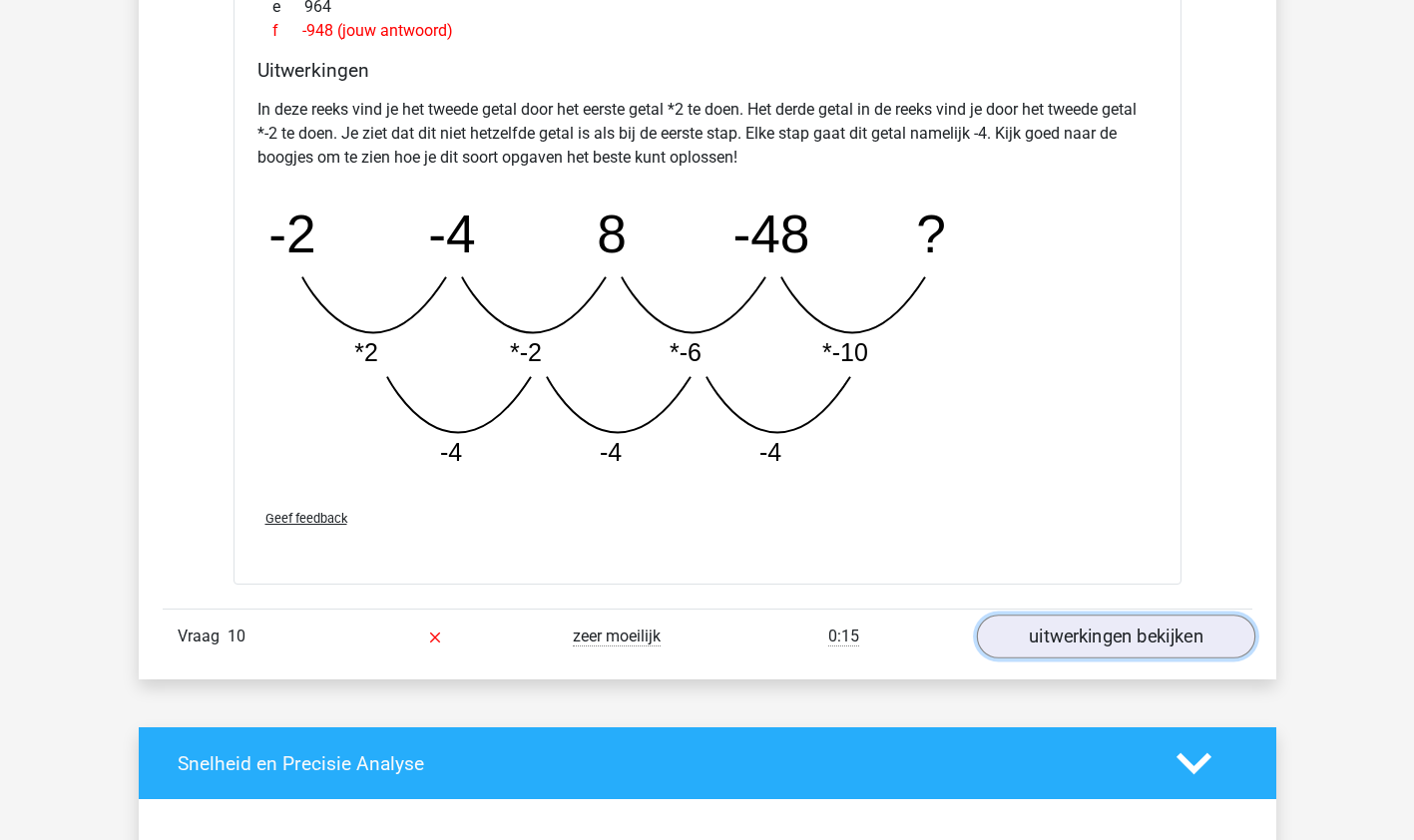 click on "uitwerkingen bekijken" at bounding box center (1115, 636) 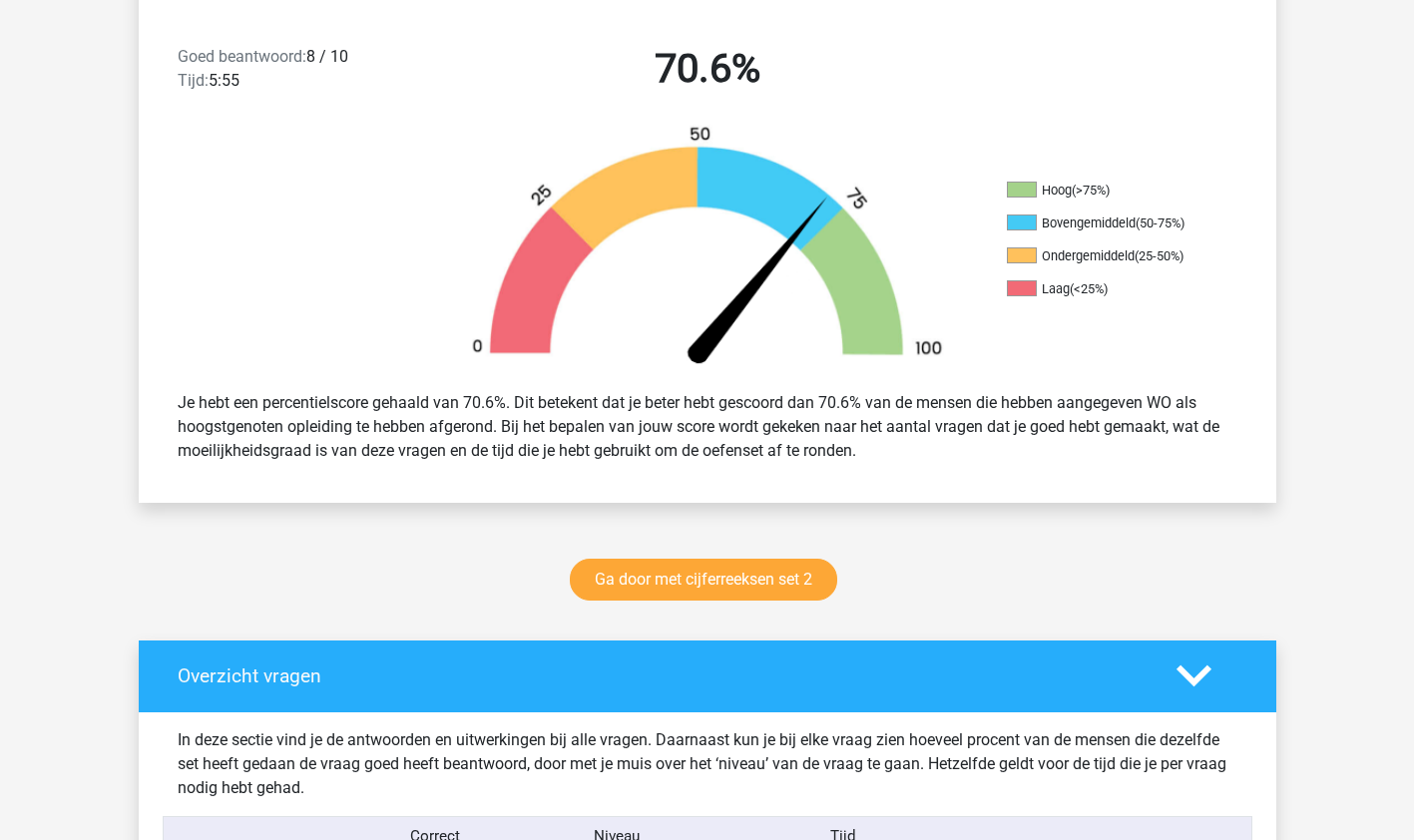 scroll, scrollTop: 519, scrollLeft: 0, axis: vertical 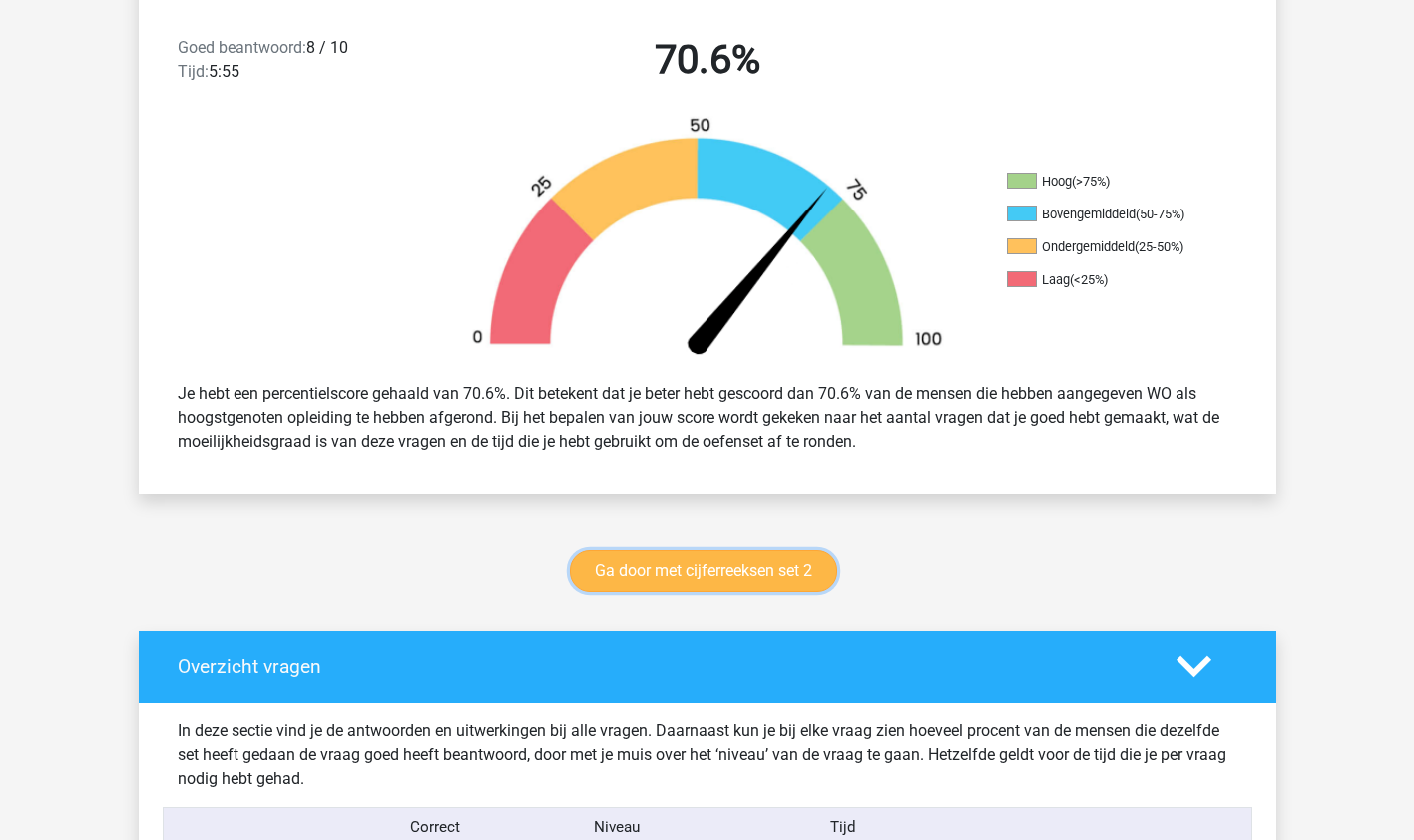 click on "Ga door met cijferreeksen set 2" at bounding box center (704, 571) 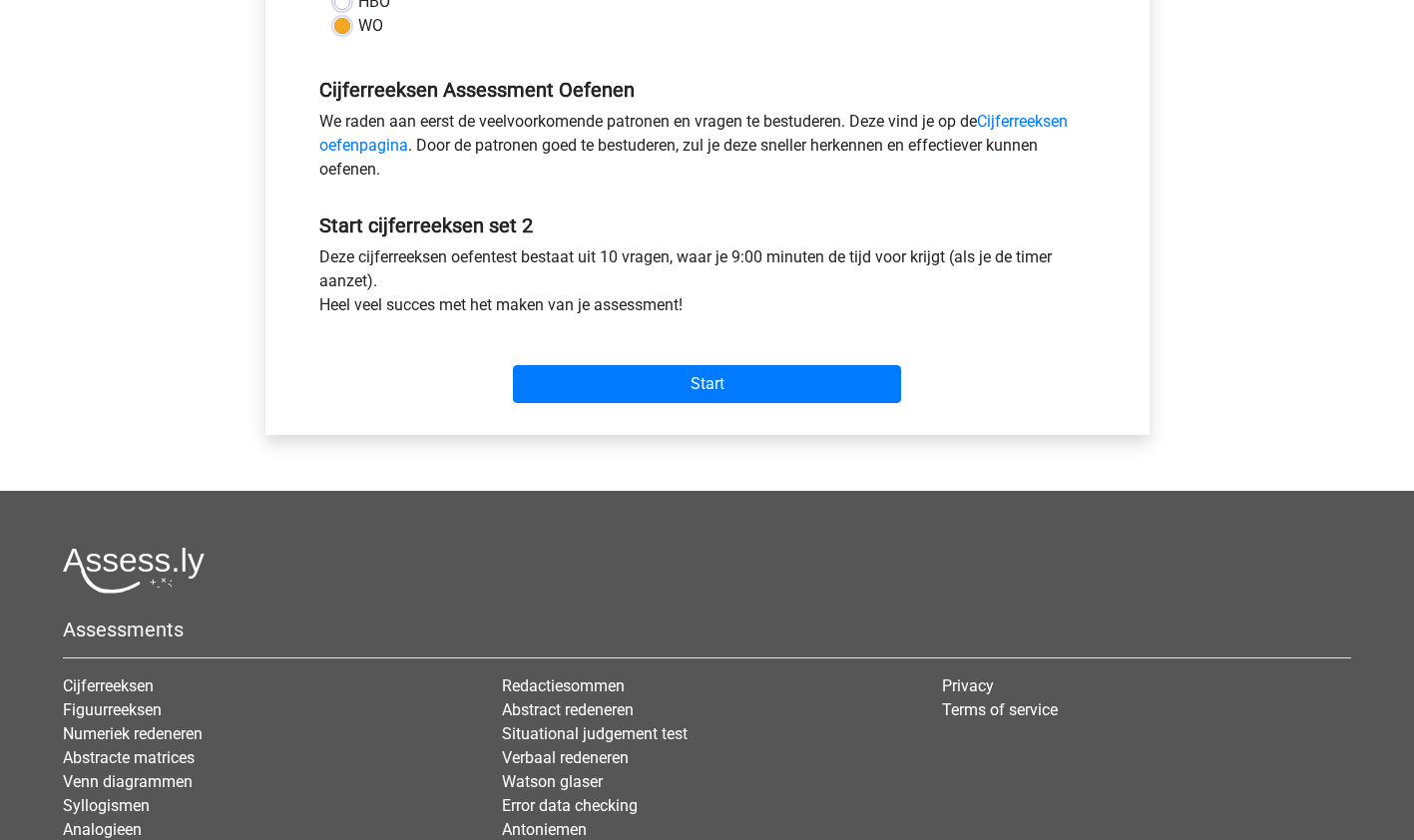 scroll, scrollTop: 560, scrollLeft: 0, axis: vertical 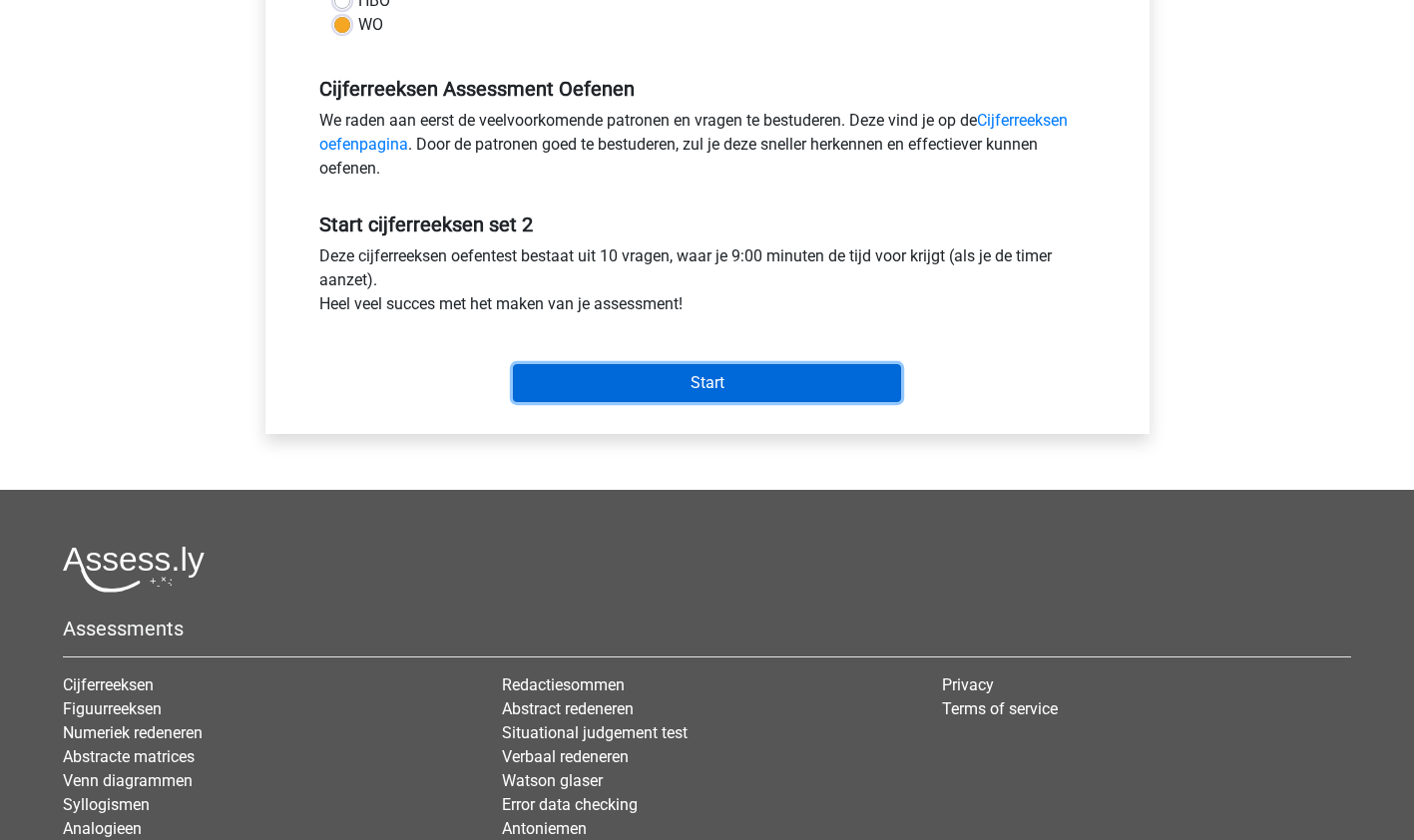 click on "Start" at bounding box center (707, 383) 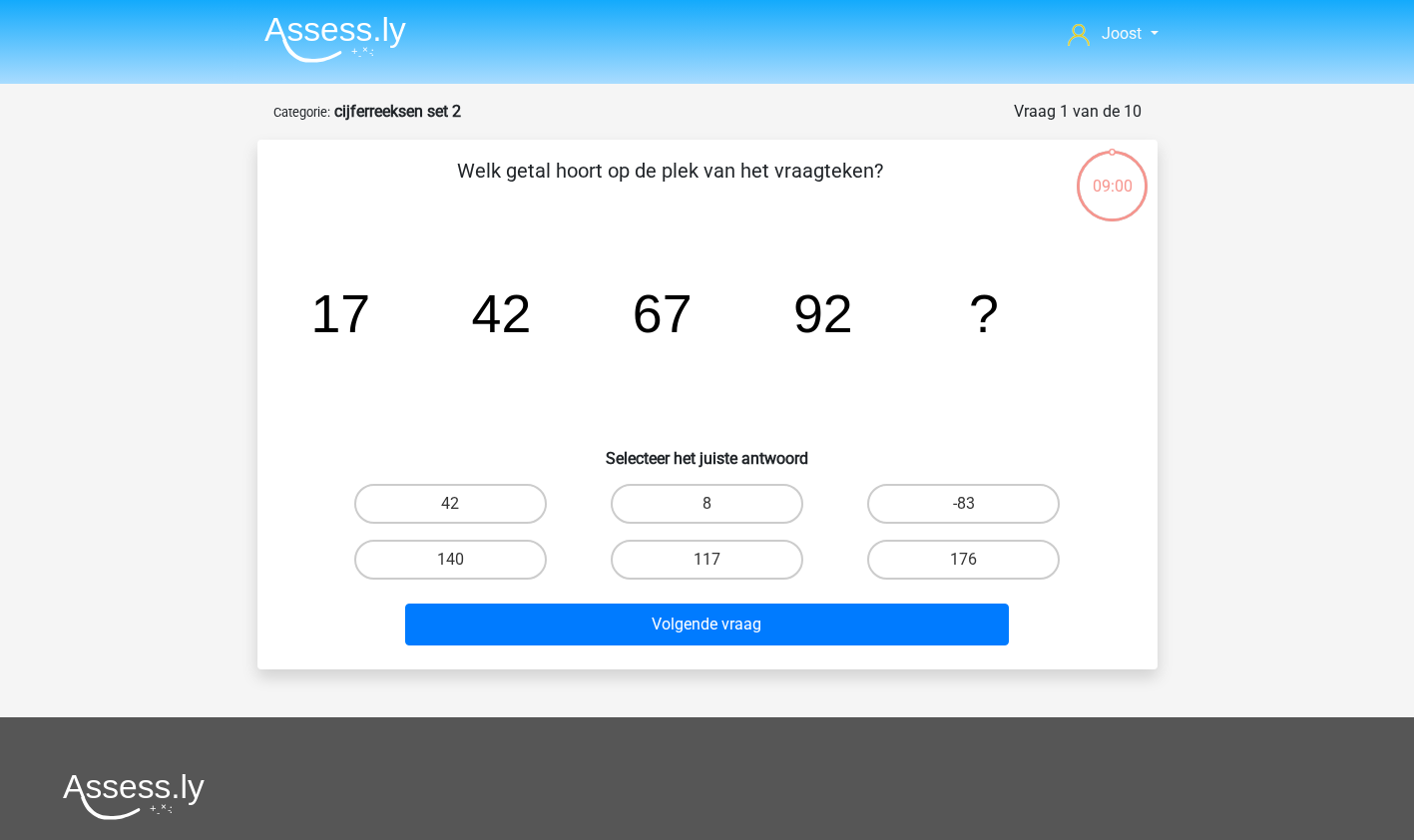 scroll, scrollTop: 0, scrollLeft: 0, axis: both 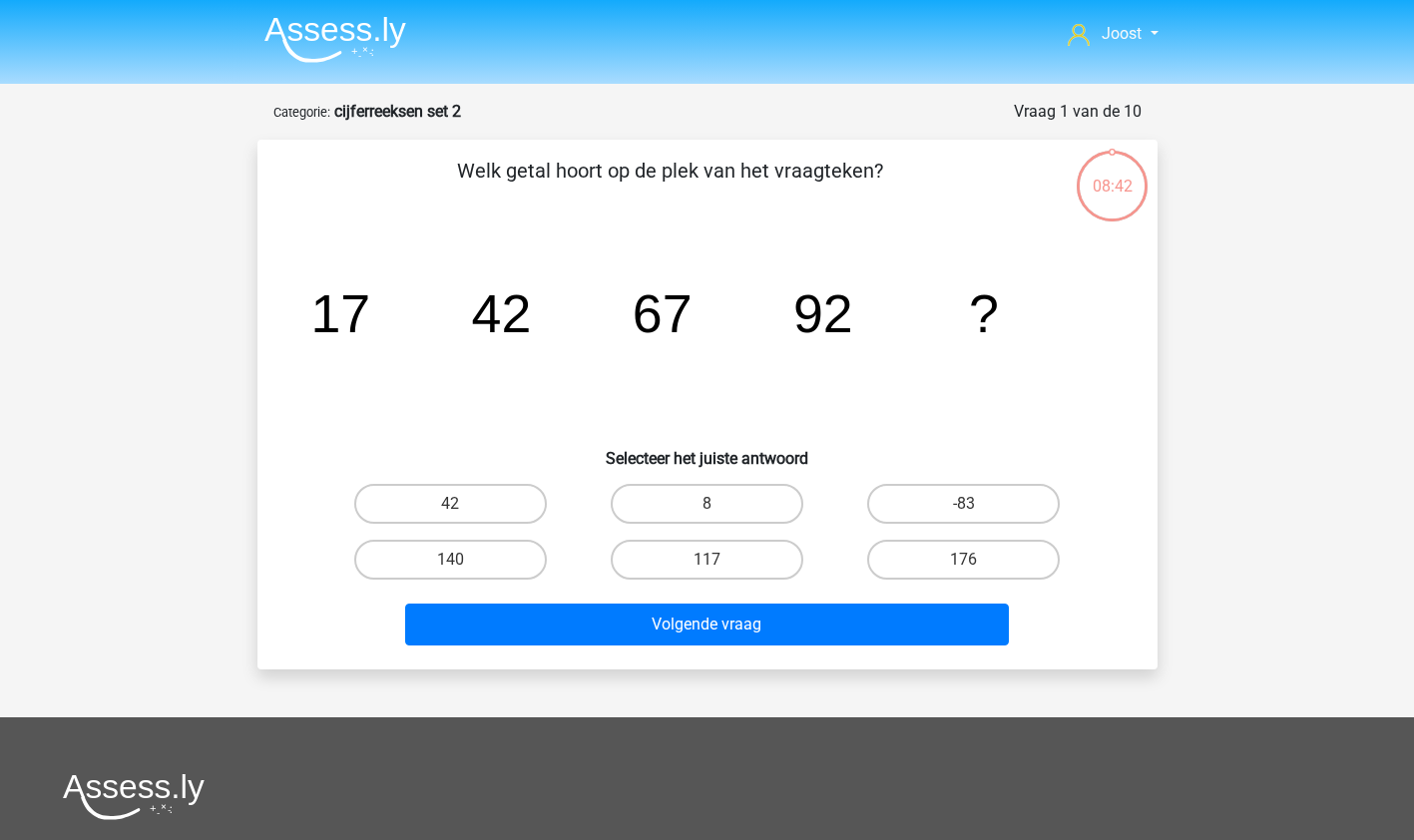 click on "117" at bounding box center [712, 566] 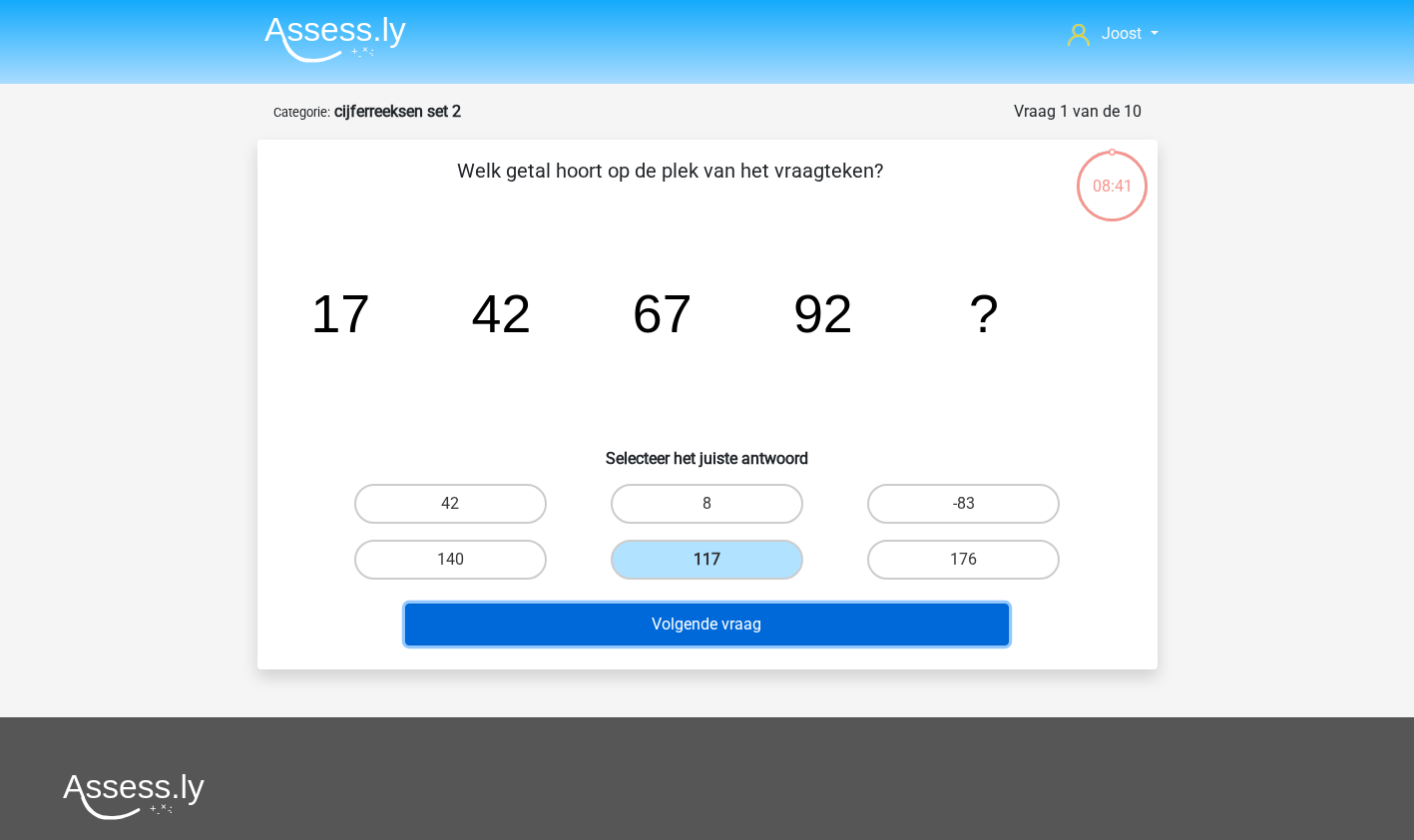 click on "Volgende vraag" at bounding box center (707, 625) 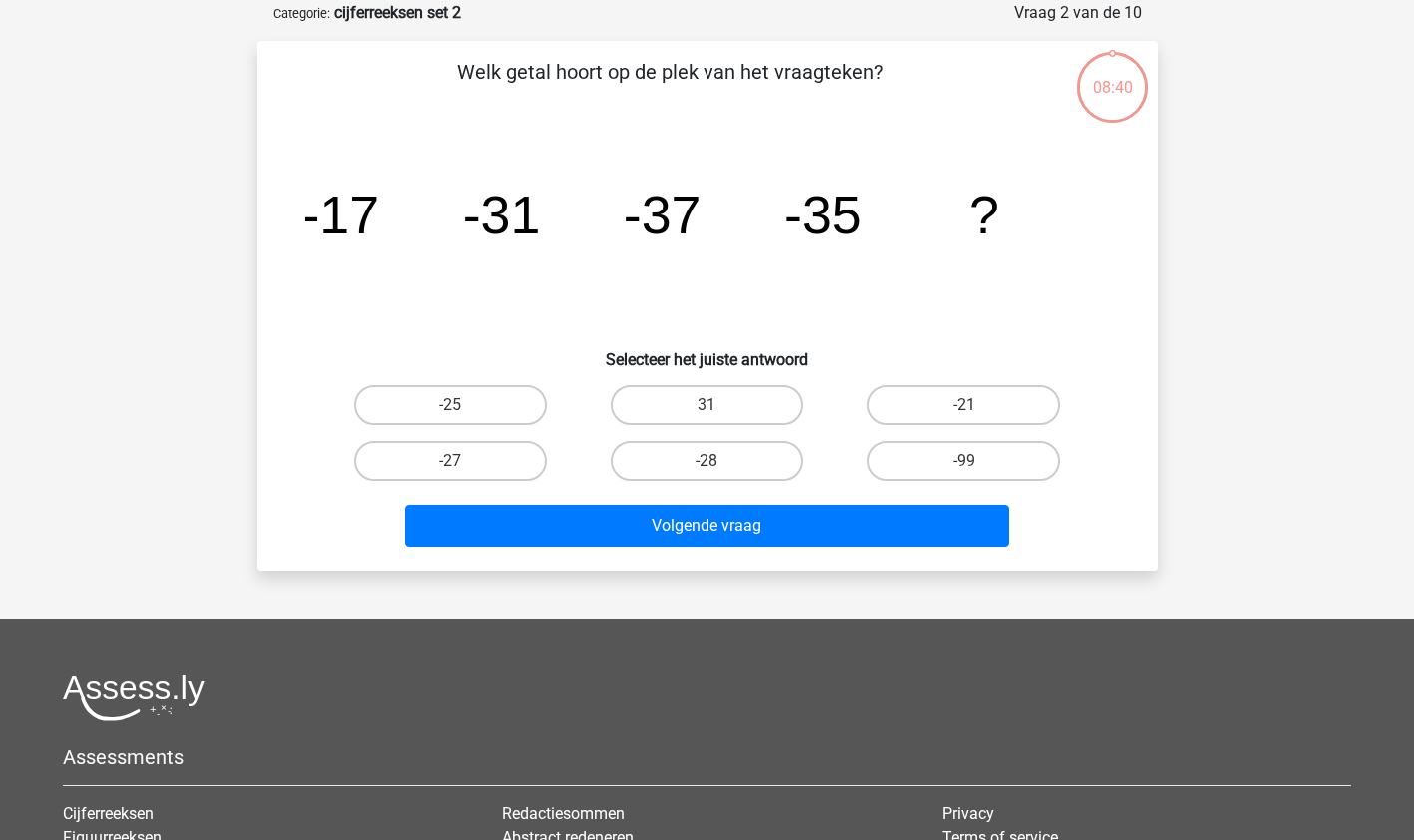 scroll, scrollTop: 100, scrollLeft: 0, axis: vertical 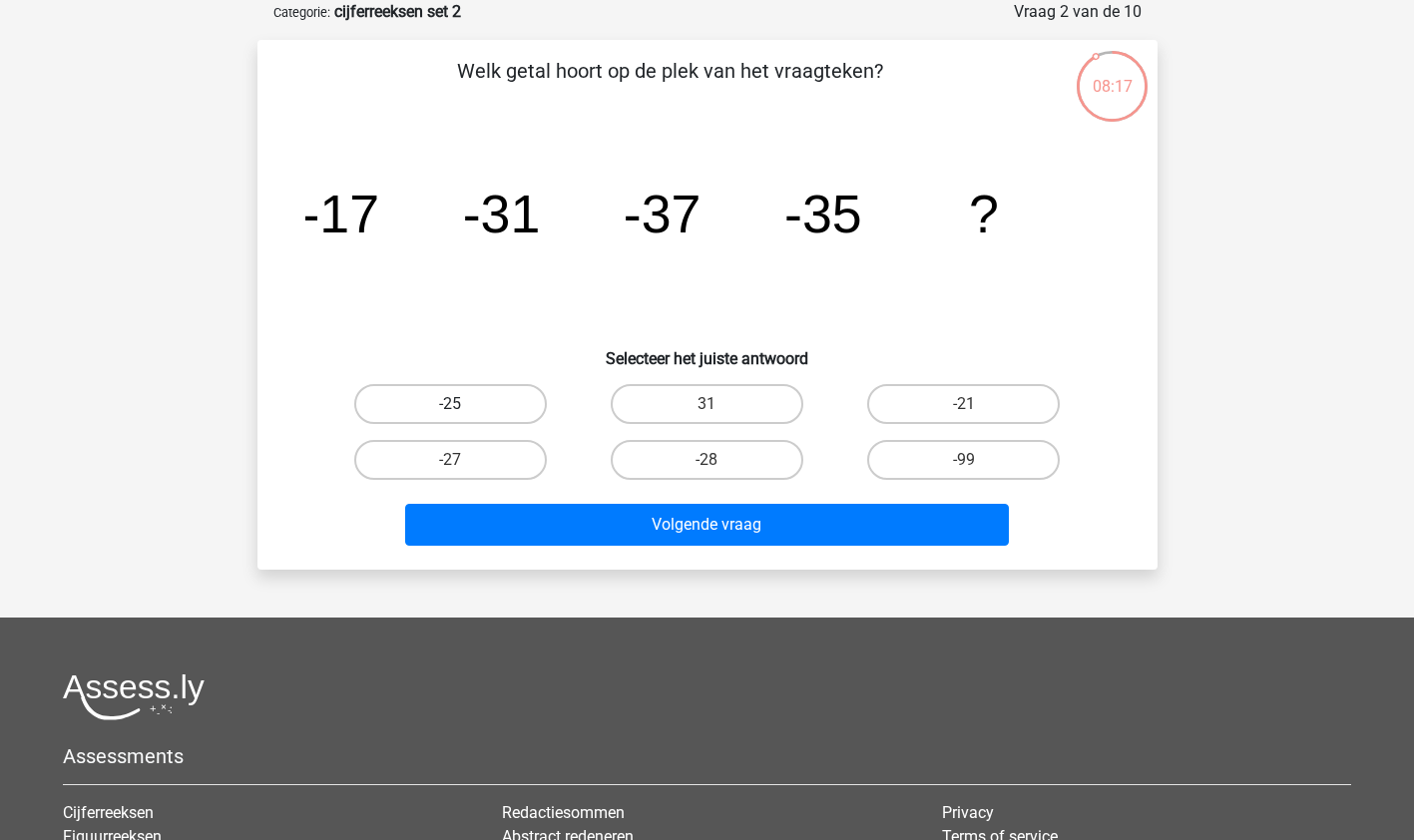 click on "-25" at bounding box center [450, 404] 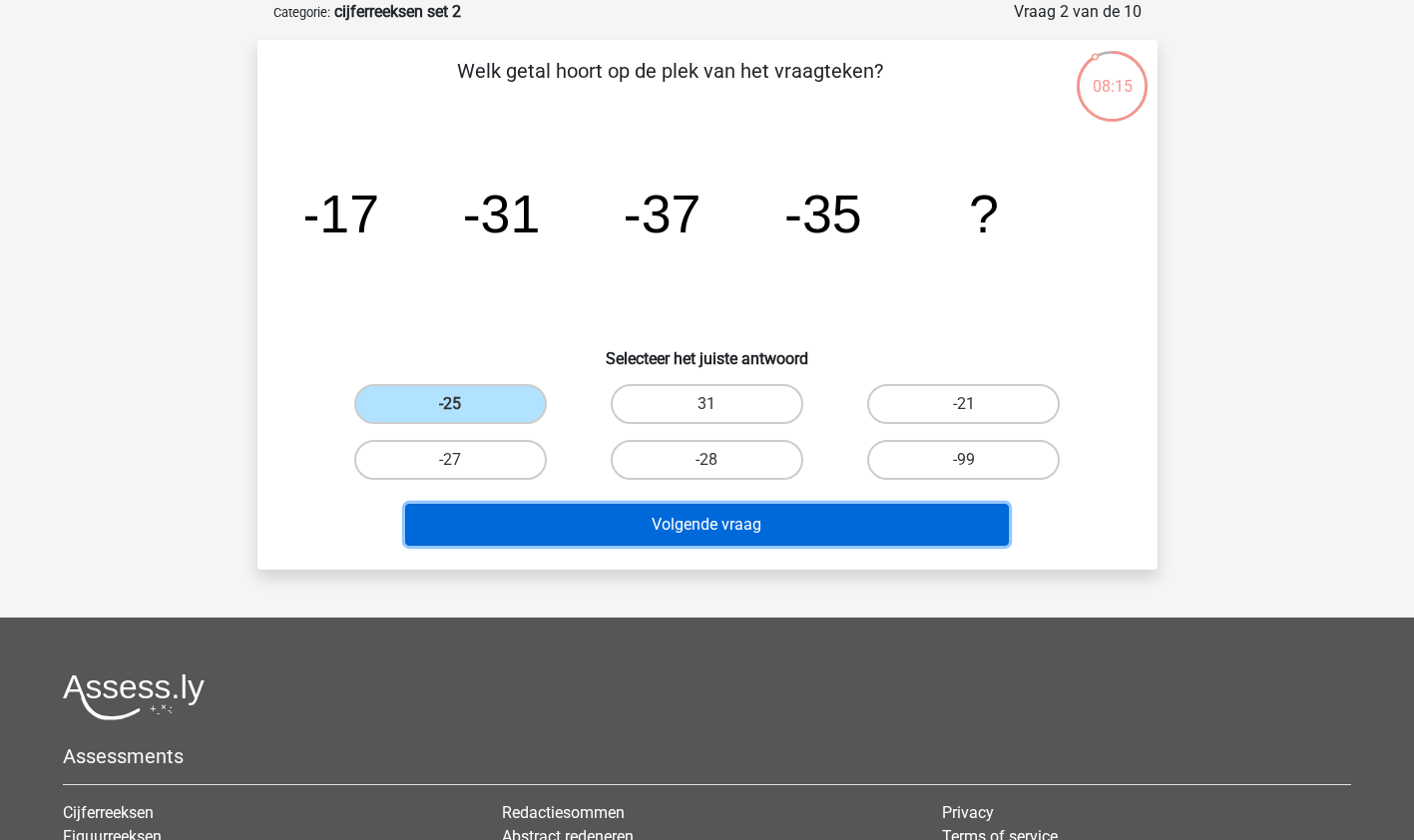 click on "Volgende vraag" at bounding box center [707, 525] 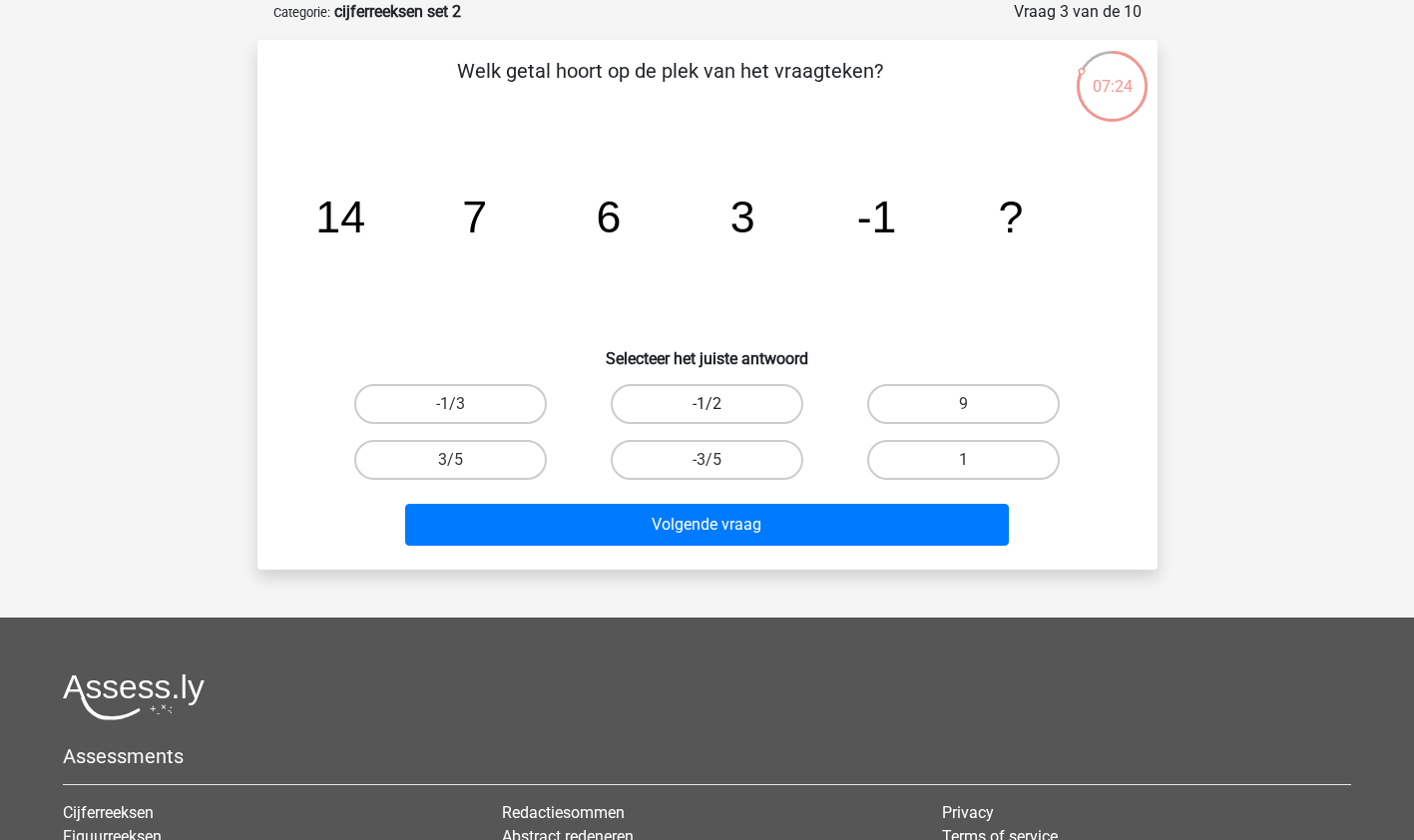 click on "-1/2" at bounding box center [707, 404] 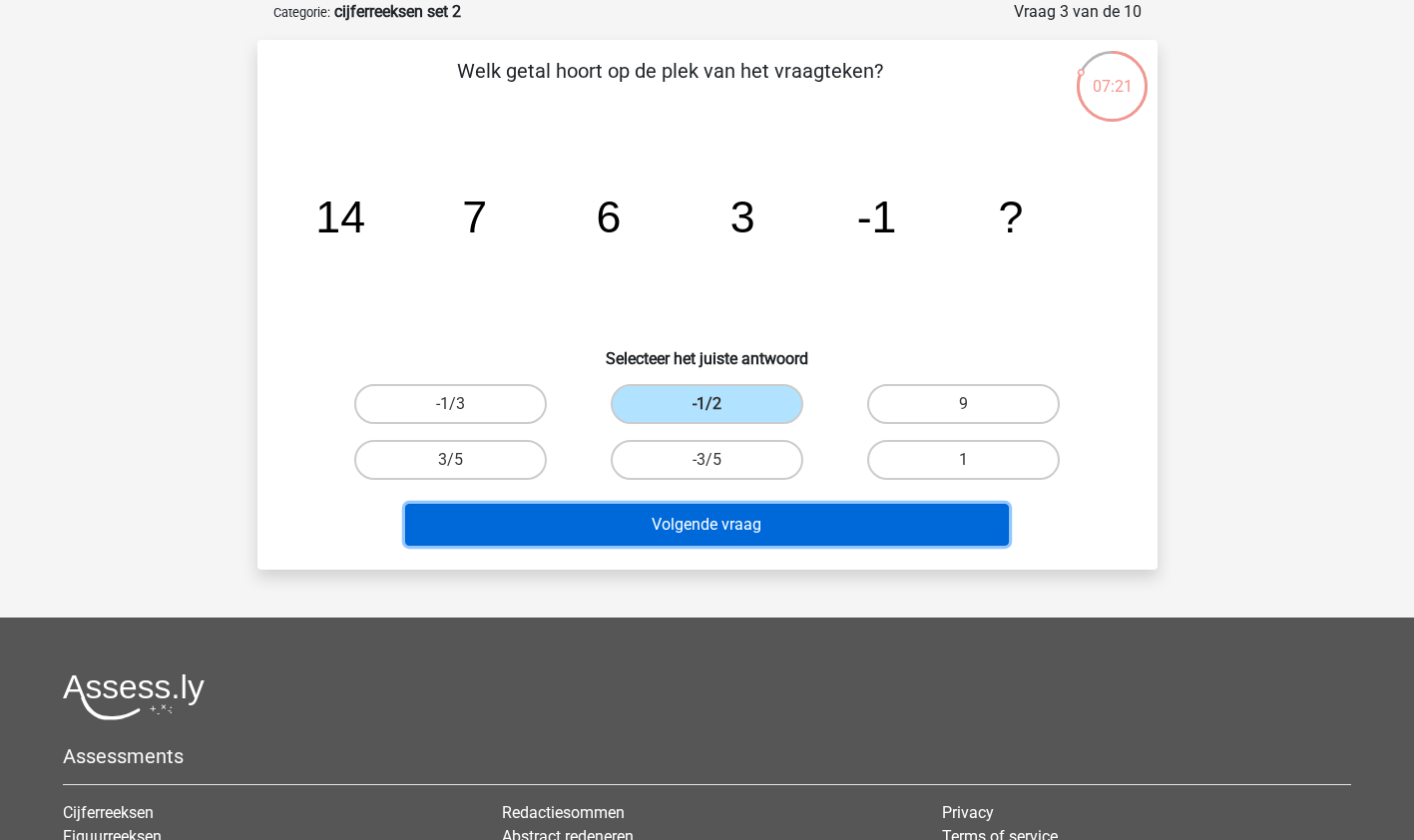 click on "Volgende vraag" at bounding box center (707, 525) 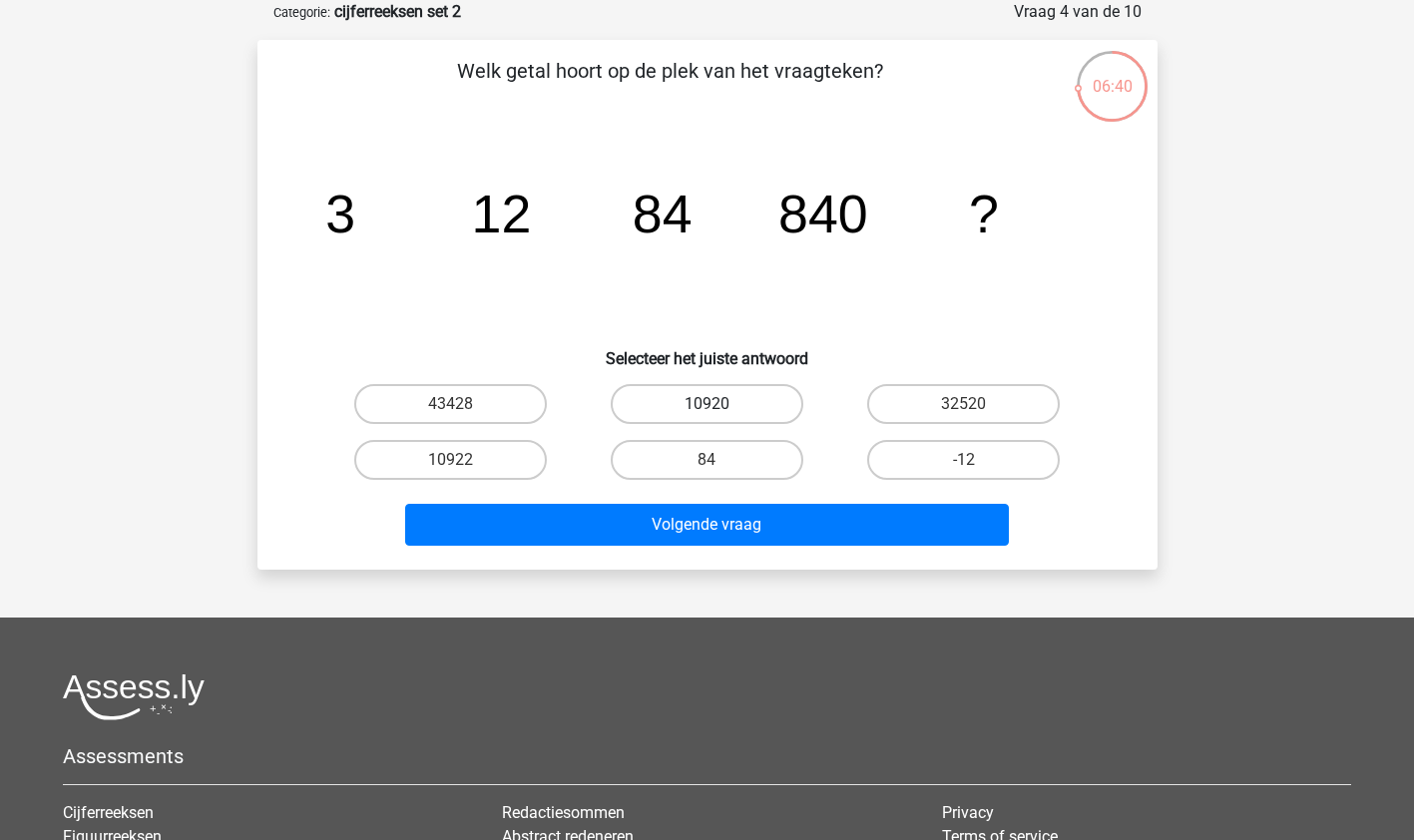 click on "10920" at bounding box center (707, 404) 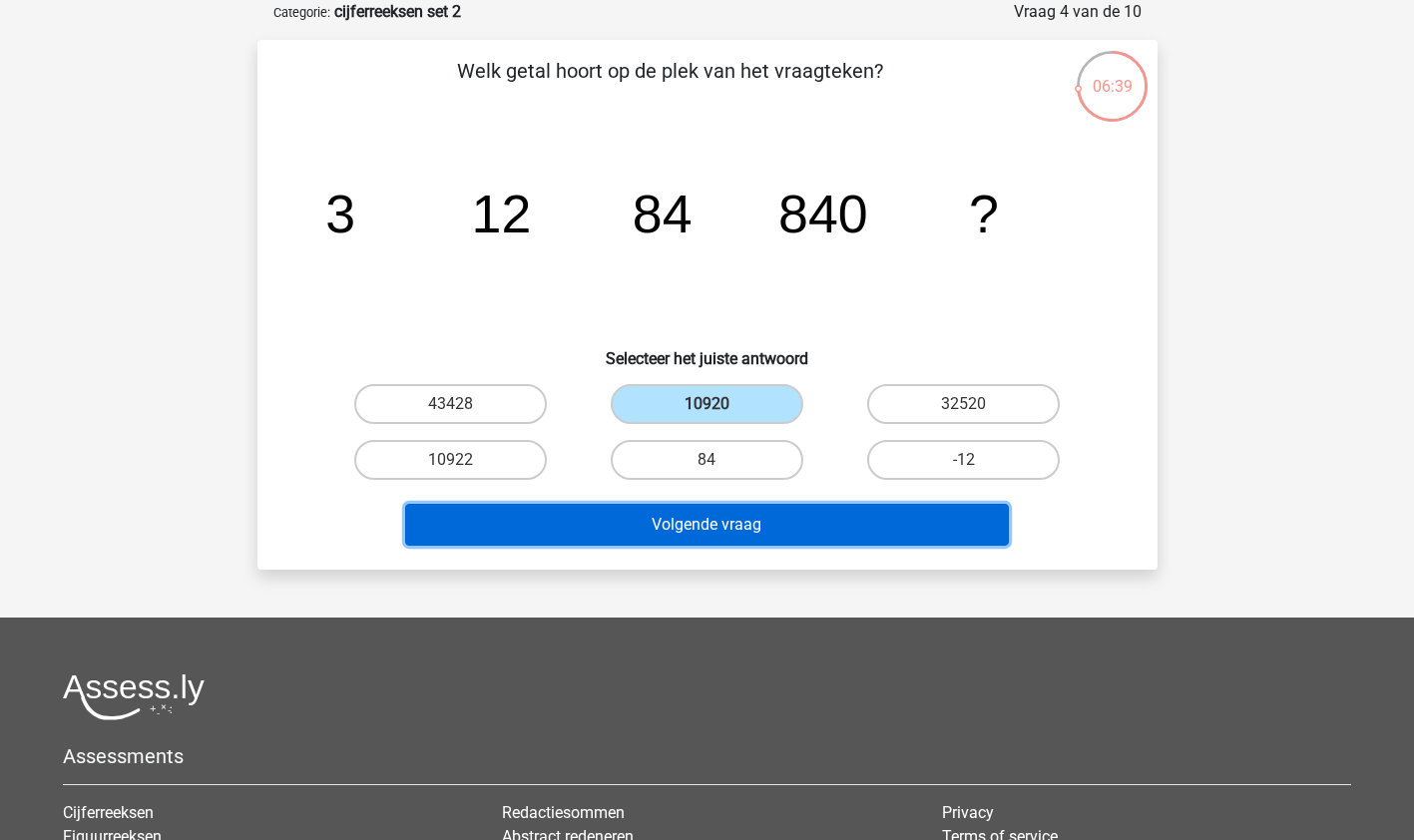 click on "Volgende vraag" at bounding box center (707, 525) 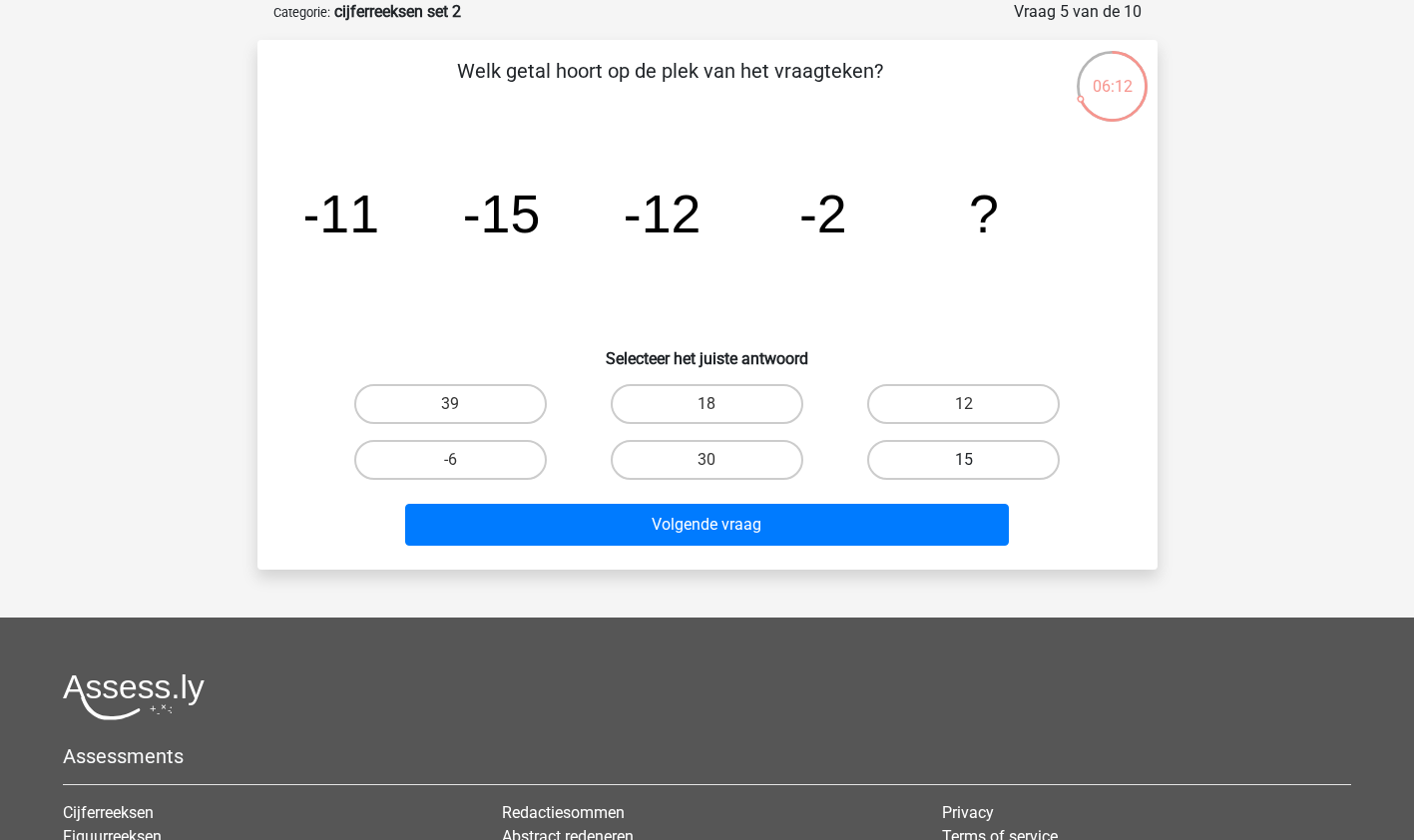 click on "15" at bounding box center [963, 460] 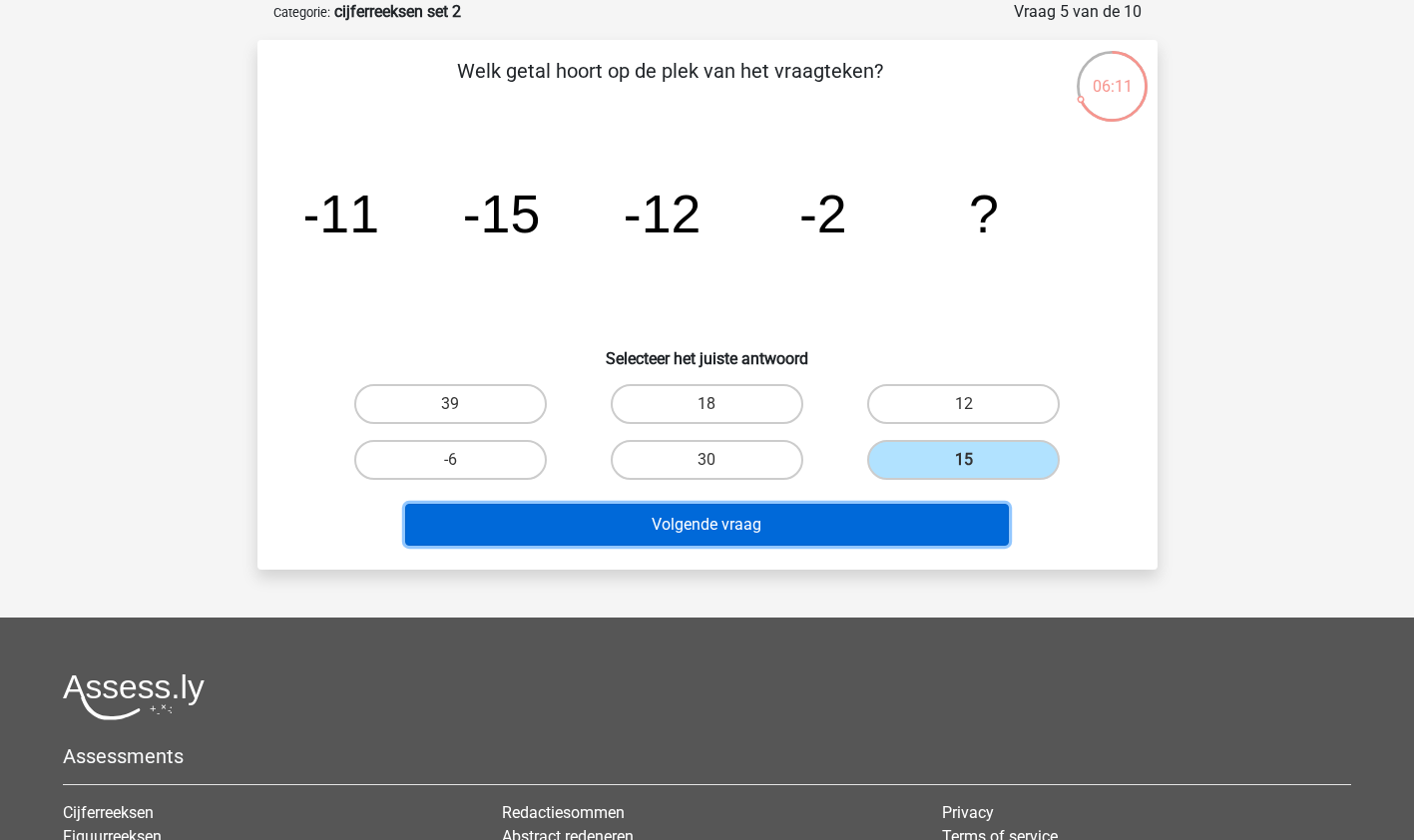 click on "Volgende vraag" at bounding box center [707, 525] 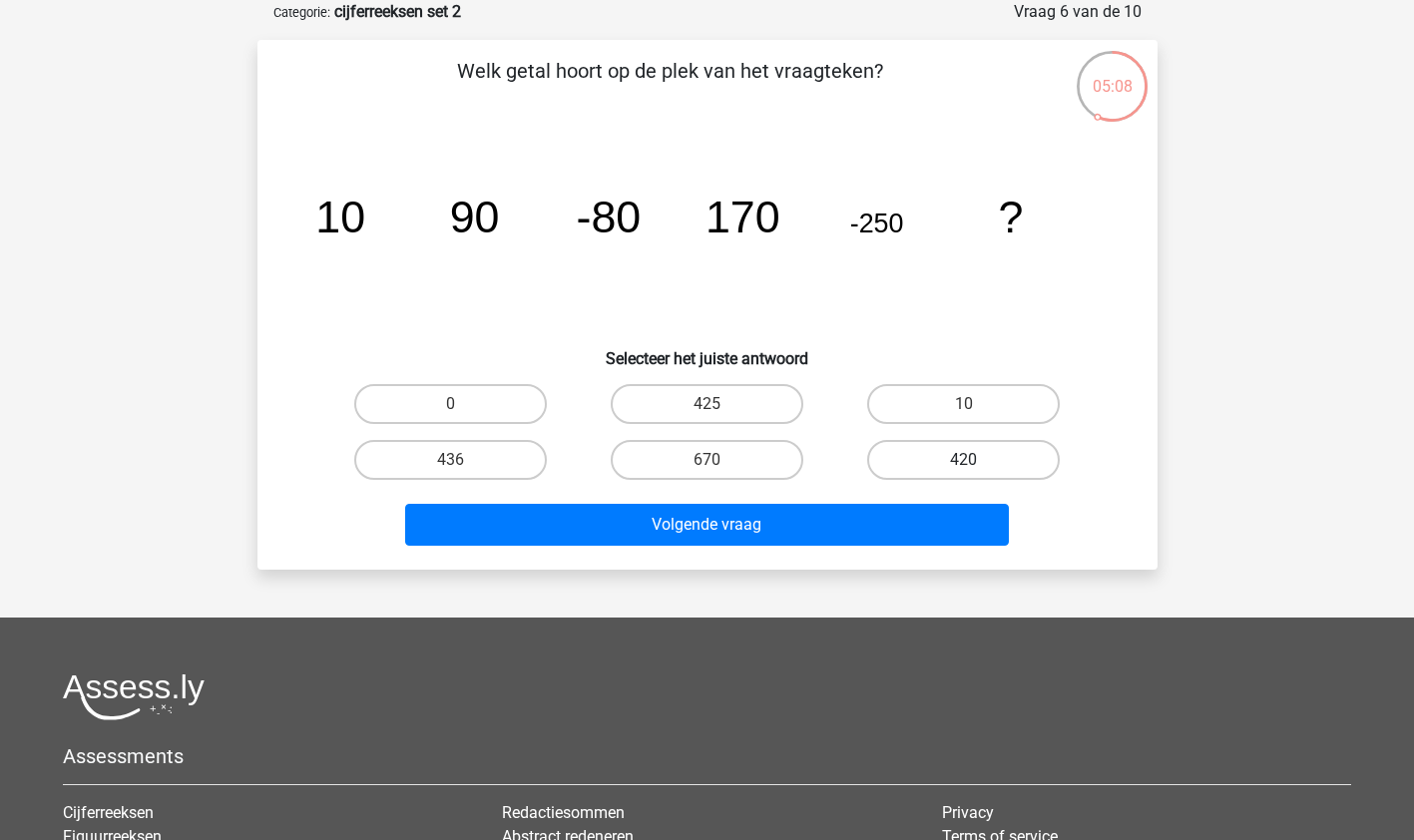 click on "420" at bounding box center [963, 460] 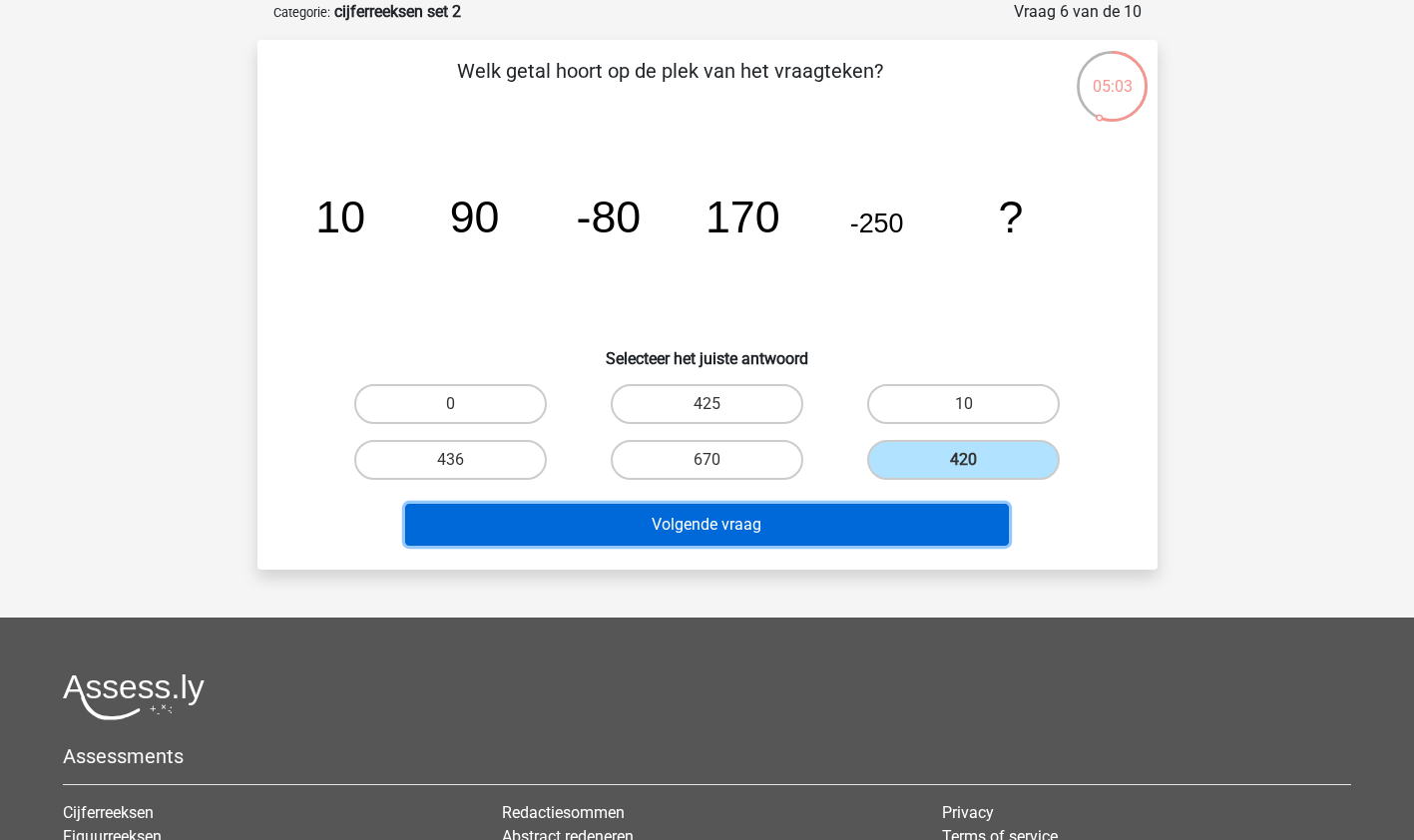 click on "Volgende vraag" at bounding box center [707, 525] 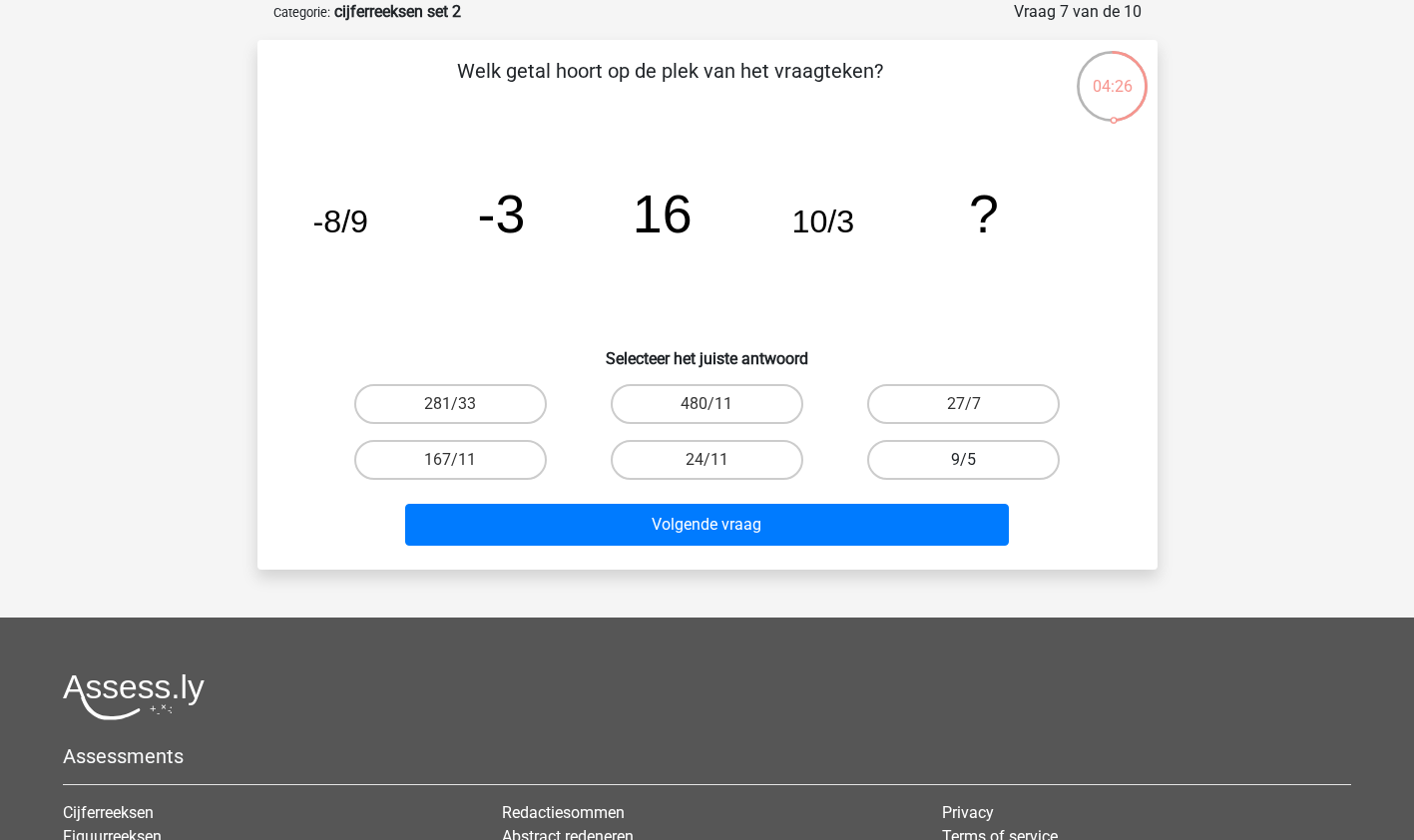 click on "9/5" at bounding box center [963, 460] 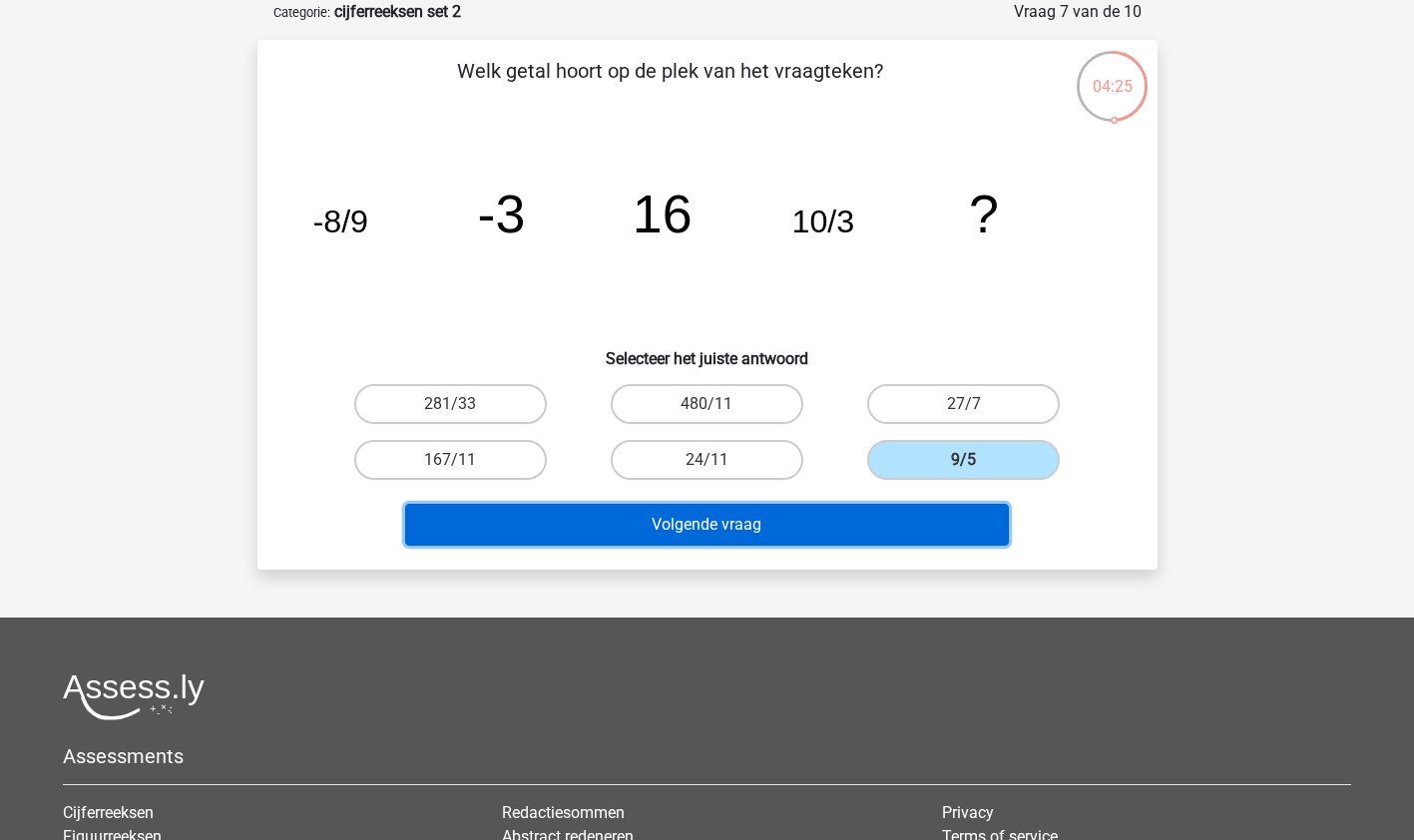 click on "Volgende vraag" at bounding box center (707, 525) 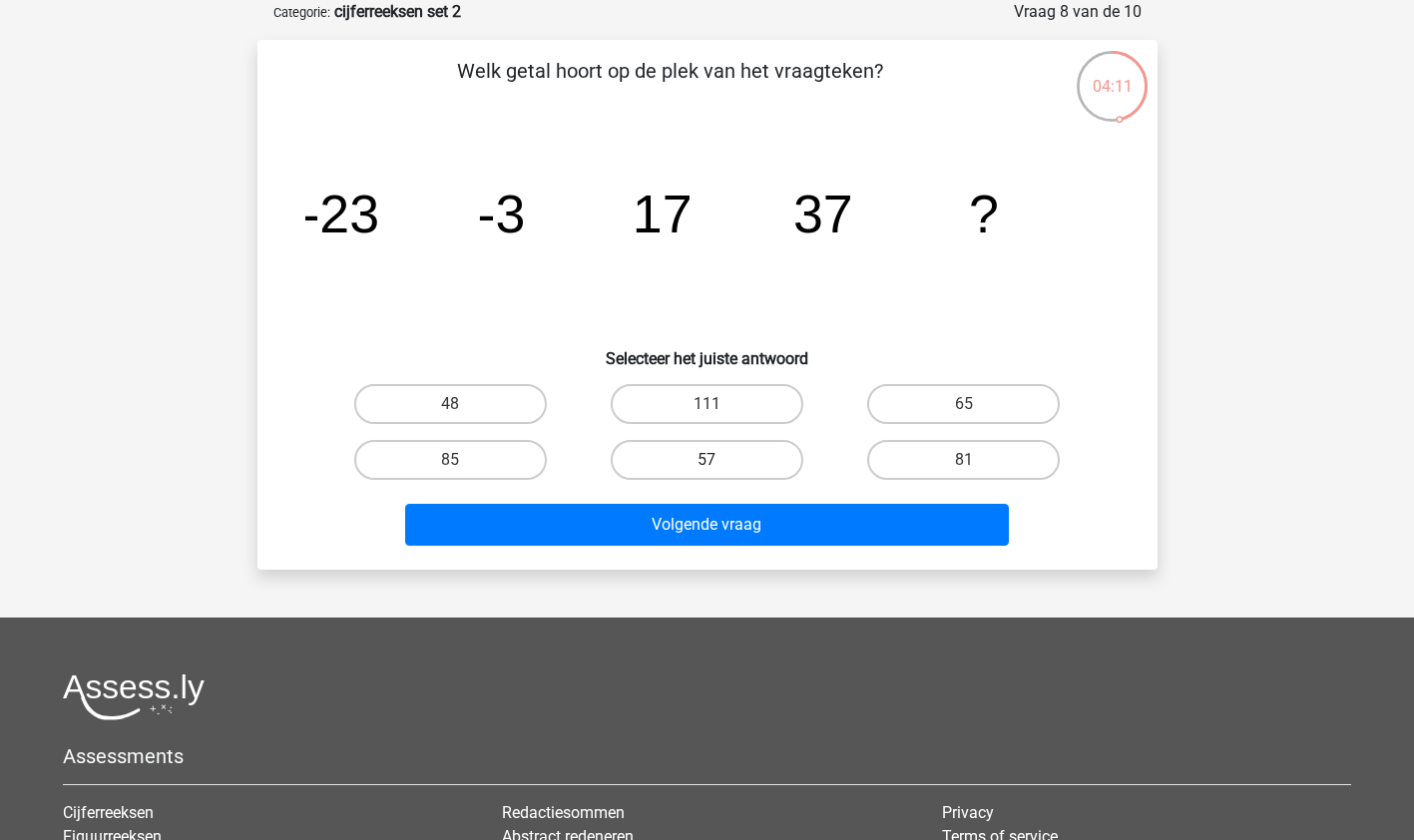 click on "57" at bounding box center [707, 460] 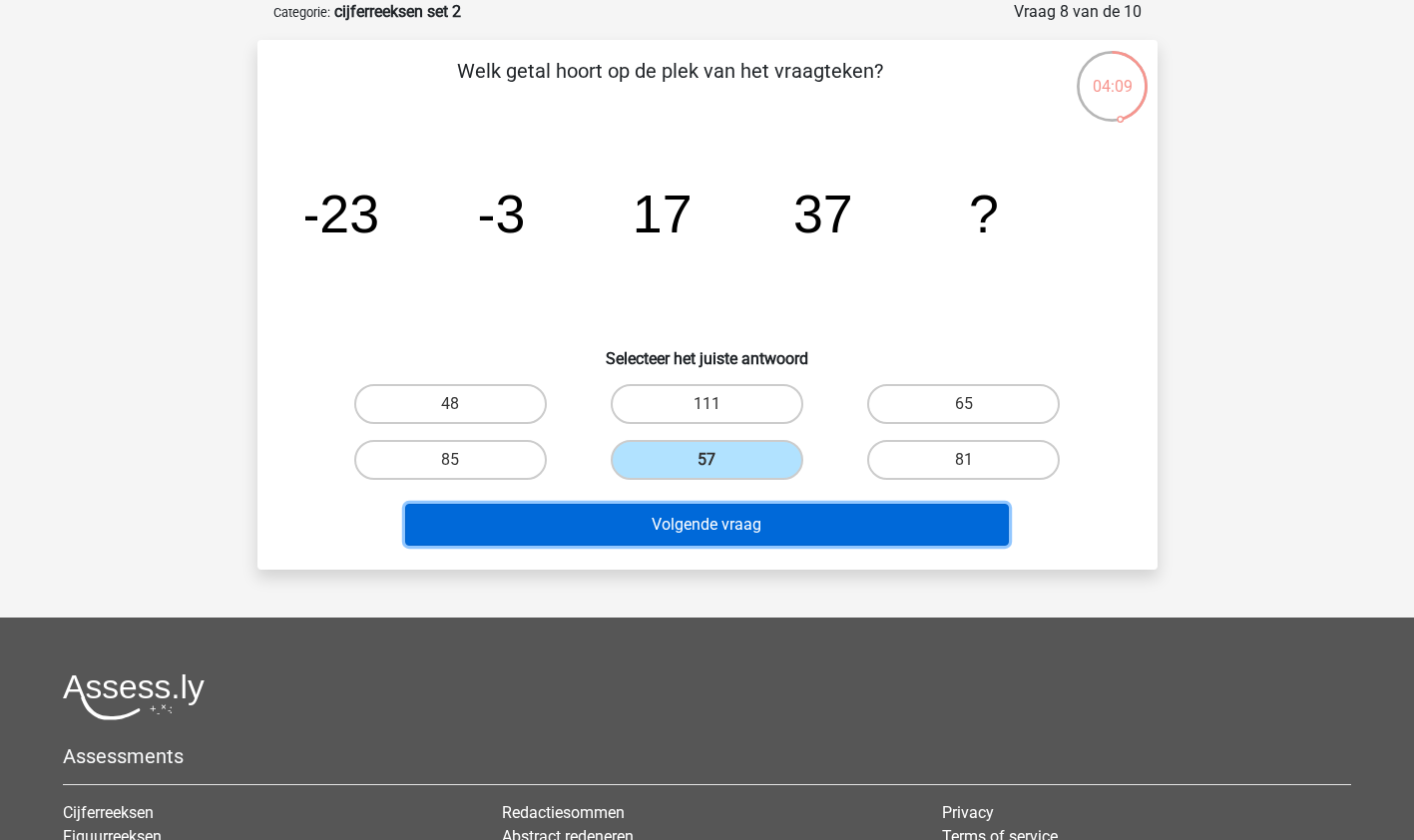 click on "Volgende vraag" at bounding box center [707, 525] 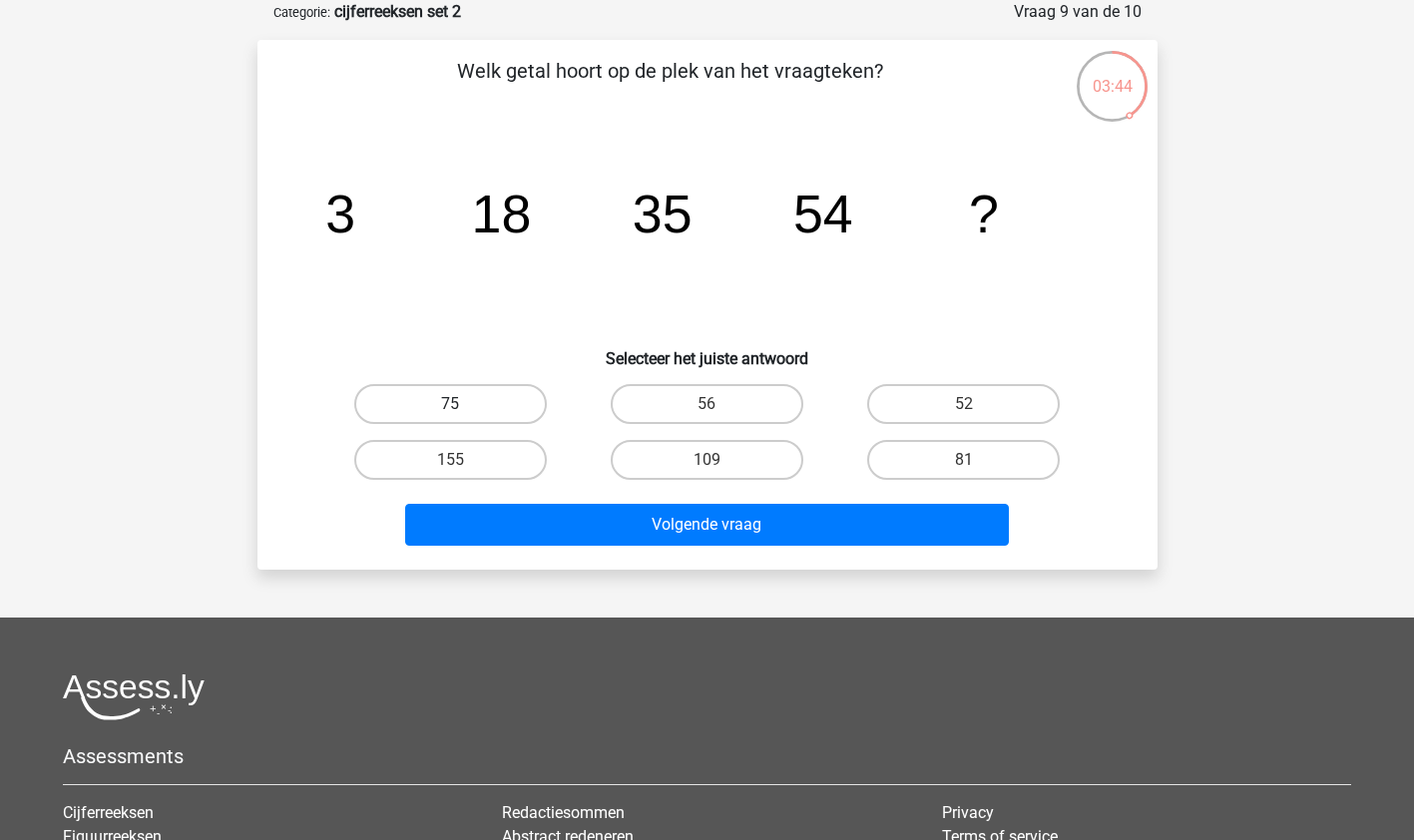 click on "75" at bounding box center [450, 404] 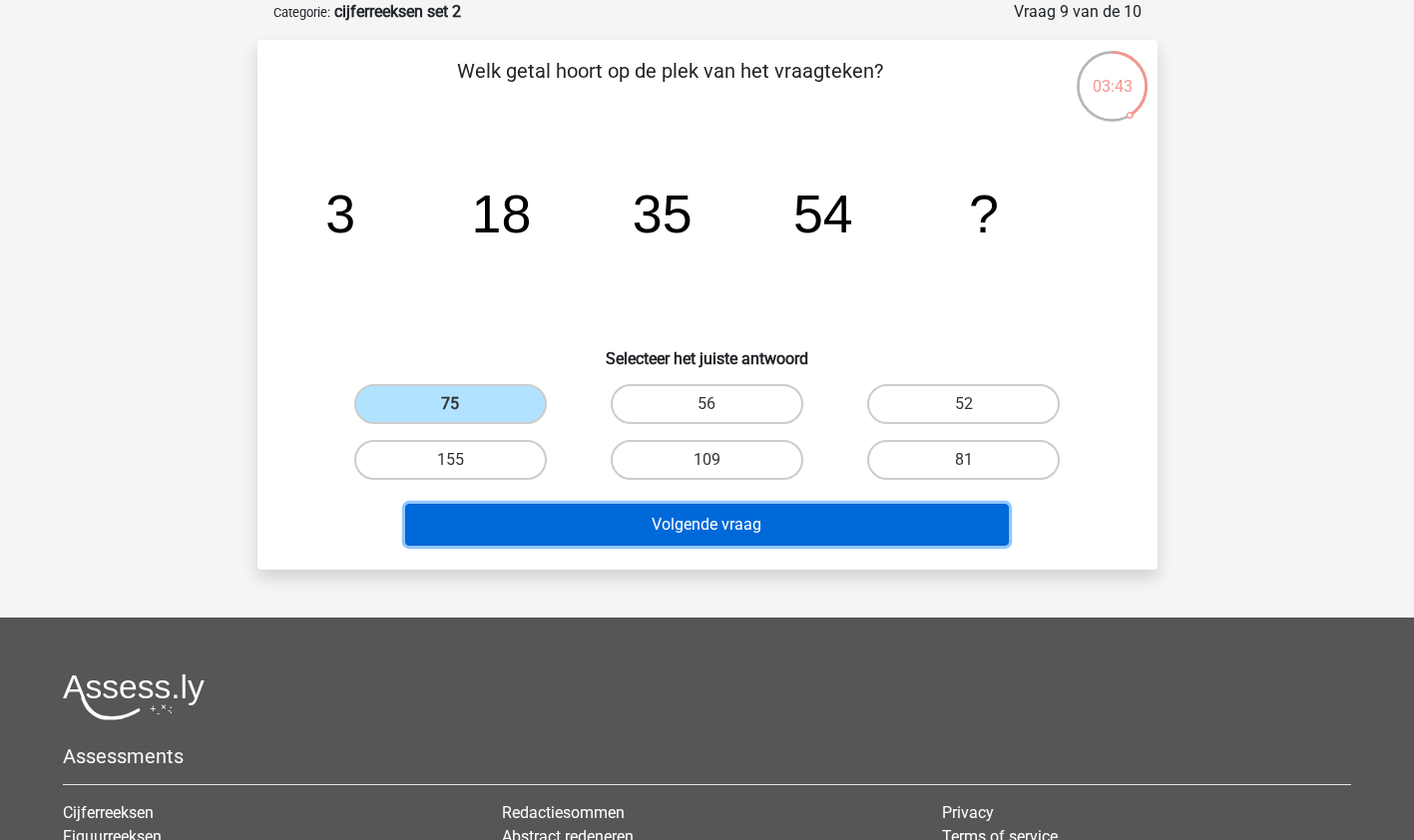 click on "Volgende vraag" at bounding box center (707, 525) 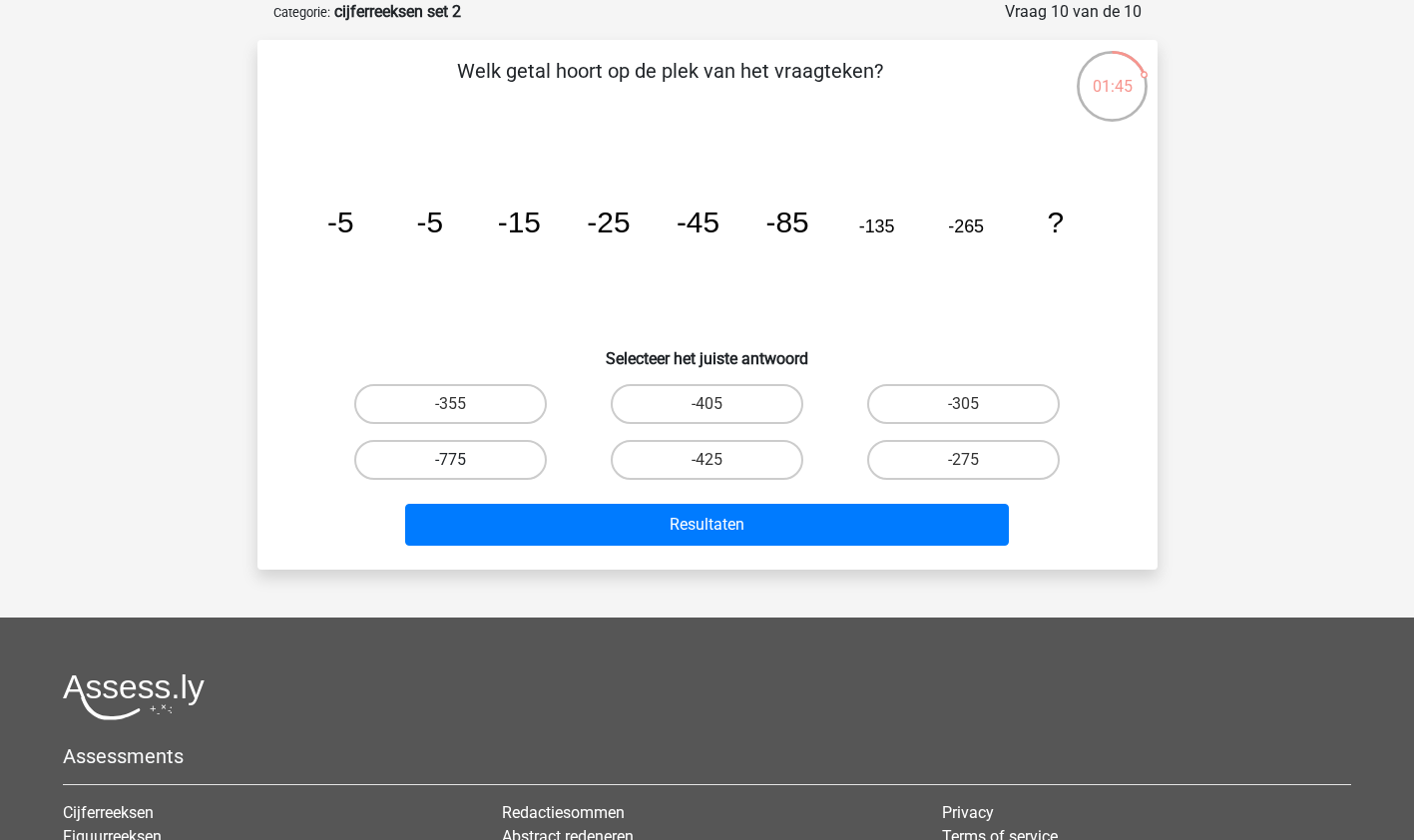click on "-775" at bounding box center (450, 460) 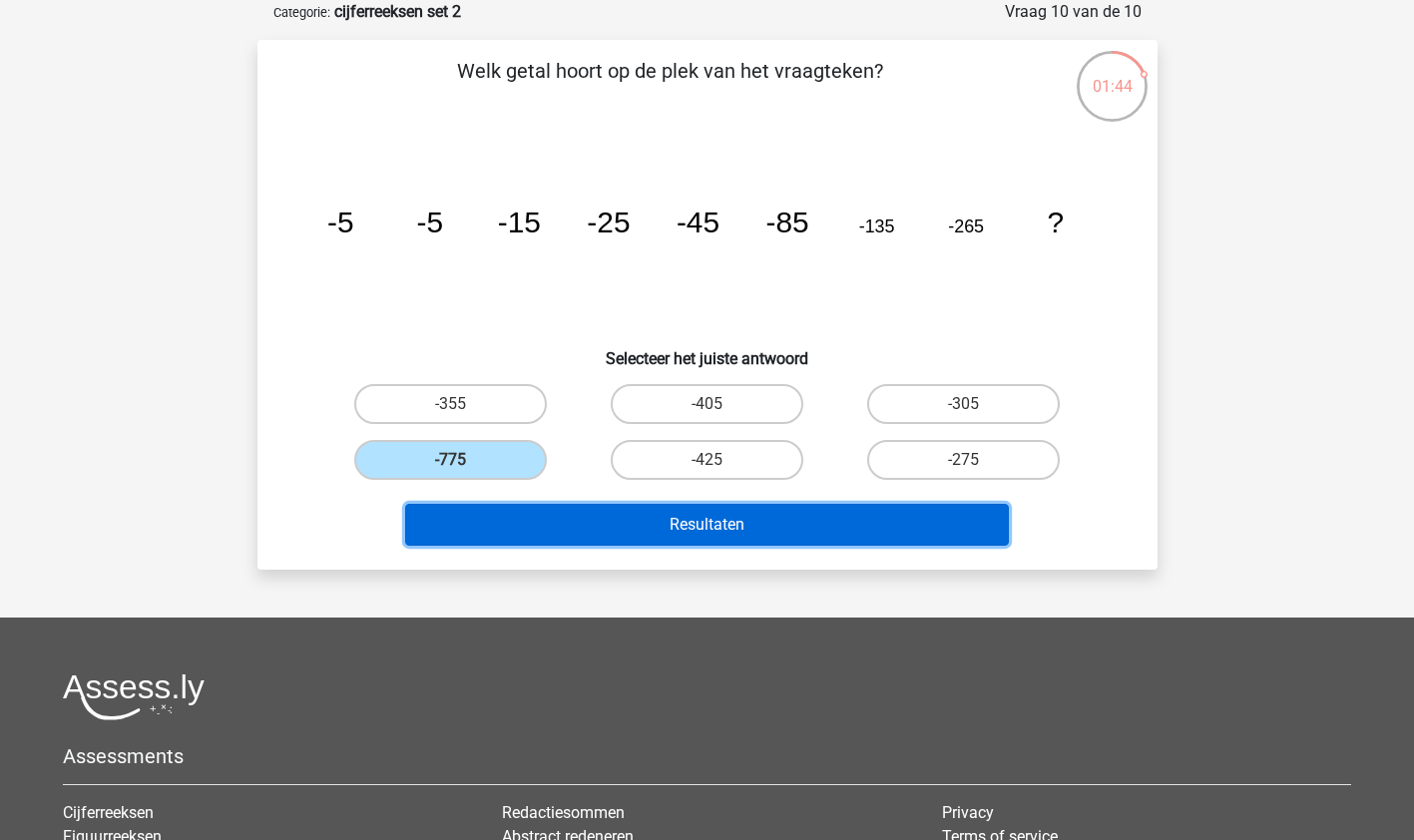click on "Resultaten" at bounding box center [707, 525] 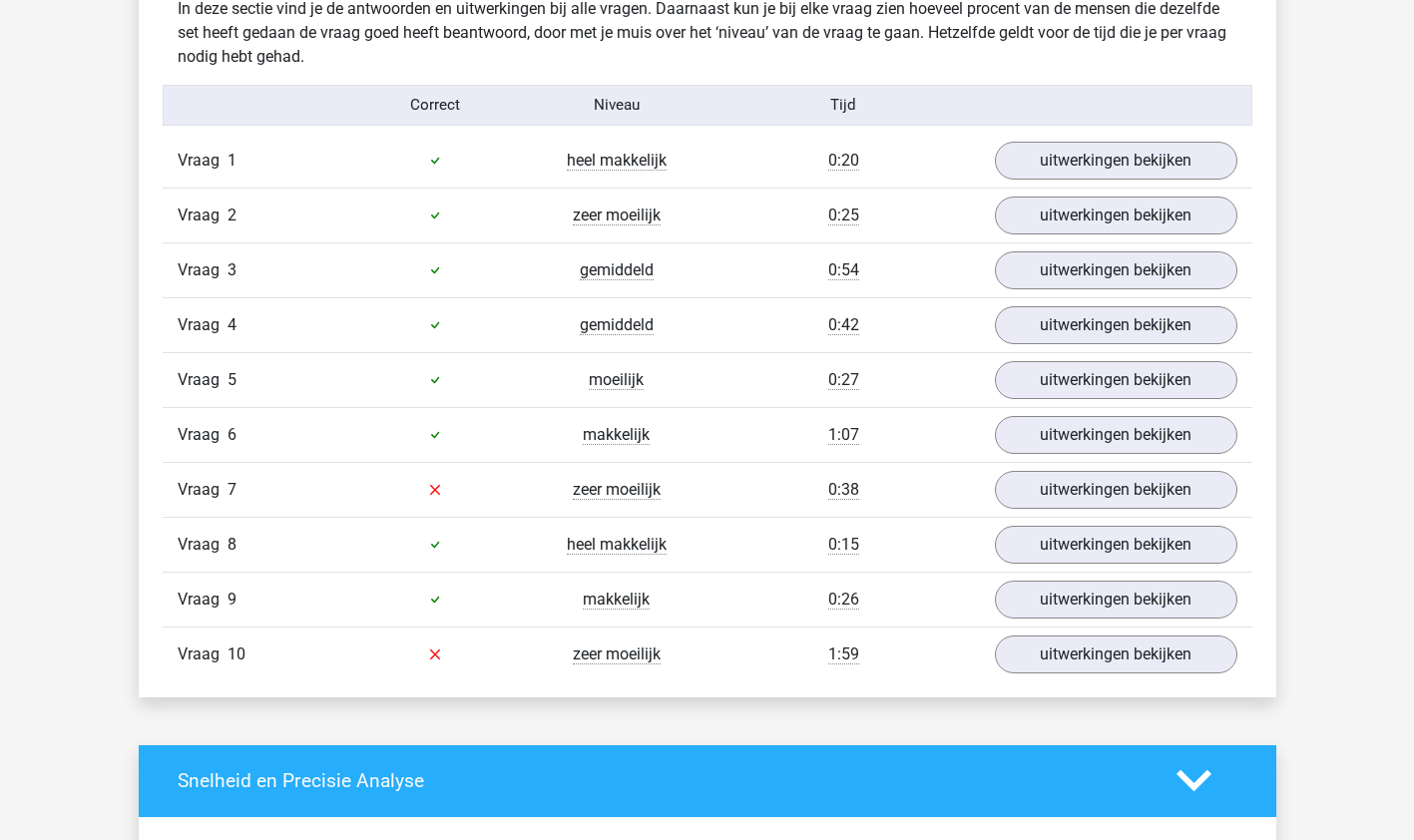 scroll, scrollTop: 1248, scrollLeft: 0, axis: vertical 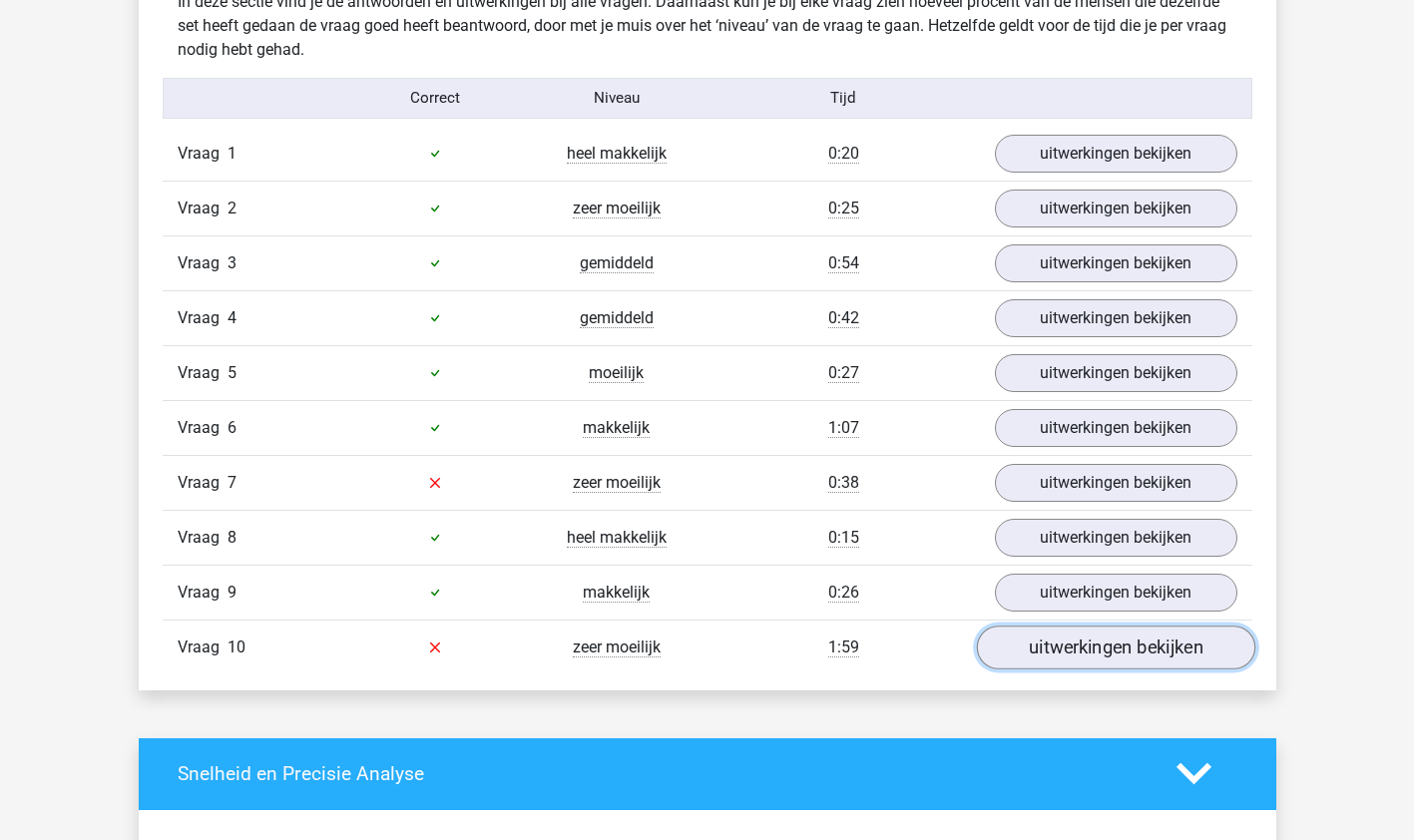 click on "uitwerkingen bekijken" at bounding box center [1115, 647] 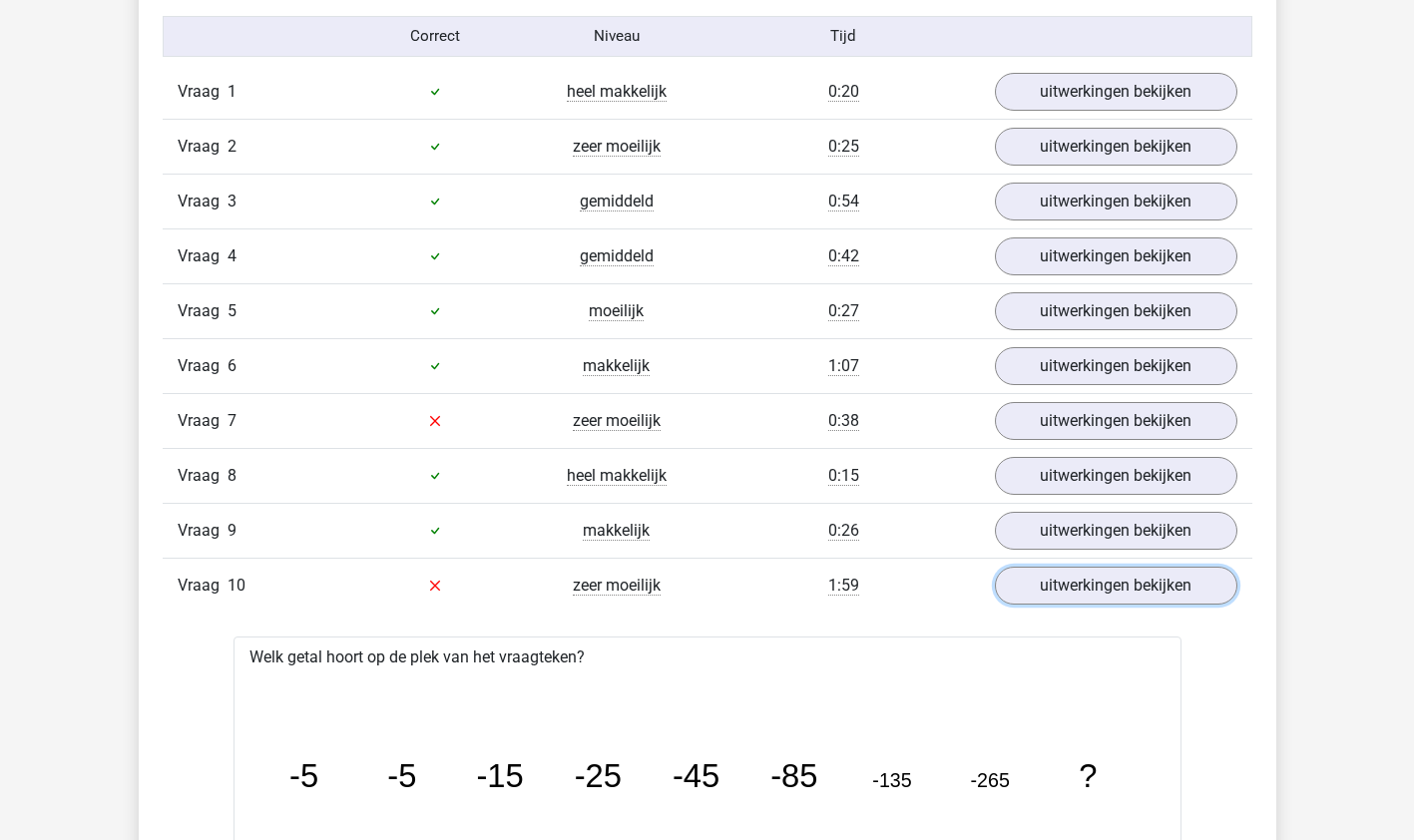 scroll, scrollTop: 1304, scrollLeft: 0, axis: vertical 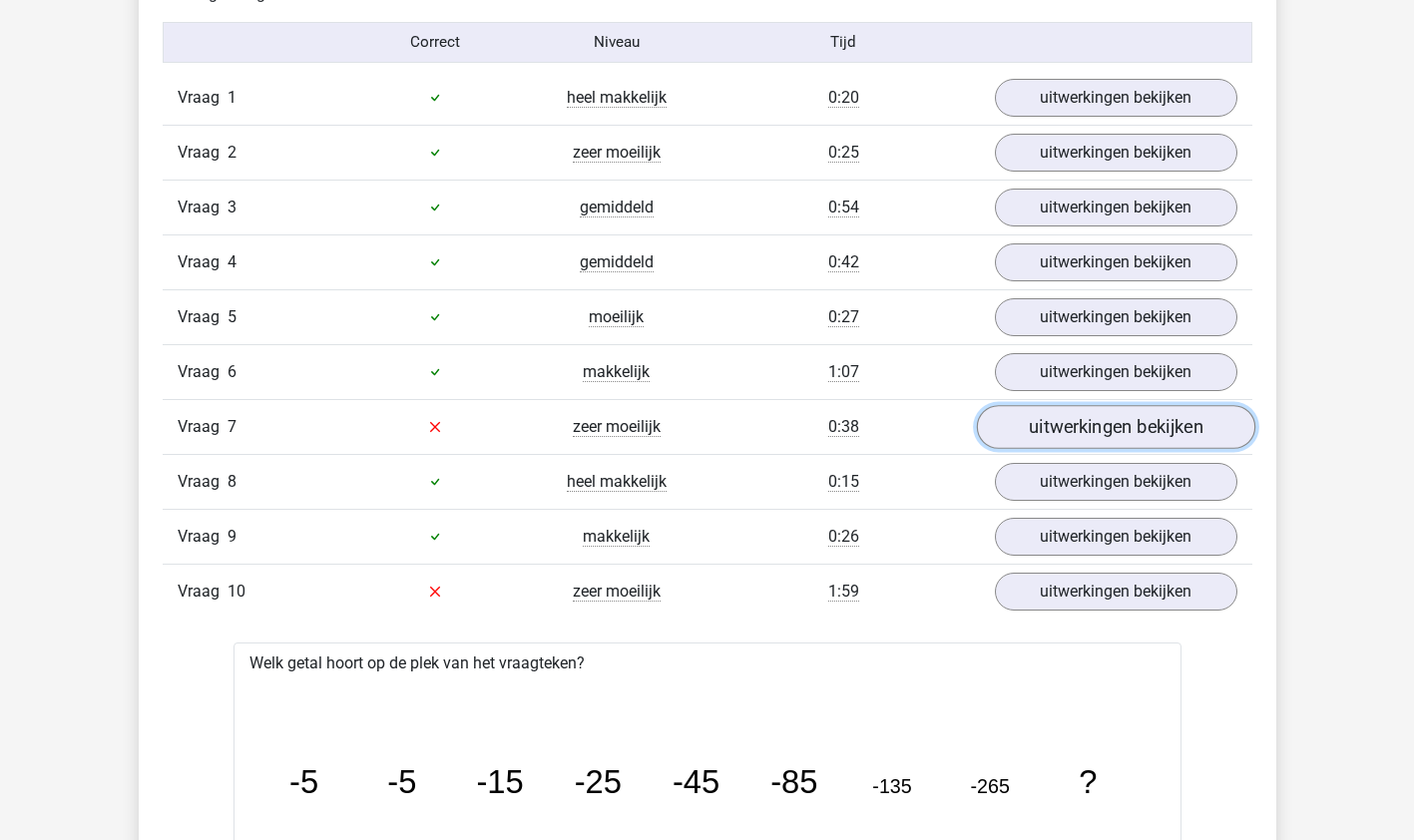 click on "uitwerkingen bekijken" at bounding box center (1115, 427) 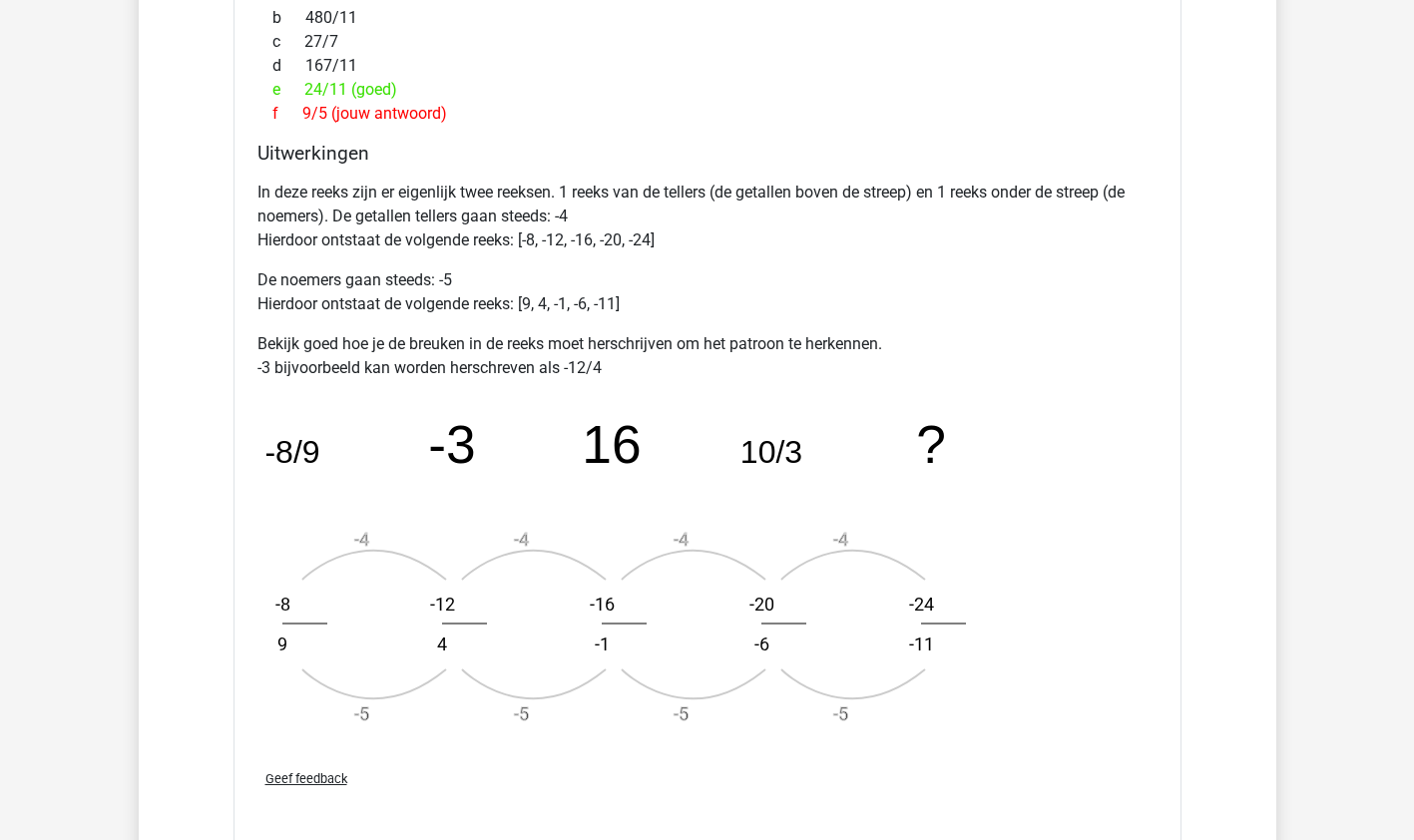scroll, scrollTop: 2087, scrollLeft: 0, axis: vertical 